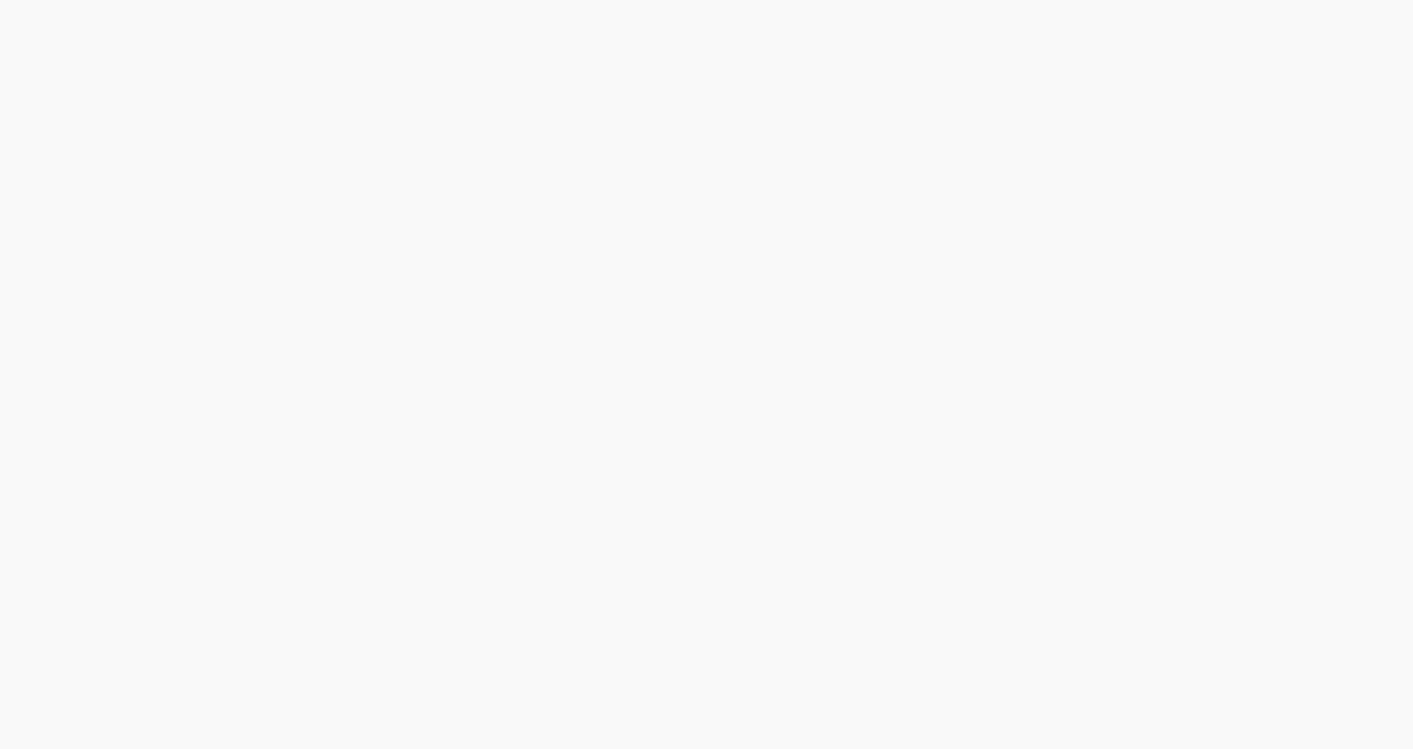 scroll, scrollTop: 0, scrollLeft: 0, axis: both 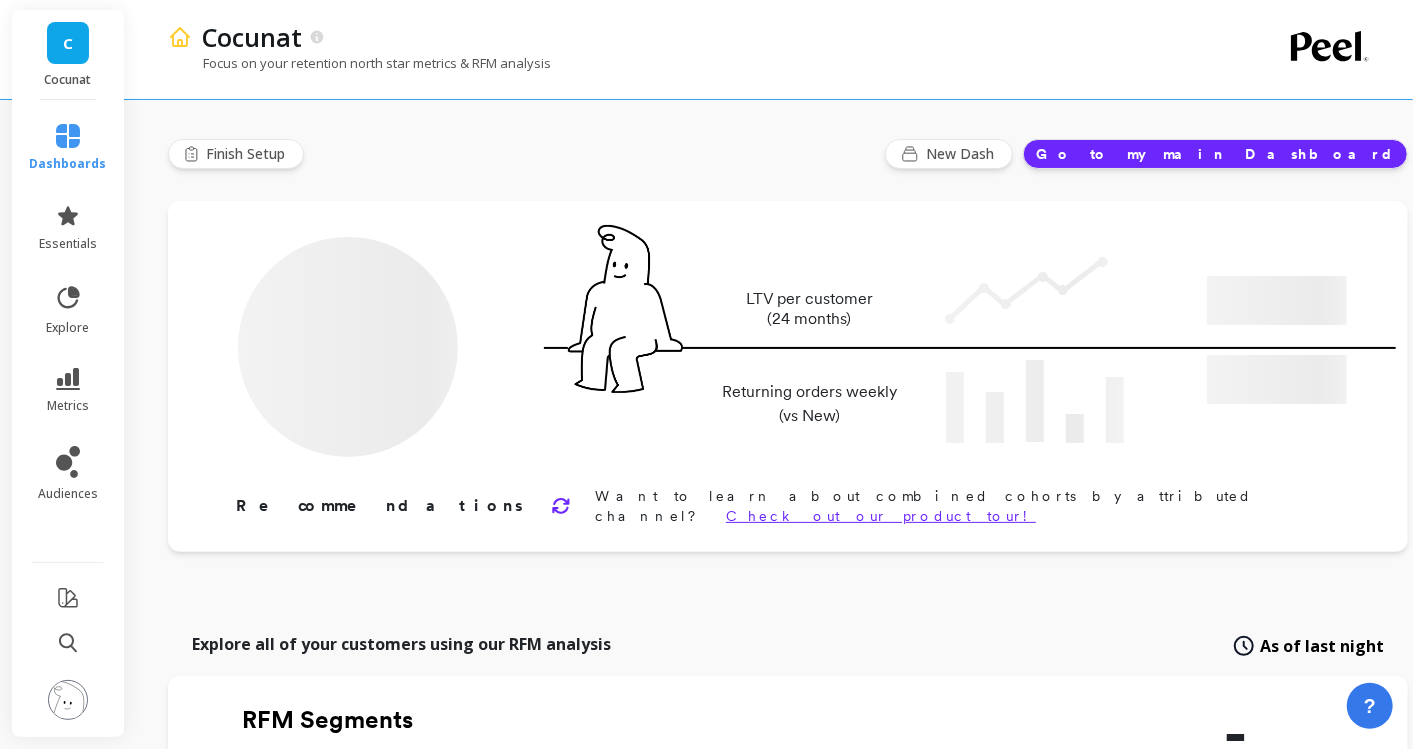 type on "Champions" 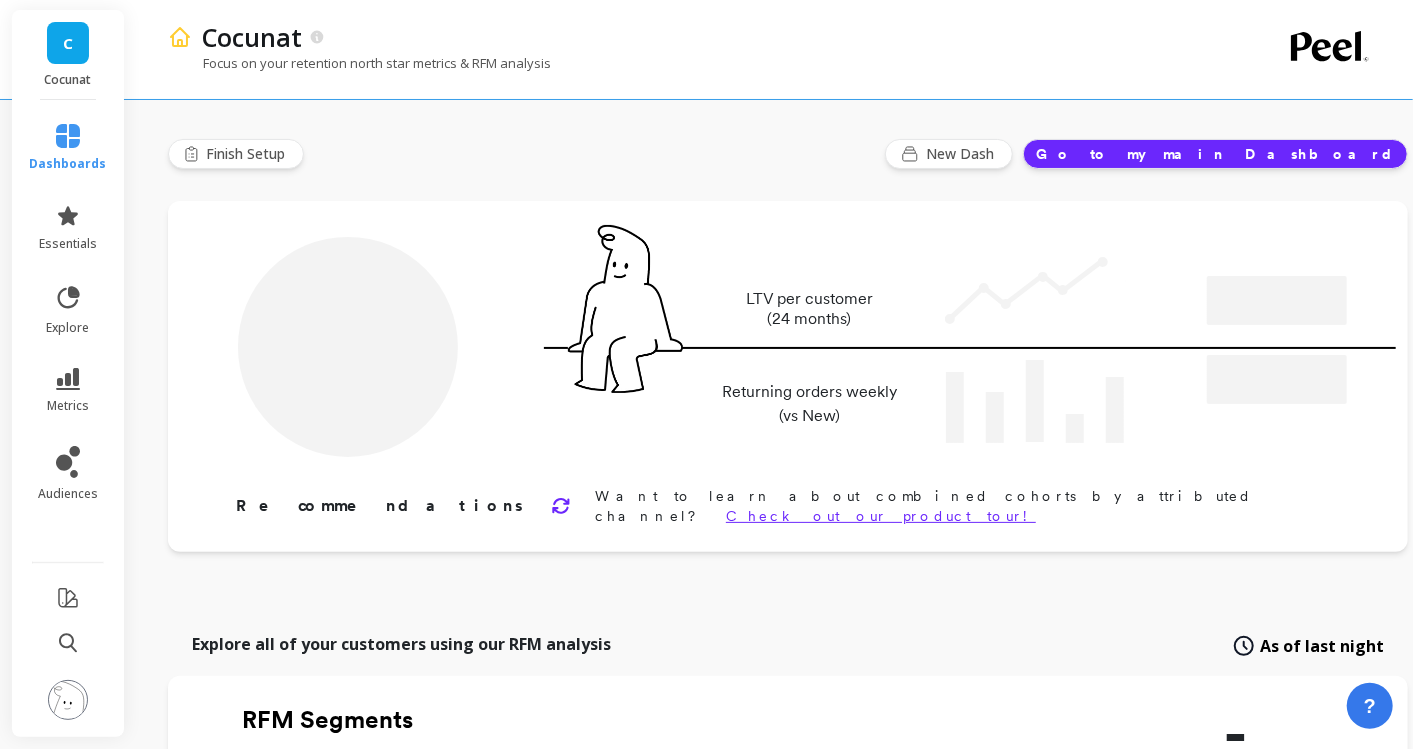 type on "105824" 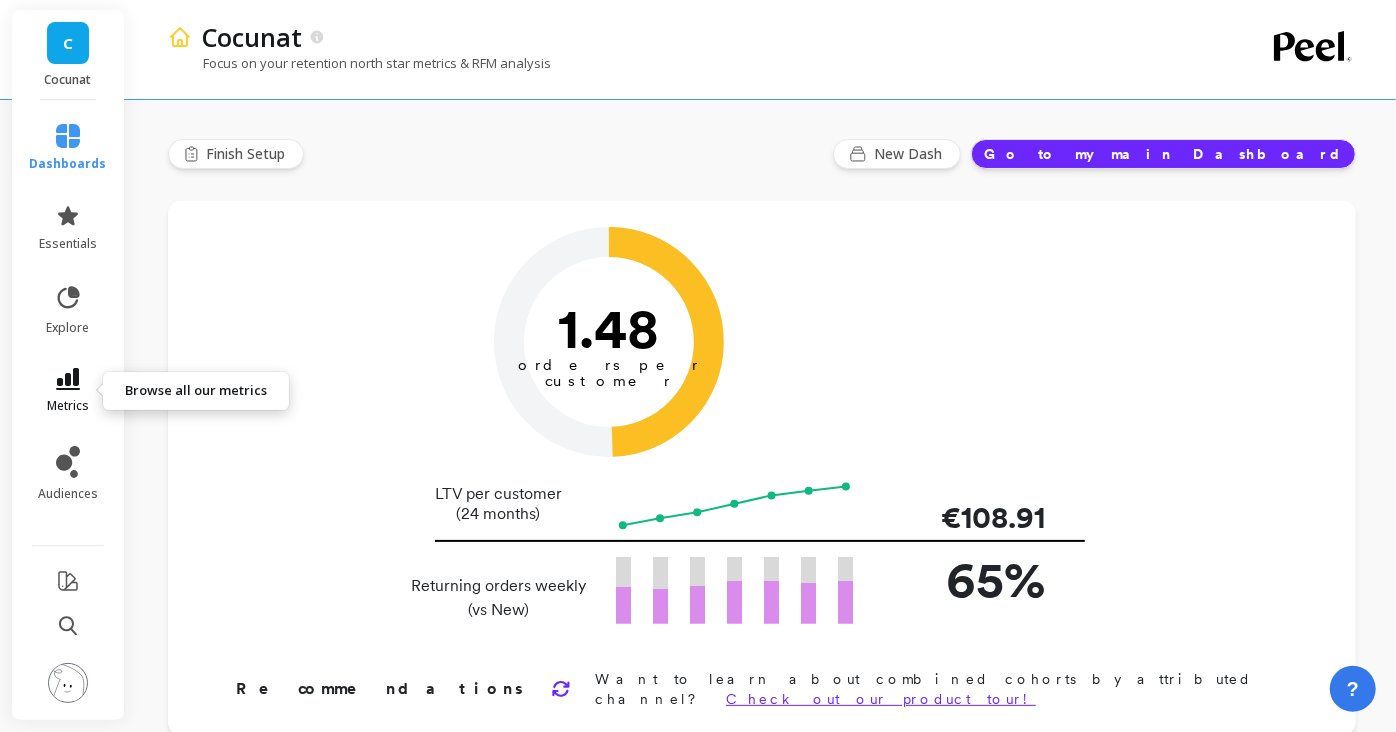click on "metrics" at bounding box center [68, 391] 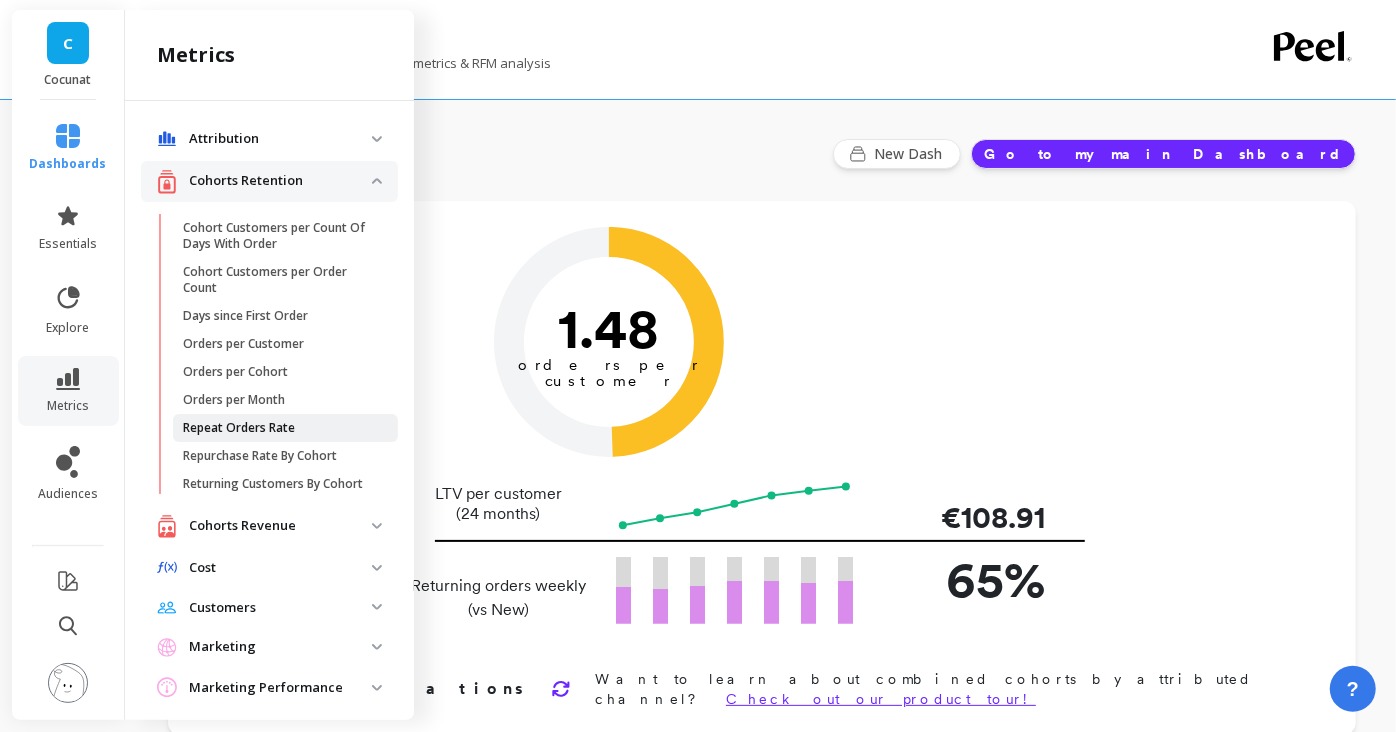 click on "Repeat Orders Rate" at bounding box center (239, 428) 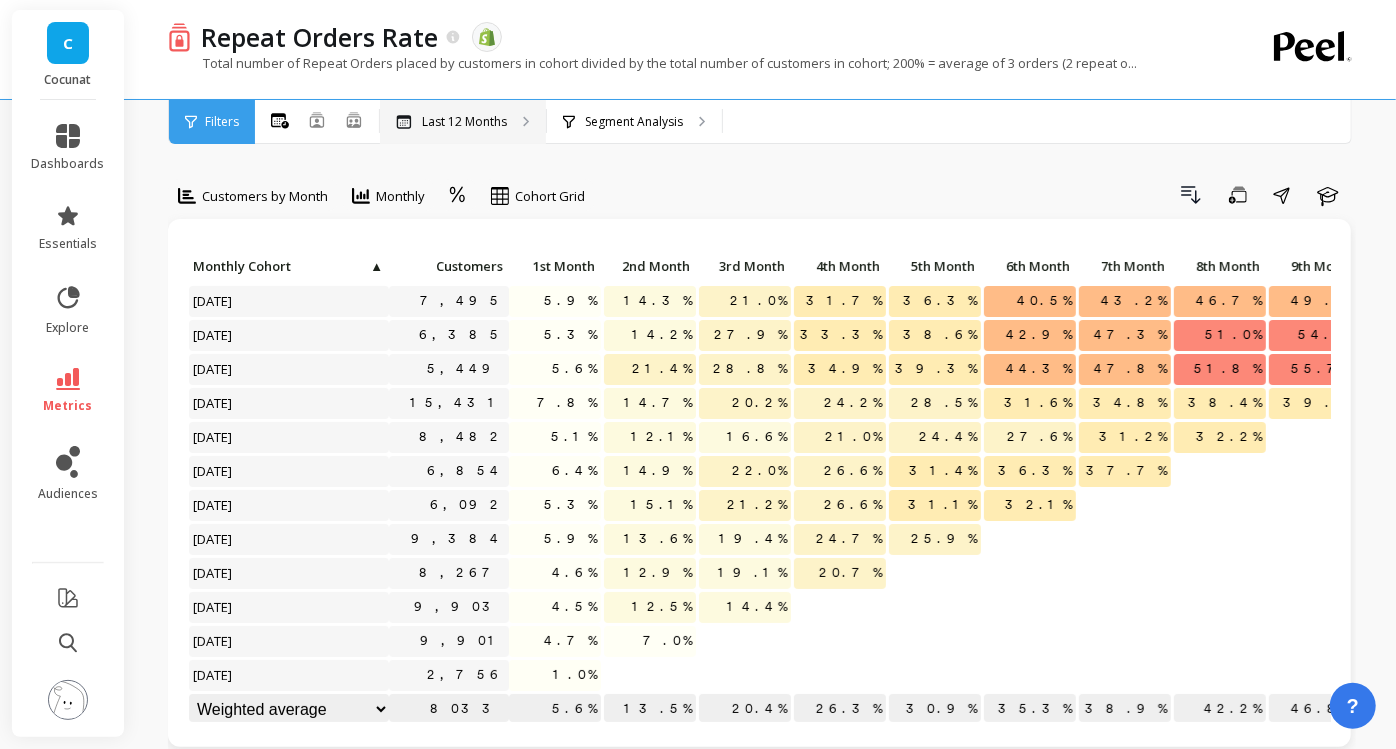 click on "Last 12 Months" at bounding box center (464, 122) 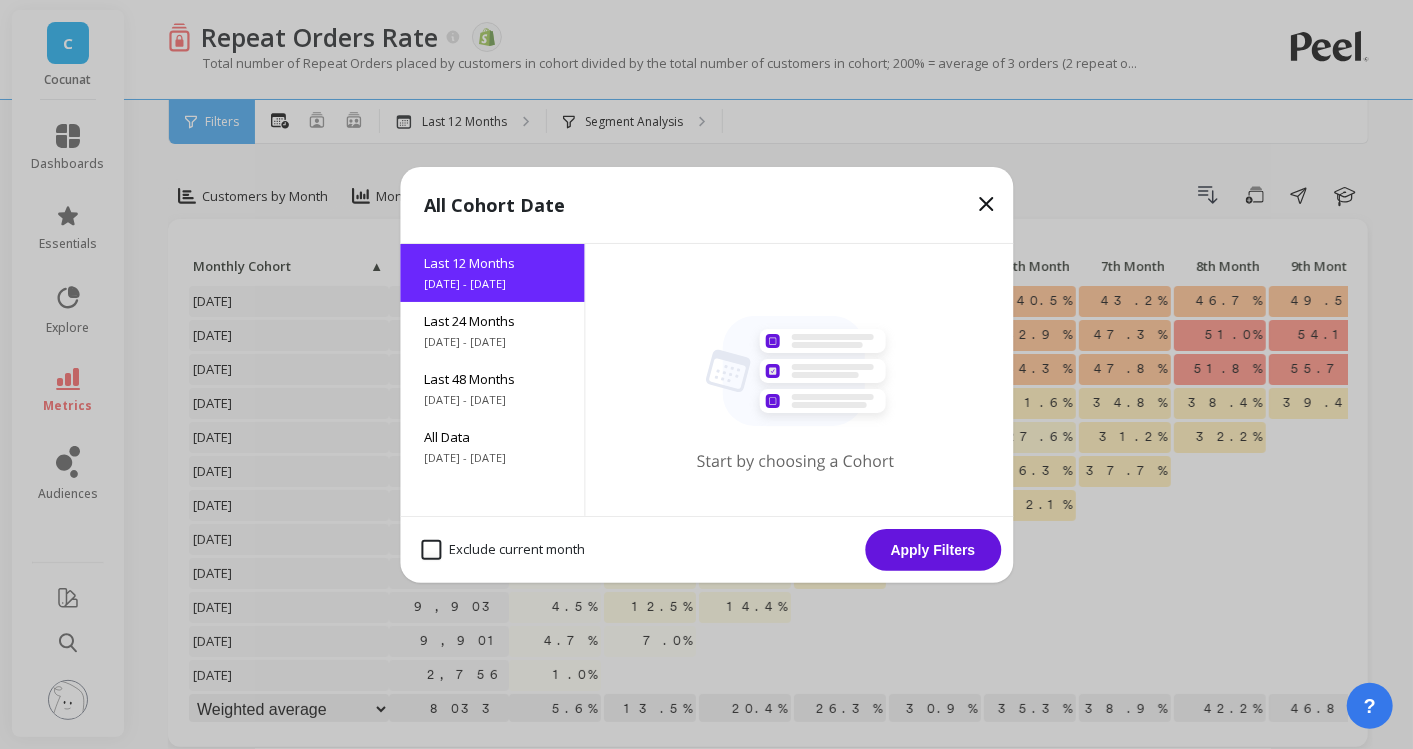 click on "Exclude current month" at bounding box center (503, 550) 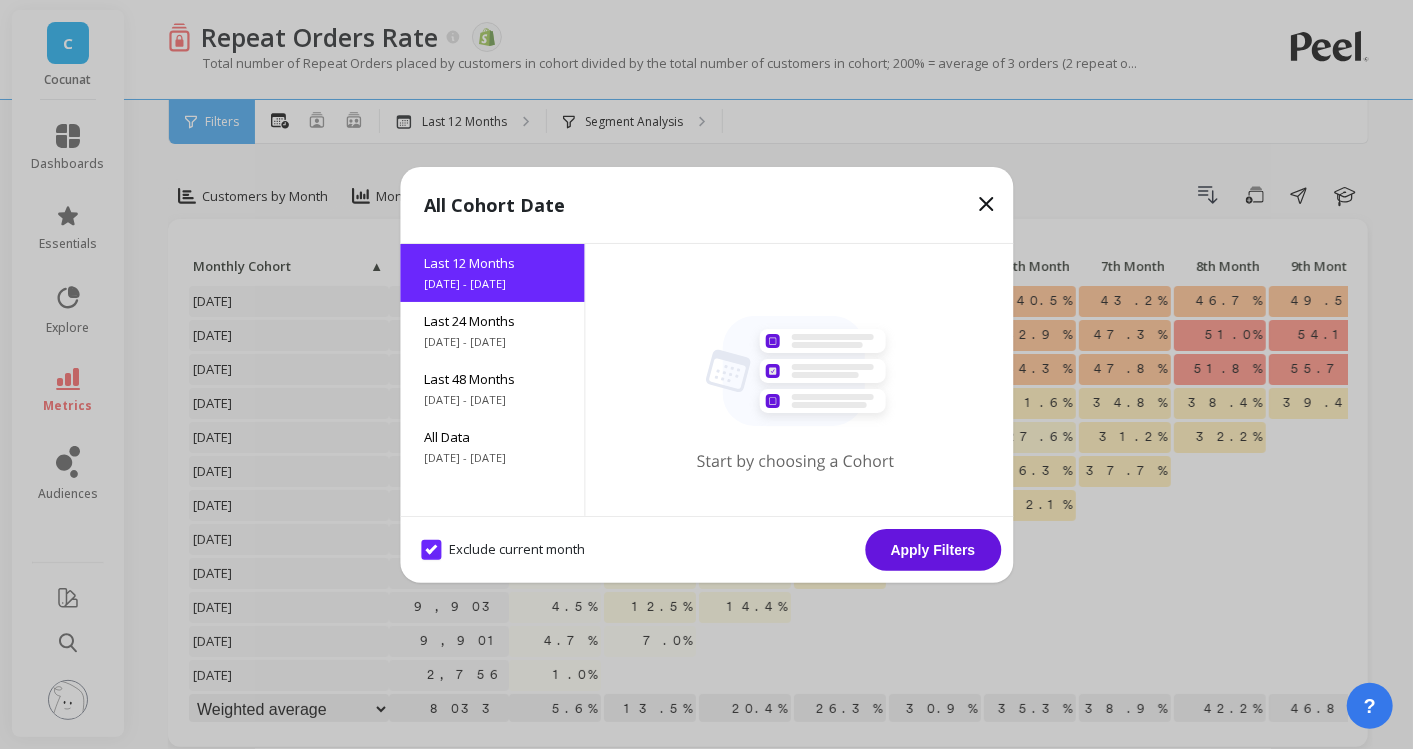 checkbox on "true" 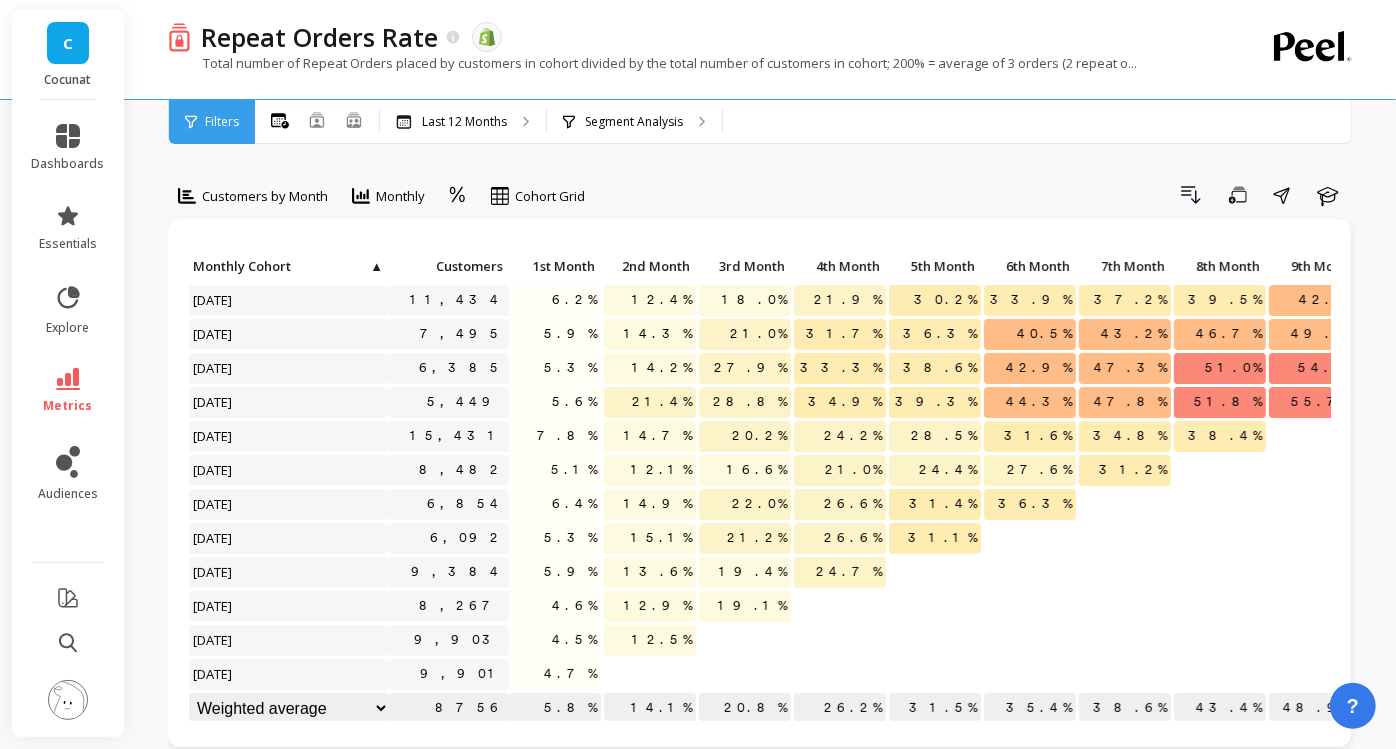 scroll, scrollTop: 18, scrollLeft: 0, axis: vertical 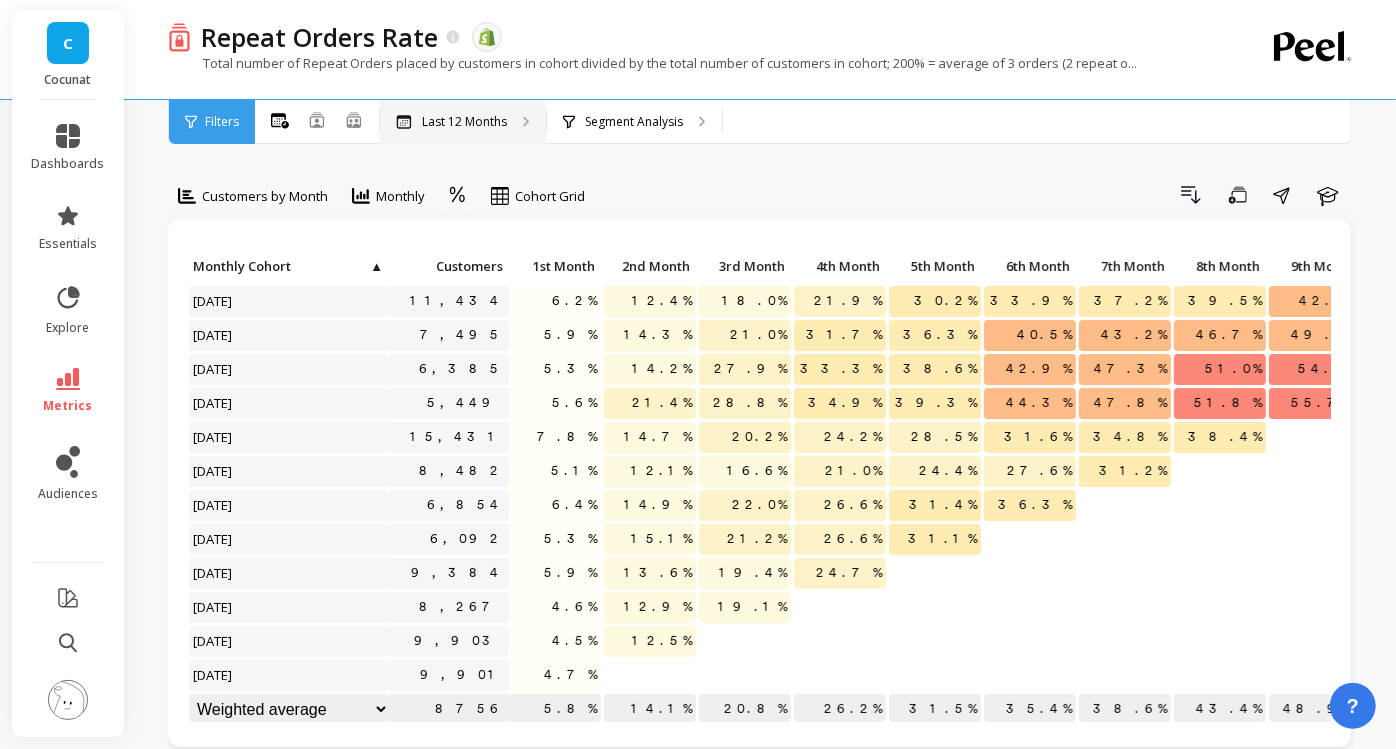 click on "Last 12 Months" at bounding box center [464, 122] 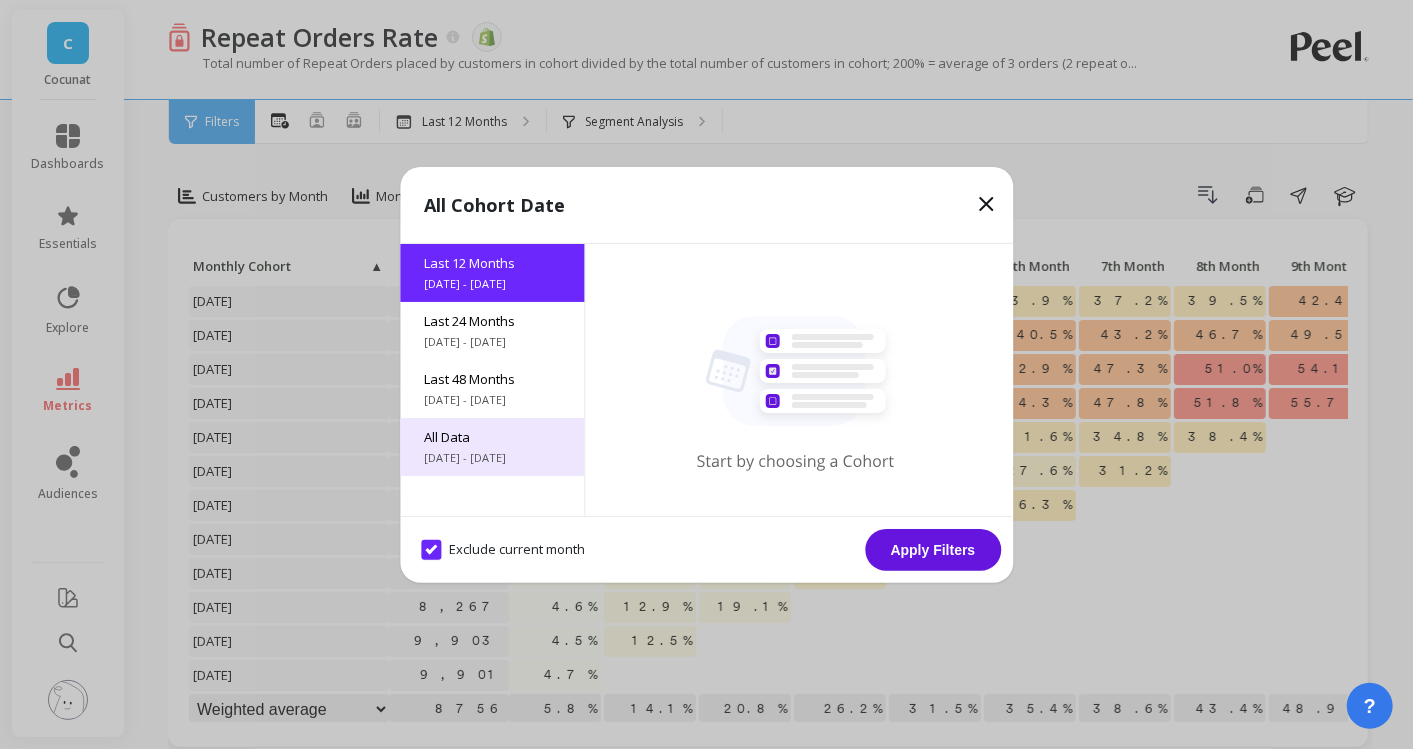 click on "All Data" at bounding box center (492, 437) 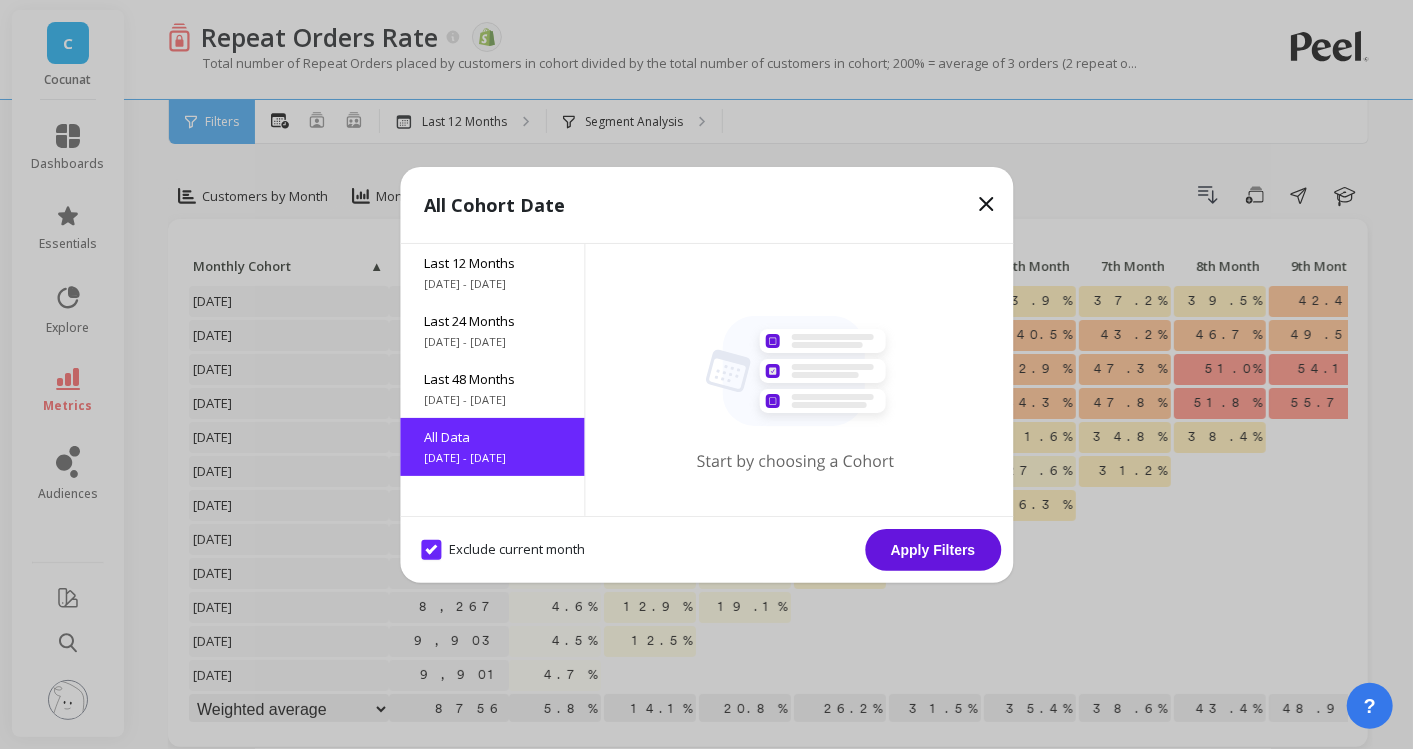 click on "Apply Filters" at bounding box center (933, 550) 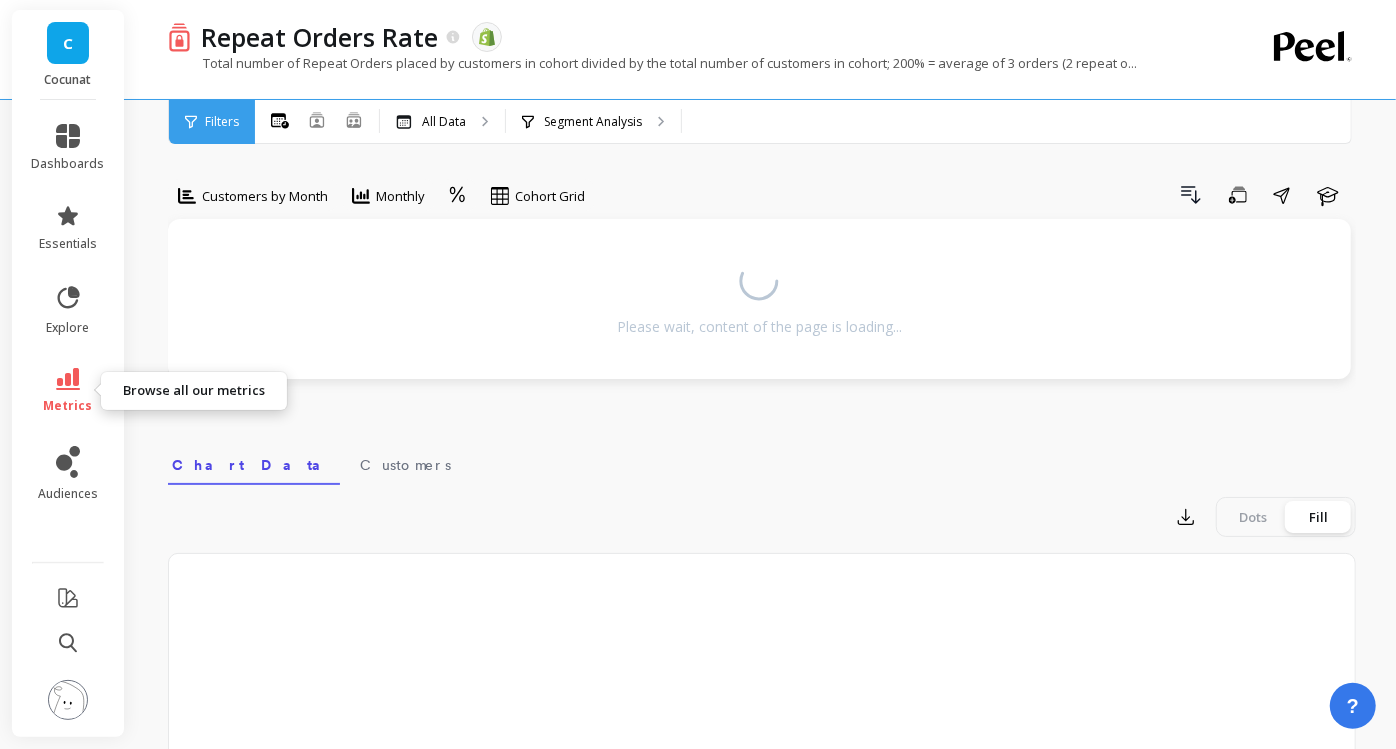 click on "metrics" at bounding box center (68, 391) 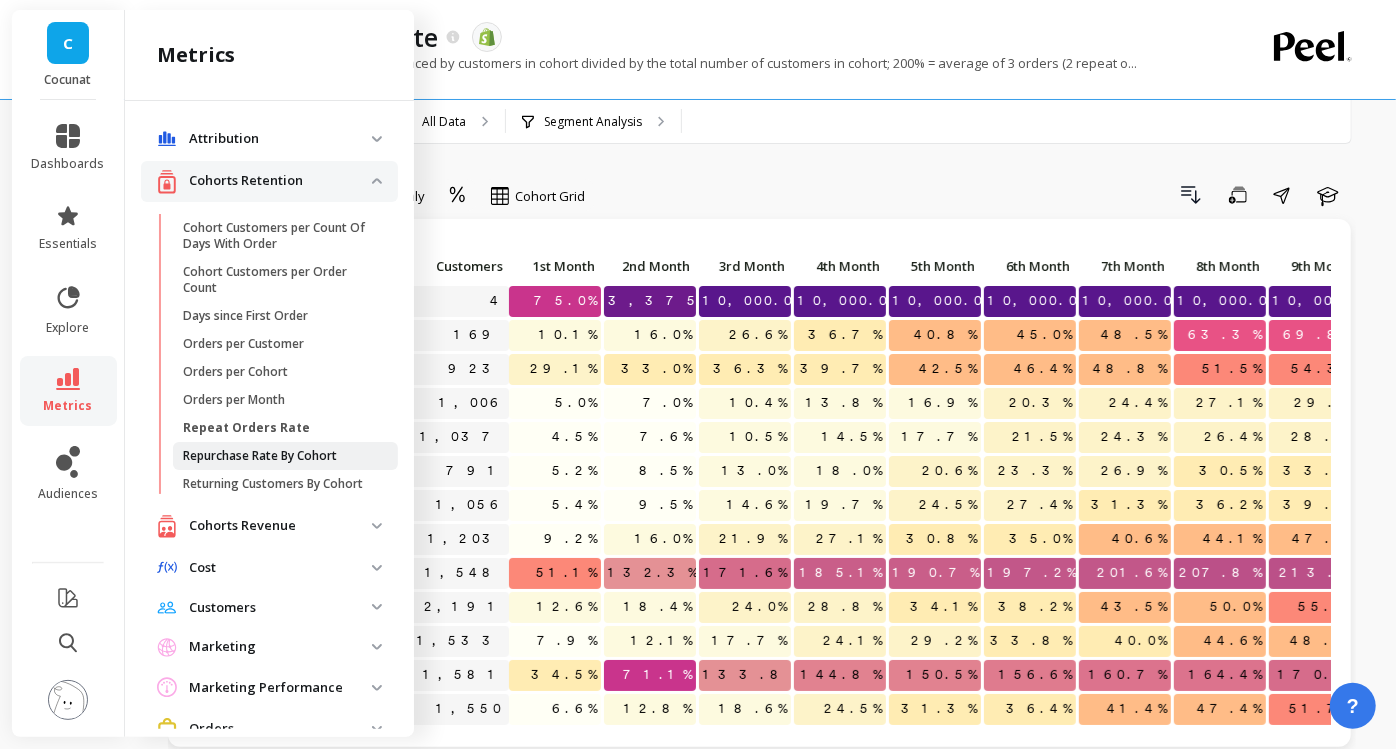 click on "Repurchase Rate By Cohort" at bounding box center (260, 456) 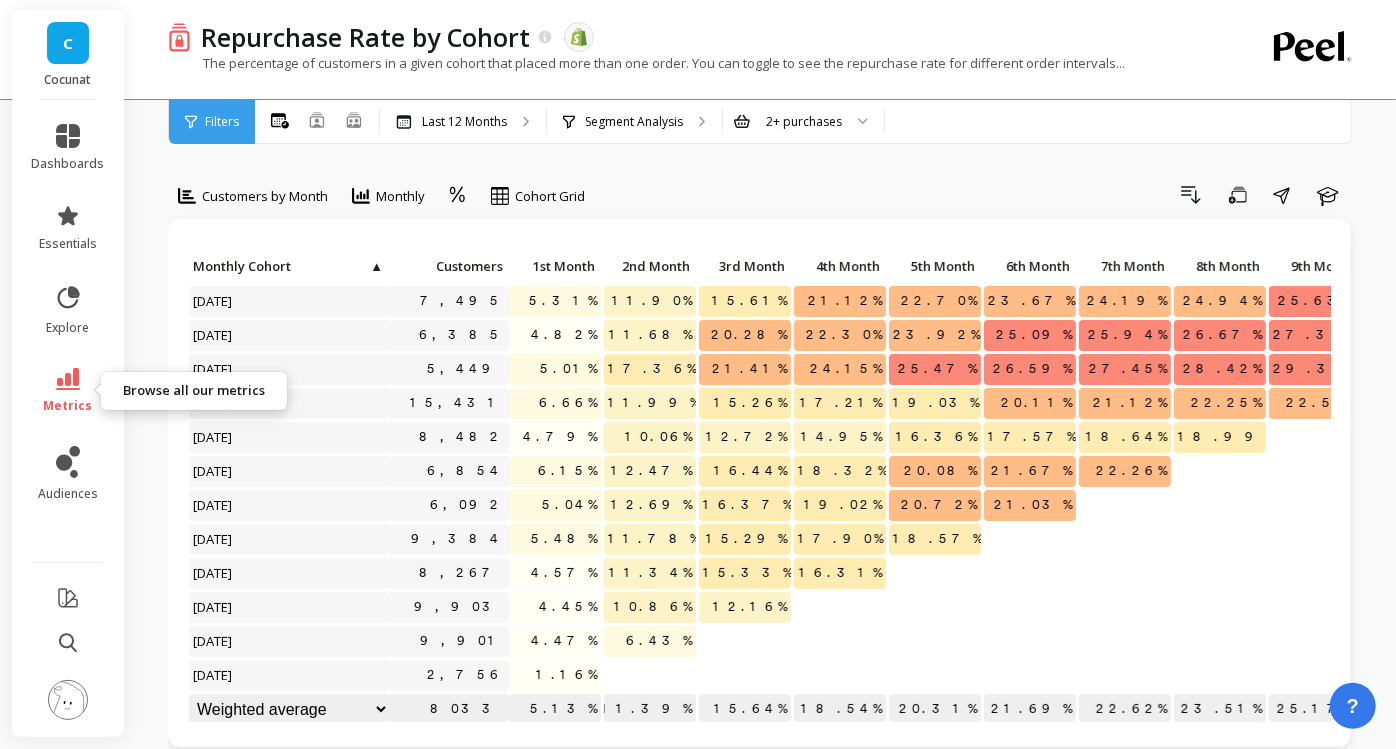 click 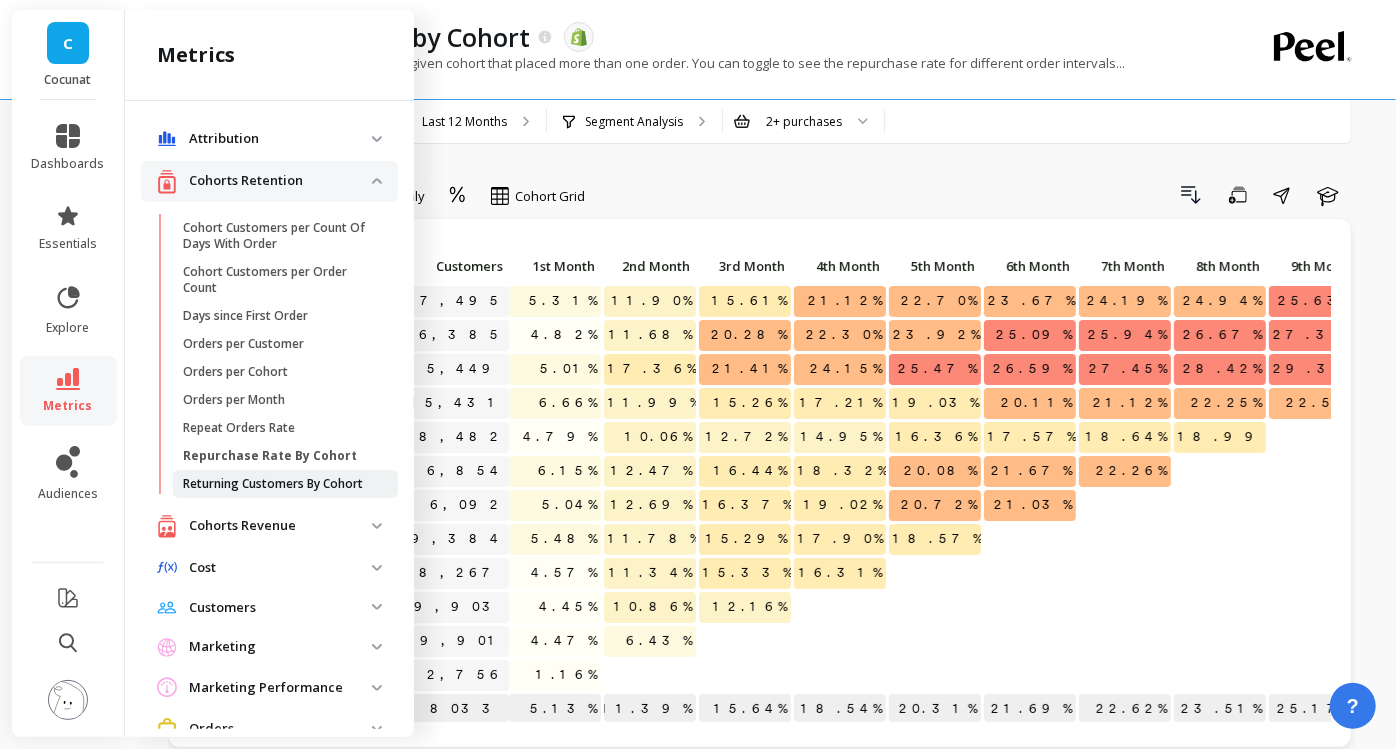 click on "Returning Customers By Cohort" at bounding box center (273, 484) 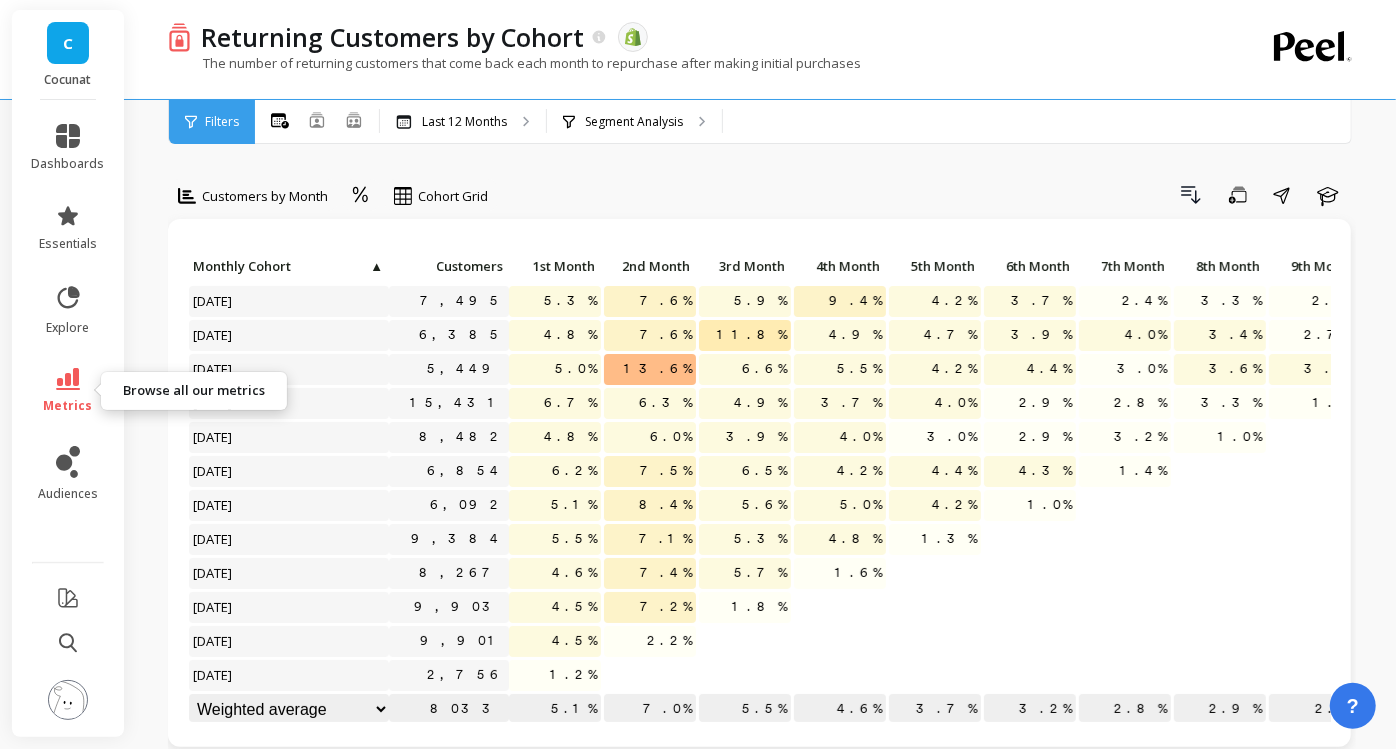 click 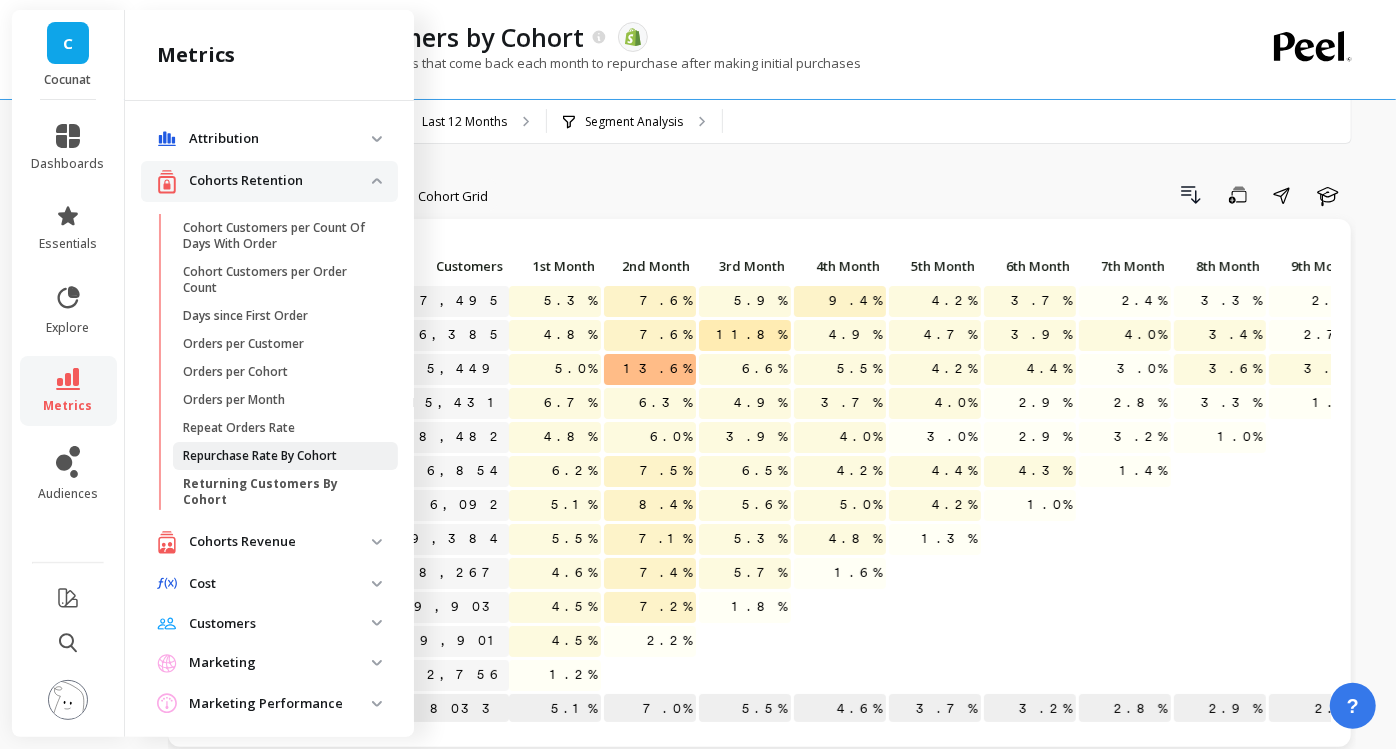 click on "Repurchase Rate By Cohort" at bounding box center (260, 456) 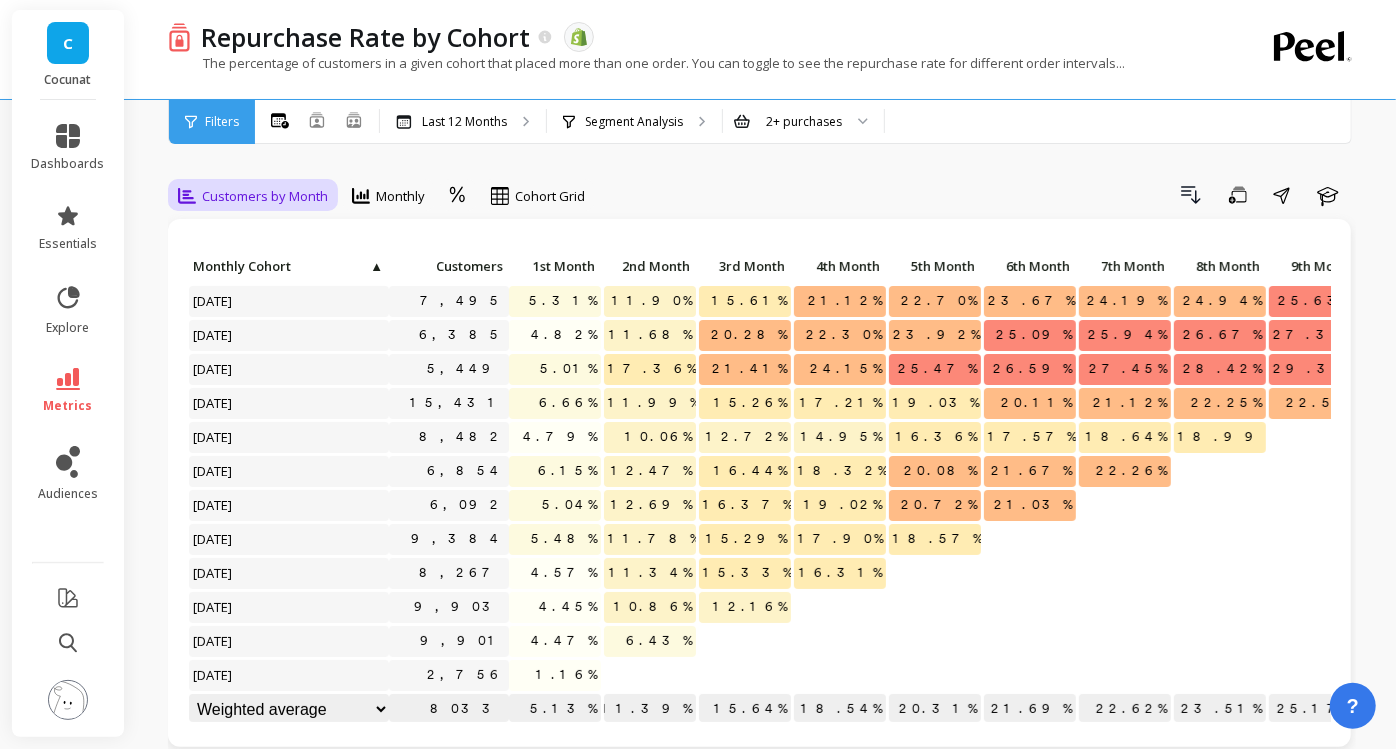 click on "Customers by Month" at bounding box center [265, 196] 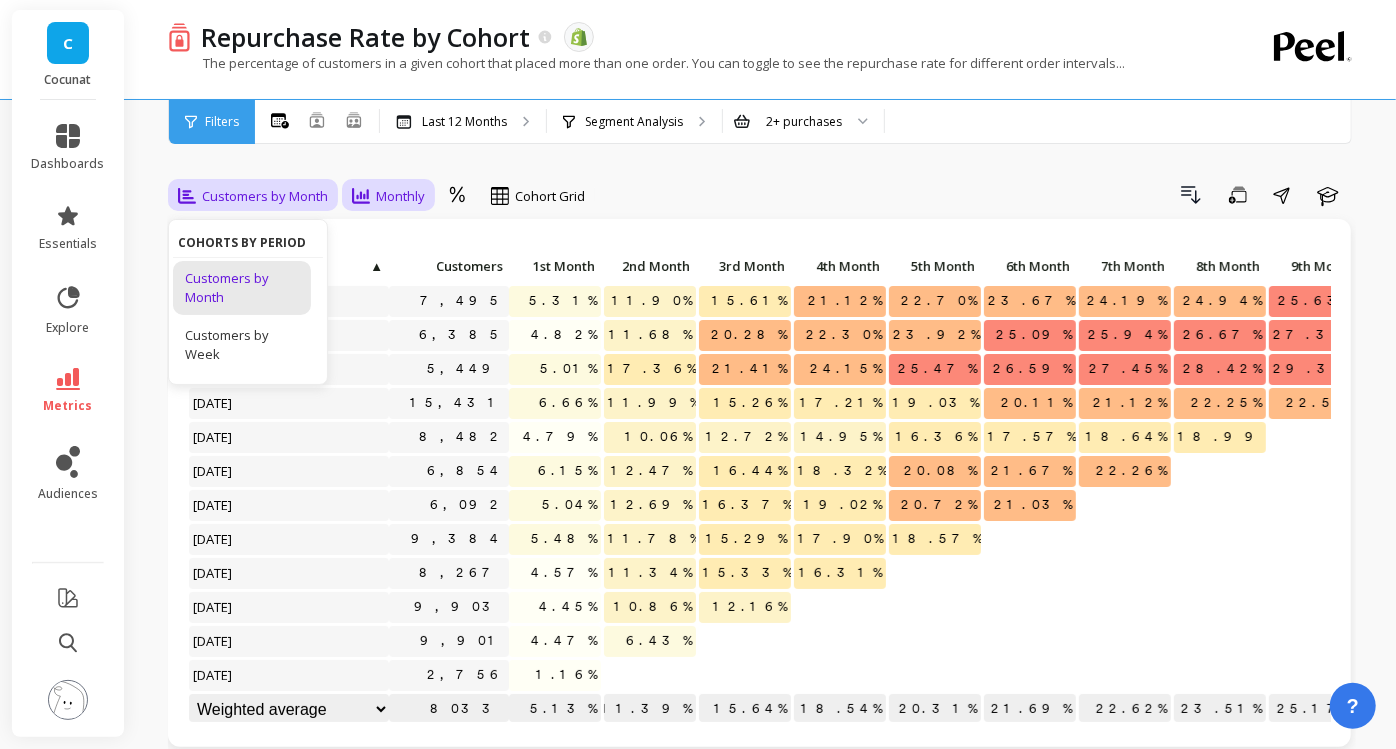 click on "Monthly" at bounding box center (400, 196) 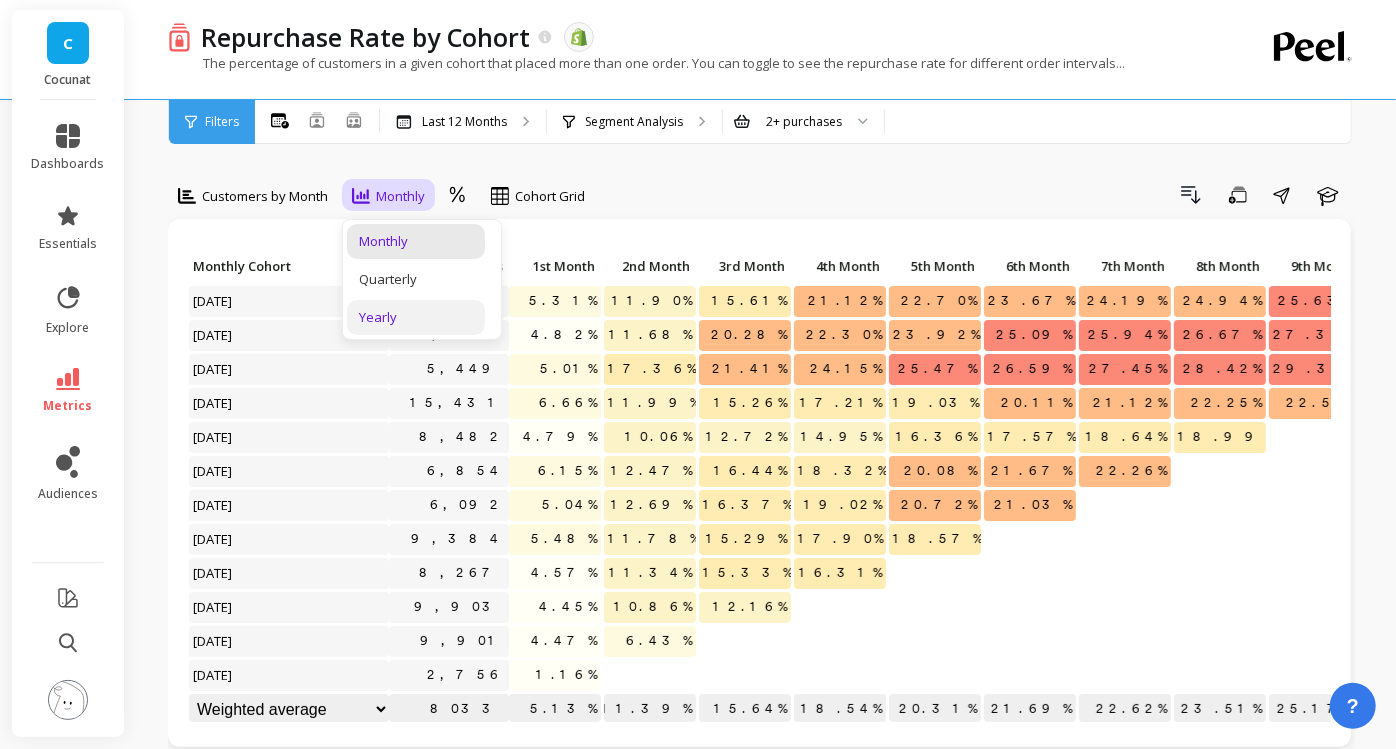 click on "Yearly" at bounding box center [416, 317] 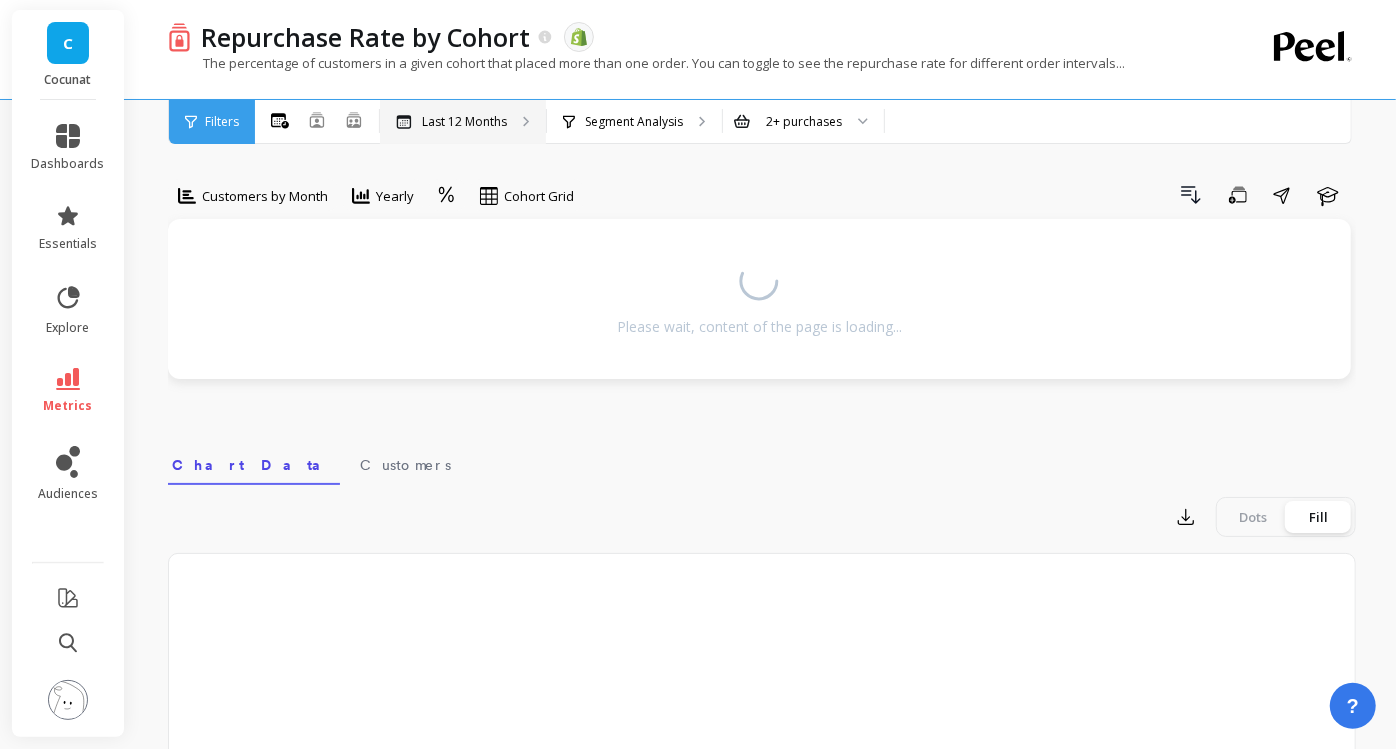 click on "Last 12 Months" at bounding box center (464, 122) 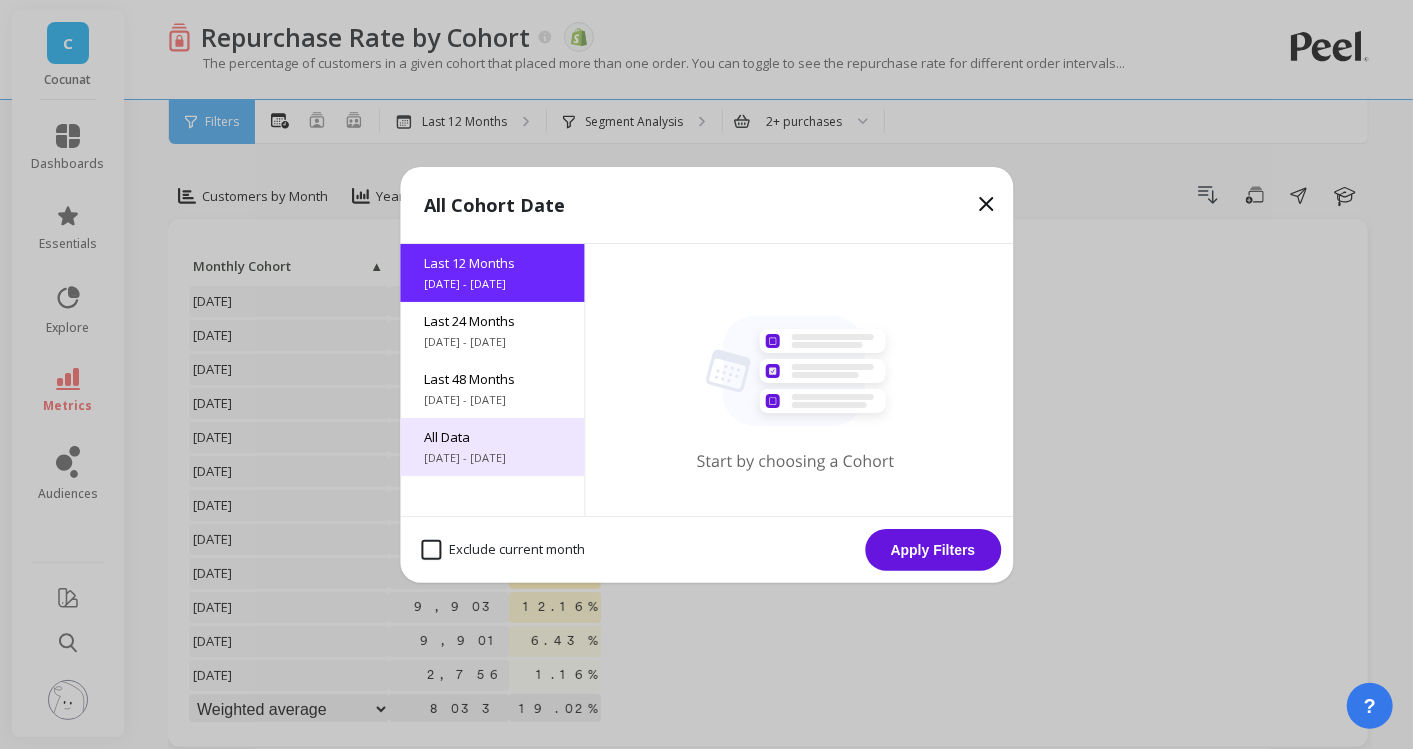 click on "All Data" at bounding box center (492, 437) 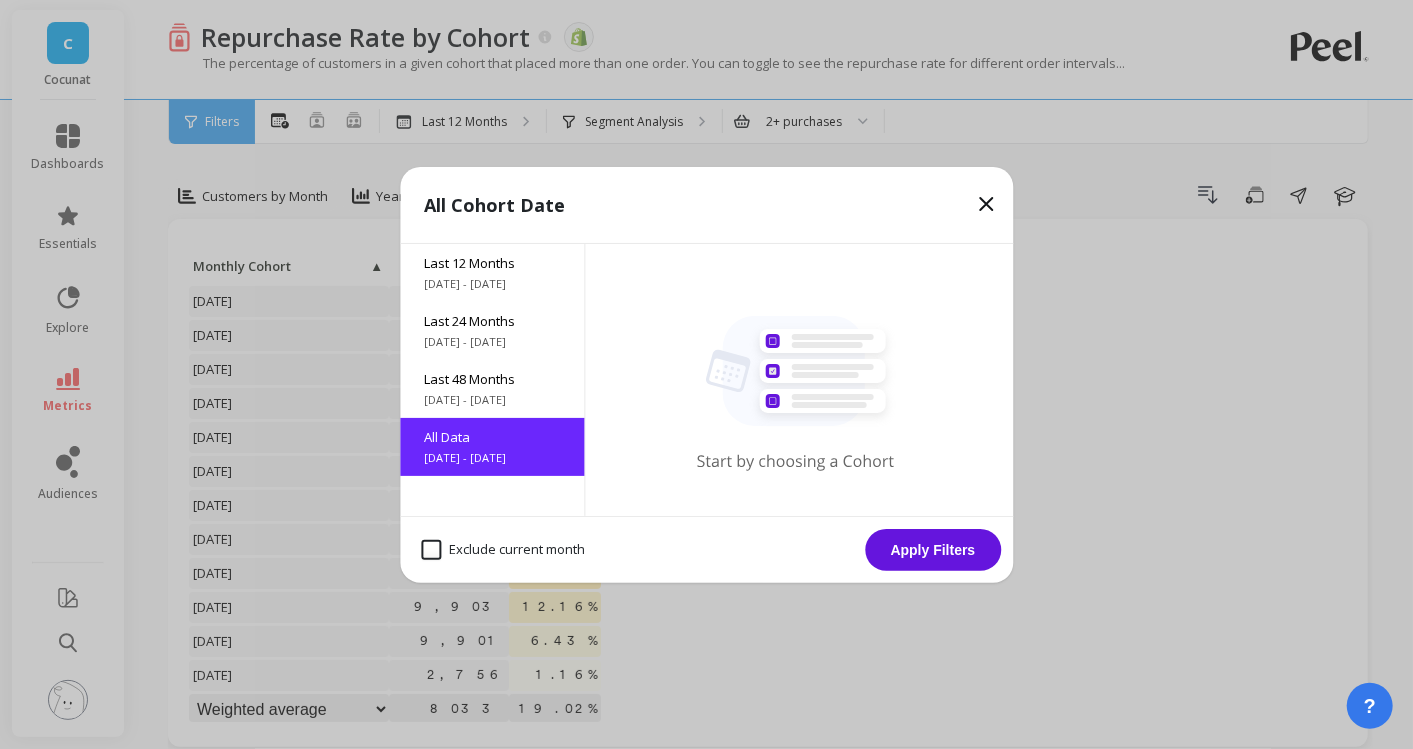 click on "Exclude current month" at bounding box center (503, 550) 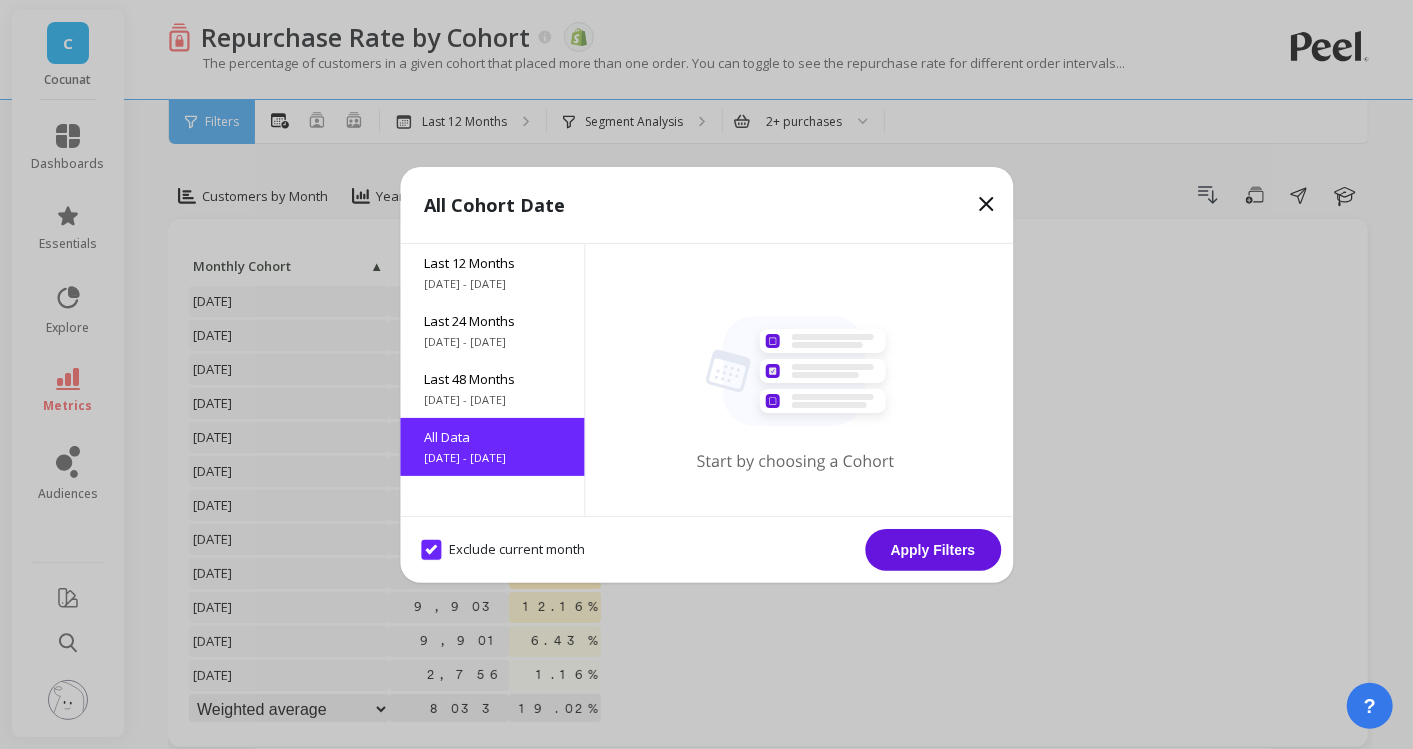 checkbox on "true" 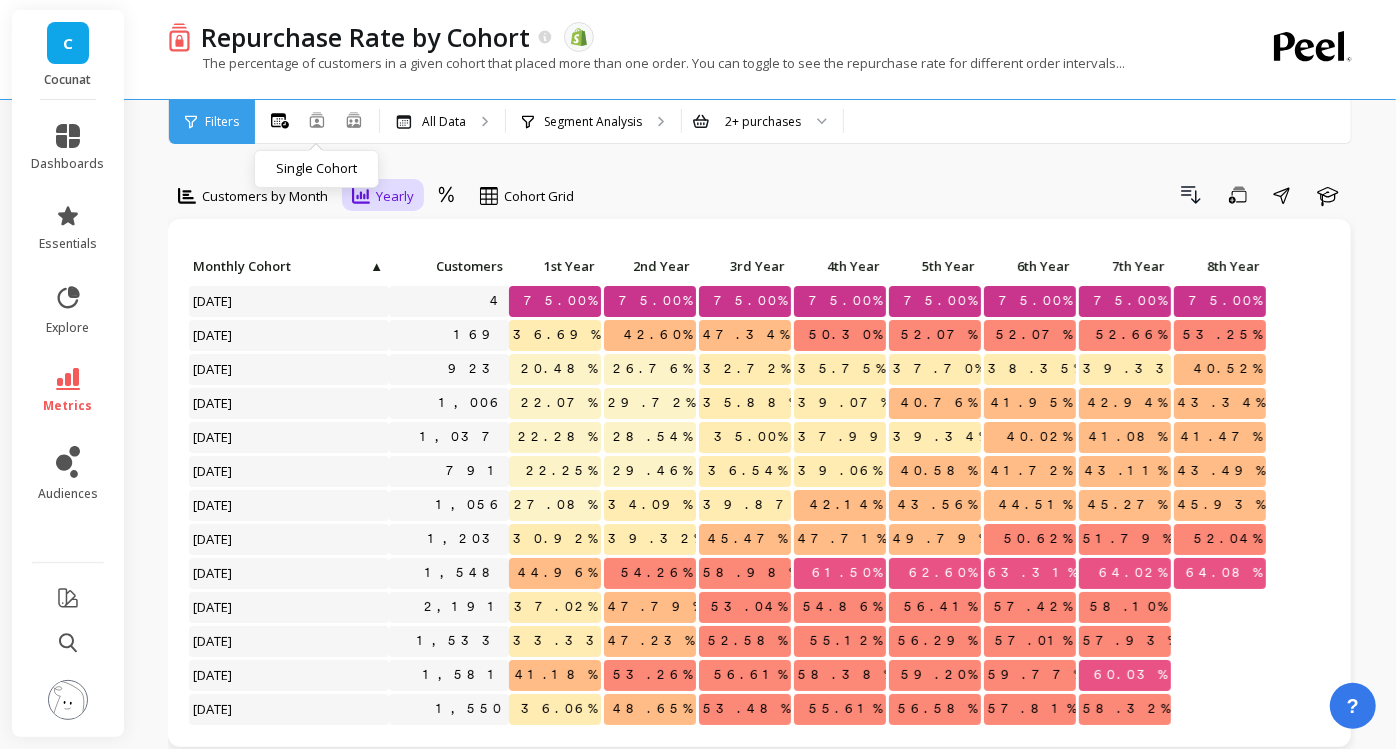 click on "Yearly" at bounding box center [395, 196] 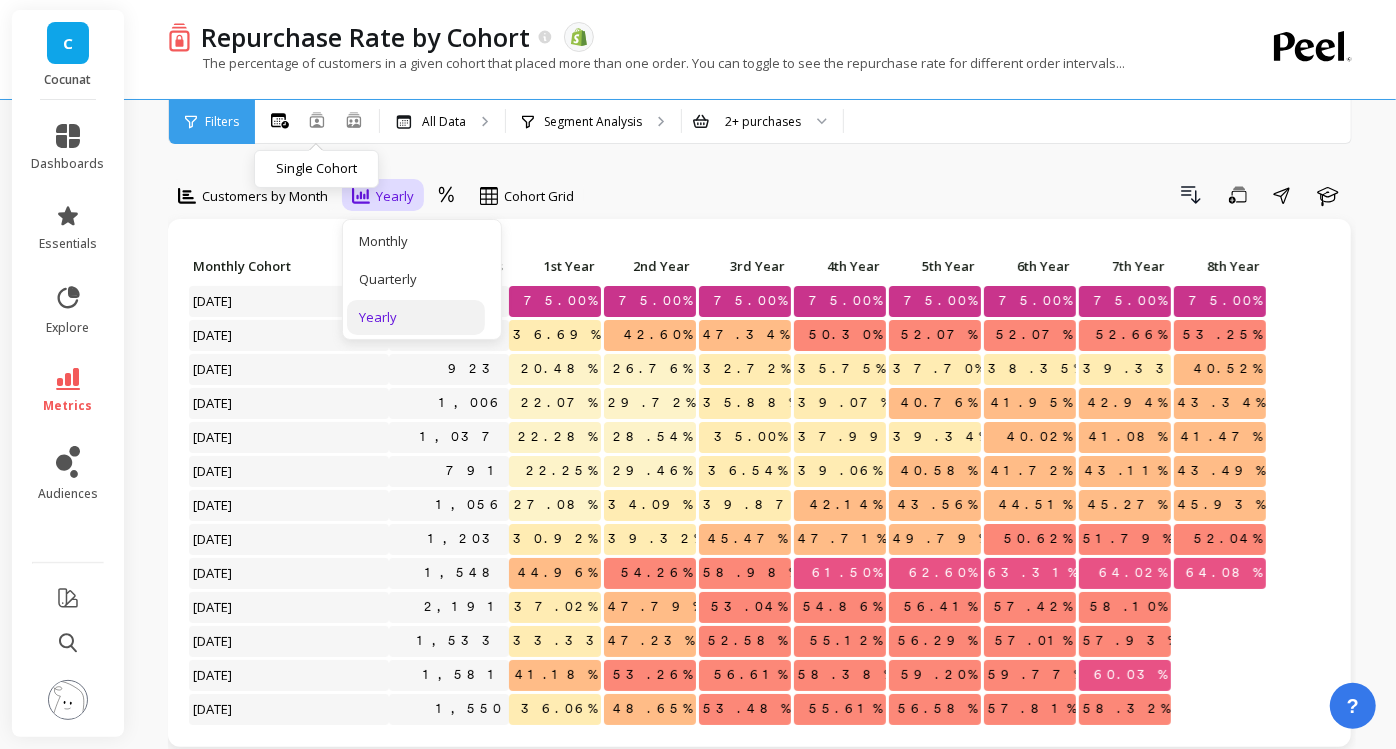 click on "Yearly" at bounding box center [416, 317] 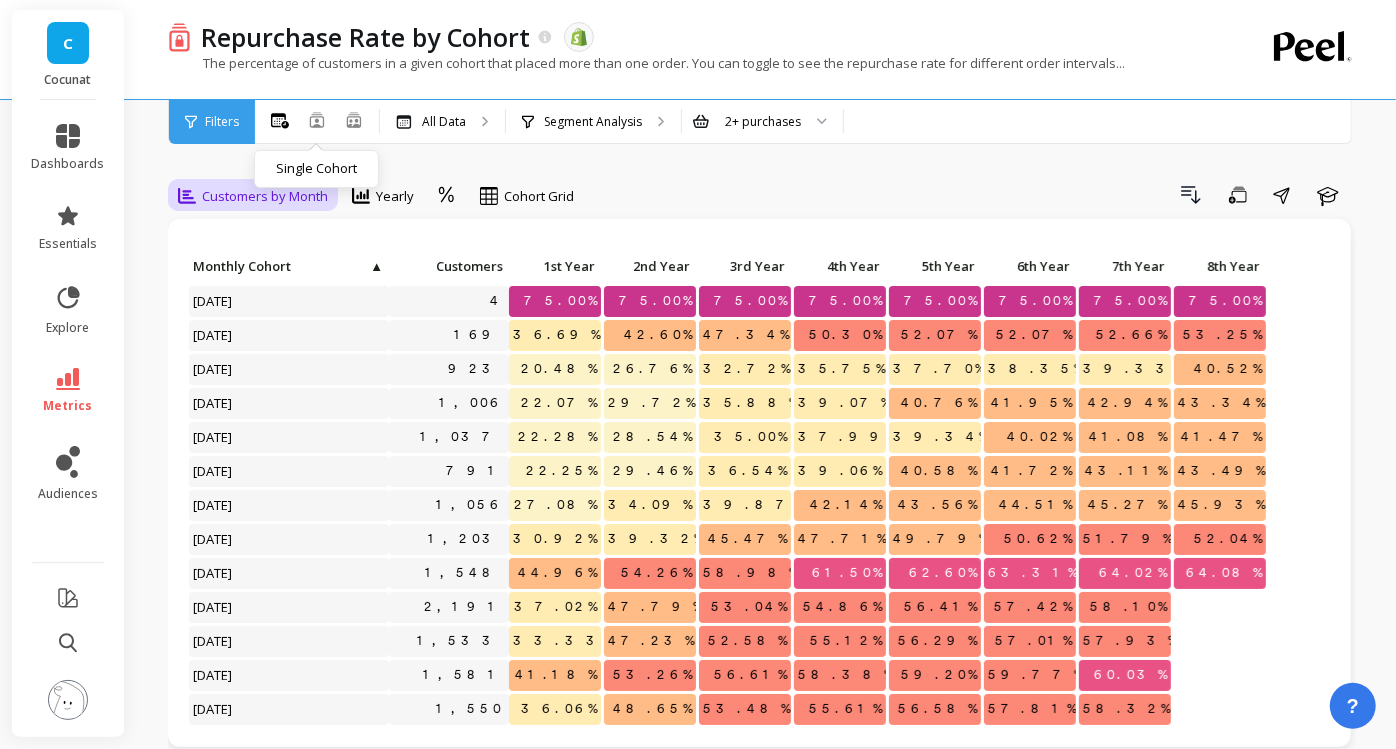 click on "Customers by Month" at bounding box center [265, 196] 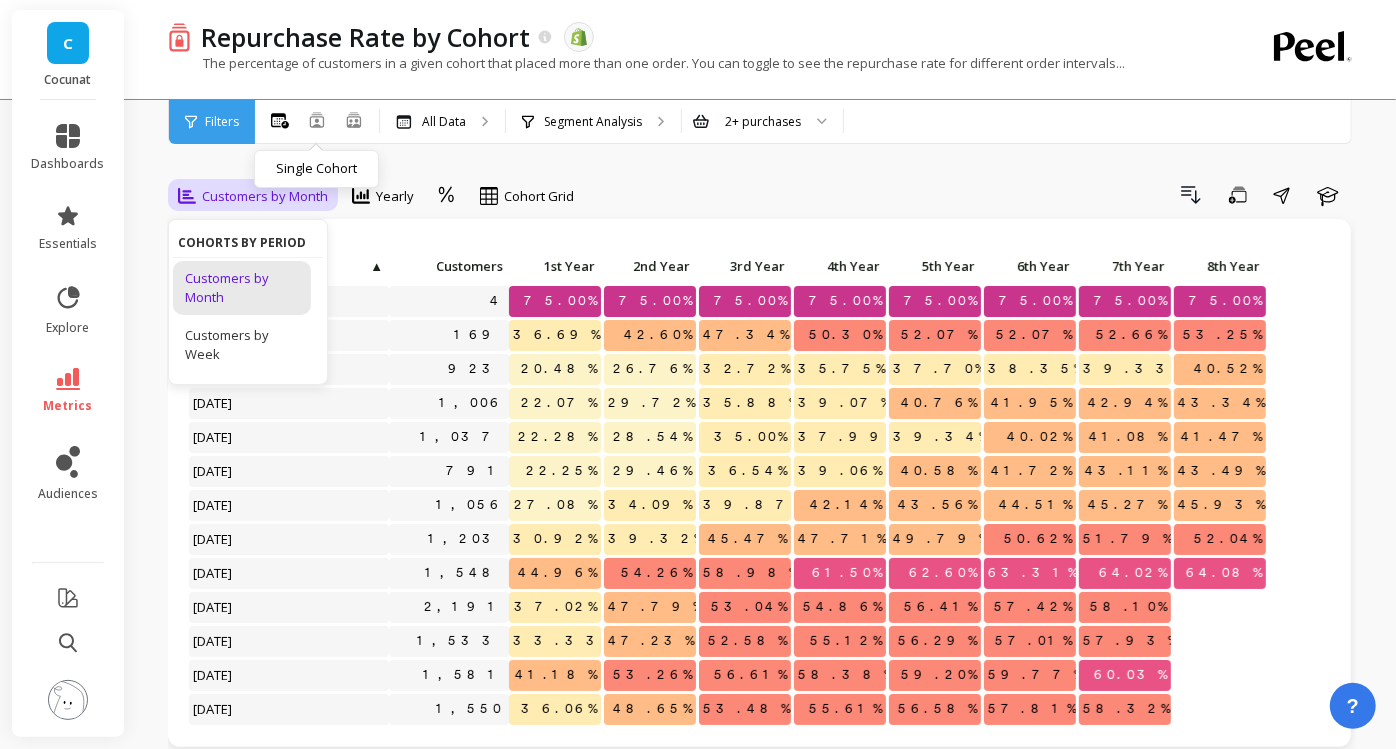 click on "Customers by Month" at bounding box center (265, 196) 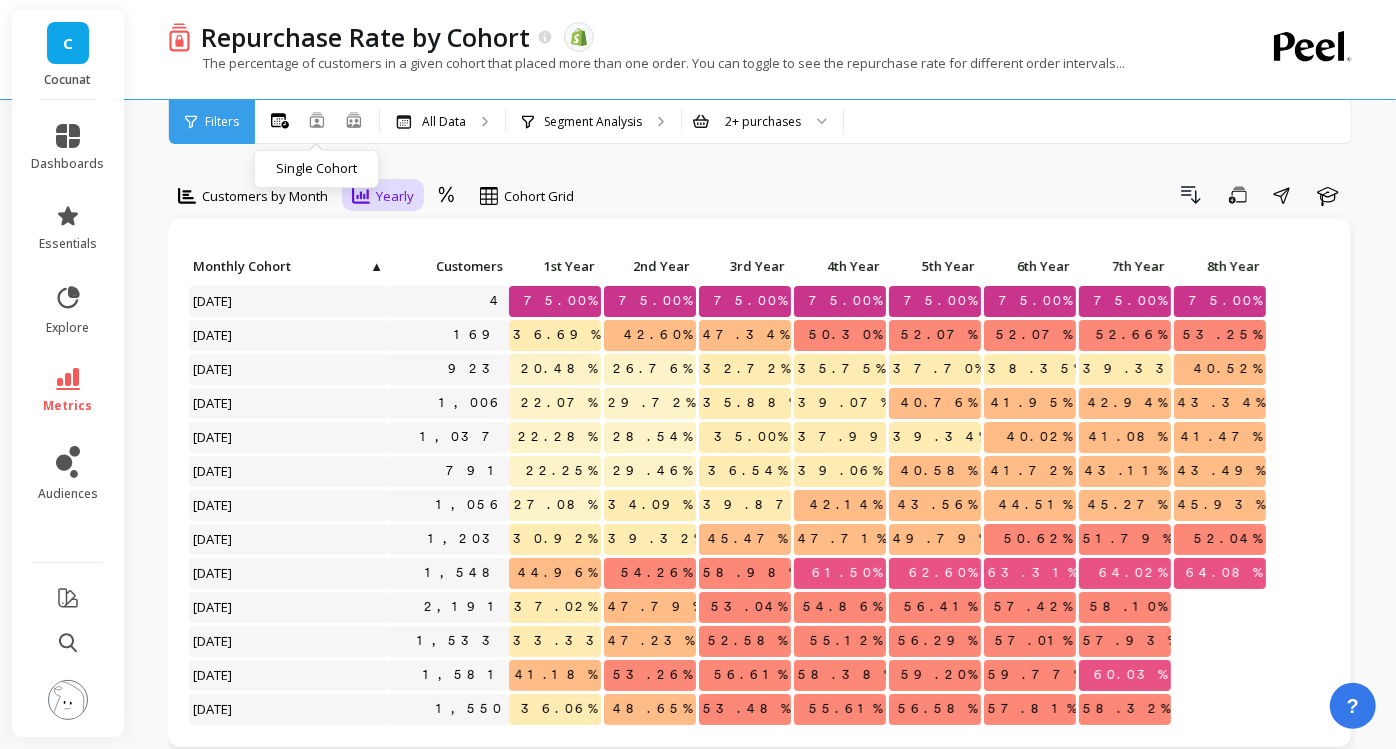 click on "Yearly" at bounding box center [395, 196] 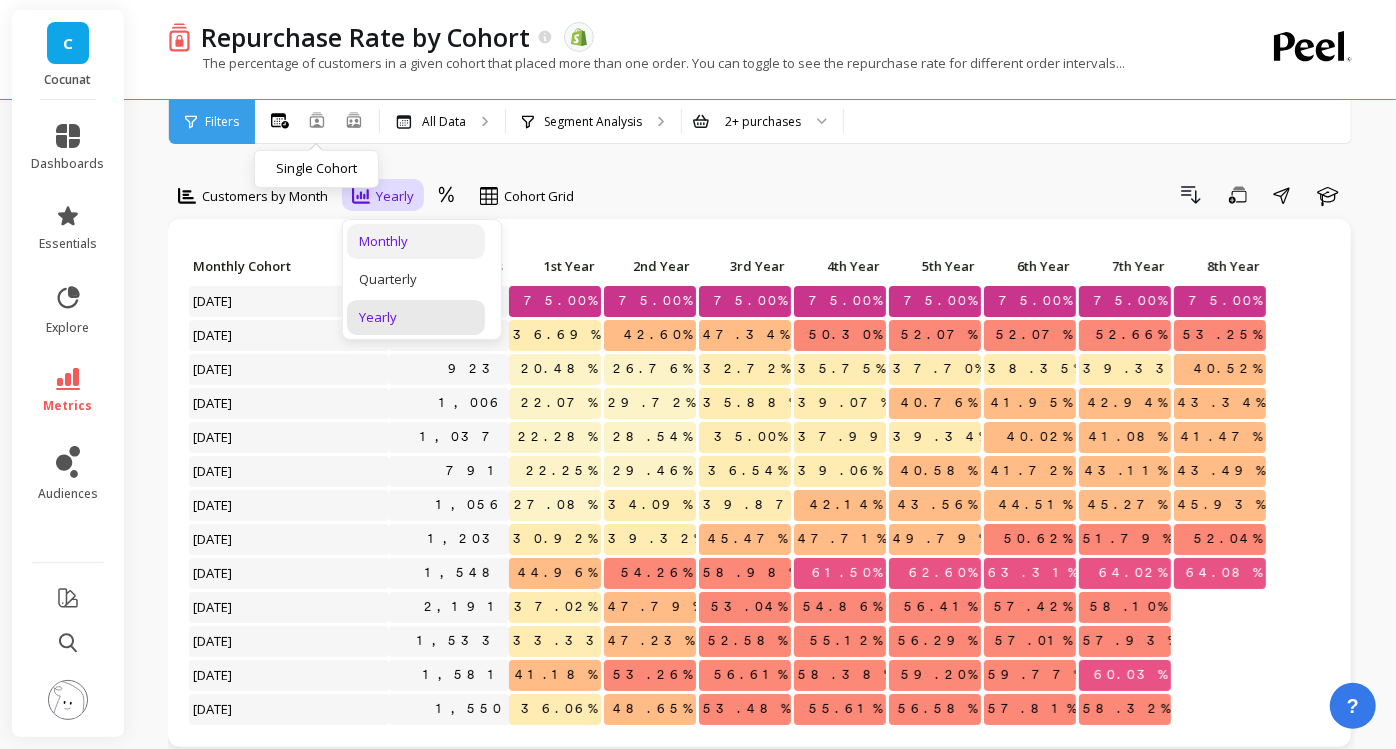 click on "Monthly" at bounding box center (416, 241) 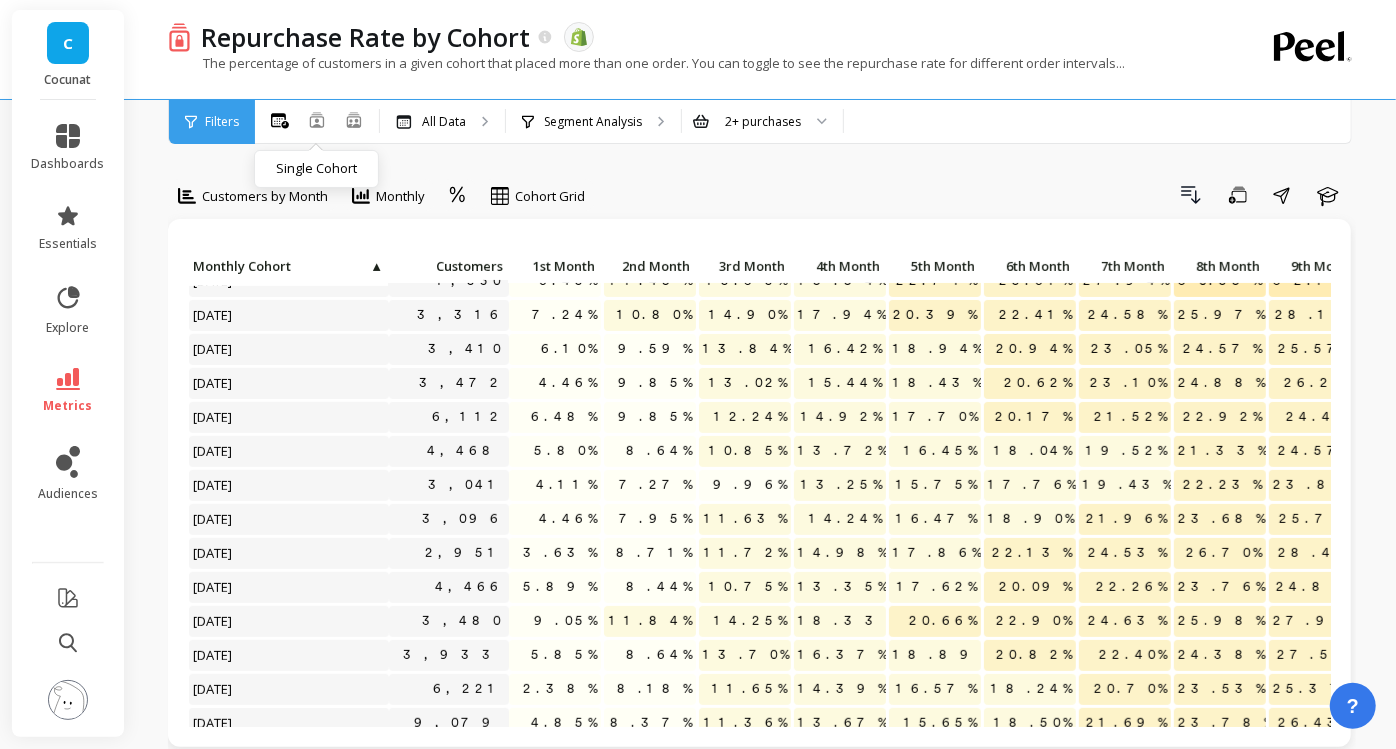 scroll, scrollTop: 444, scrollLeft: 0, axis: vertical 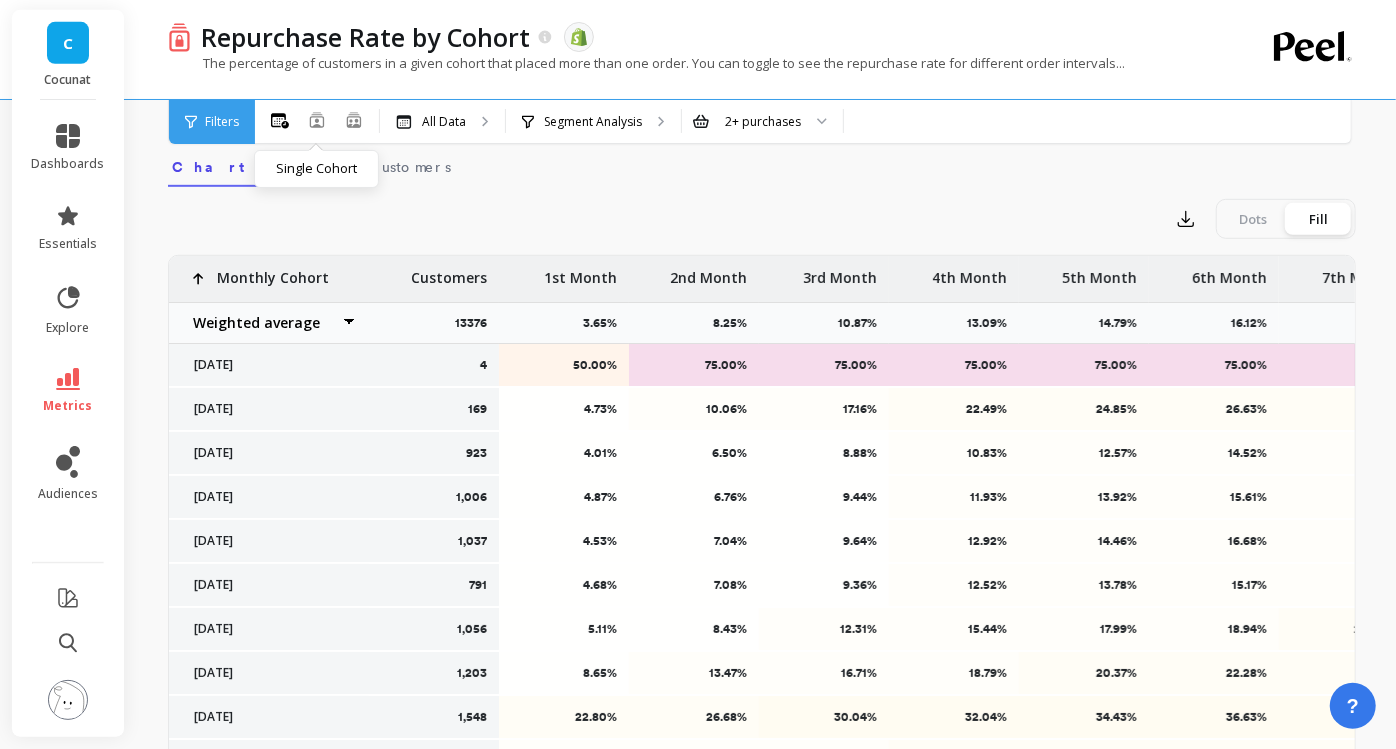 click on "Export Dots Fill" at bounding box center (762, 219) 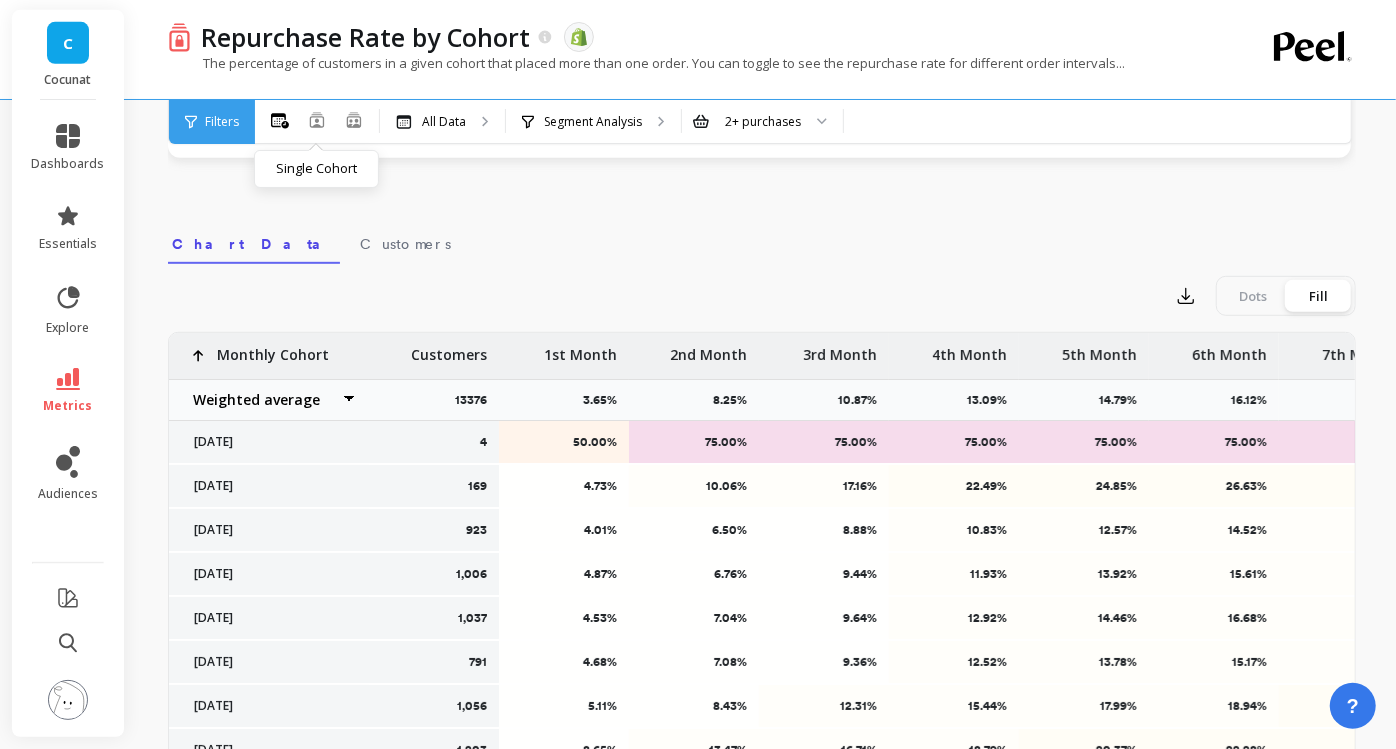 scroll, scrollTop: 555, scrollLeft: 0, axis: vertical 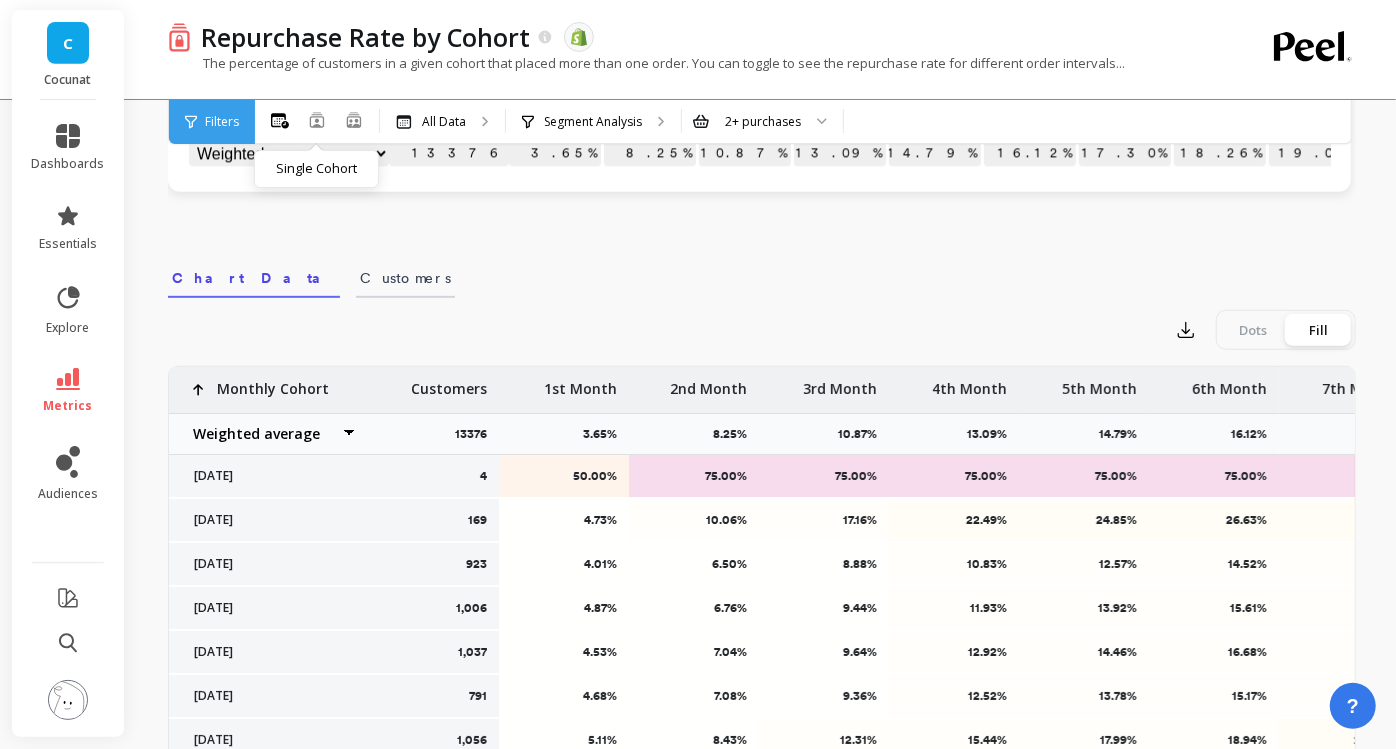 click on "Customers" at bounding box center (405, 278) 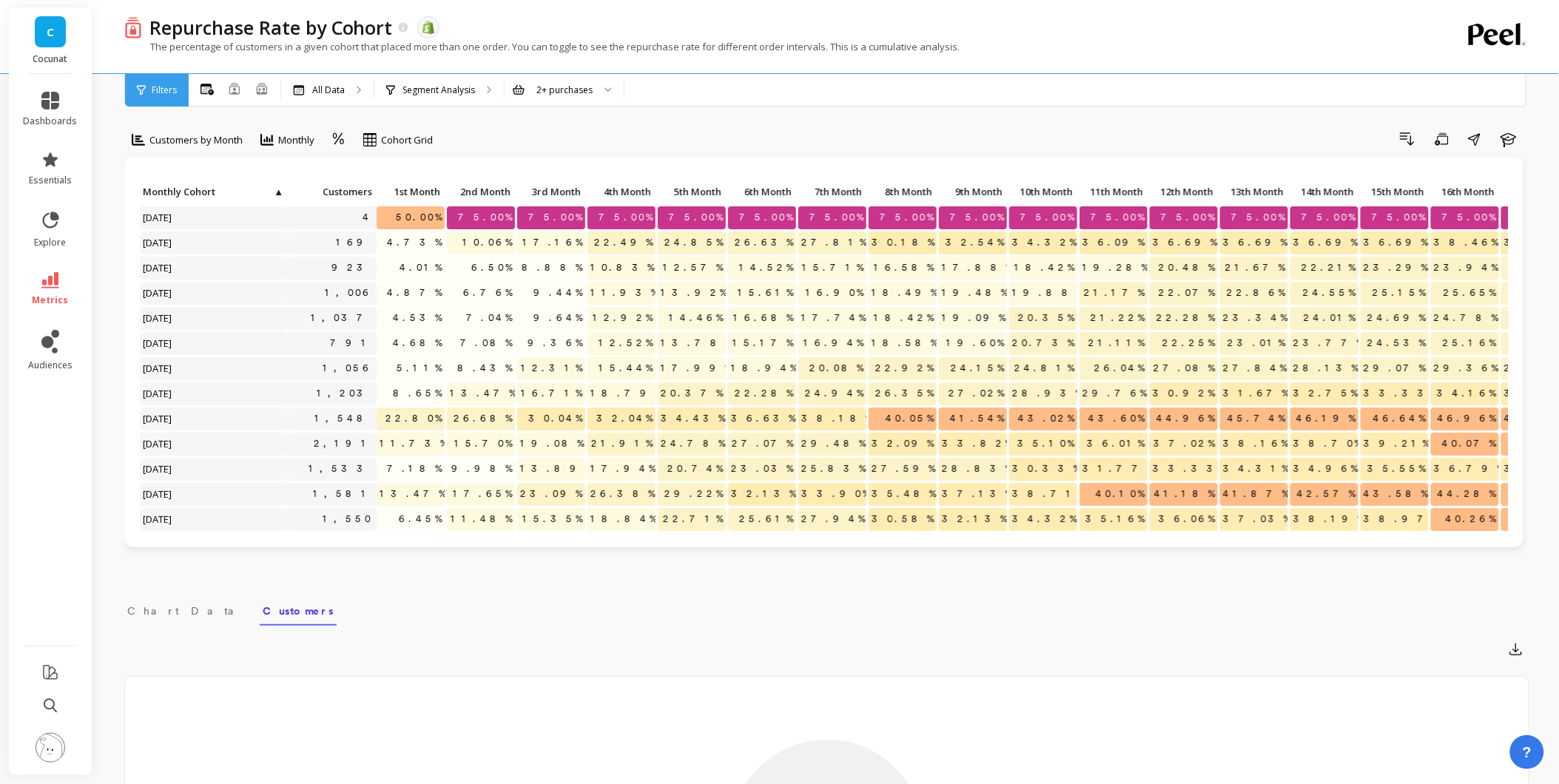 scroll, scrollTop: 0, scrollLeft: 0, axis: both 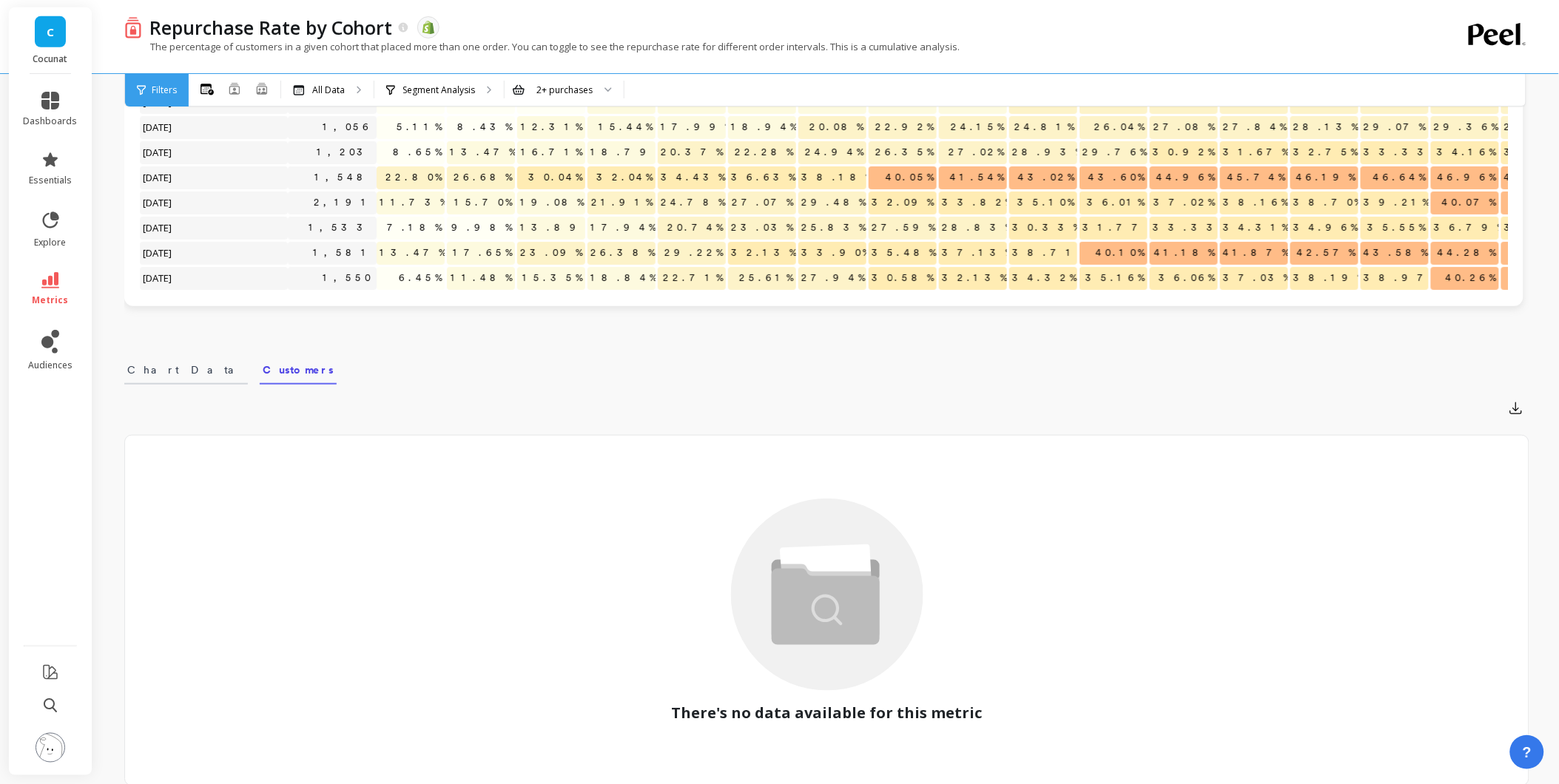 click on "Chart Data" at bounding box center [186, 370] 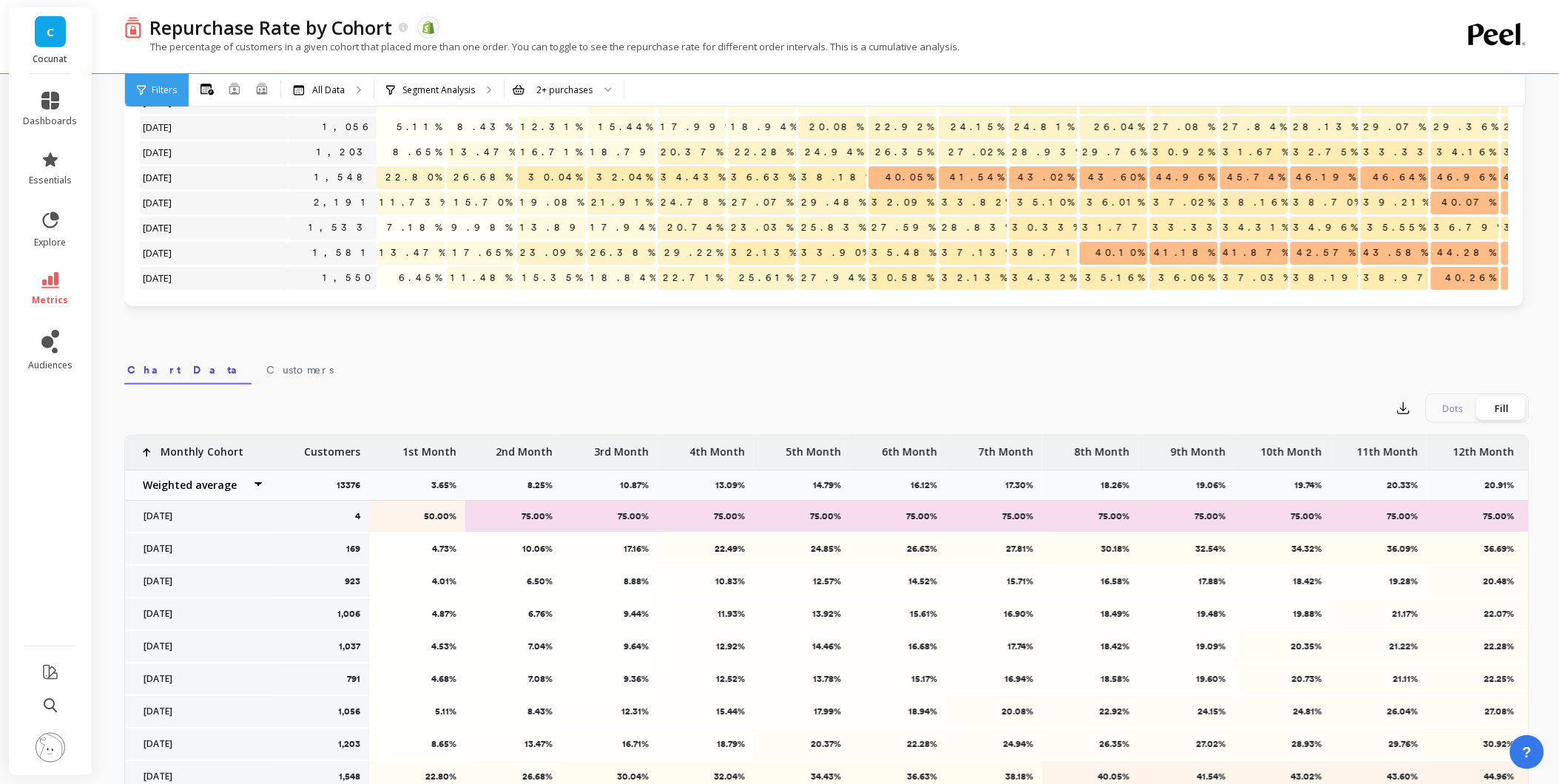 scroll, scrollTop: 0, scrollLeft: 0, axis: both 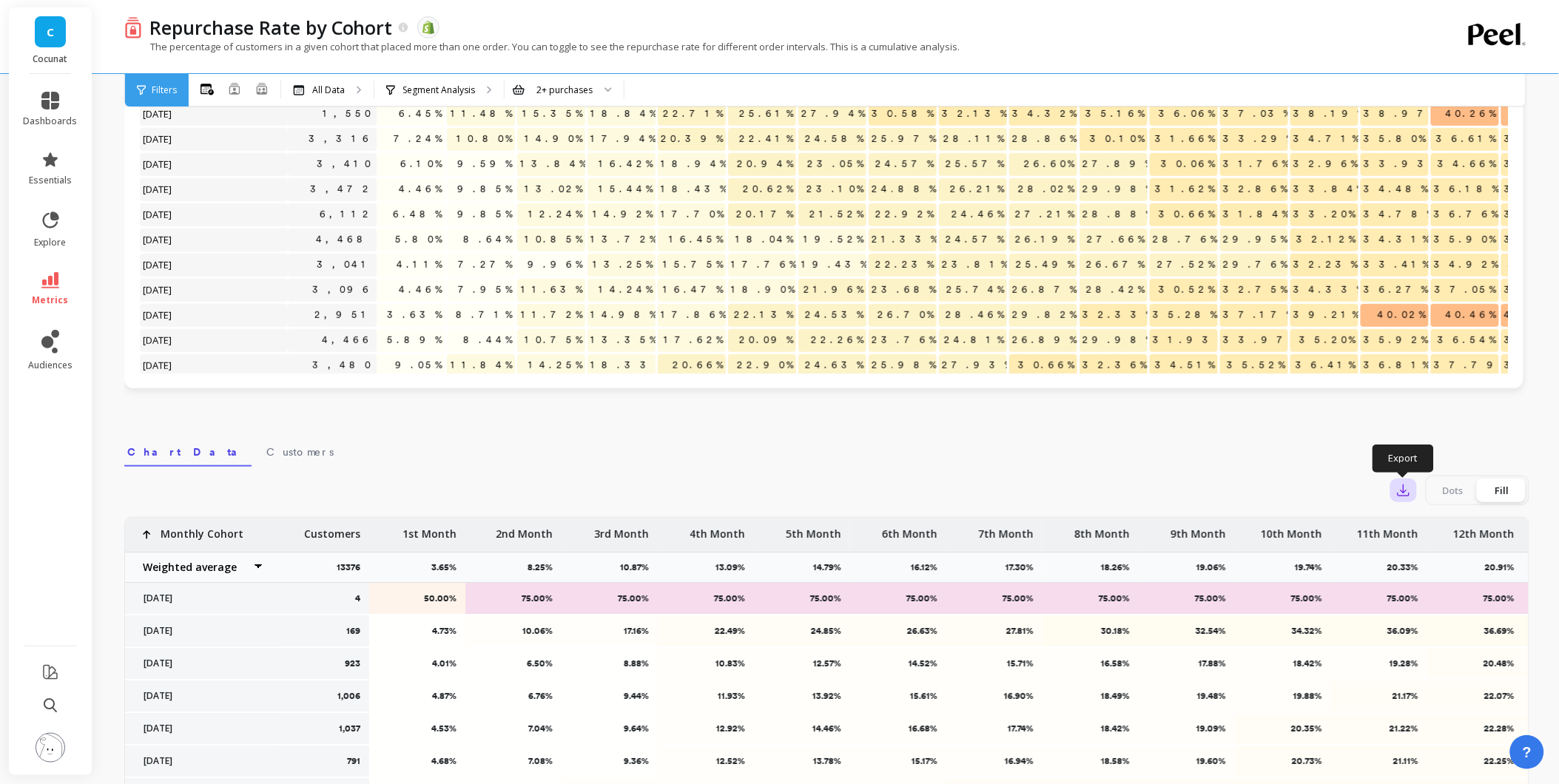 click 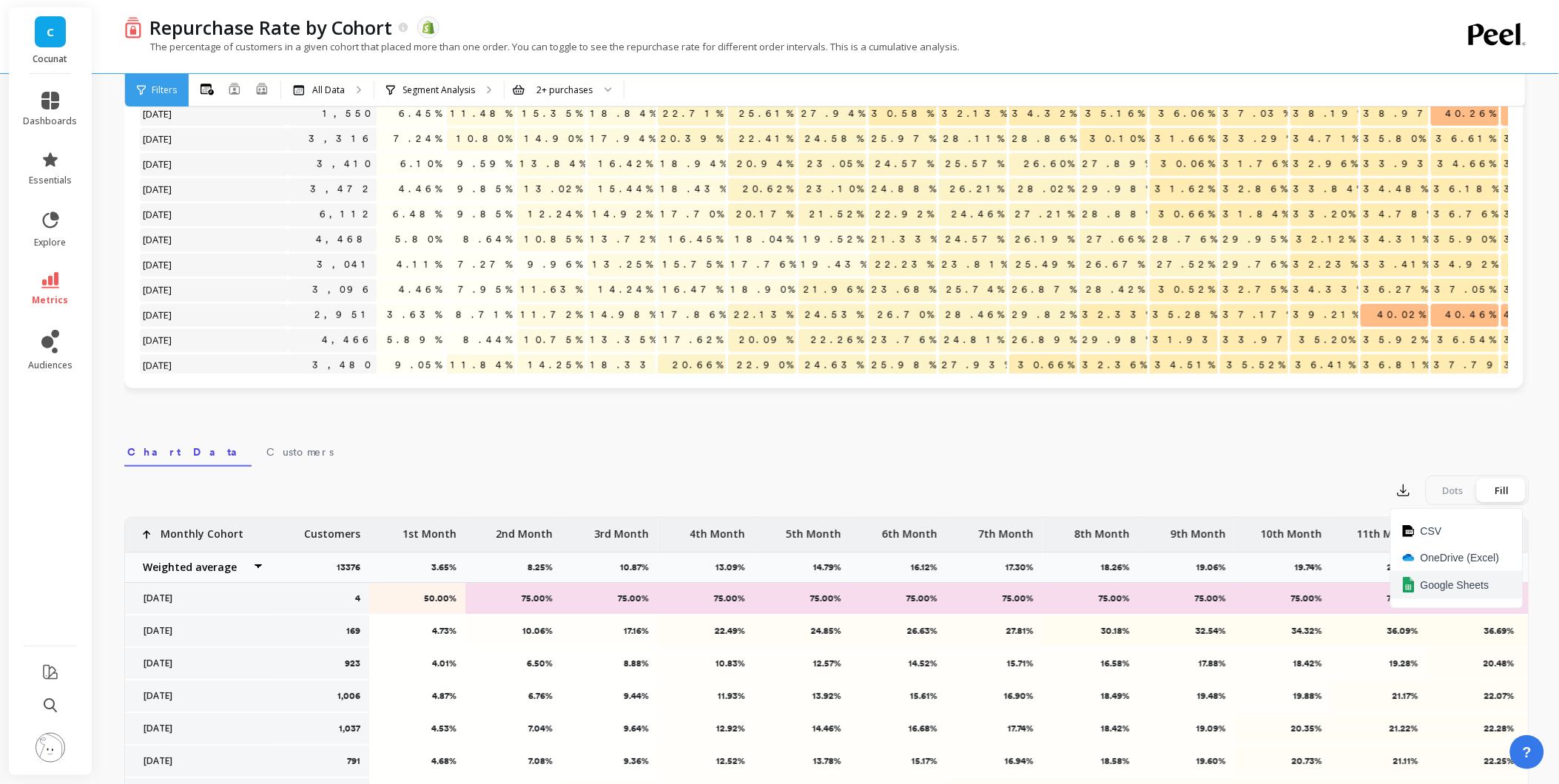 click on "Google Sheets" at bounding box center [1455, 585] 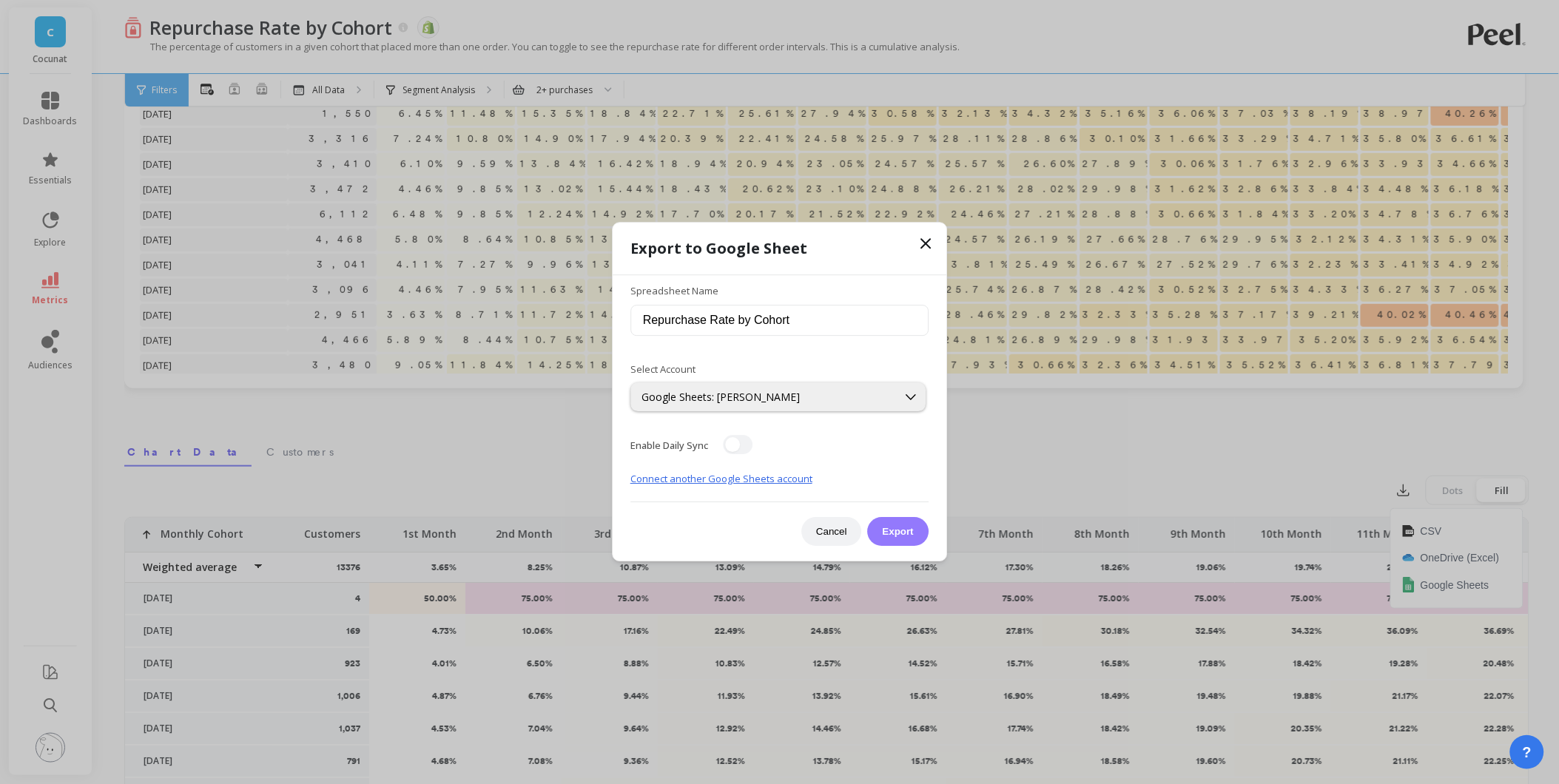 click on "Export" at bounding box center (898, 532) 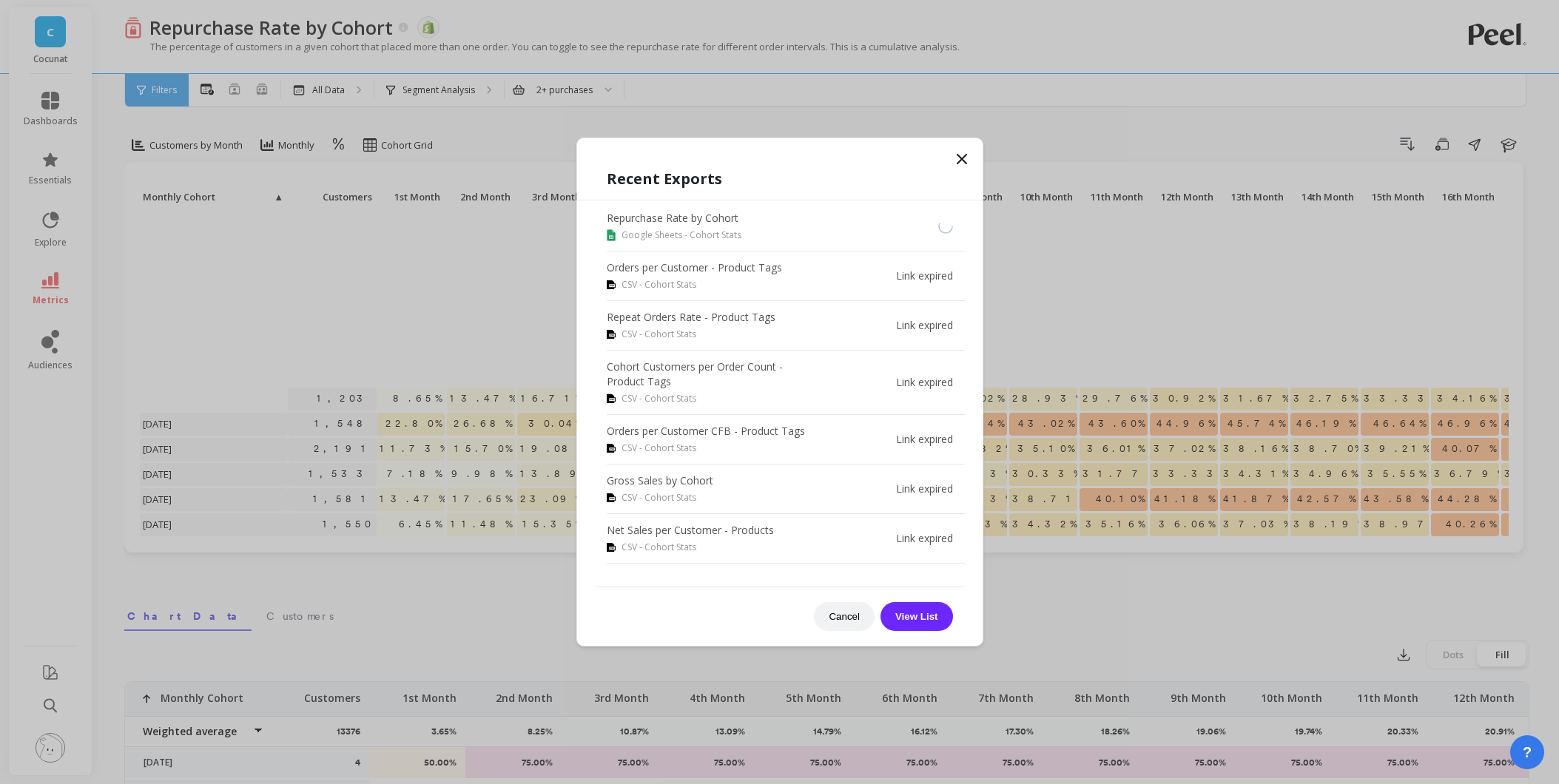 scroll, scrollTop: 164, scrollLeft: 0, axis: vertical 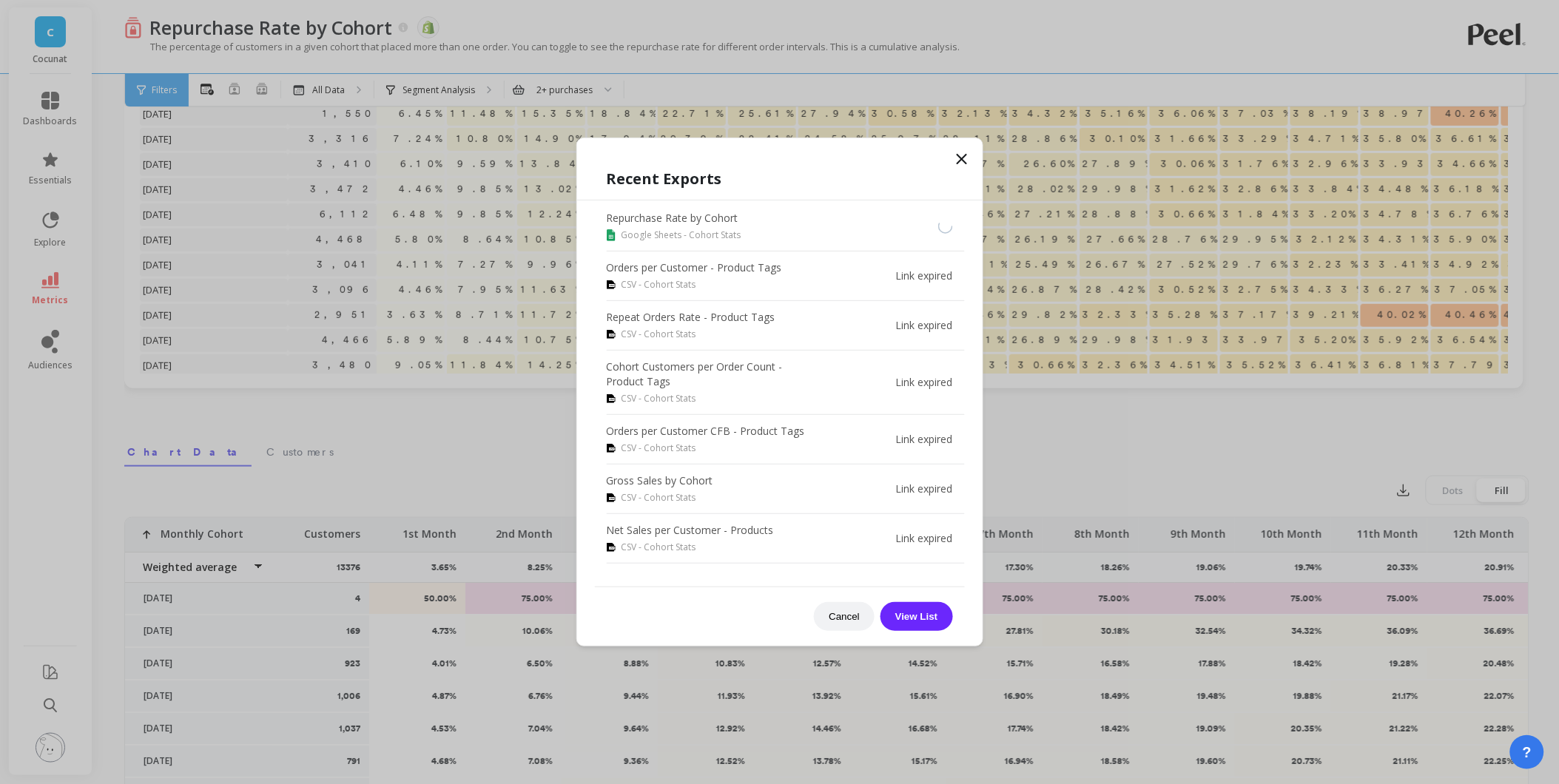 click 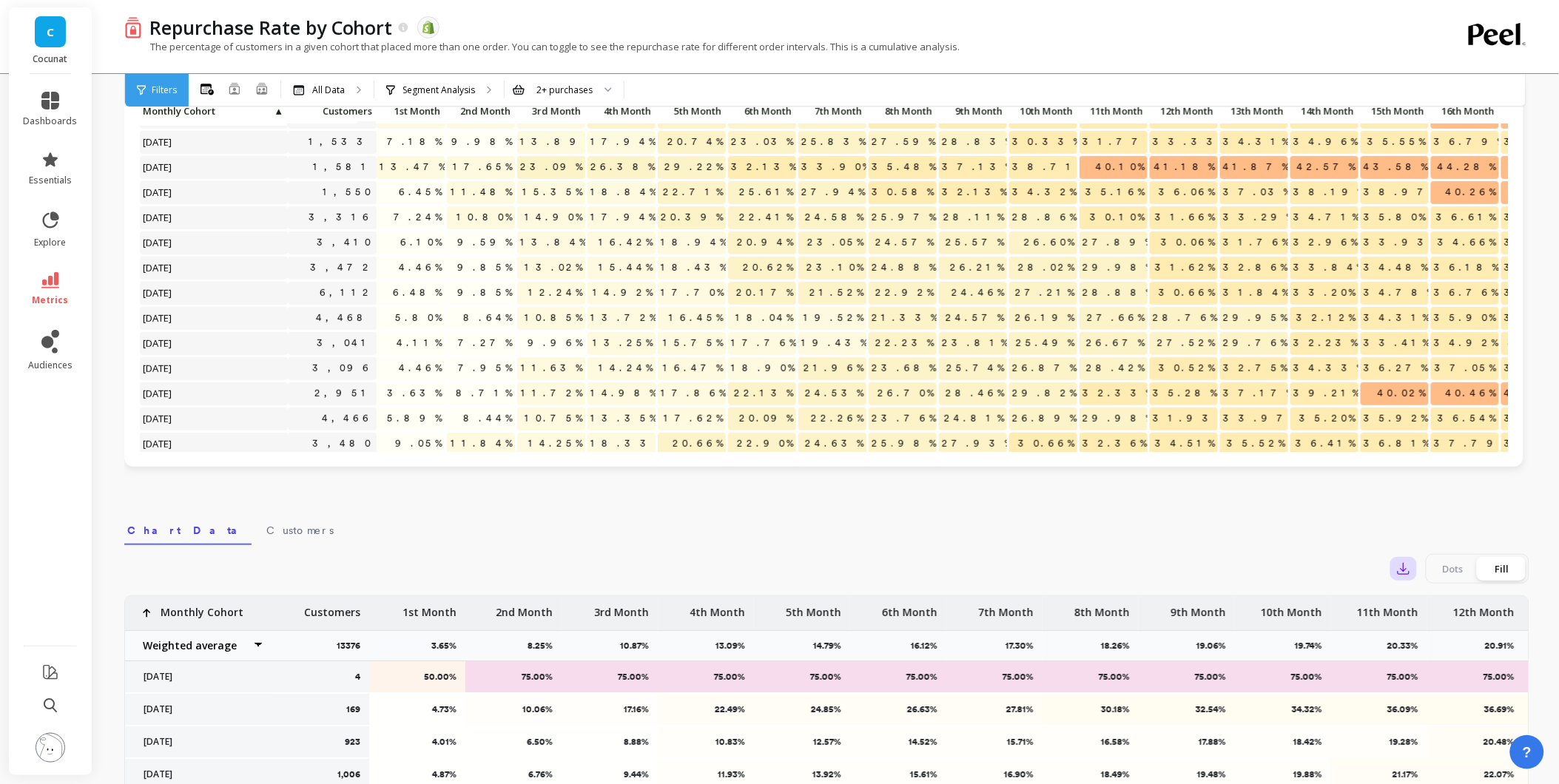 scroll, scrollTop: 0, scrollLeft: 0, axis: both 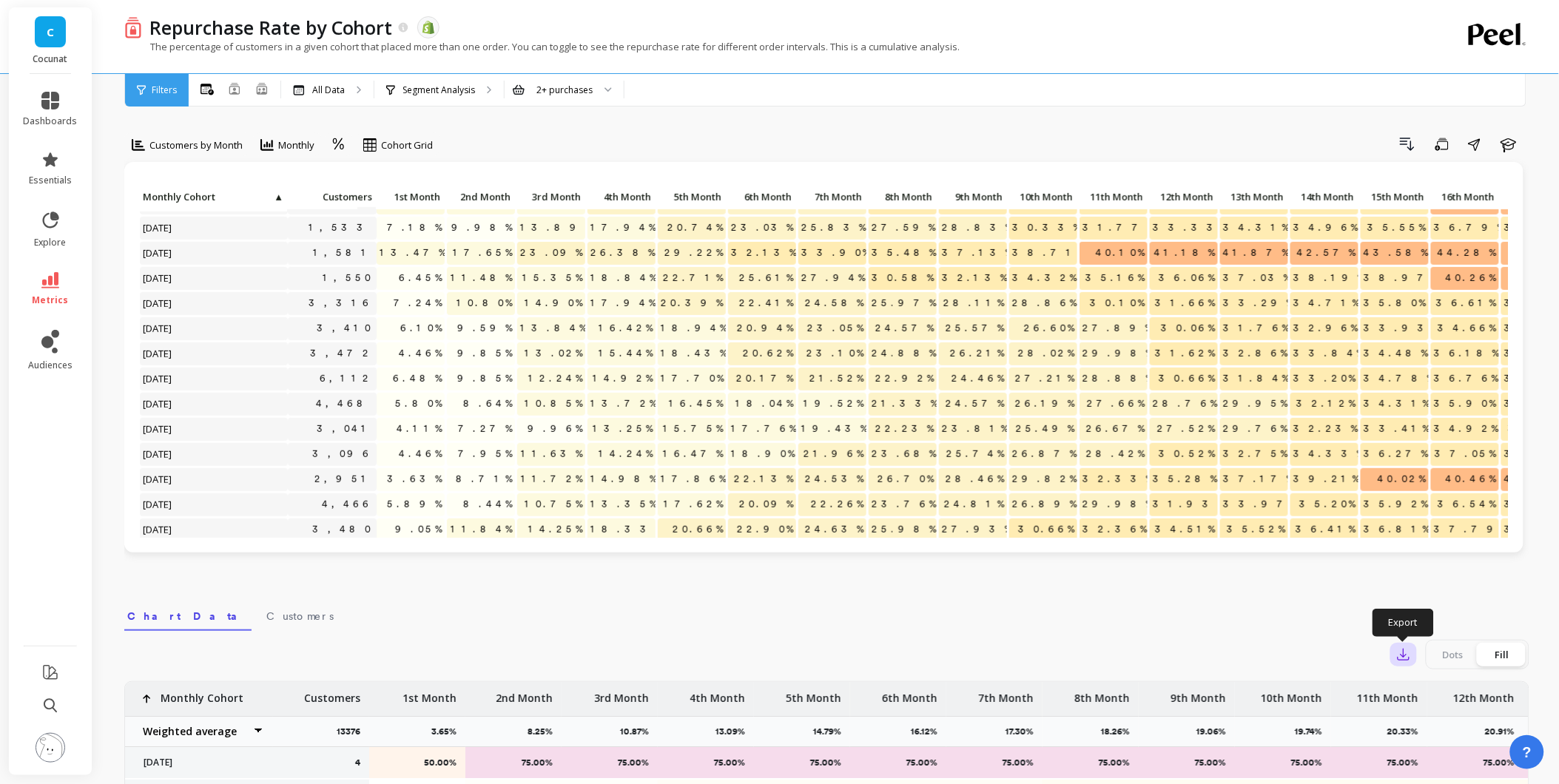 click 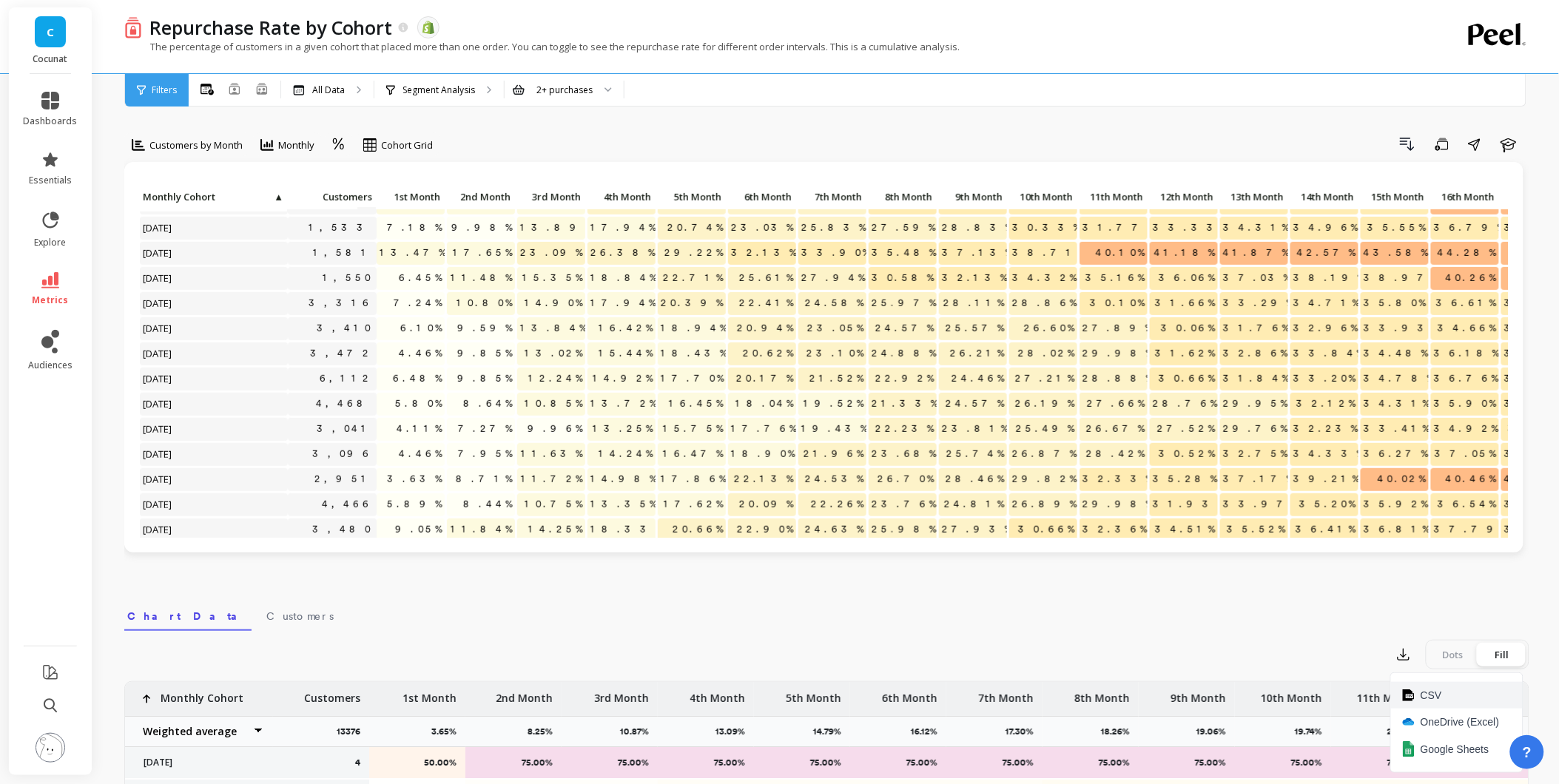 click on "CSV" at bounding box center (1457, 695) 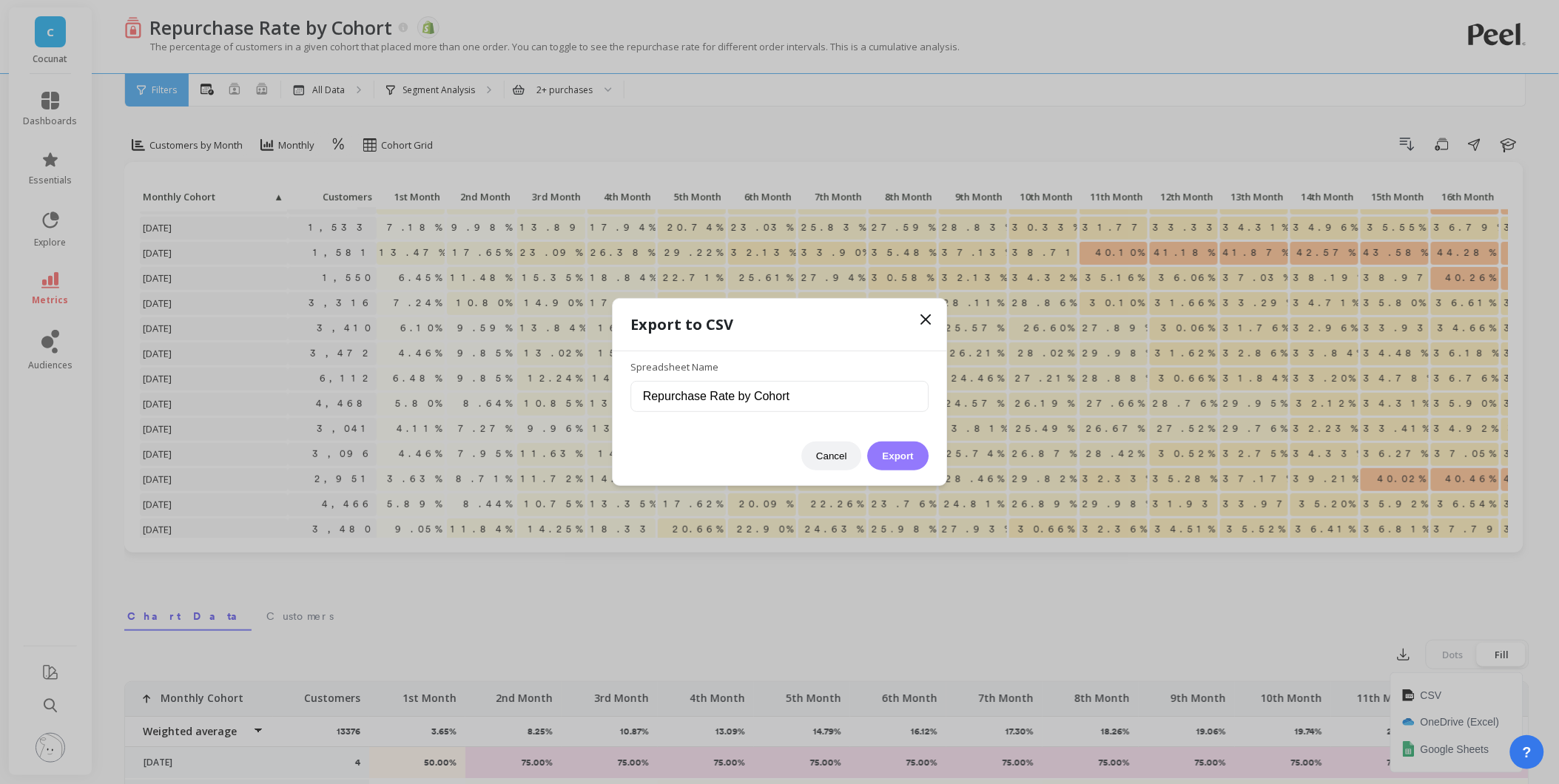 click on "Export" at bounding box center [898, 456] 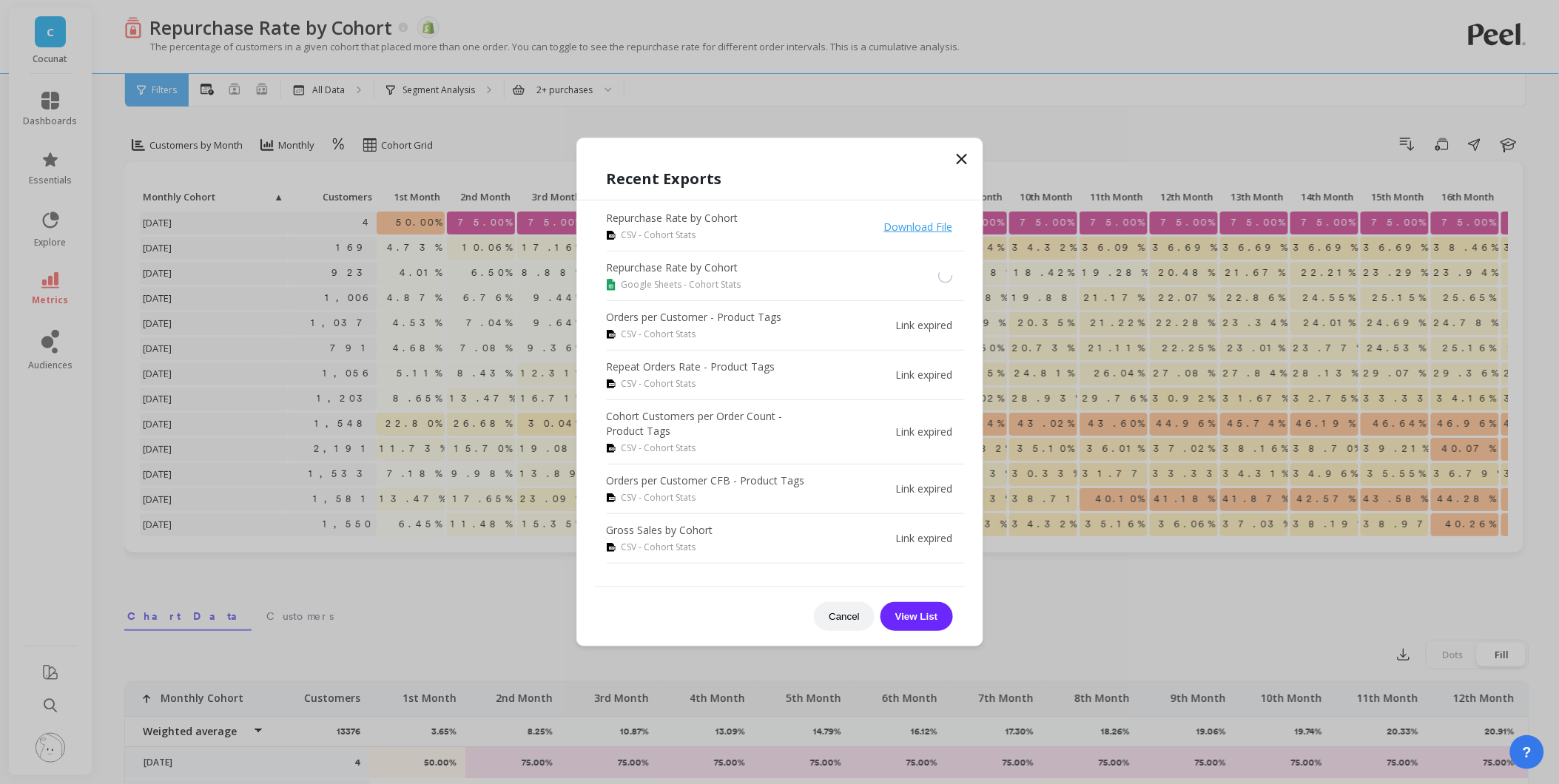 click 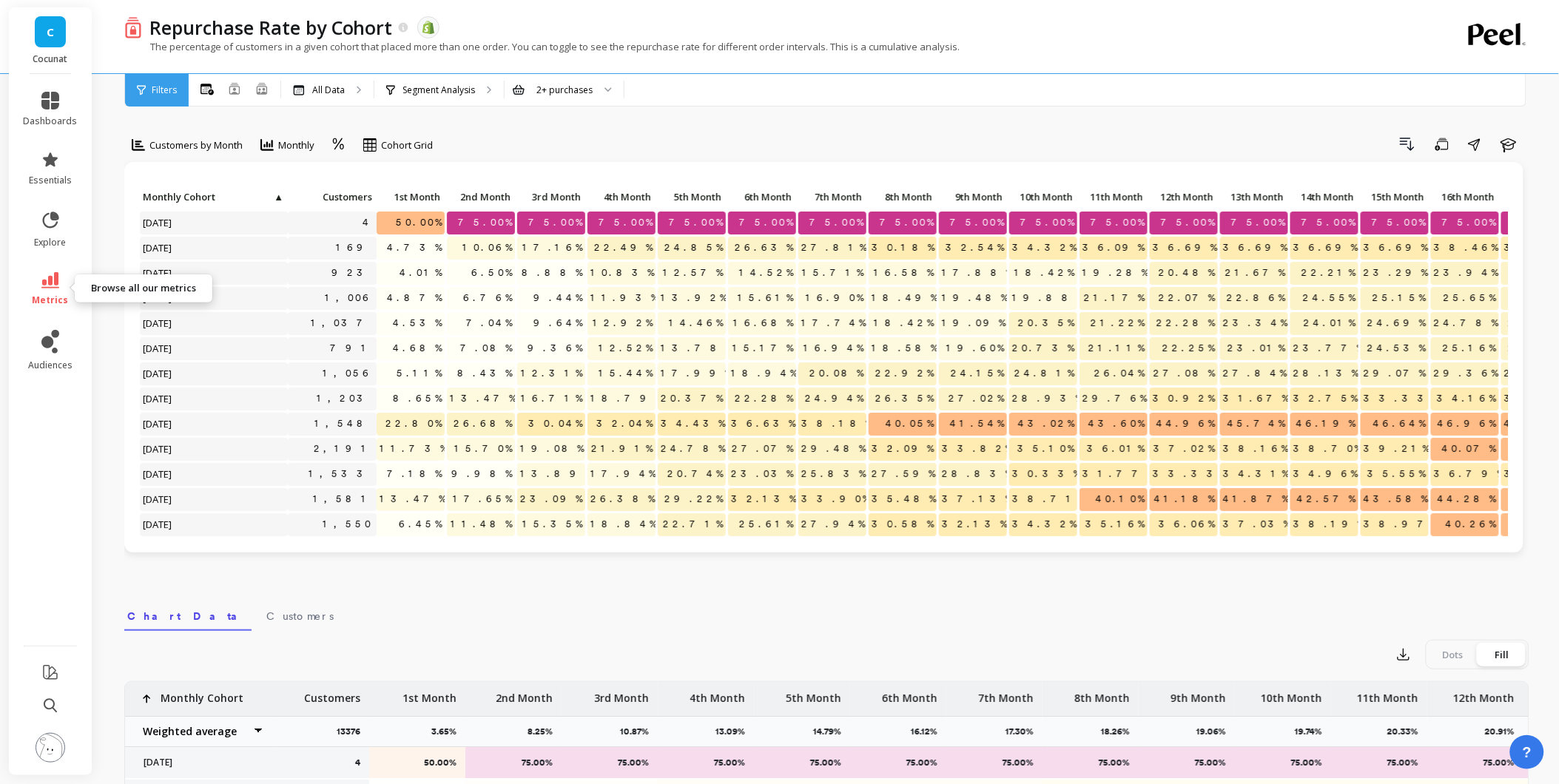 click on "metrics" at bounding box center [50, 289] 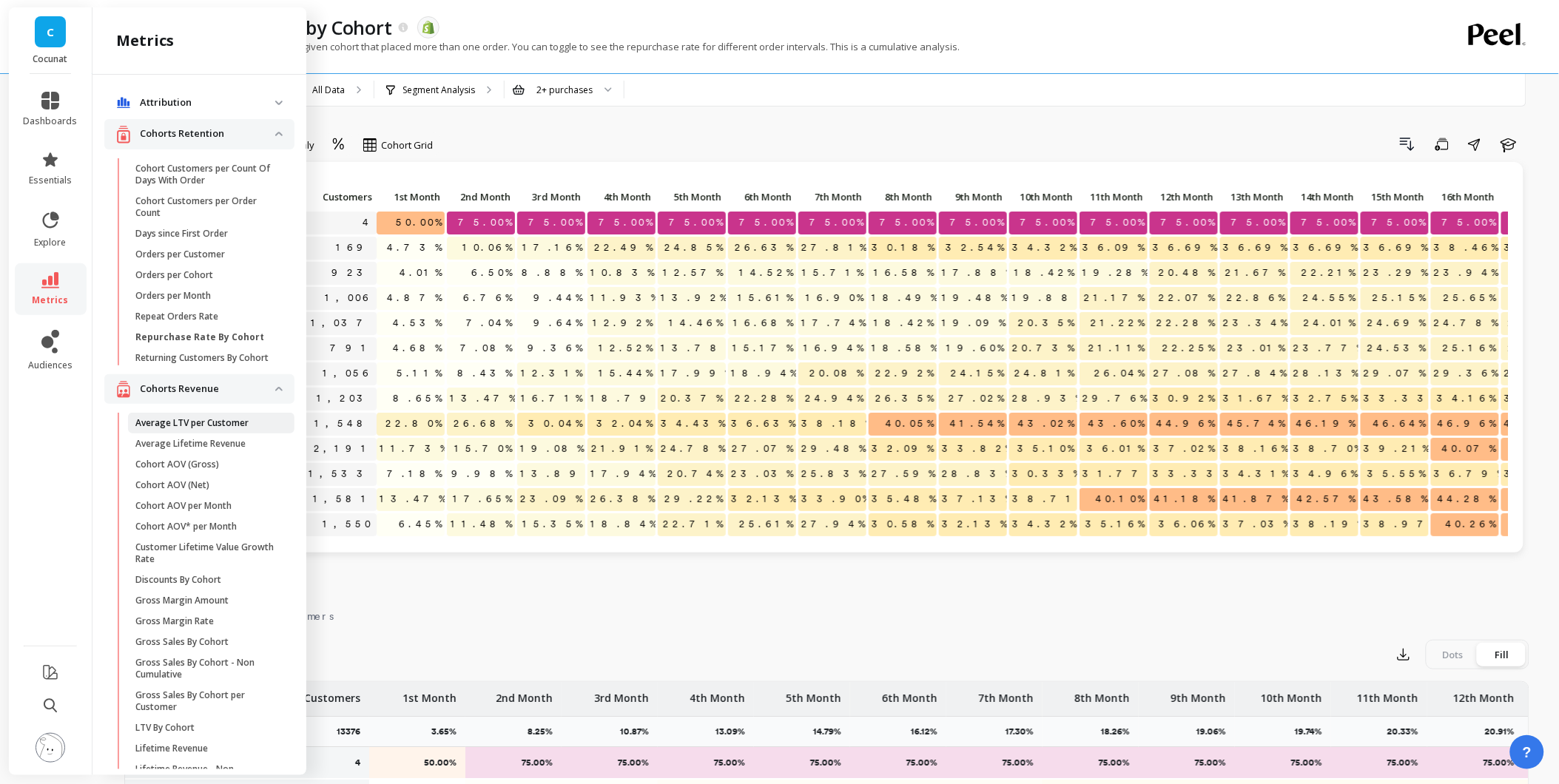 click on "Average LTV per Customer" at bounding box center [192, 423] 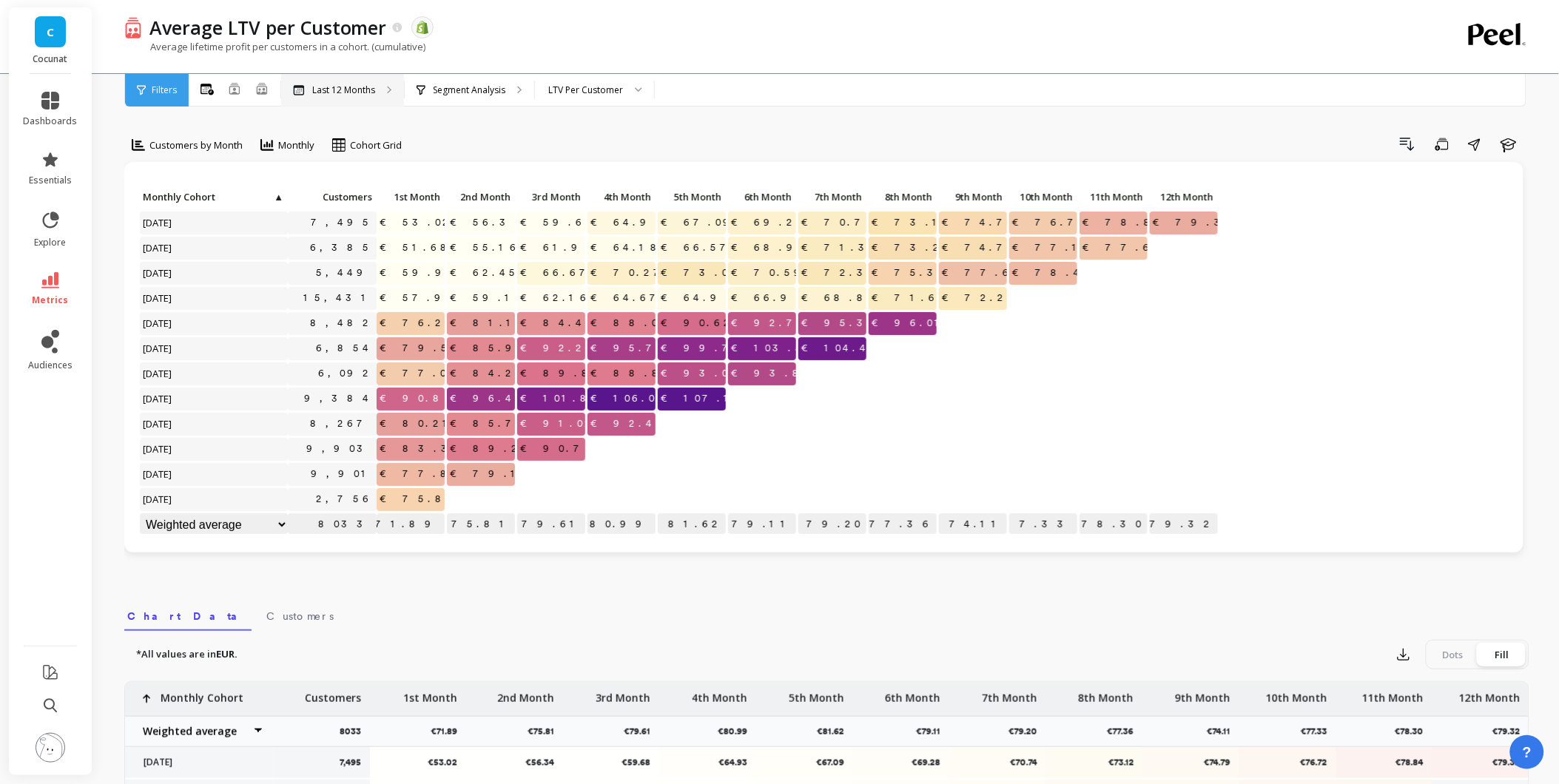 click on "Last 12 Months" at bounding box center (343, 90) 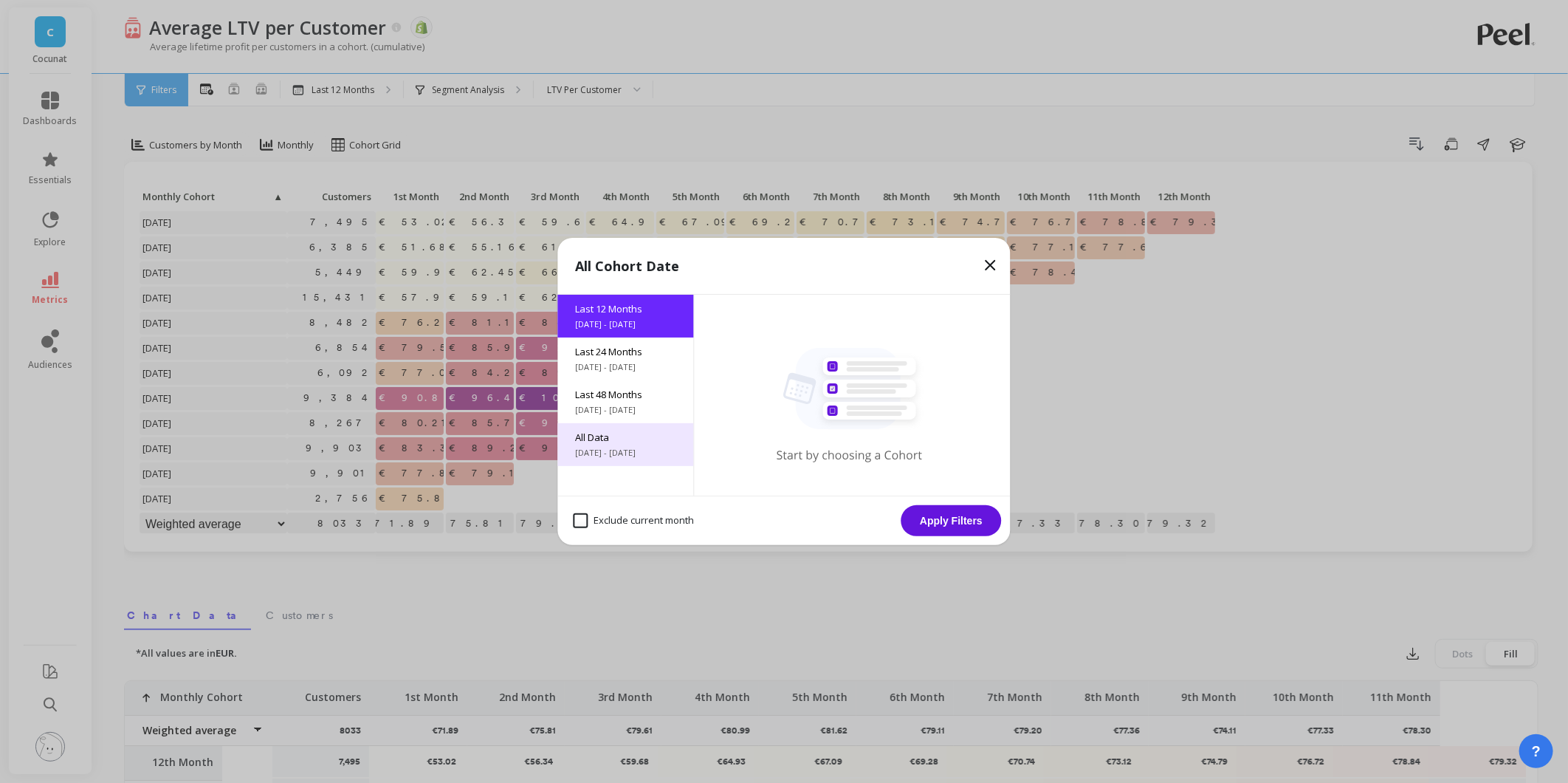click on "3/8/2017 - 7/8/2025" at bounding box center [626, 453] 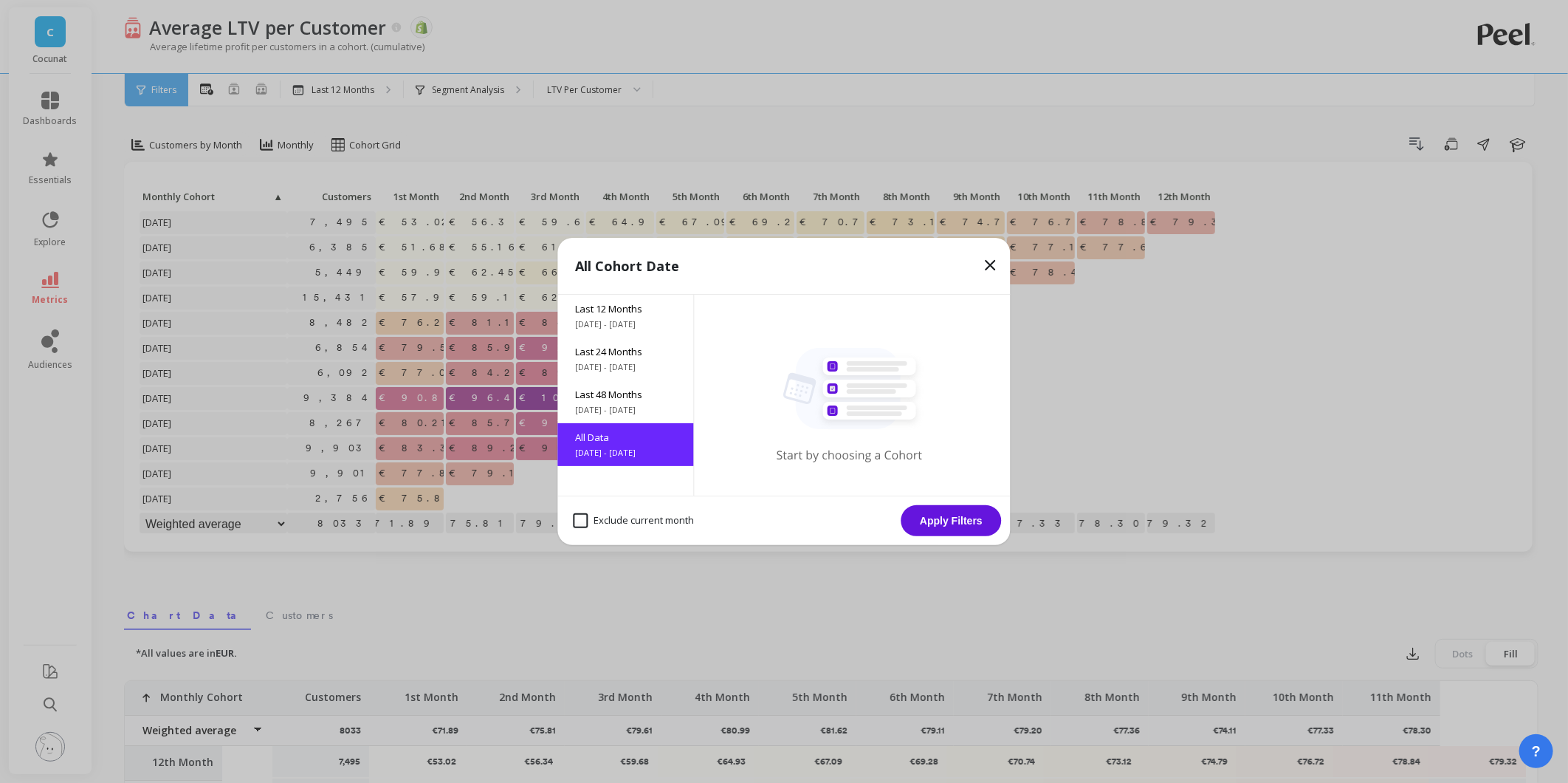 click on "Exclude current month" at bounding box center (634, 521) 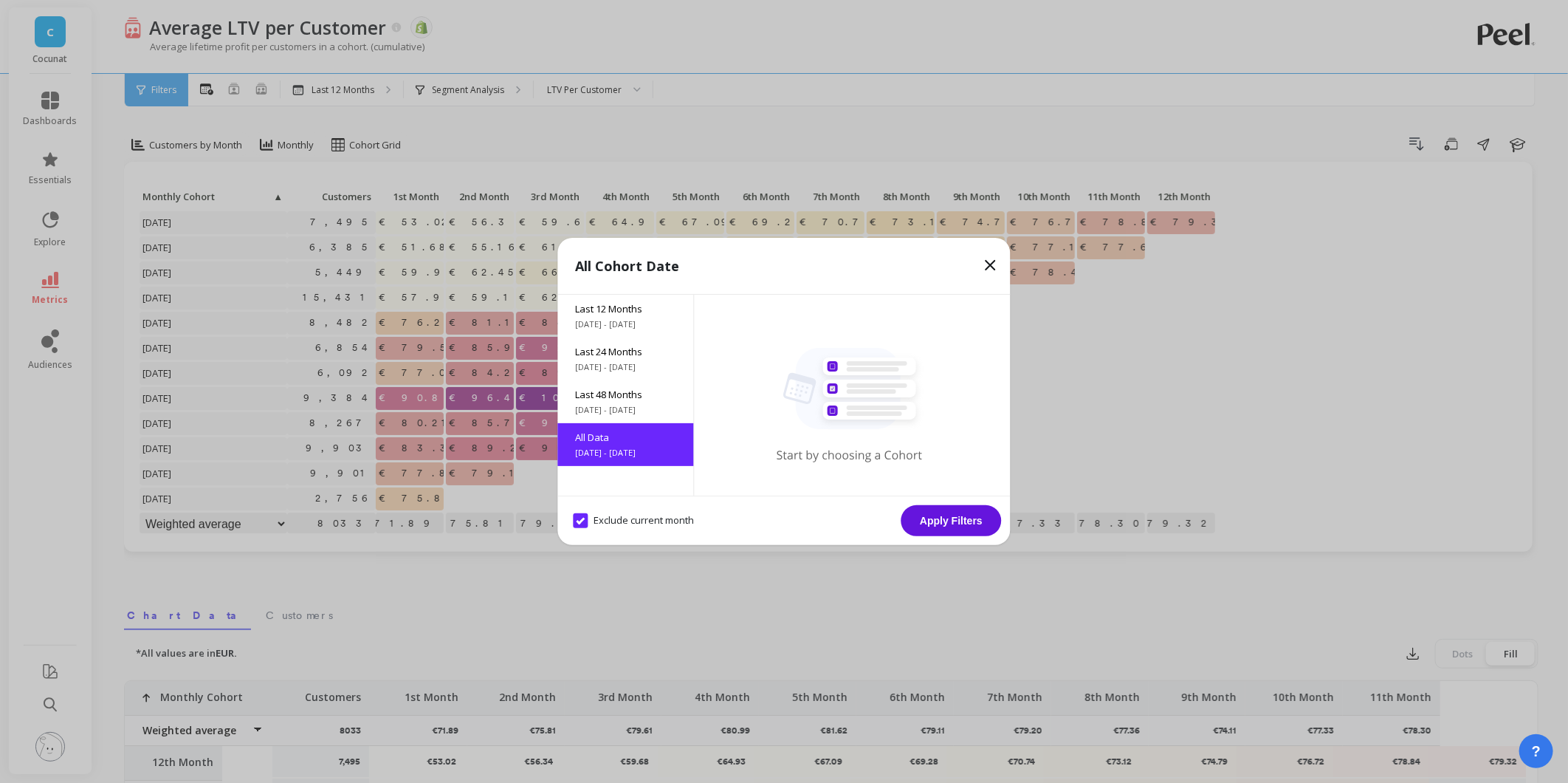 checkbox on "true" 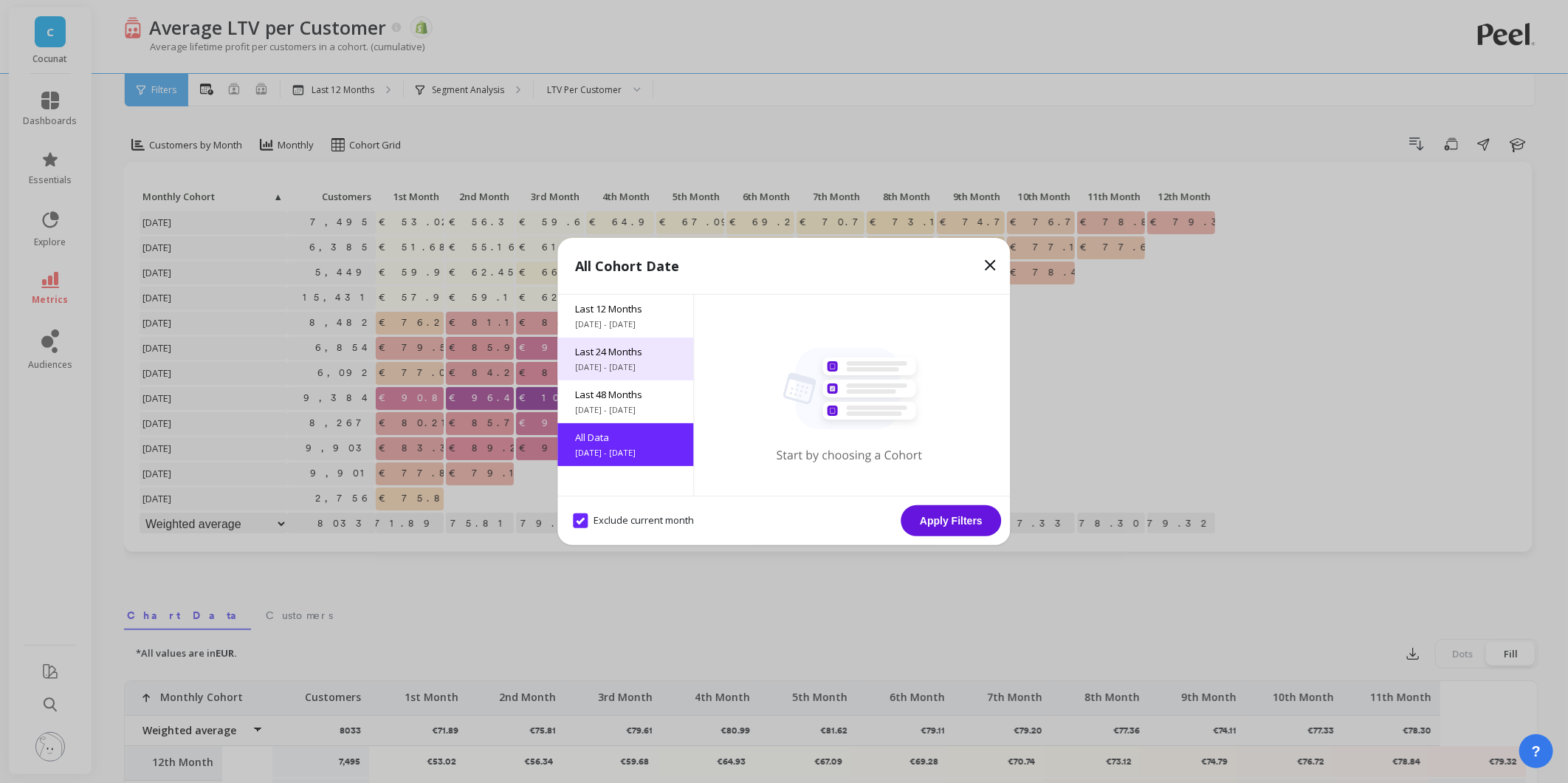 click on "Last 24 Months" at bounding box center (626, 352) 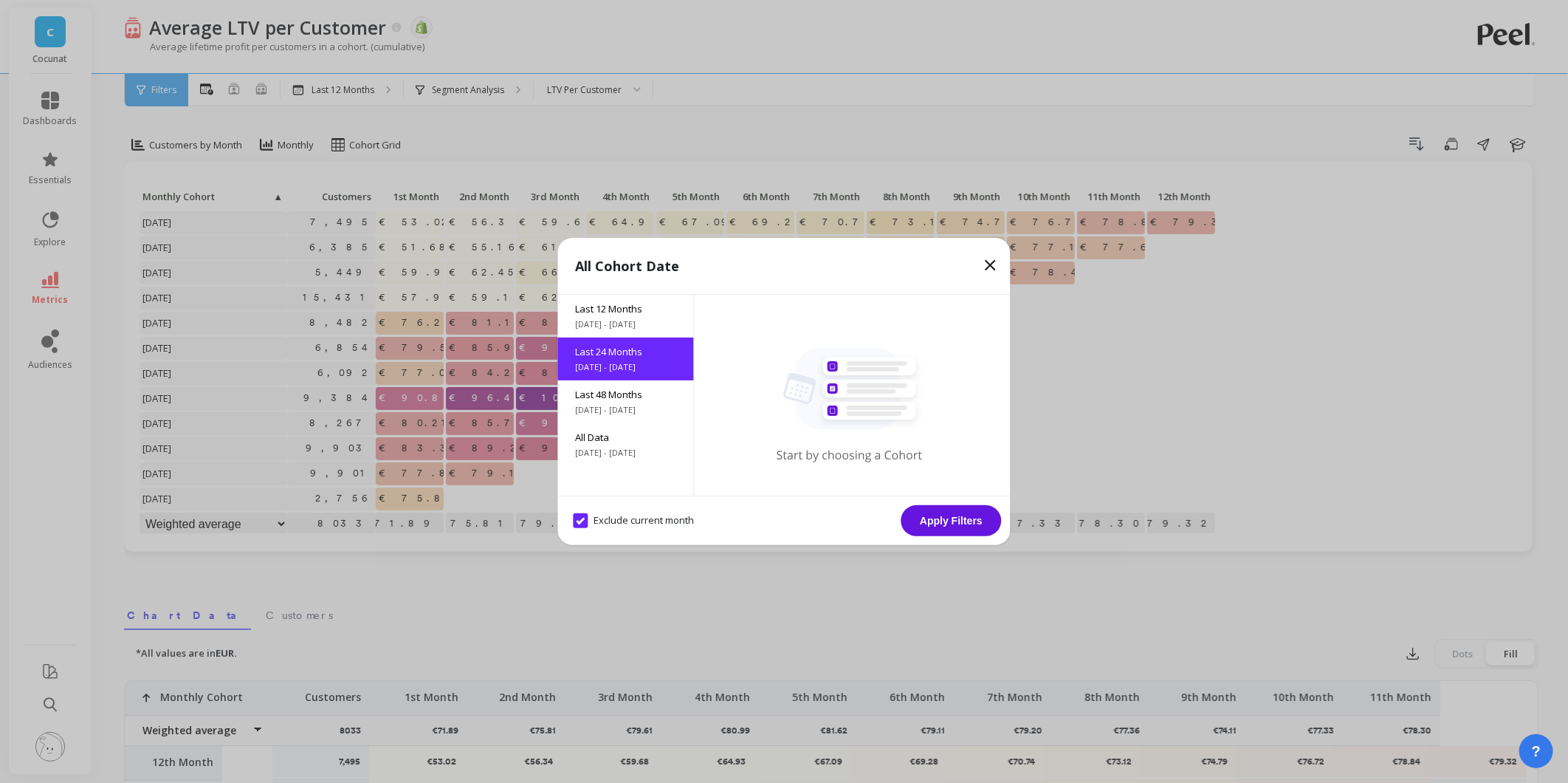 click on "Apply Filters" at bounding box center [952, 521] 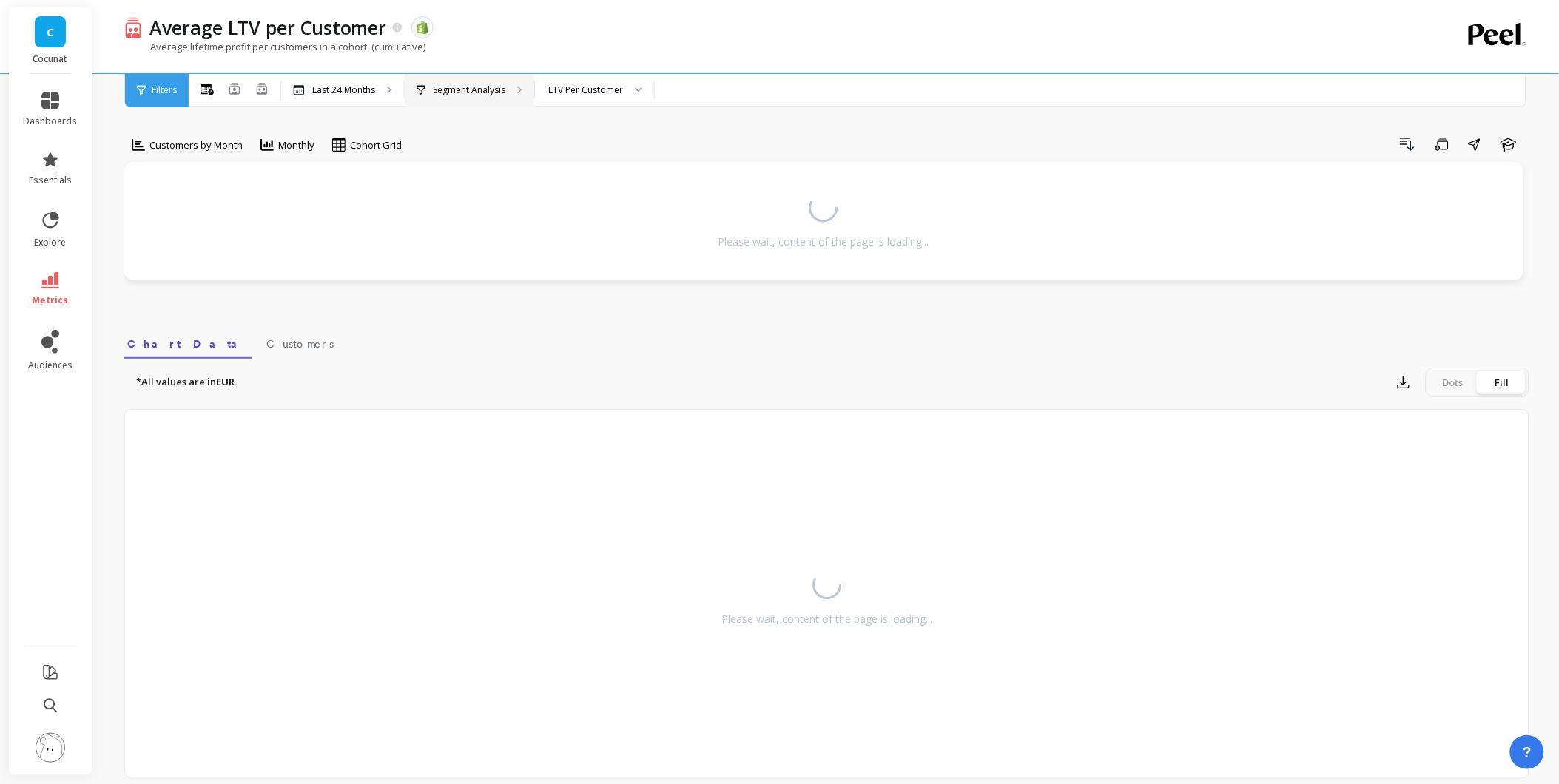 click on "Segment Analysis" at bounding box center [469, 90] 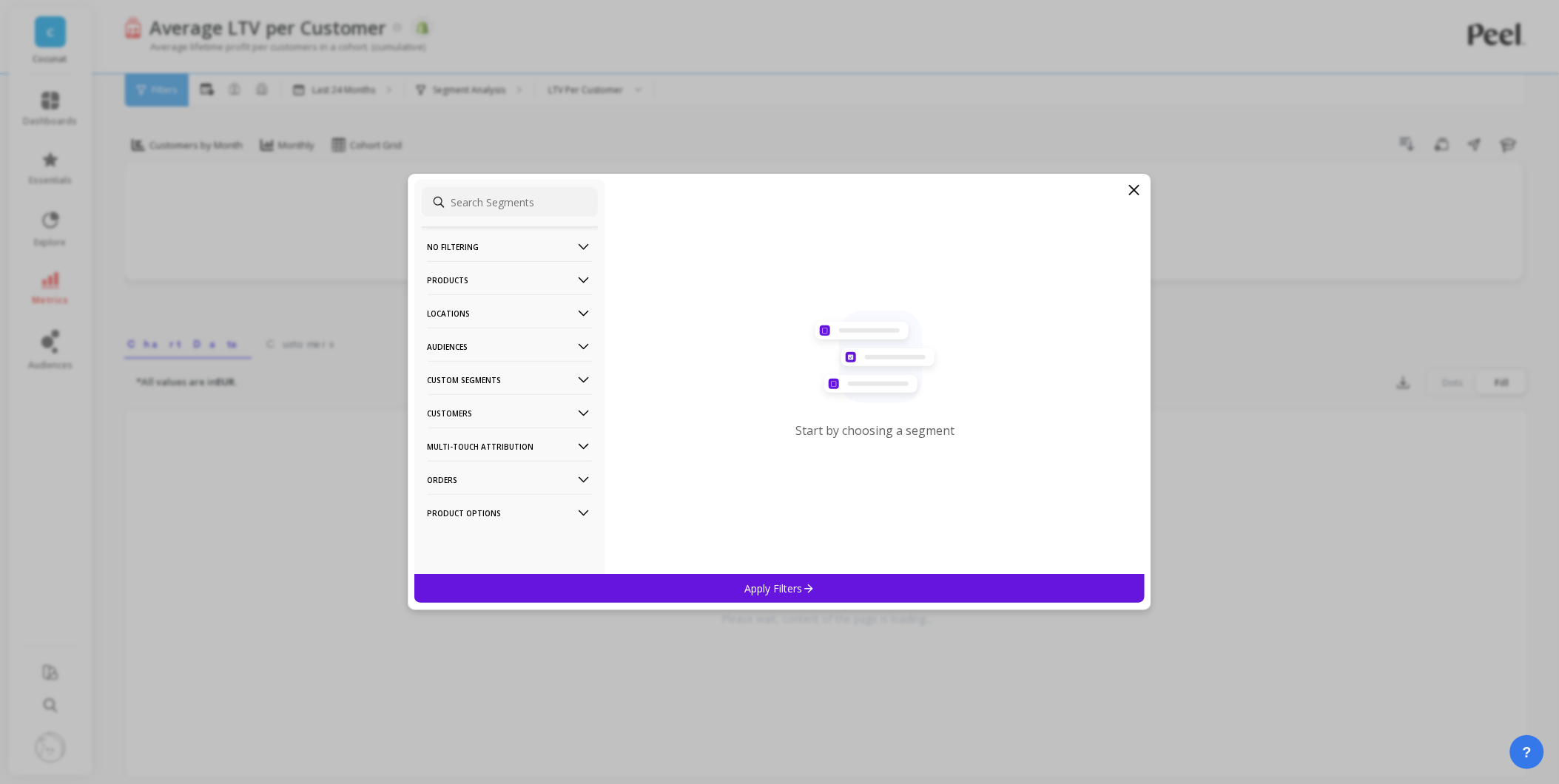 click 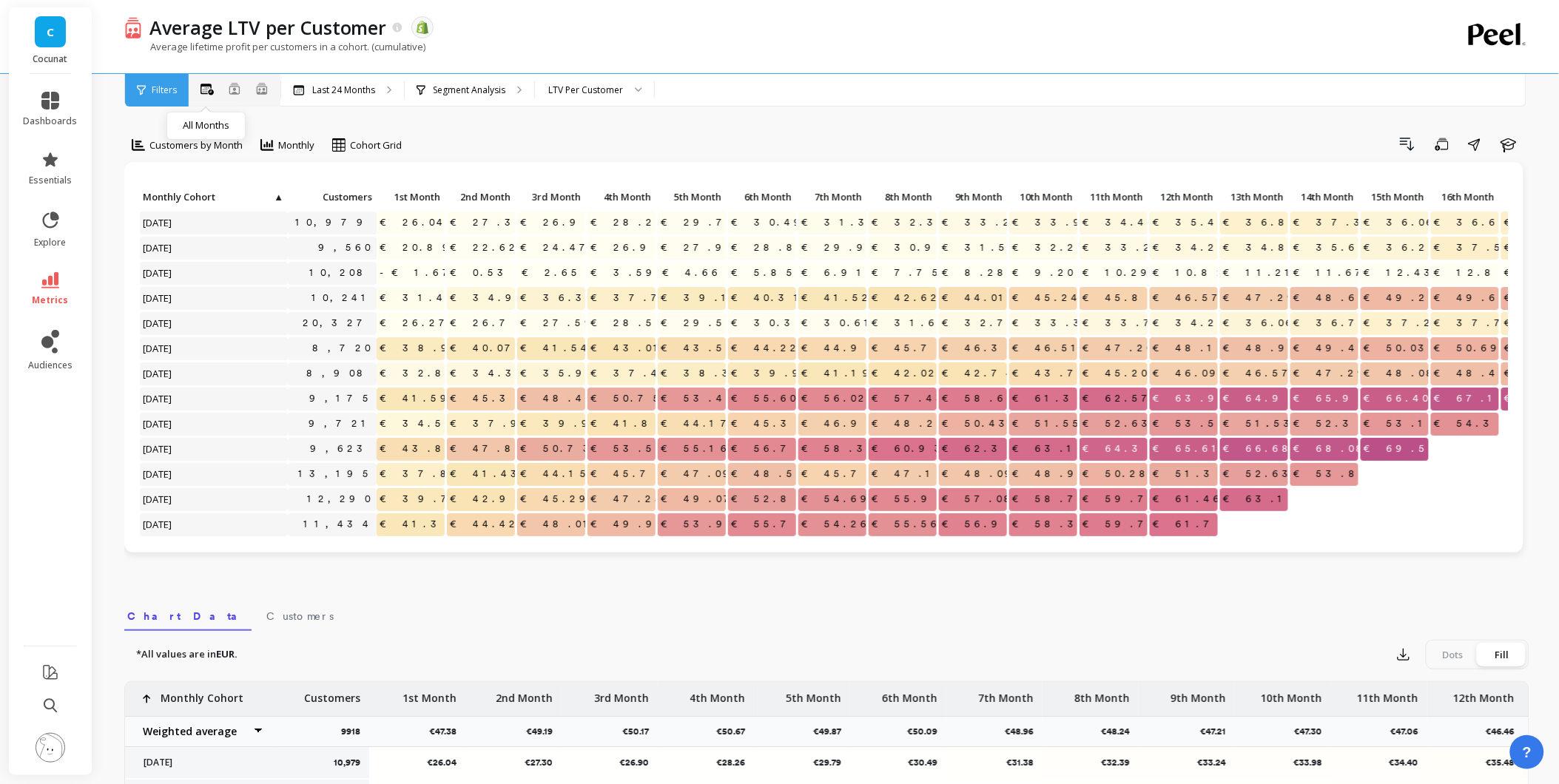click 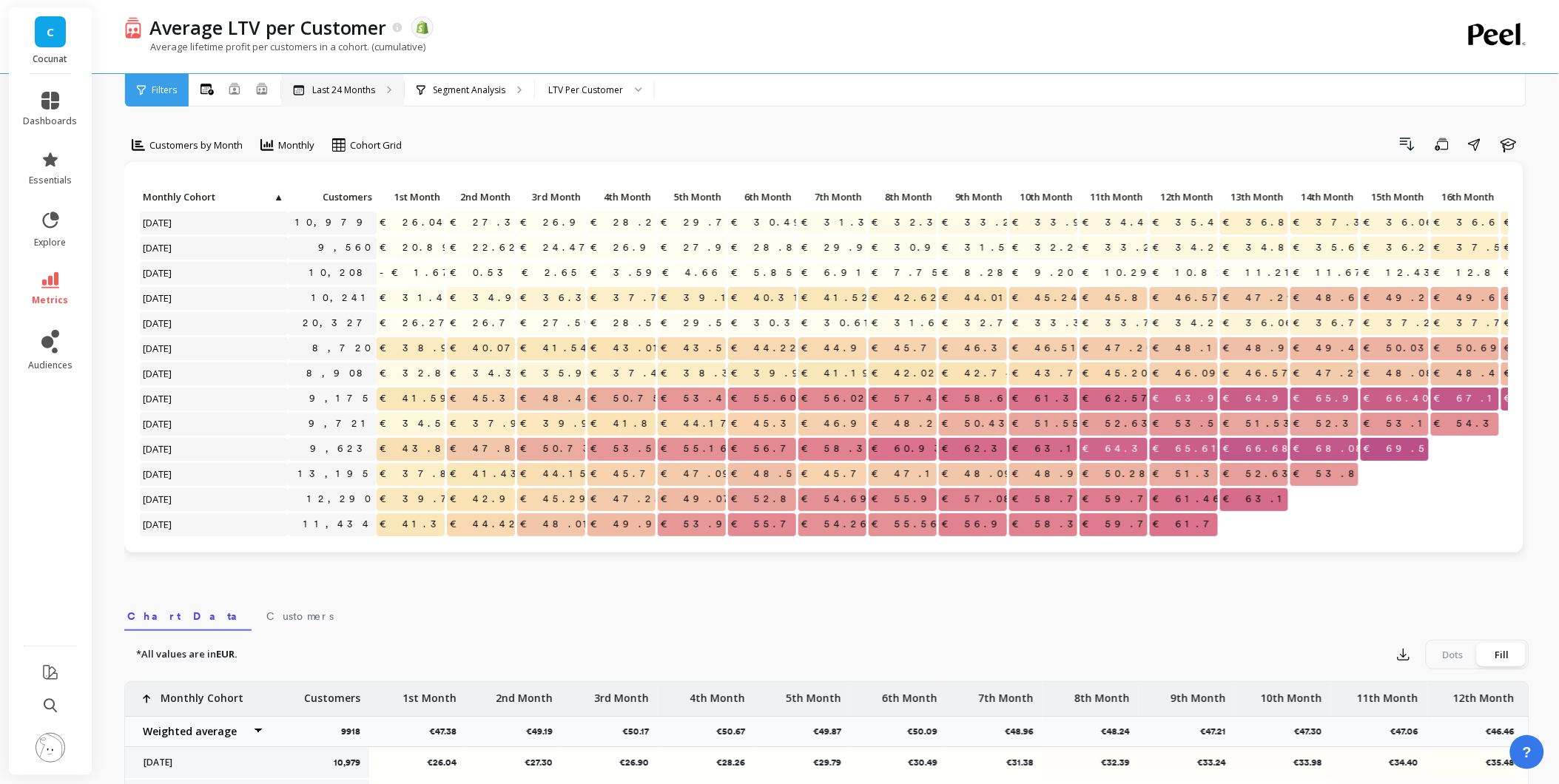 click on "Last 24 Months" at bounding box center (343, 90) 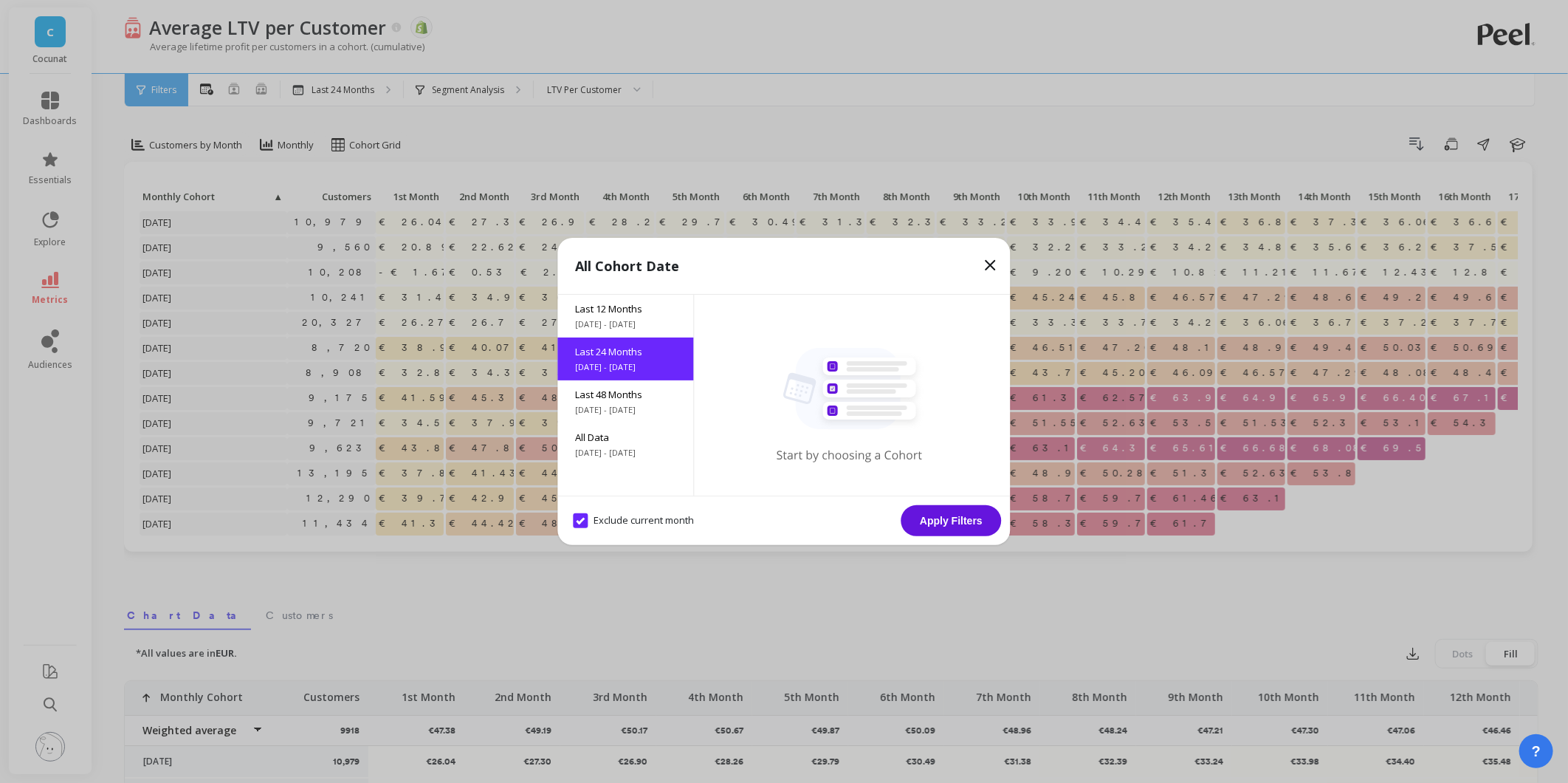 click 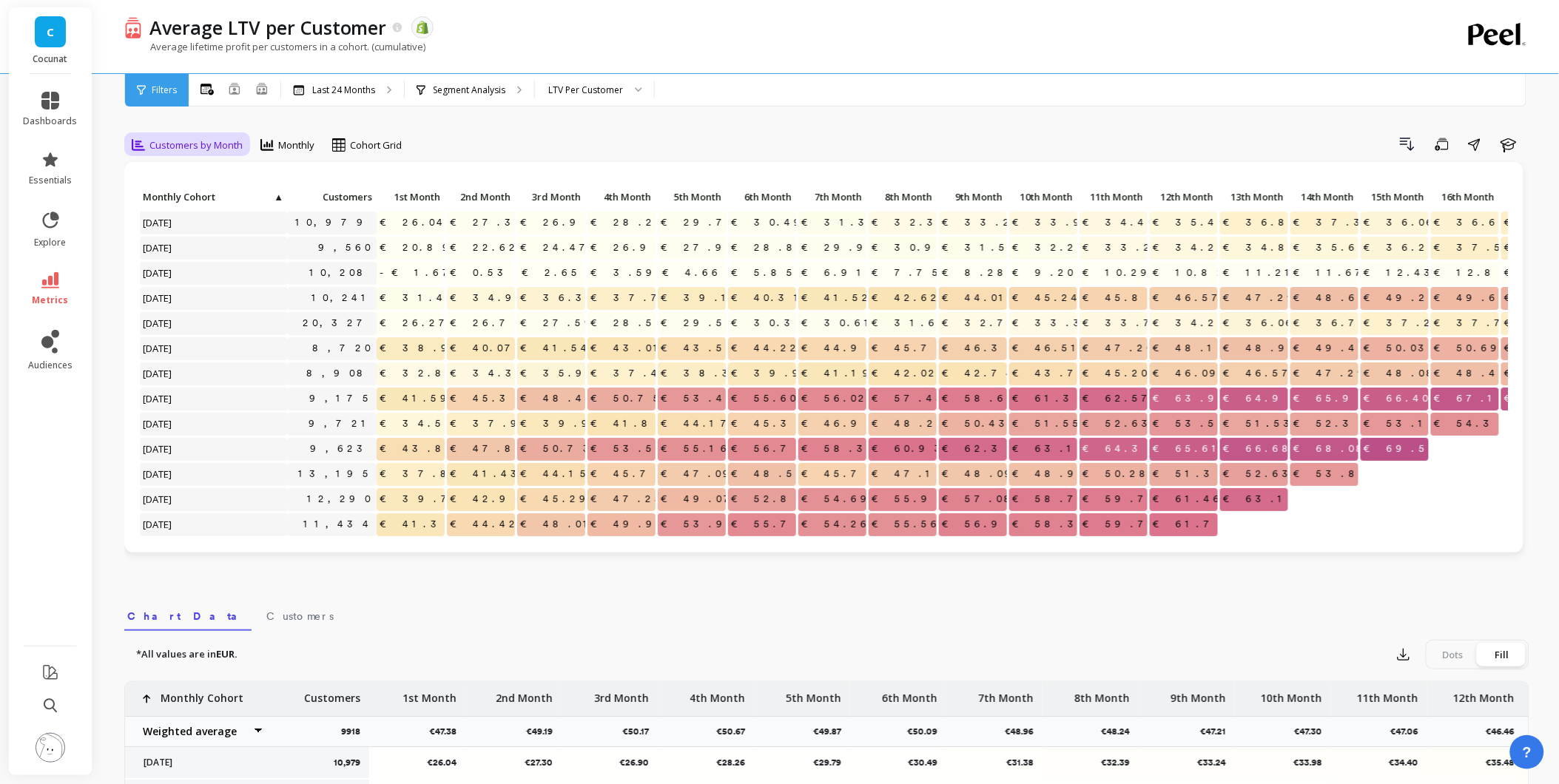 click on "Customers by Month" at bounding box center [196, 145] 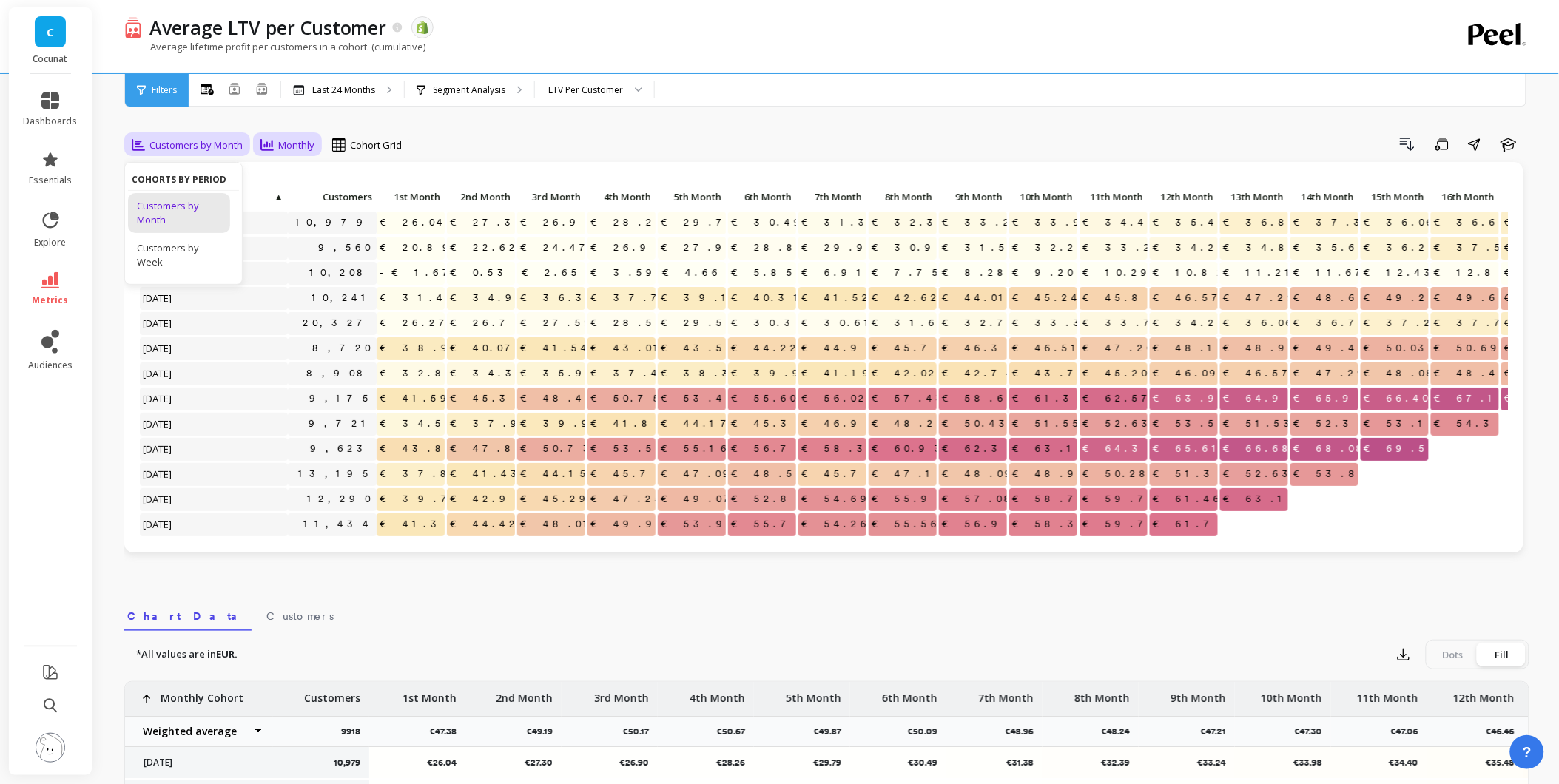 click on "Monthly" at bounding box center (296, 145) 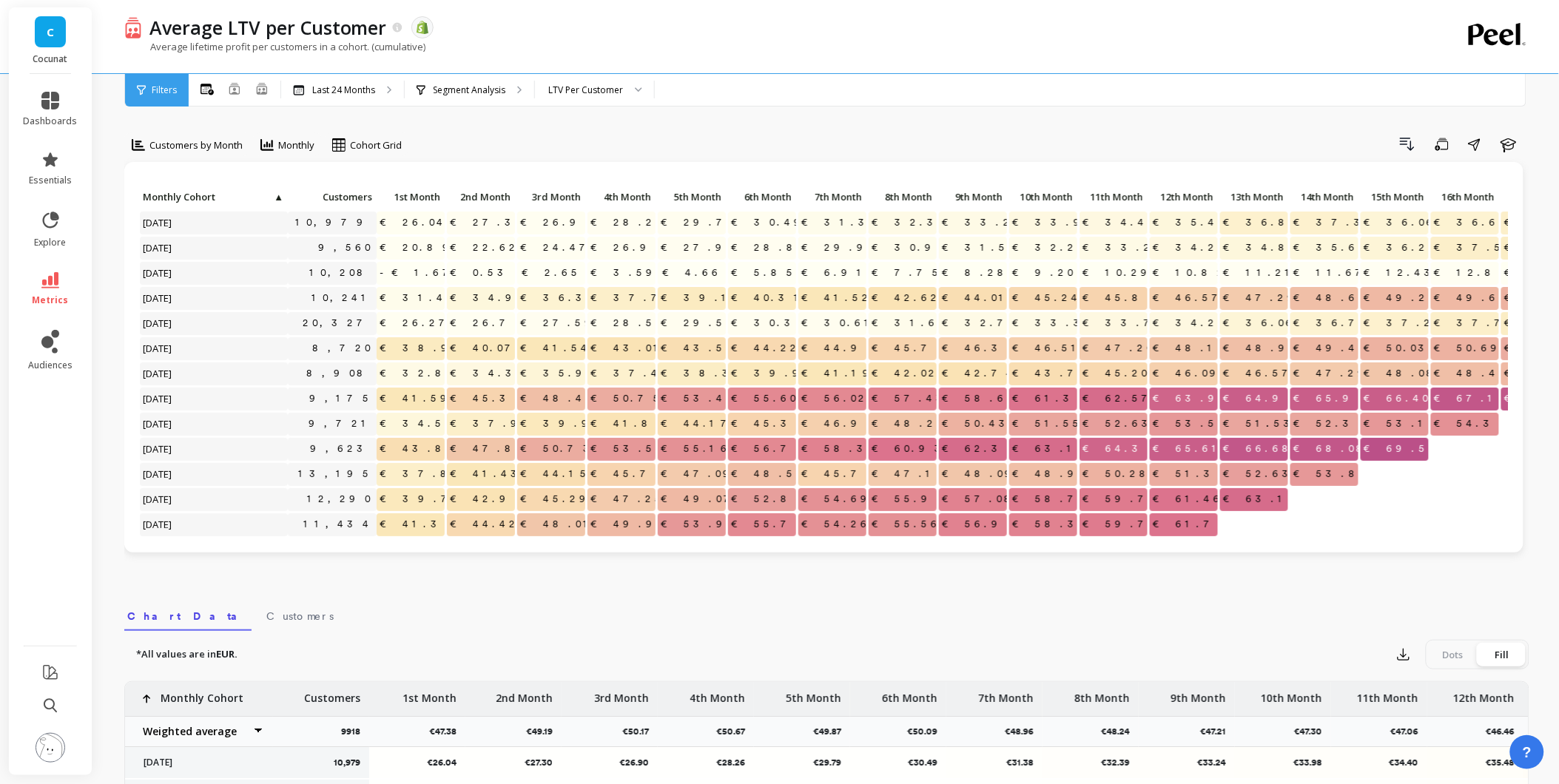 click on "Drill Down
Save
Share
Learn" at bounding box center [971, 144] 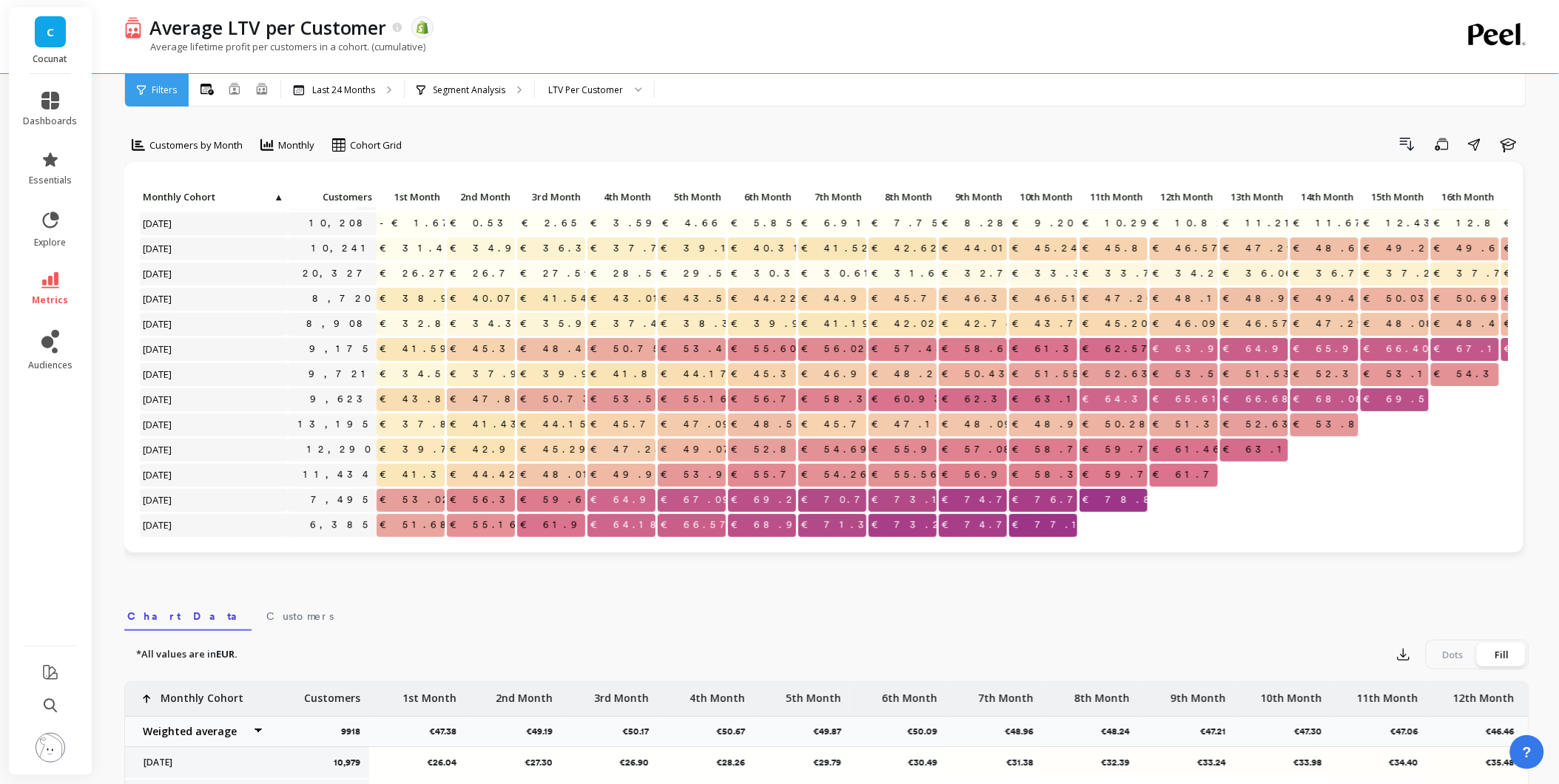 scroll, scrollTop: 314, scrollLeft: 0, axis: vertical 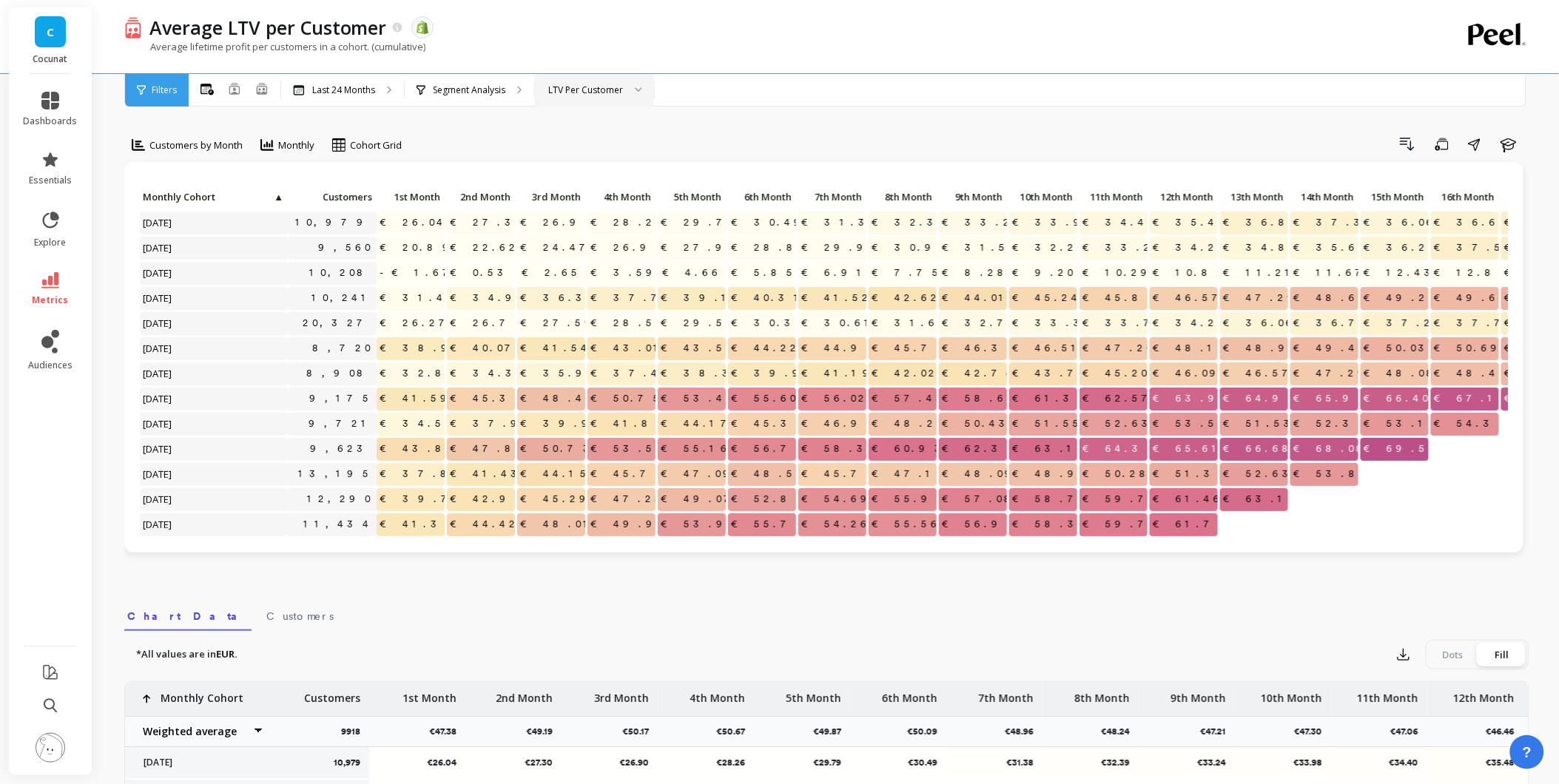 click on "LTV Per Customer" at bounding box center (585, 89) 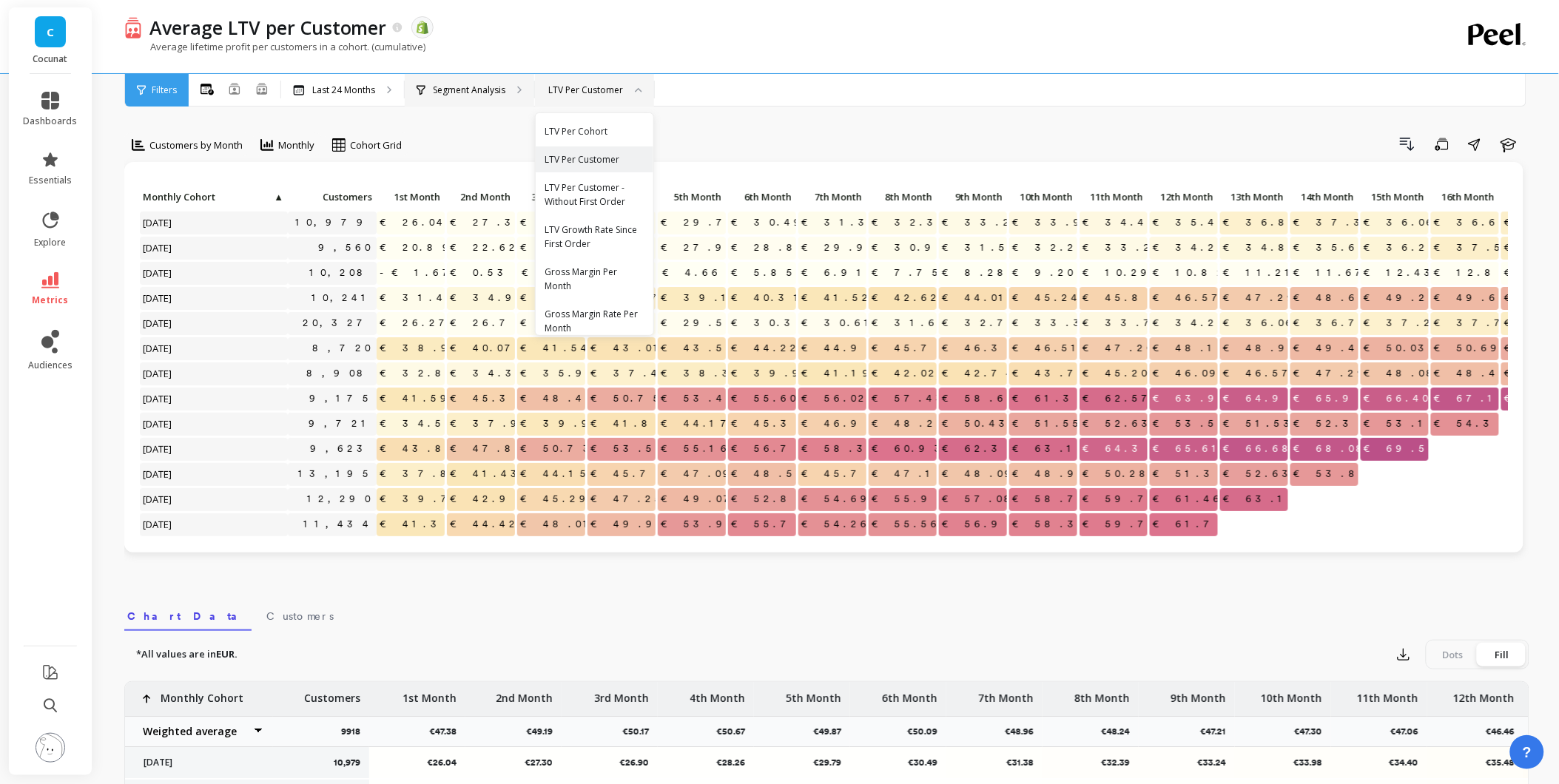 click on "Segment Analysis" at bounding box center [469, 90] 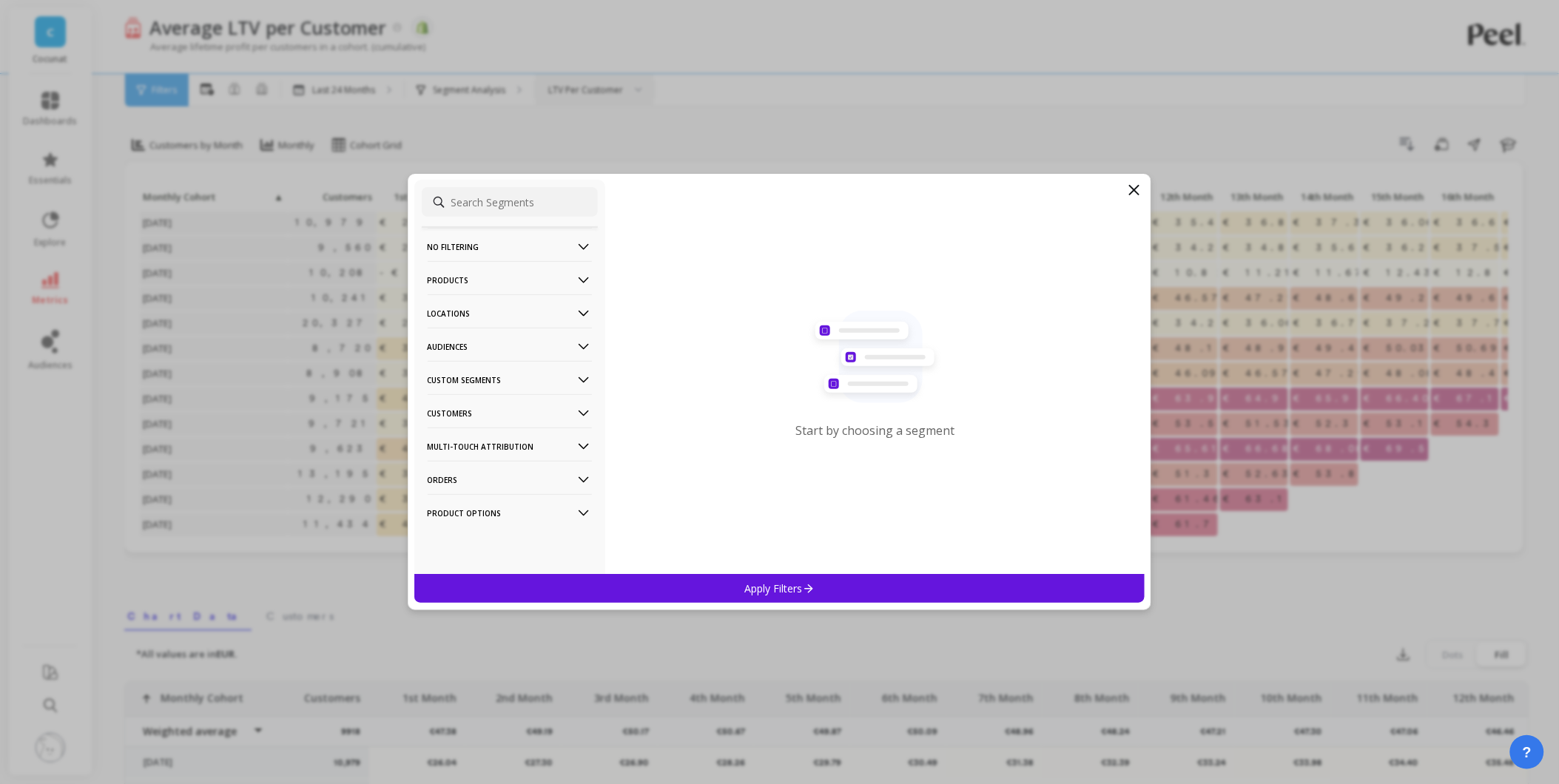 click 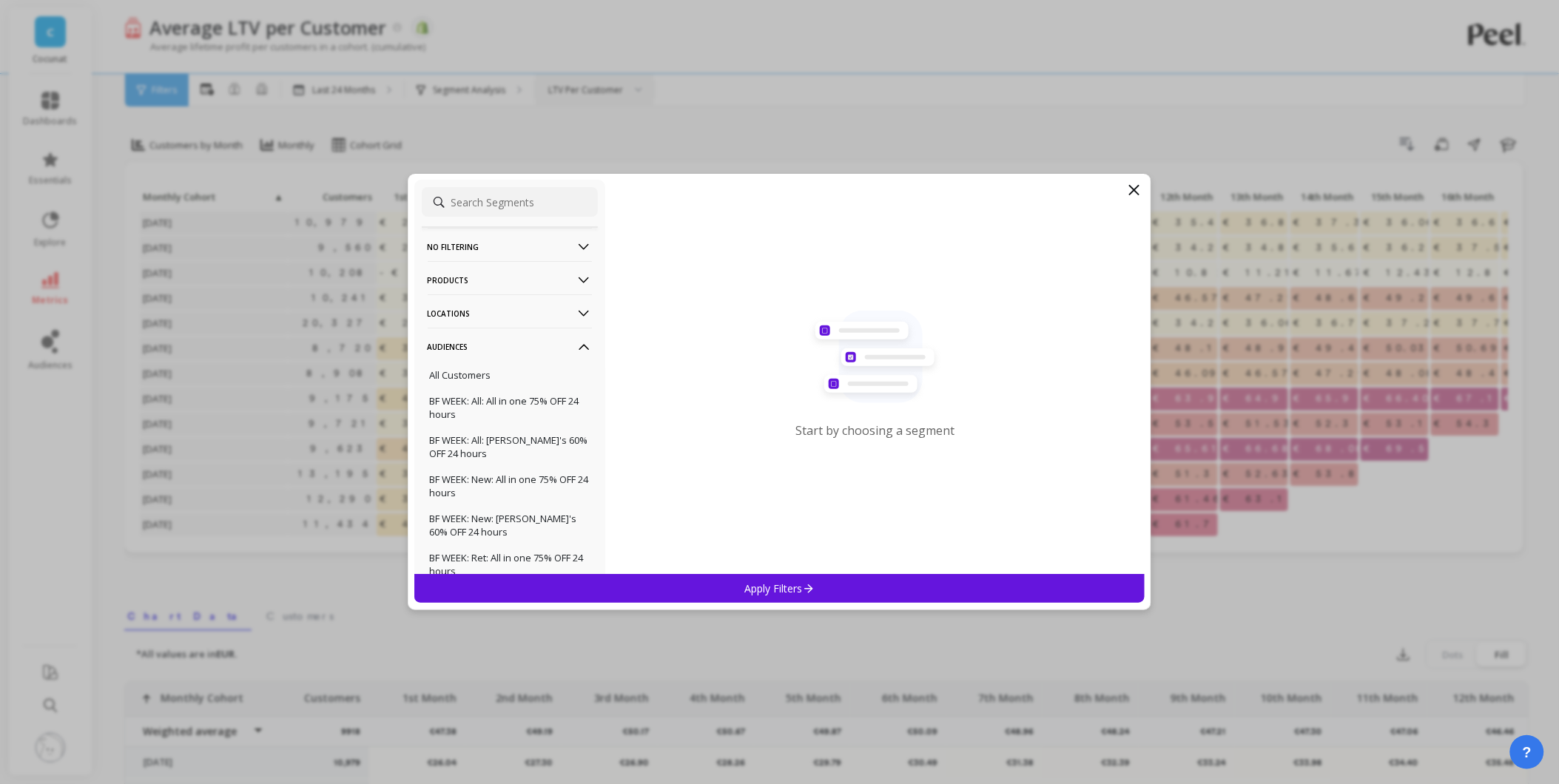 click 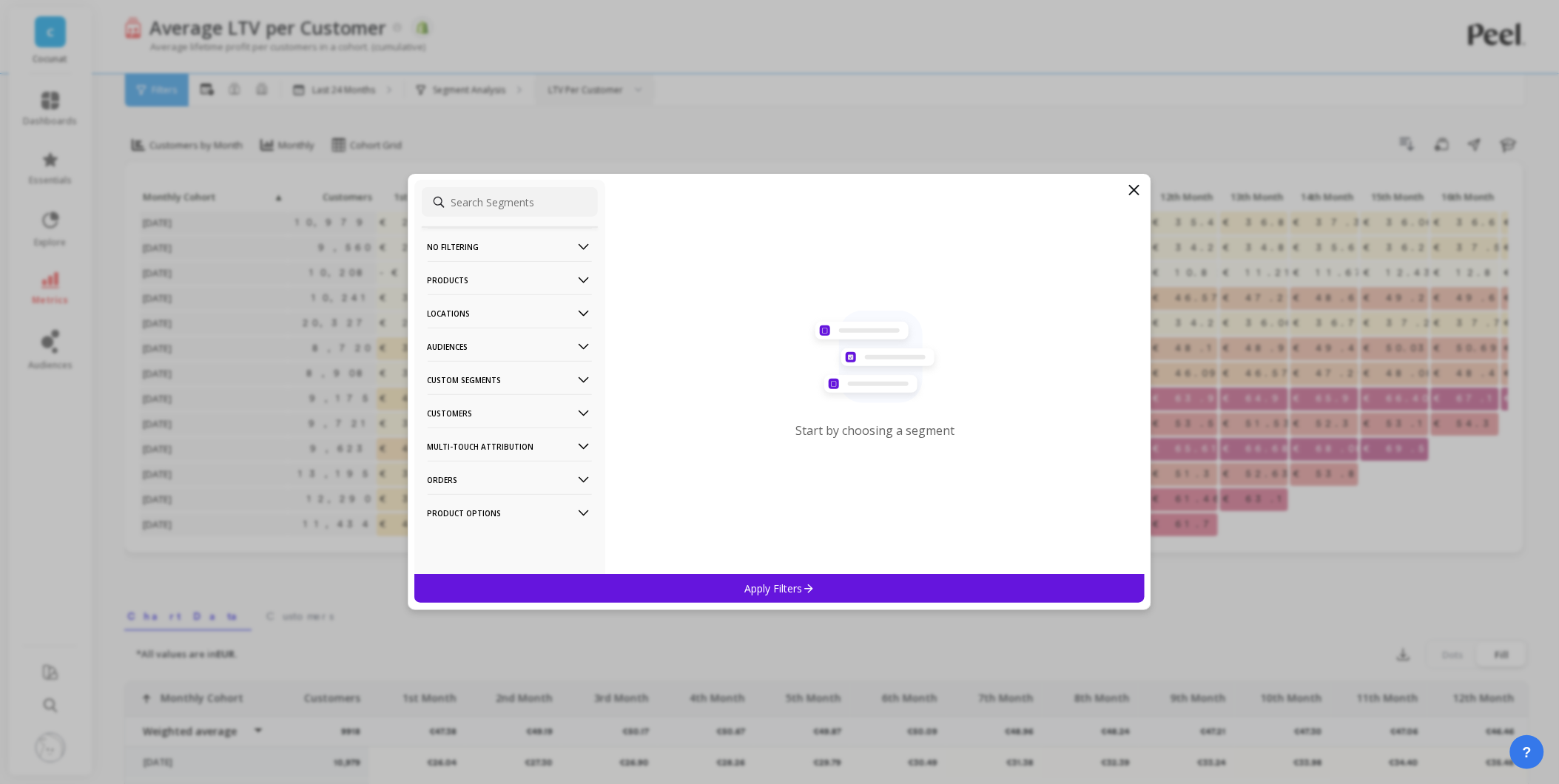 click 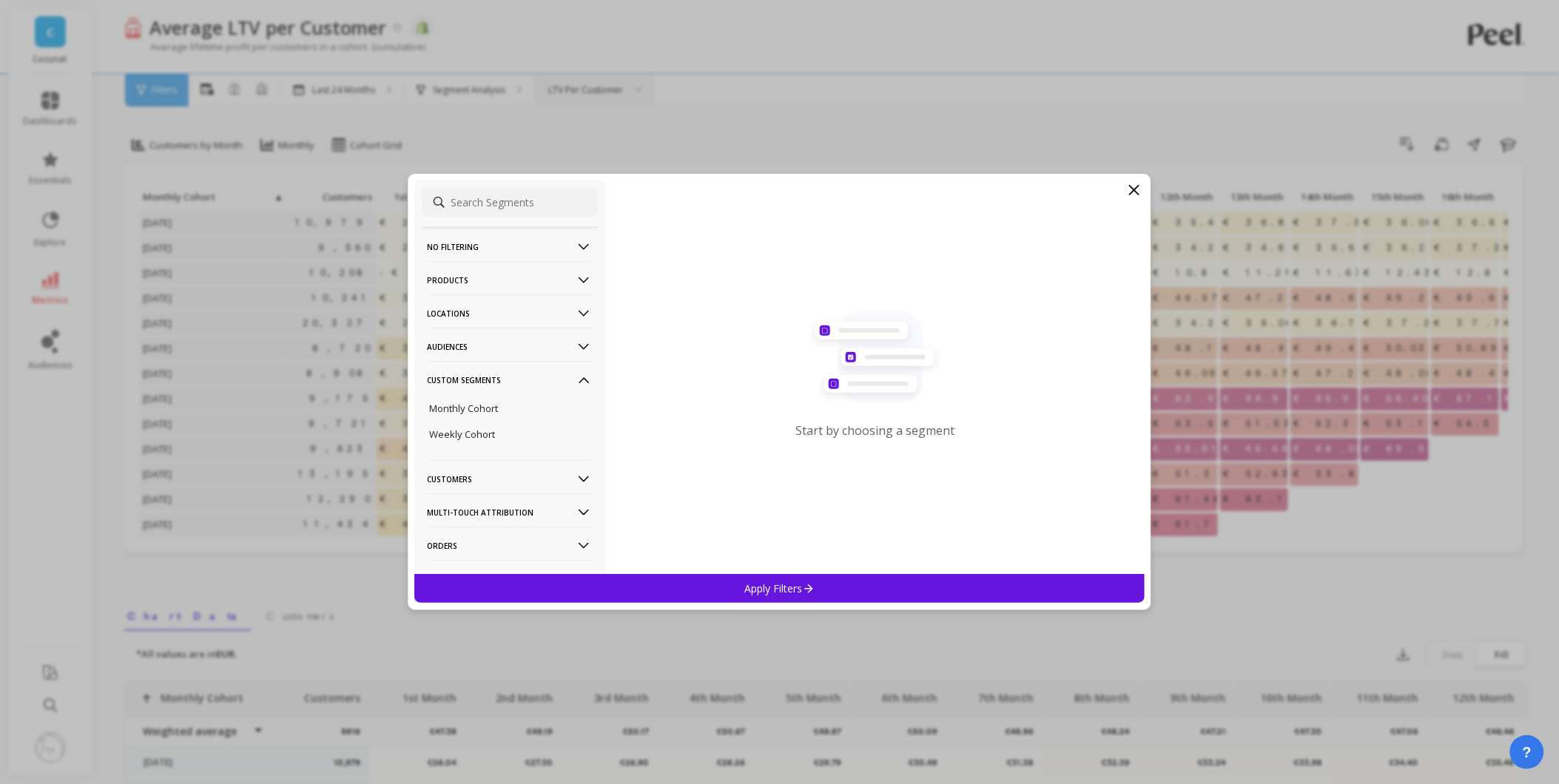 click 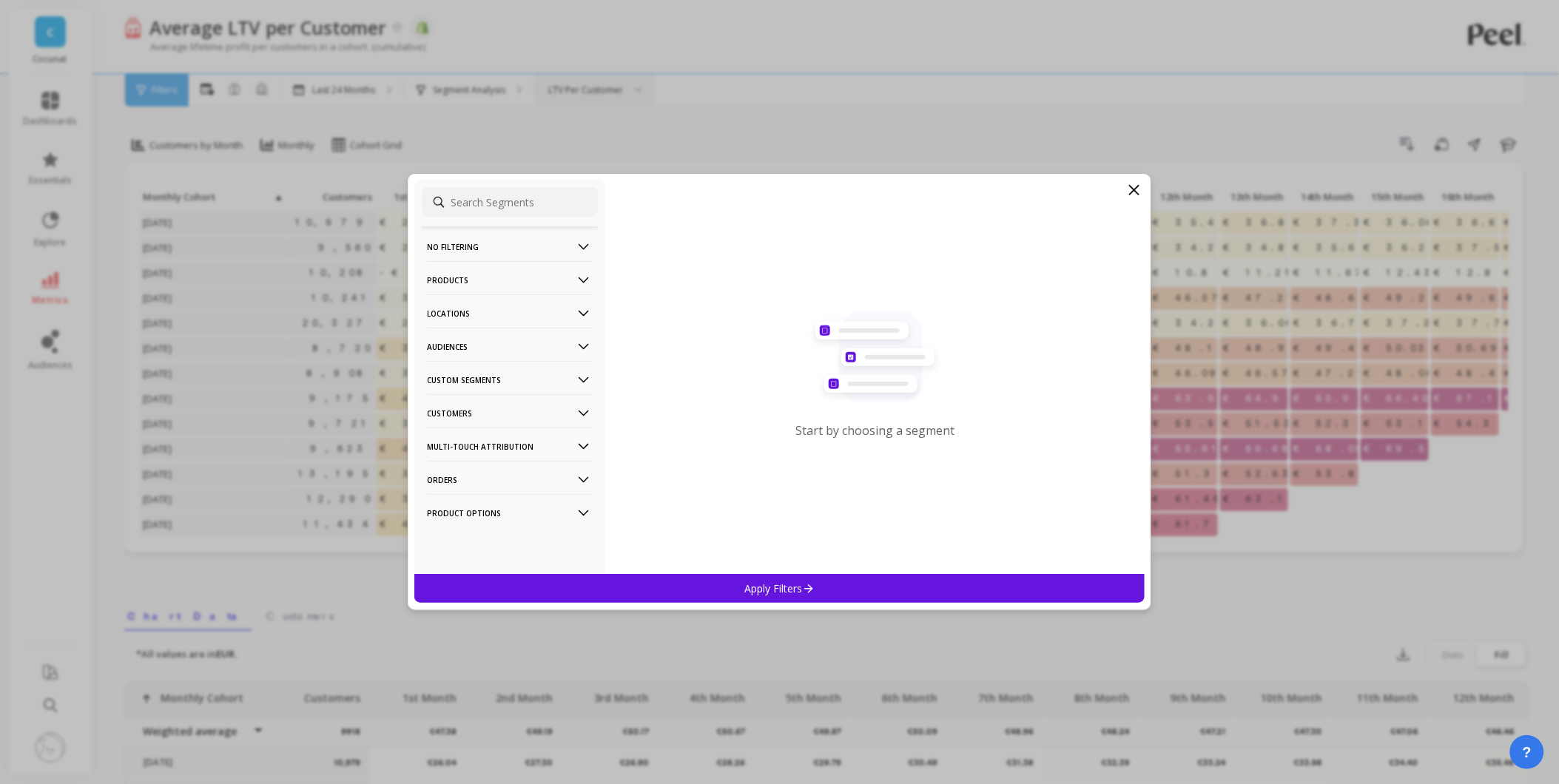 click 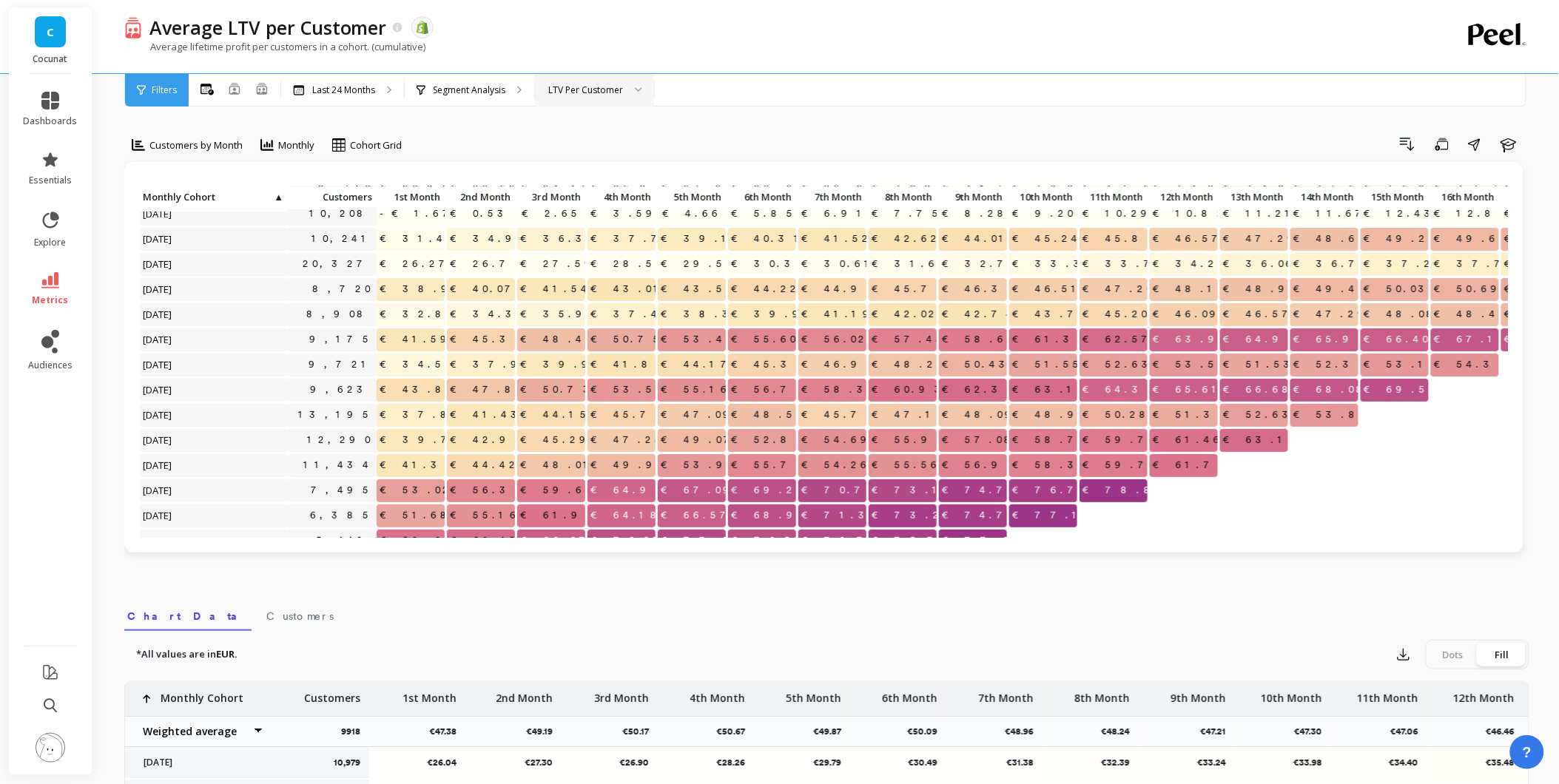 scroll, scrollTop: 314, scrollLeft: 0, axis: vertical 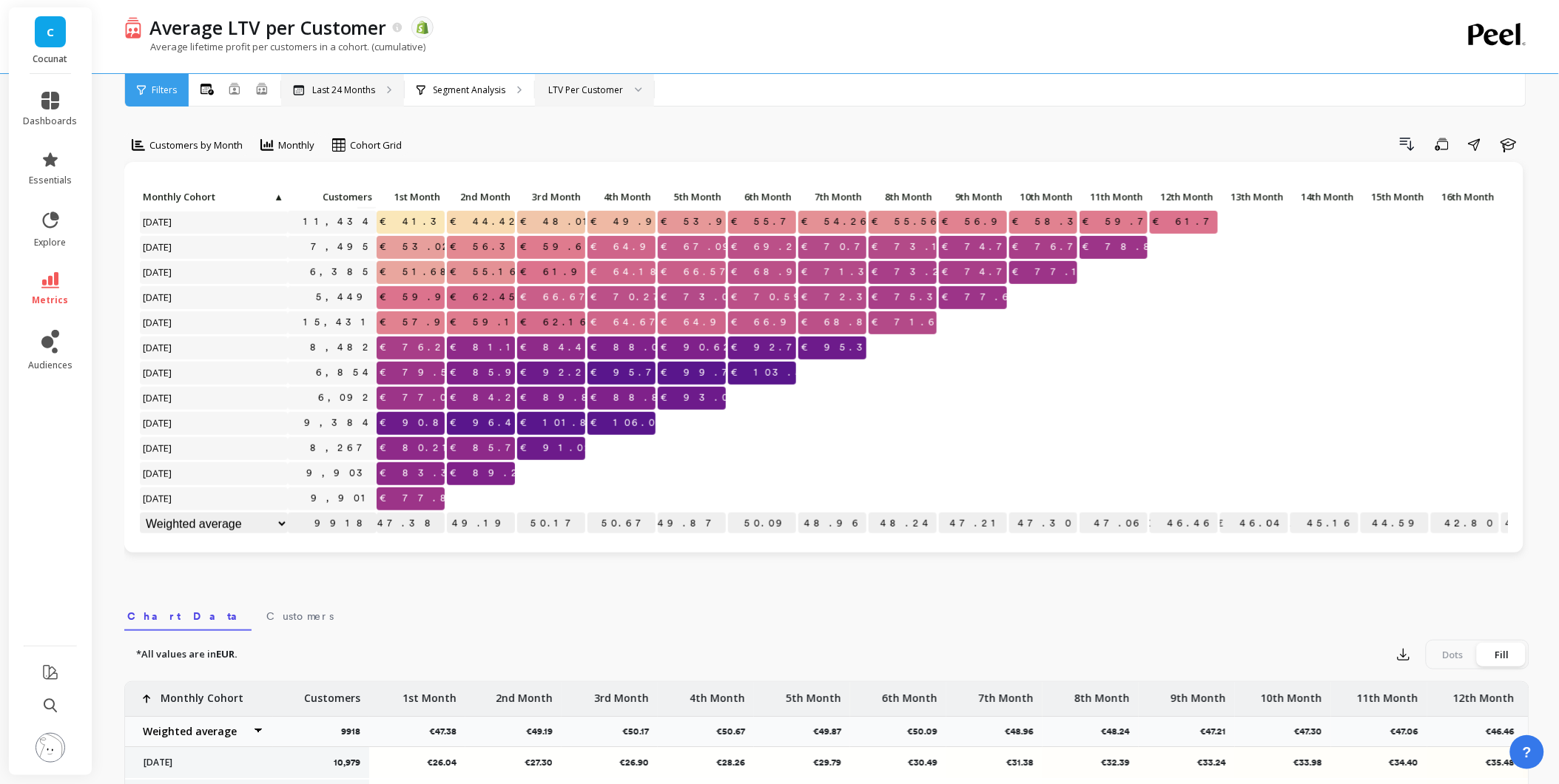 click on "Last 24 Months" at bounding box center (343, 90) 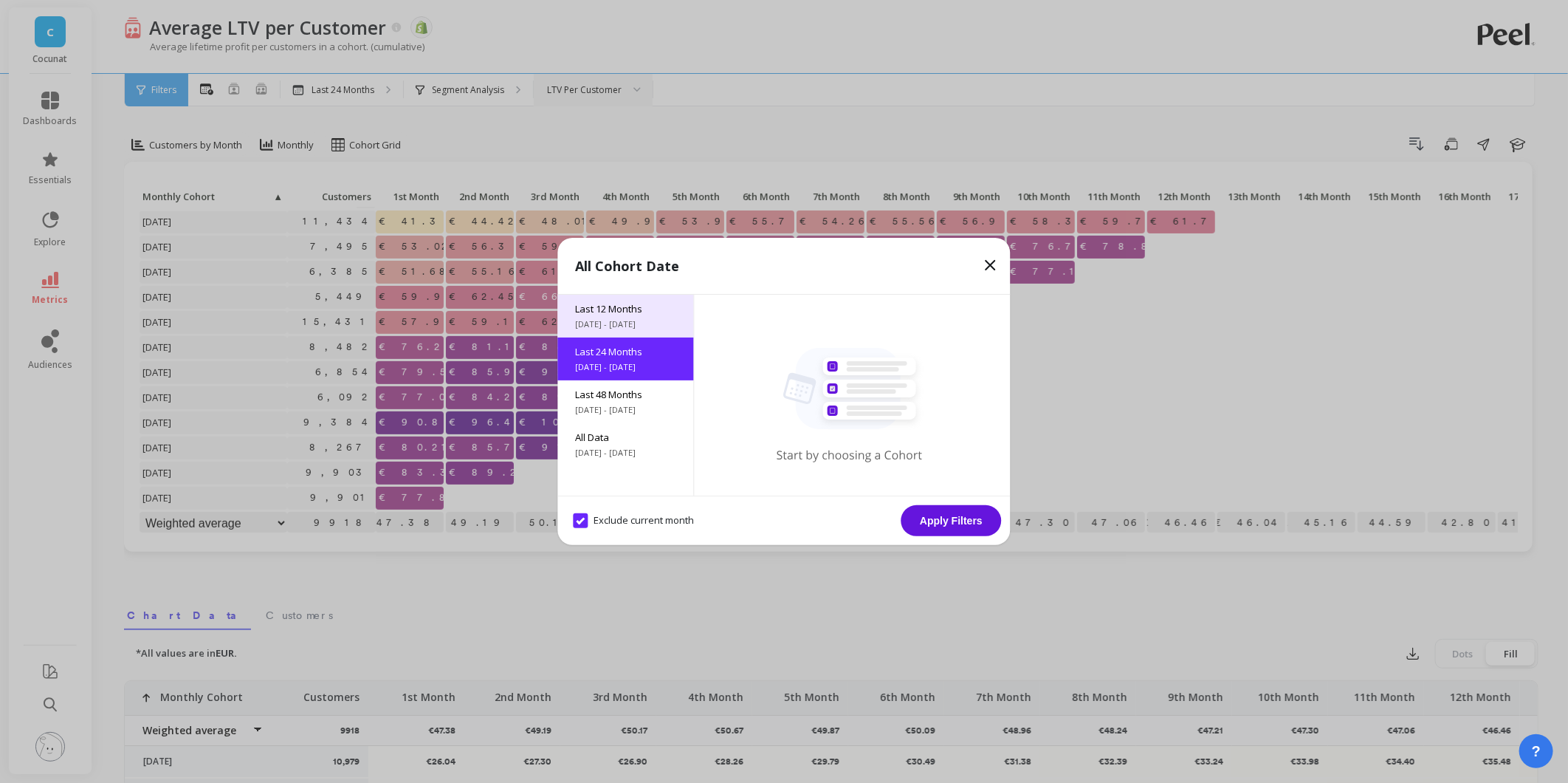 click on "7/8/2024 - 7/8/2025" at bounding box center (626, 324) 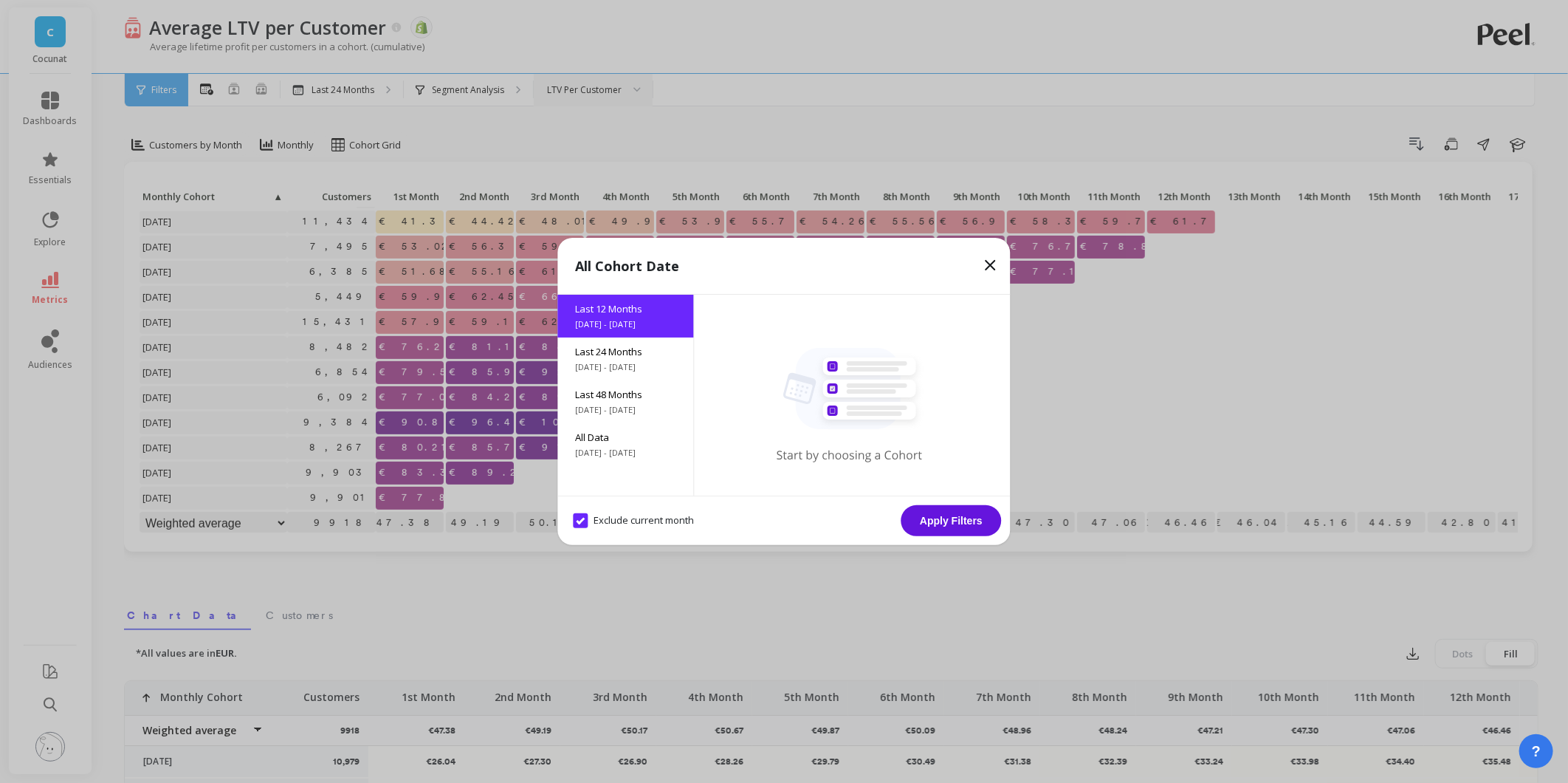 click on "Apply Filters" at bounding box center (952, 521) 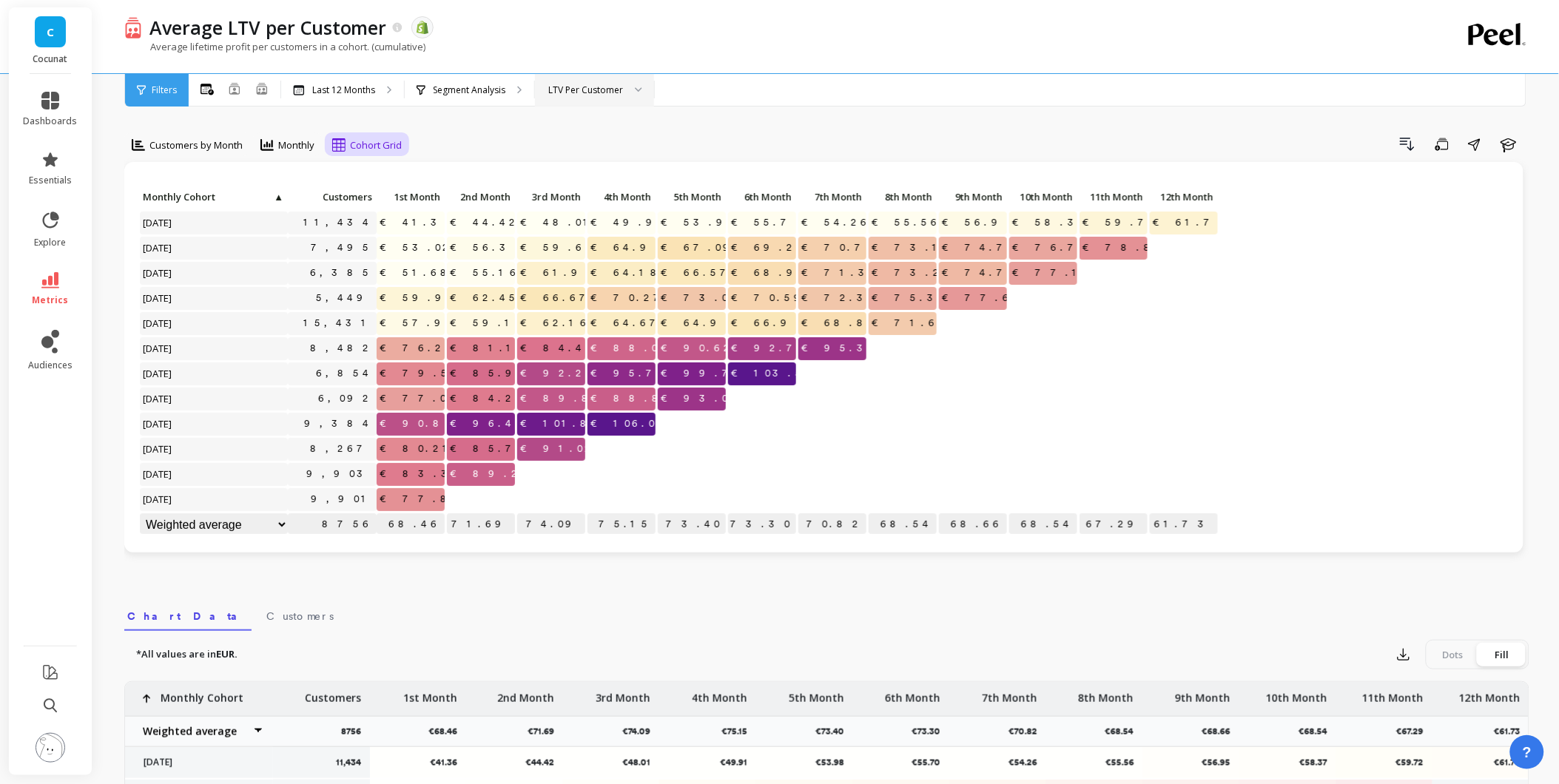click on "Cohort Grid" at bounding box center (376, 145) 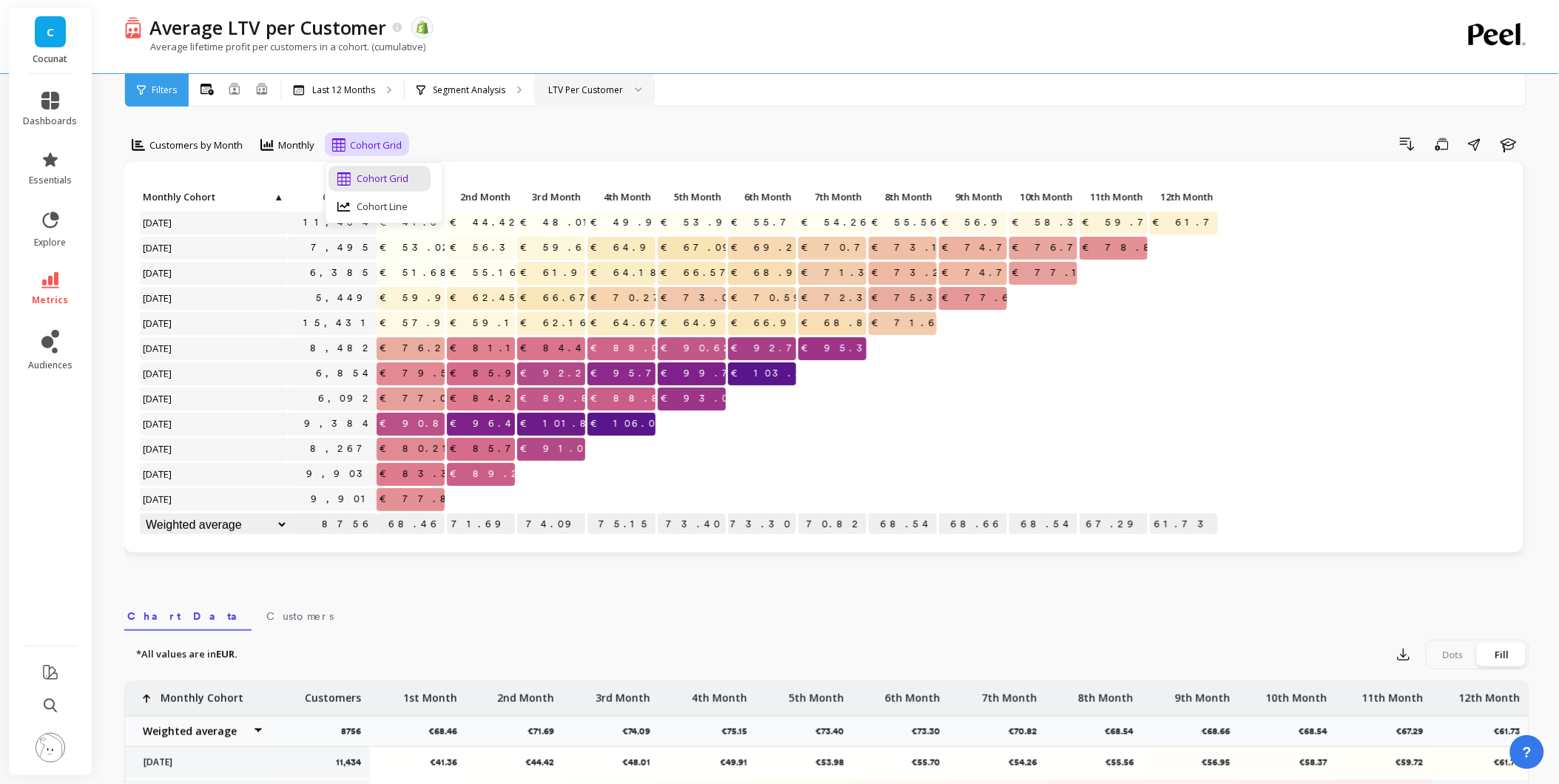 click on "Click to create an audience 11,434 €41.36 €44.42 €48.01 €49.91 €53.98 €55.70 €54.26 €55.56 €56.95 €58.37 €59.72 €61.73 Click to create an audience 7,495 €53.02 €56.34 €59.68 €64.93 €67.09 €69.28 €70.74 €73.12 €74.79 €76.72 €78.84 Click to create an audience 6,385 €51.68 €55.16 €61.92 €64.18 €66.57 €68.93 €71.33 €73.23 €74.75 €77.14 Click to create an audience 5,449 €59.93 €62.45 €66.67 €70.27 €73.05 €70.59 €72.33 €75.31 €77.67 Click to create an audience 15,431 €57.91 €59.17 €62.16 €64.67 €64.92 €66.91 €68.89 €71.60 Click to create an audience 8,482 €76.27 €81.10 €84.43 €88.05 €90.62 €92.76 €95.35 Click to create an audience 6,854 €79.56 €85.91 €92.26 €95.71 €99.73 €103.59 Click to create an audience 6,092 €77.00 €84.28 €89.86 €88.89 €93.00 Click to create an audience 9,384 €90.86 €96.40 €101.81 €106.00 Click to create an audience 8,267 €80.21 €85.73 €91.02 8756" at bounding box center (824, 362) 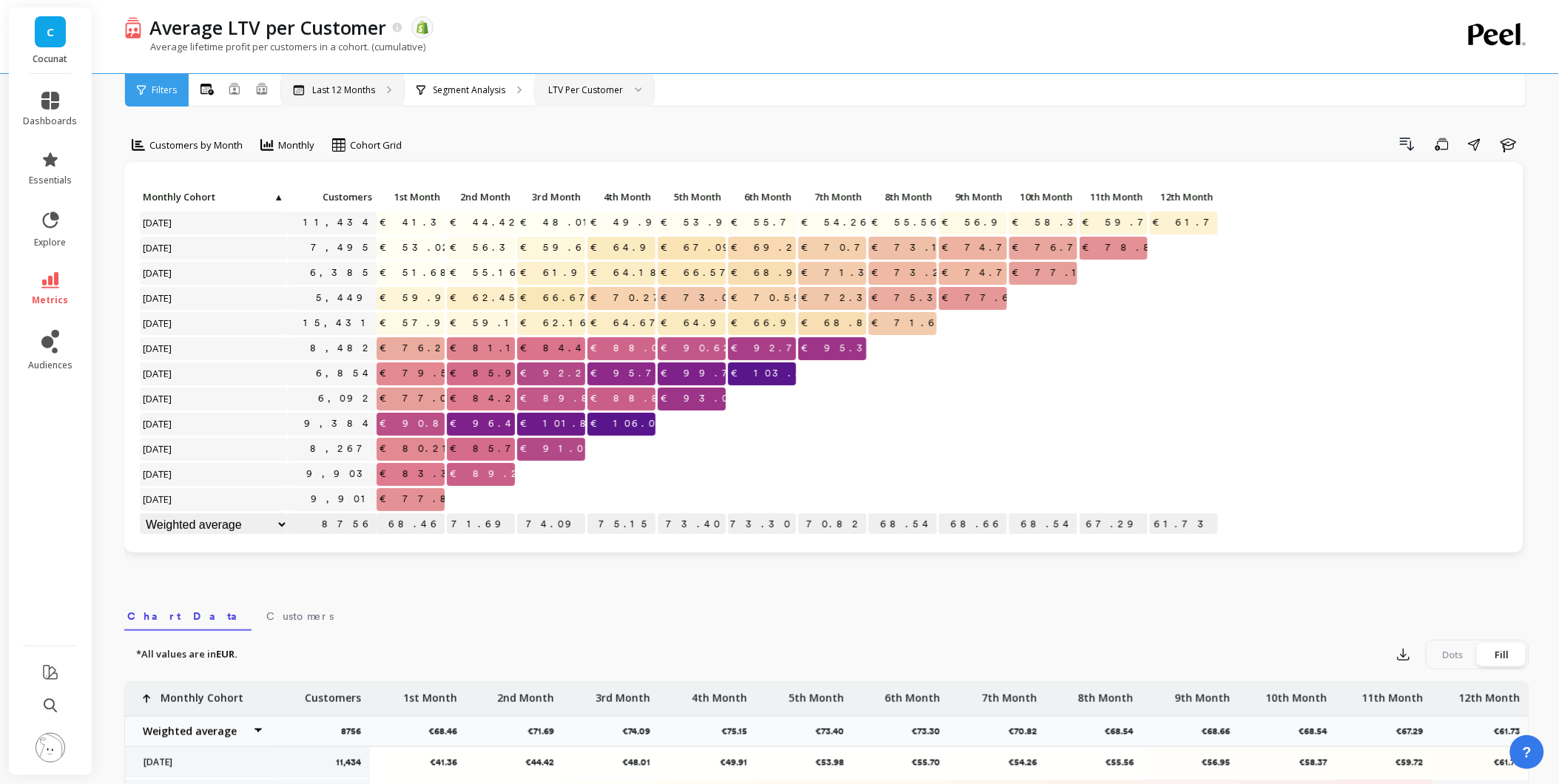 click on "Last 12 Months" at bounding box center (343, 90) 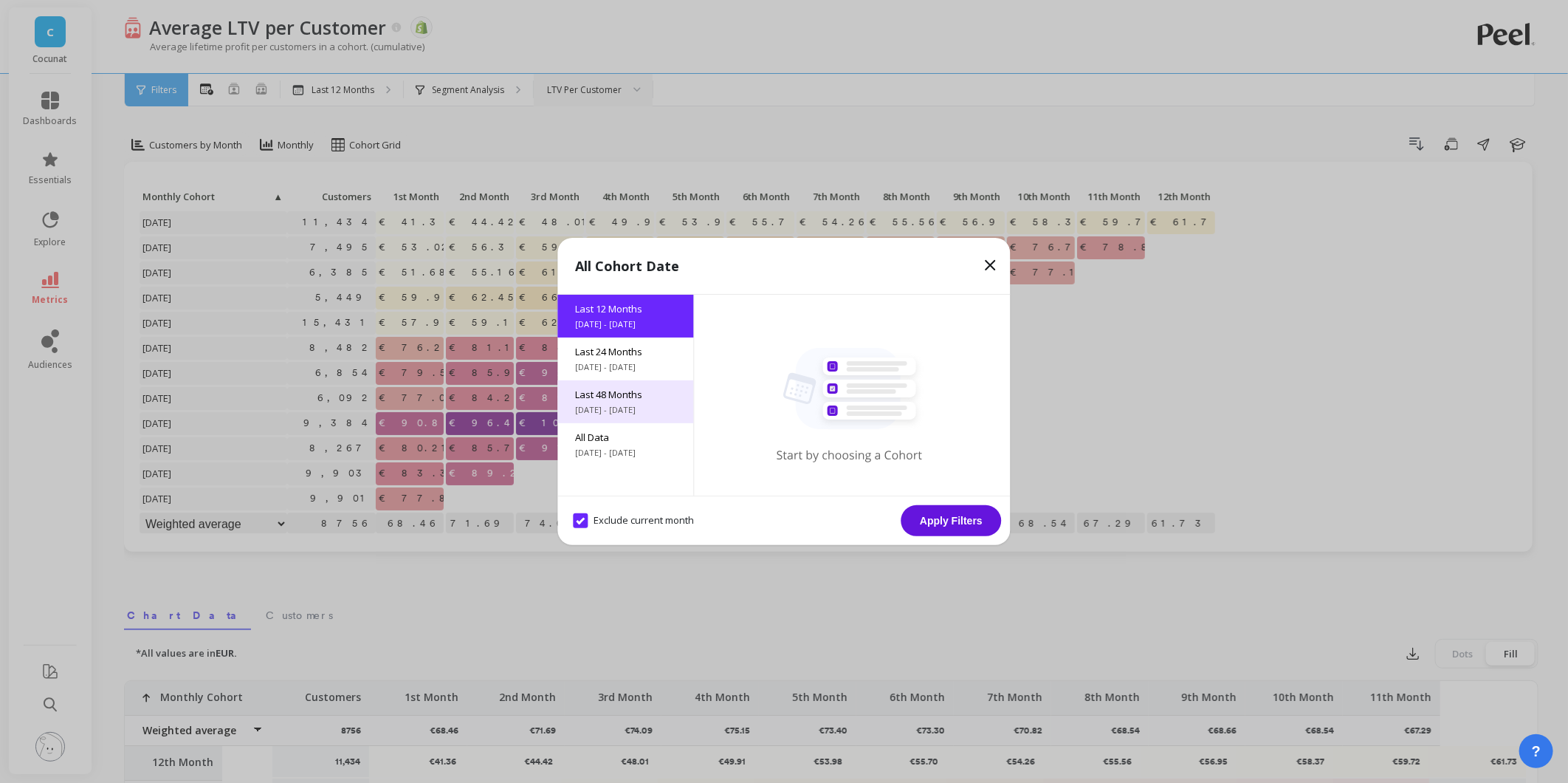 click on "Last 48 Months" at bounding box center (626, 394) 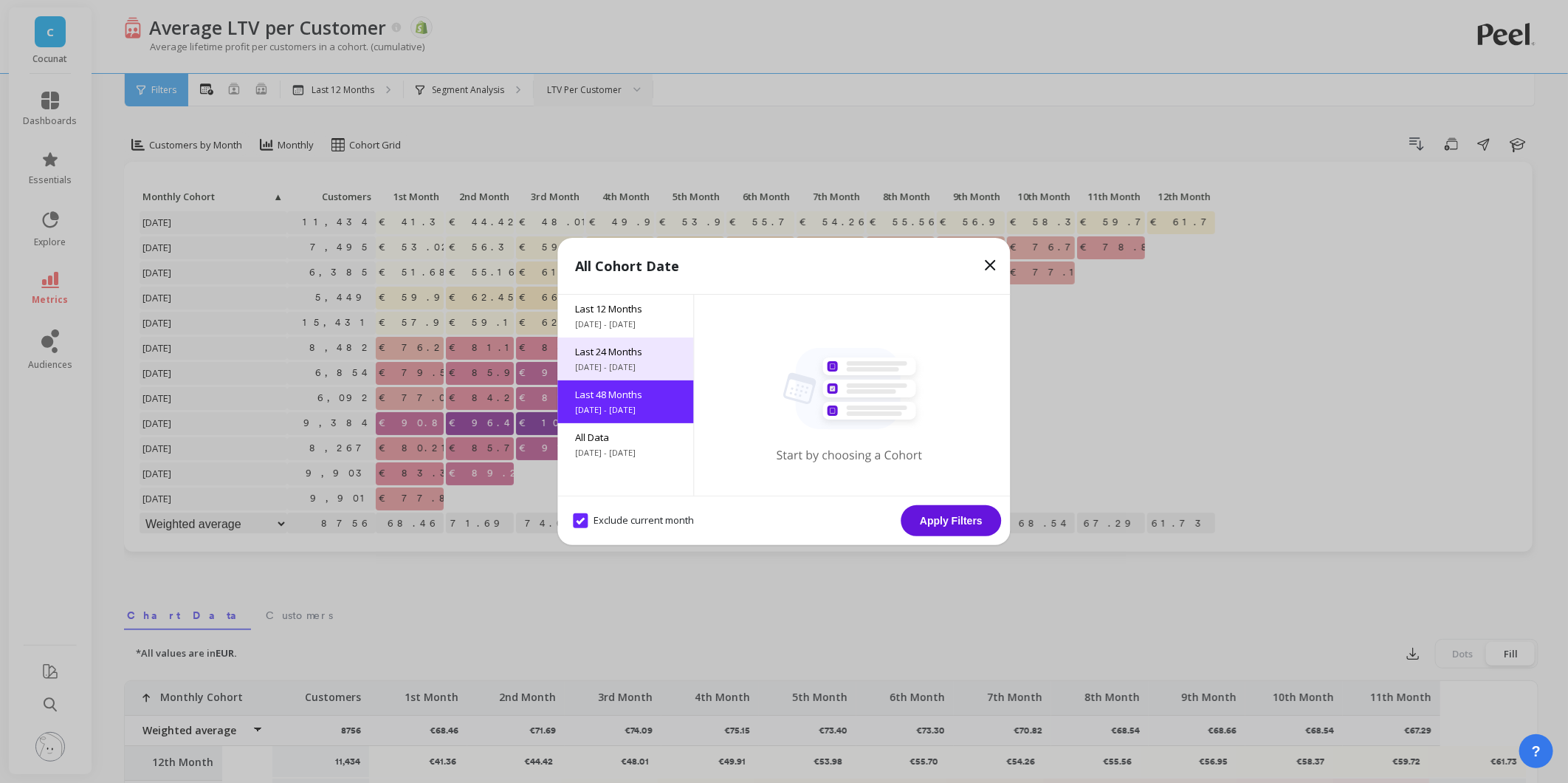 click on "Last 24 Months 7/8/2023 - 7/8/2025" at bounding box center (626, 359) 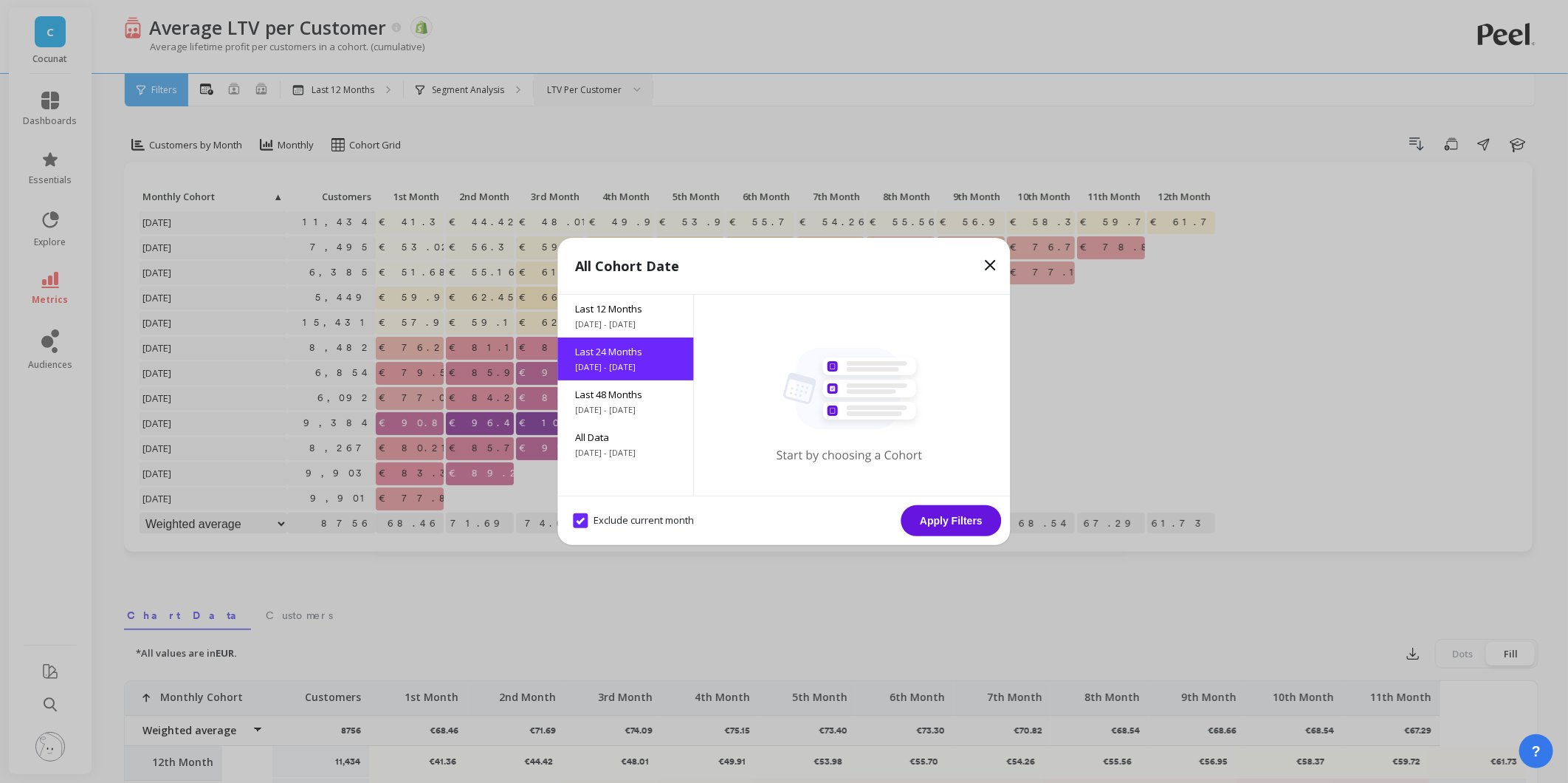 click on "Apply Filters" at bounding box center [952, 521] 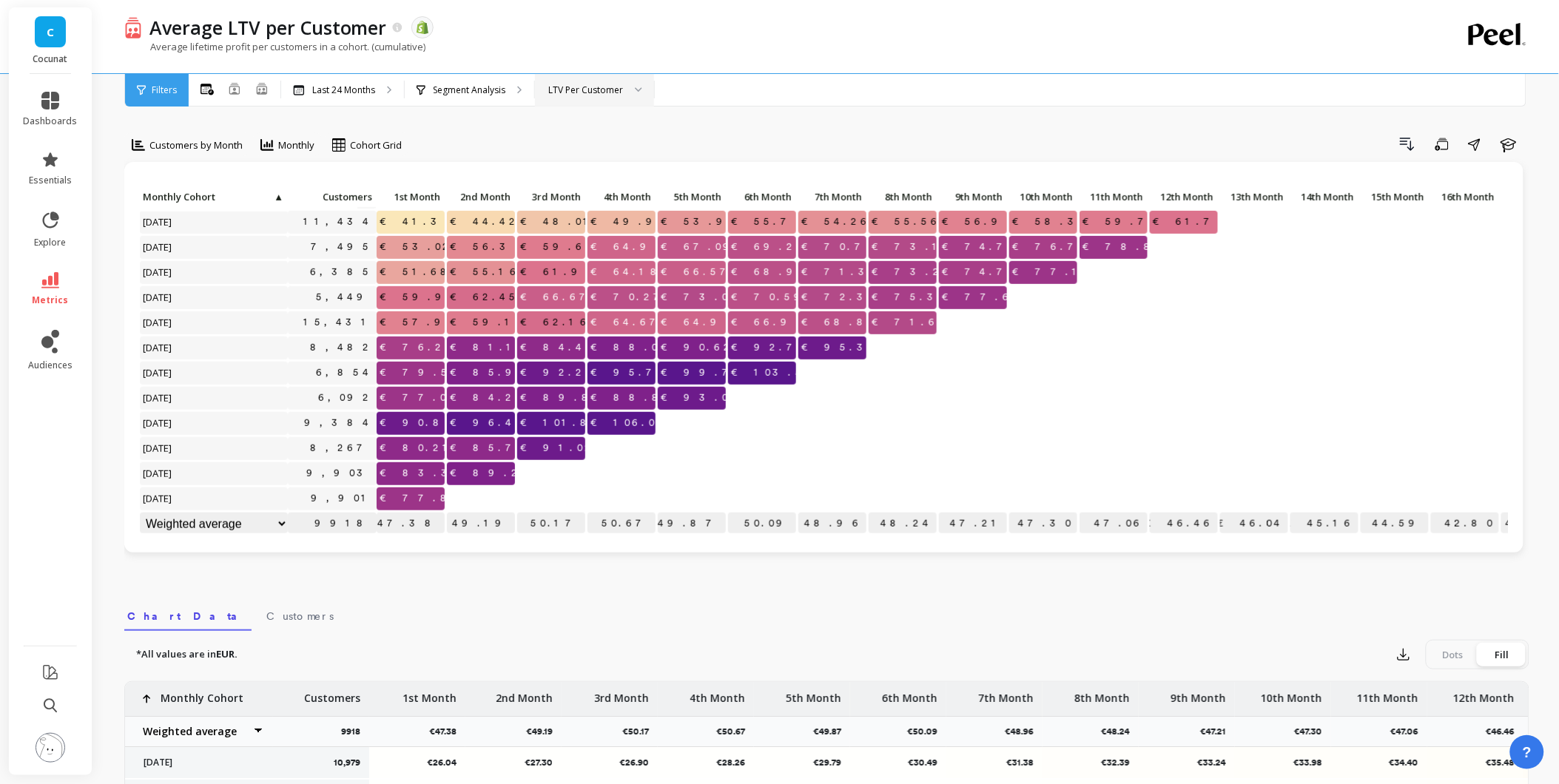 scroll, scrollTop: 314, scrollLeft: 0, axis: vertical 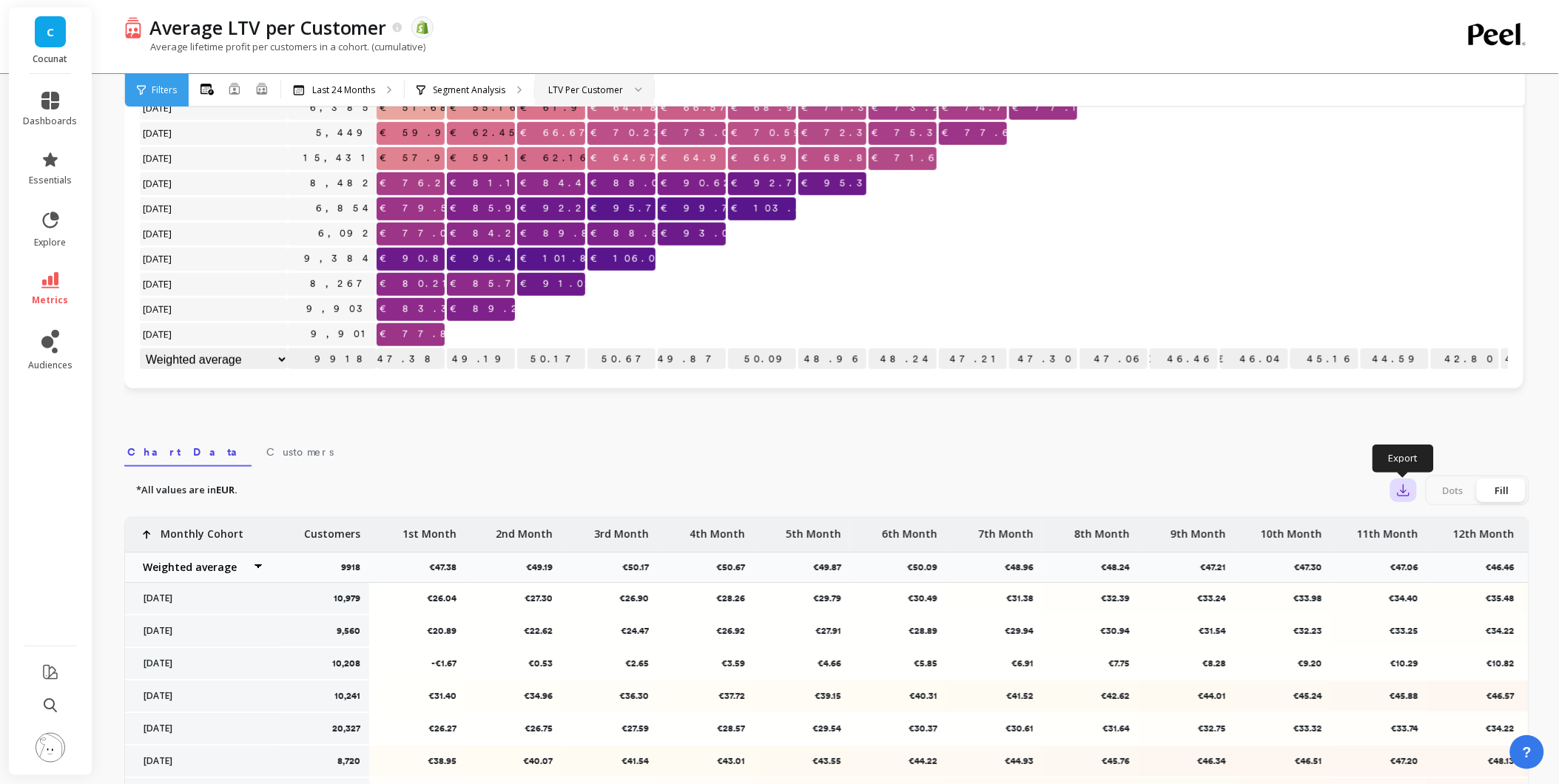 click 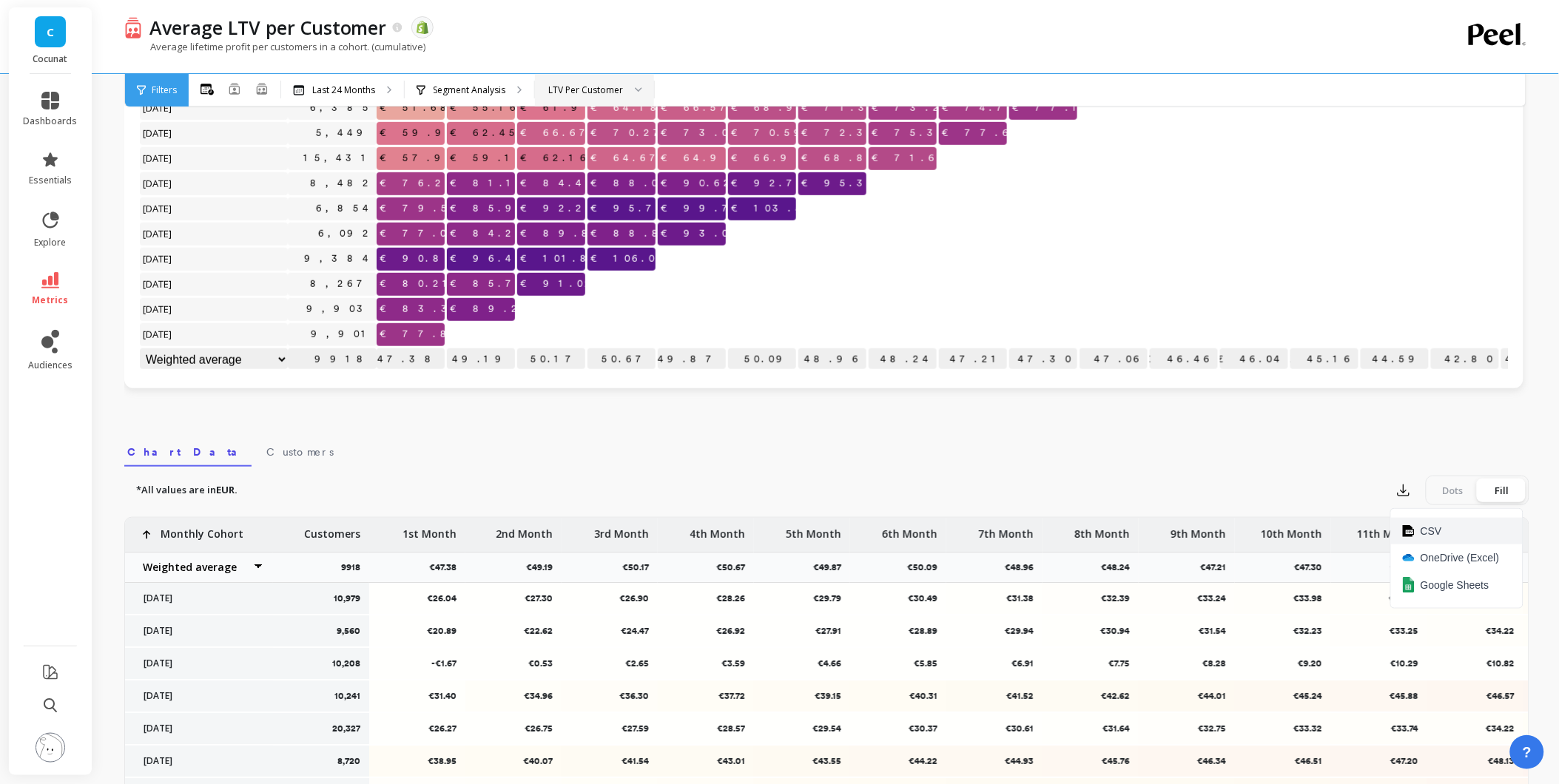 click on "CSV" at bounding box center (1431, 531) 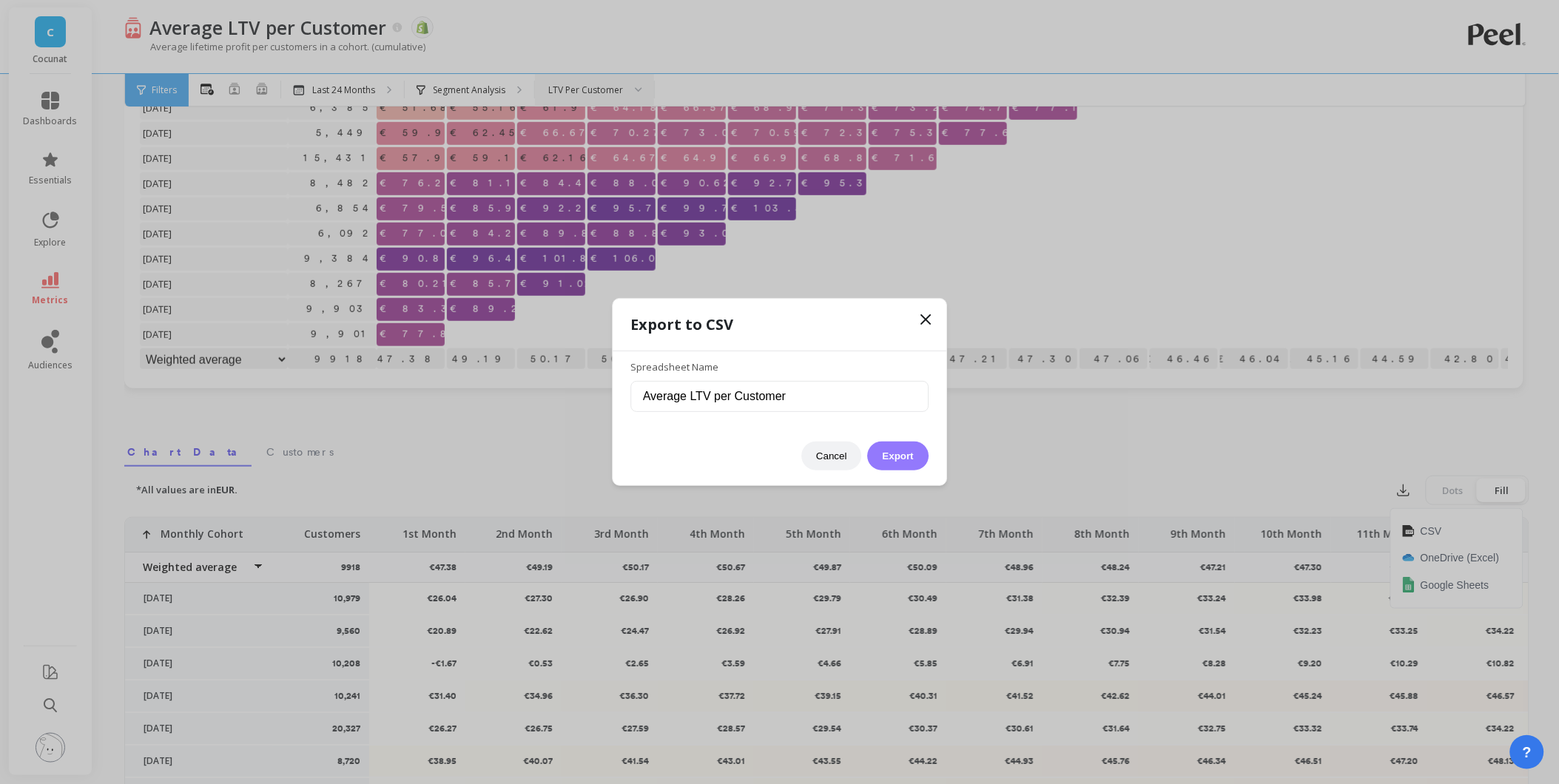 click on "Export" at bounding box center [898, 456] 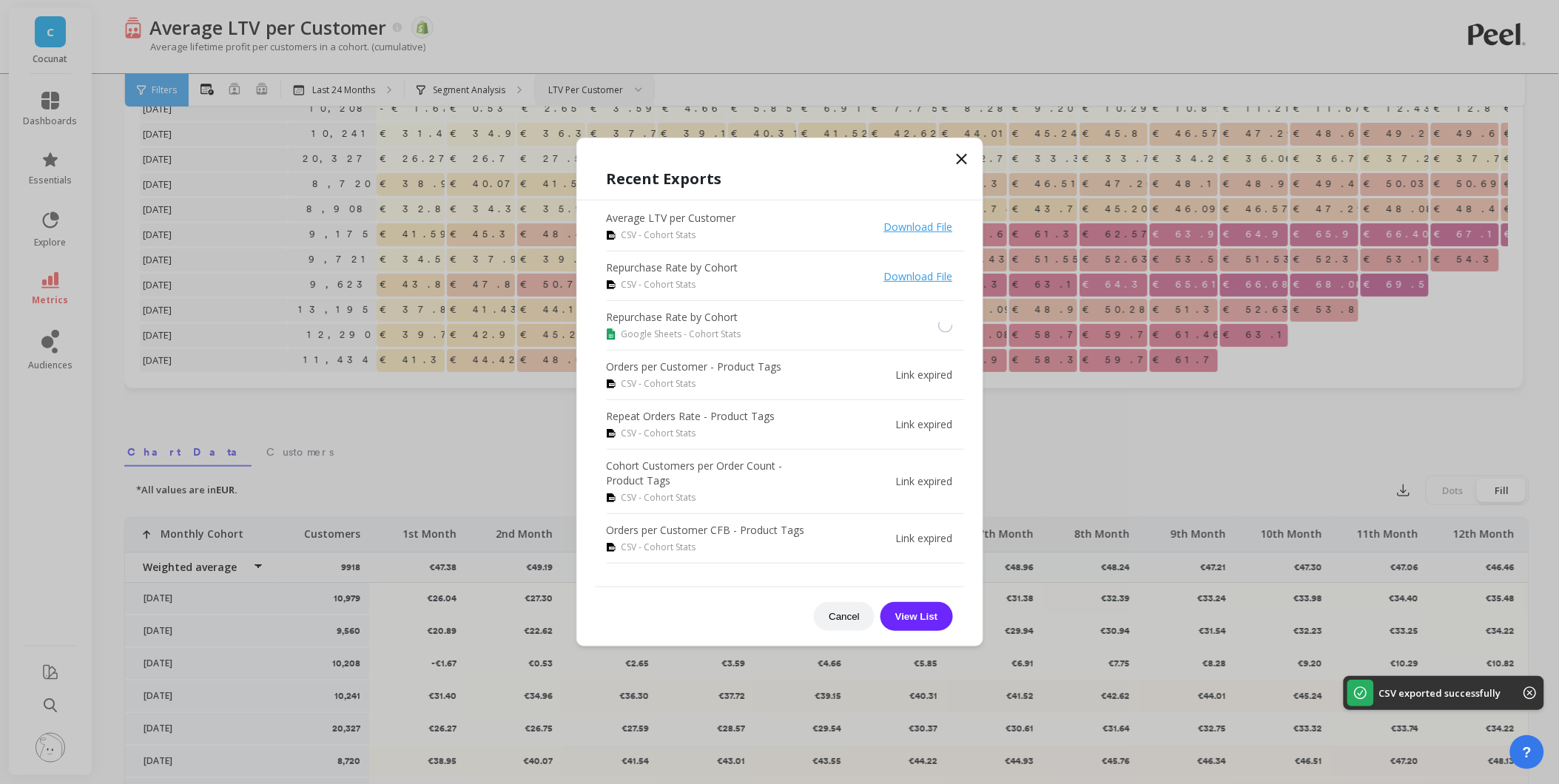 click on "Download File" at bounding box center [918, 226] 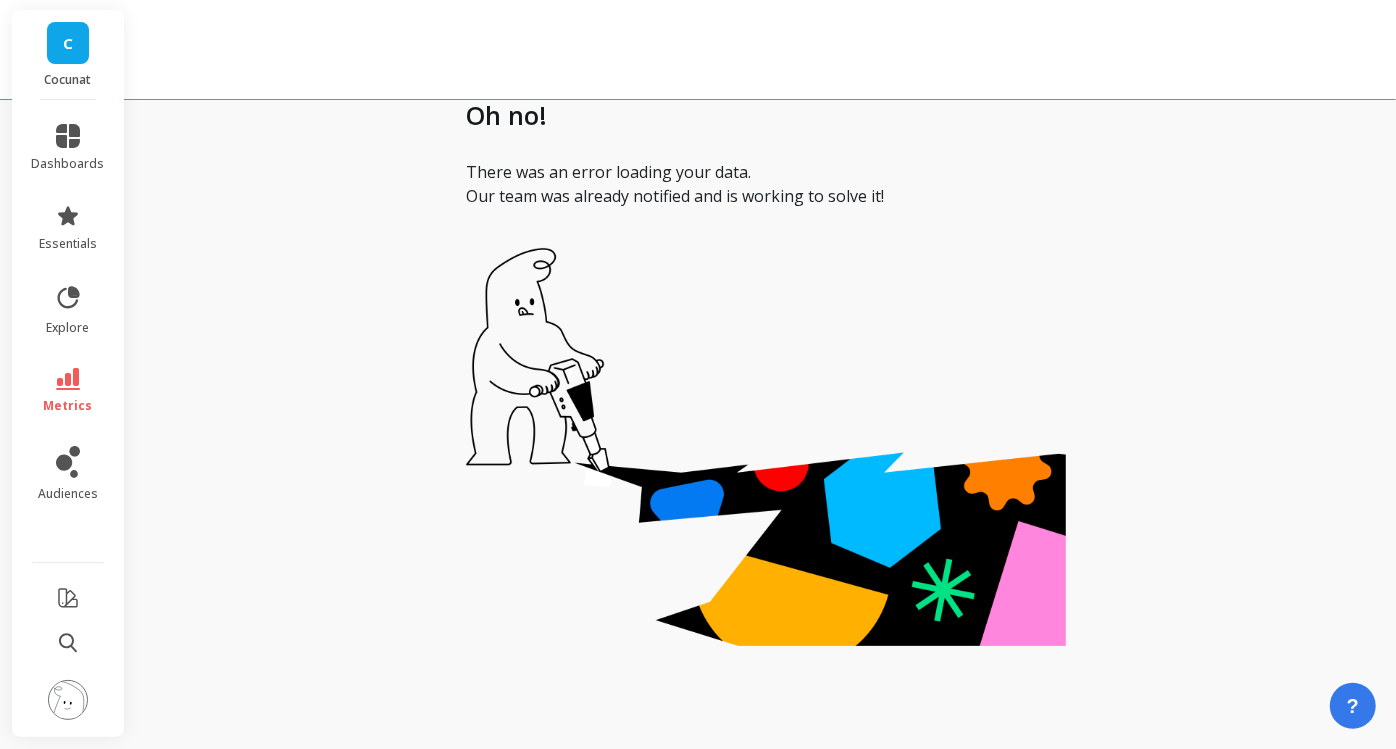 scroll, scrollTop: 20, scrollLeft: 0, axis: vertical 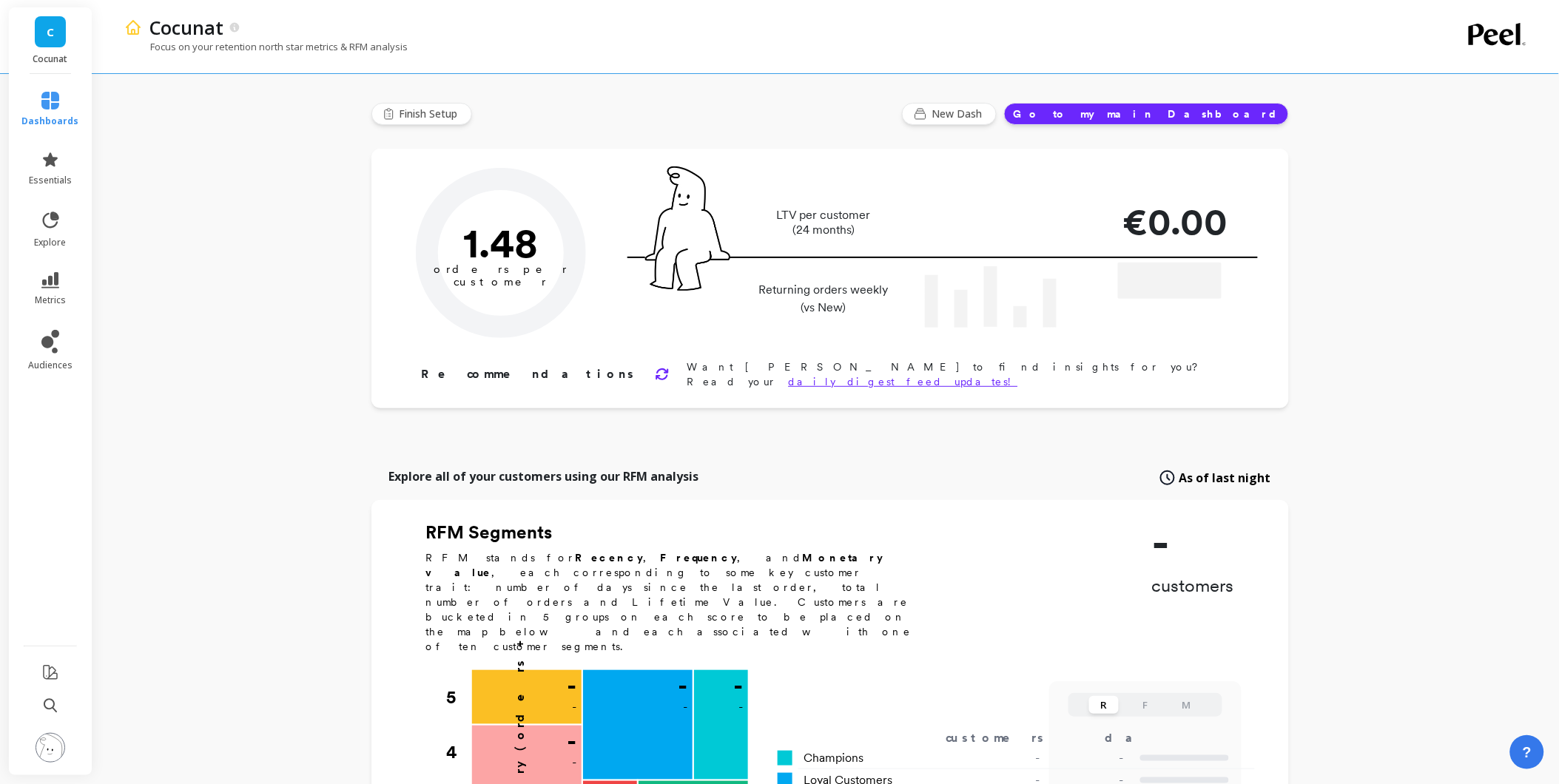 type on "Champions" 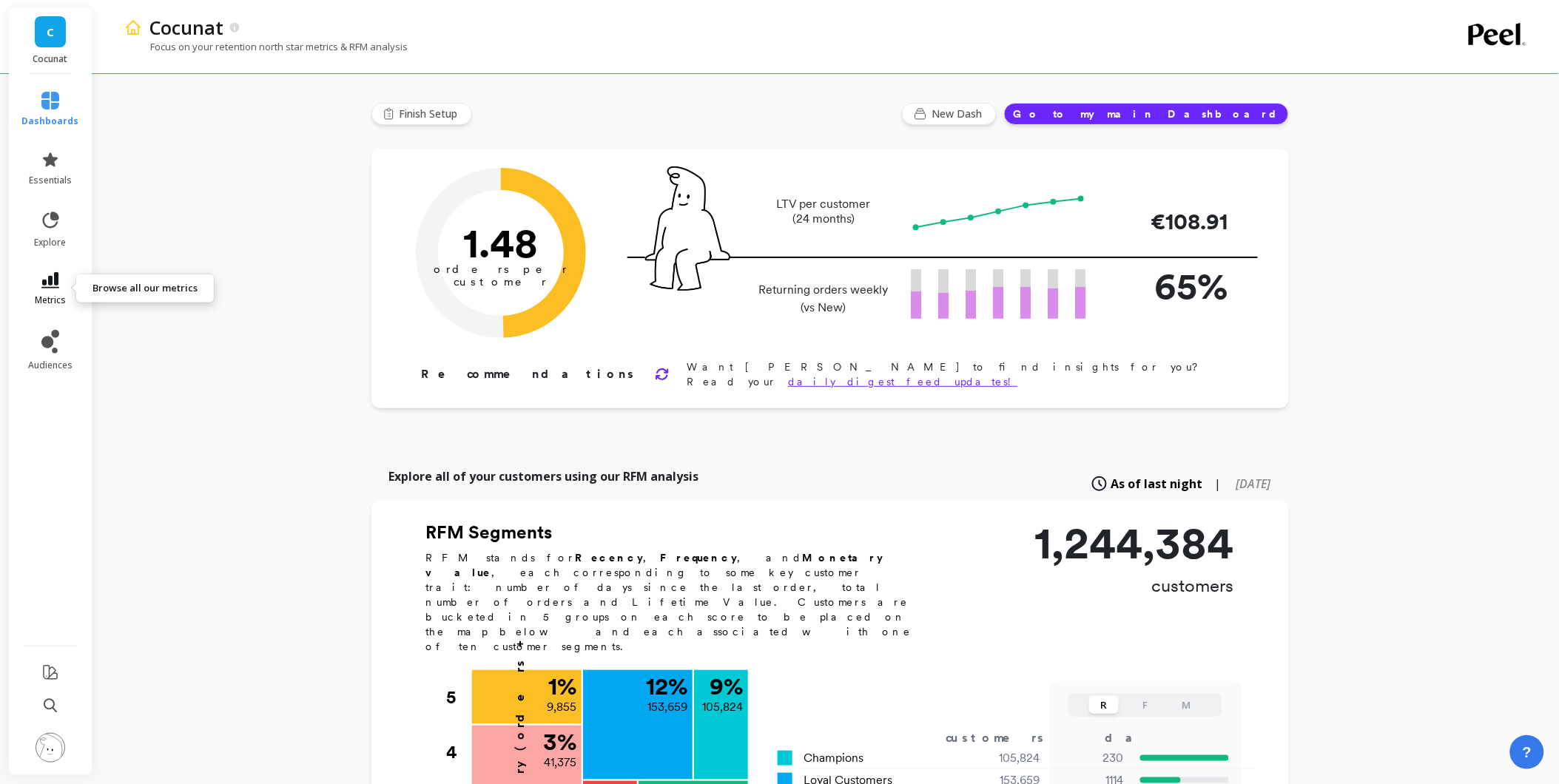 click 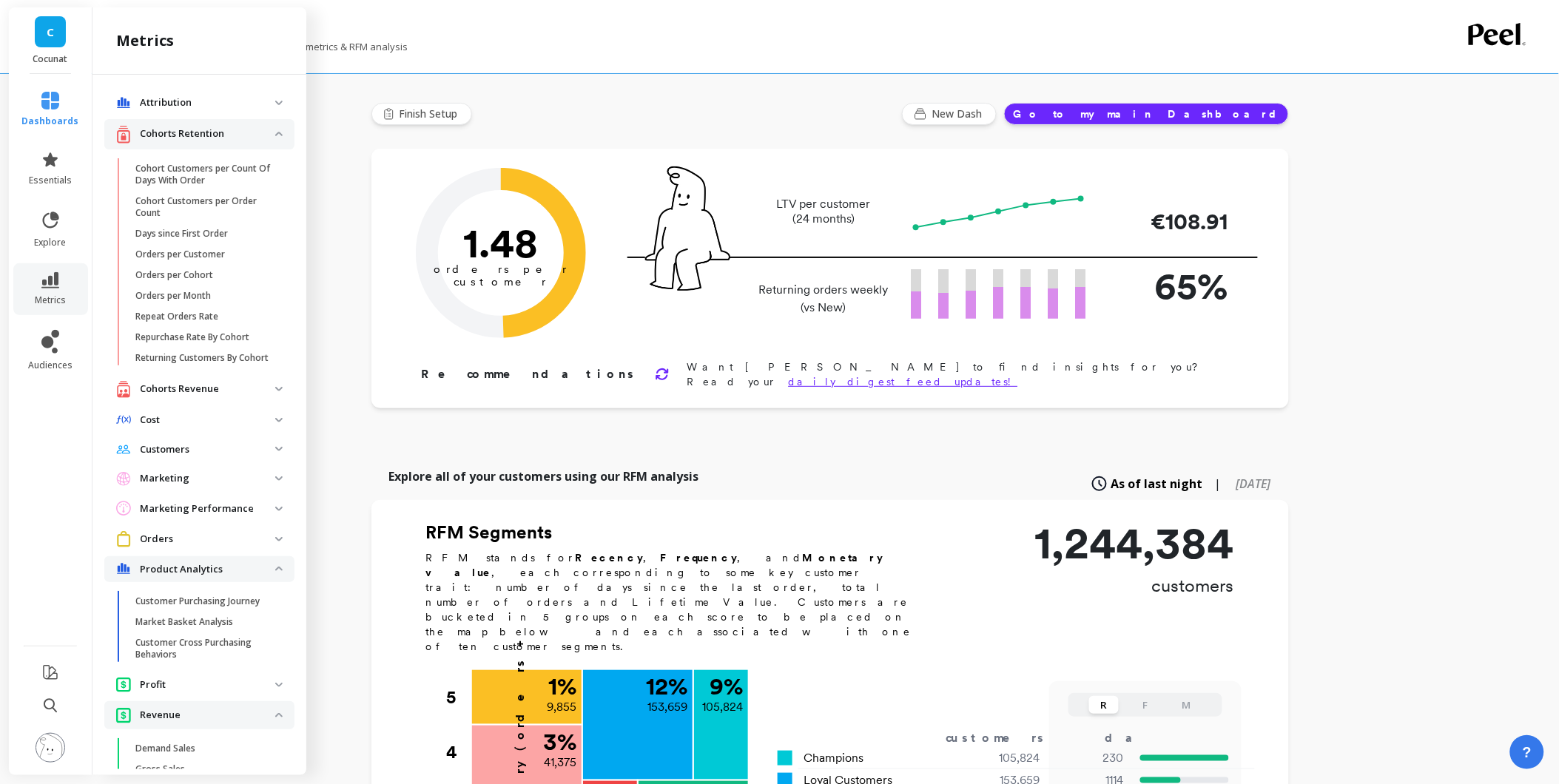 click on "Cohorts Revenue" at bounding box center [199, 389] 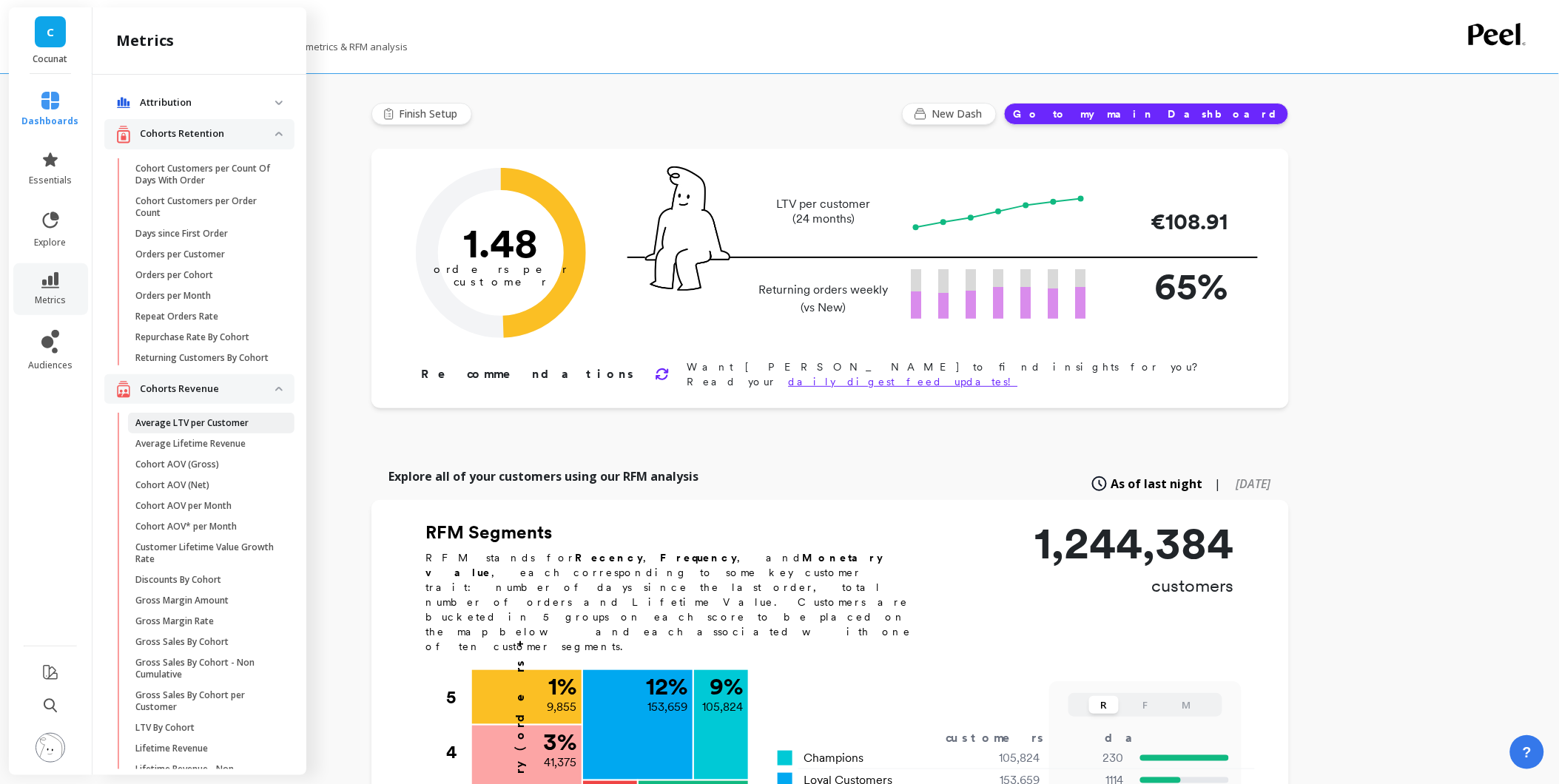 scroll, scrollTop: 82, scrollLeft: 0, axis: vertical 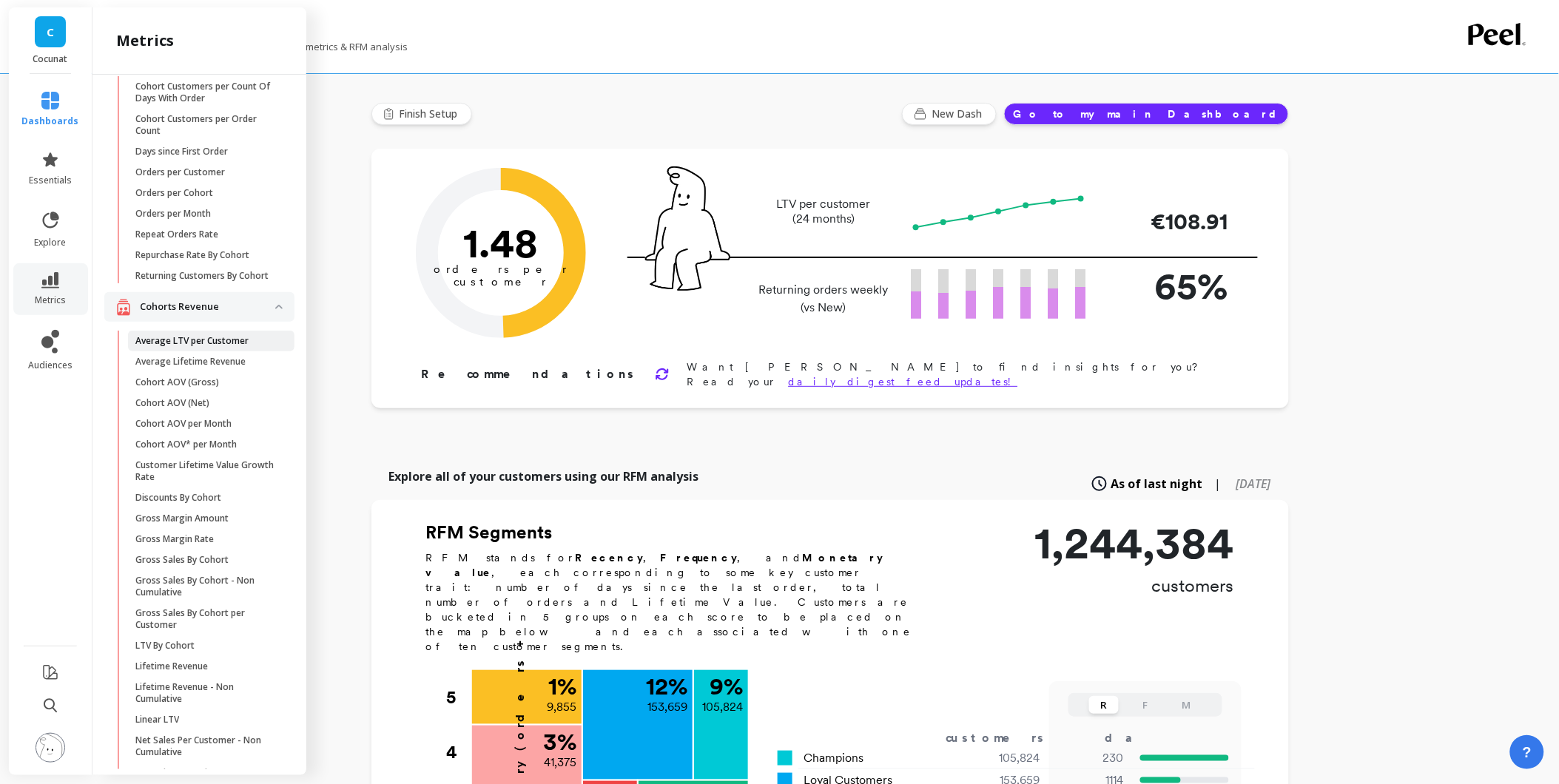 click on "Average LTV per Customer" at bounding box center [192, 341] 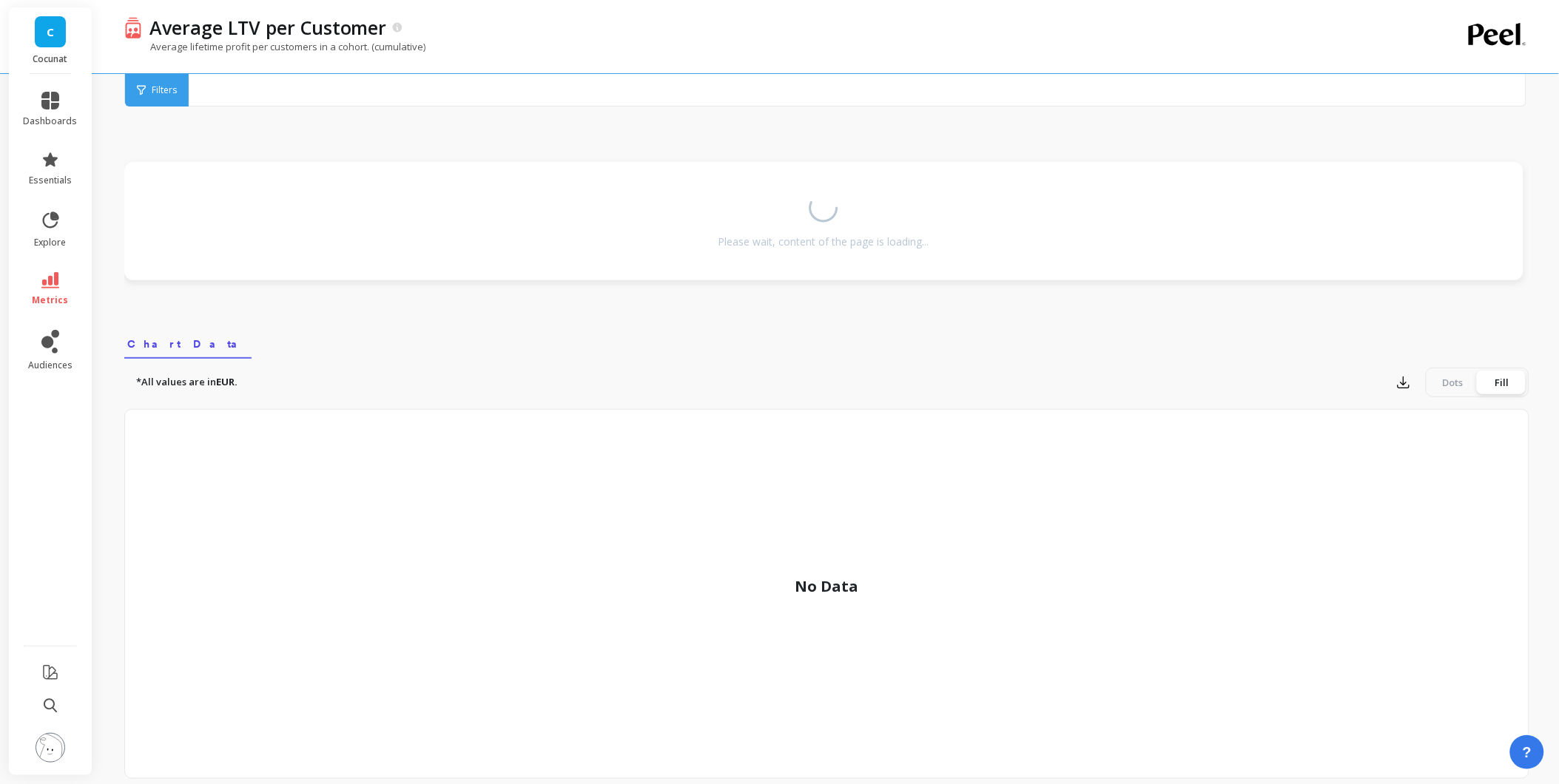 scroll, scrollTop: 0, scrollLeft: 0, axis: both 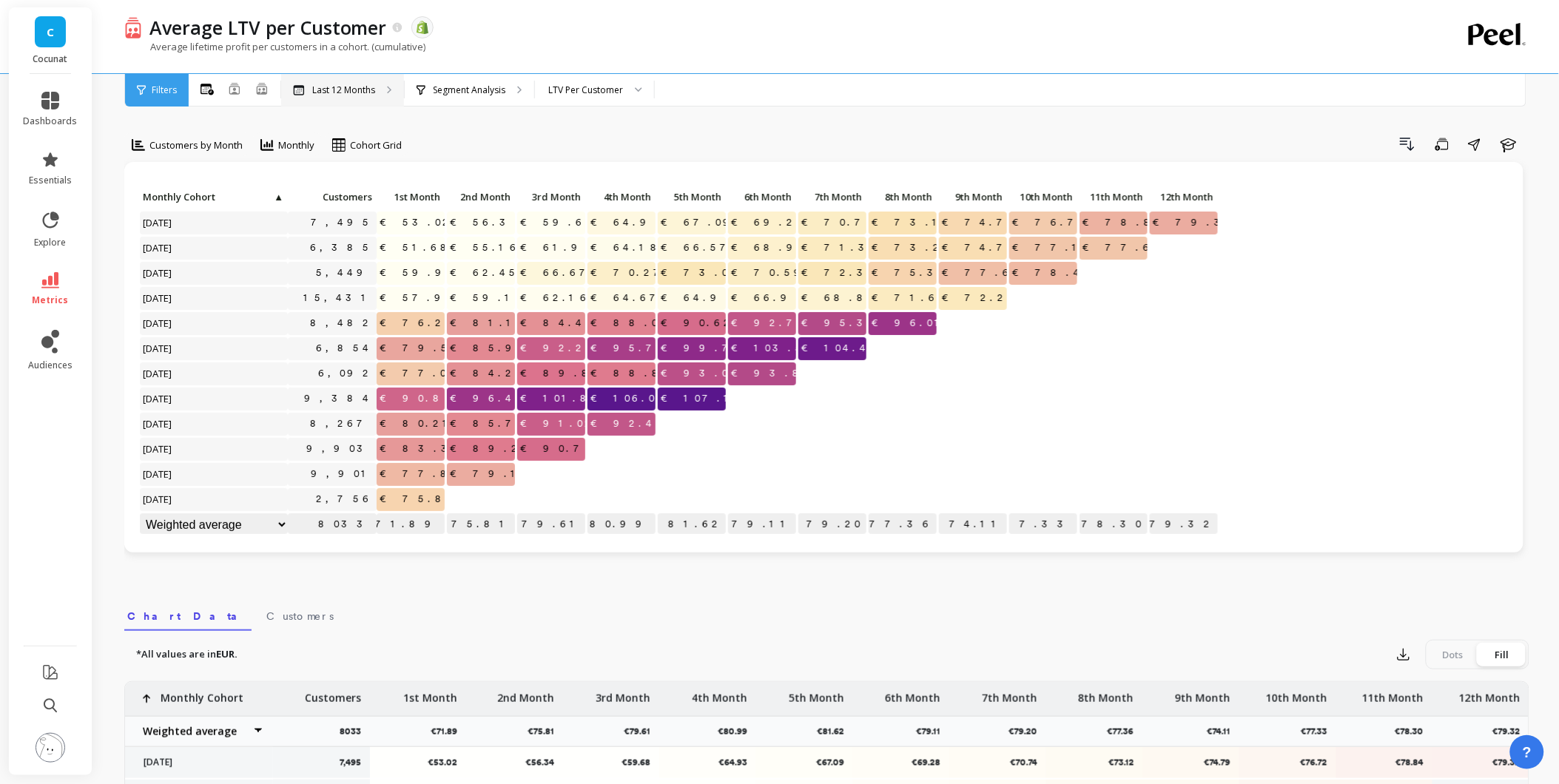 click on "Last 12 Months" at bounding box center [343, 90] 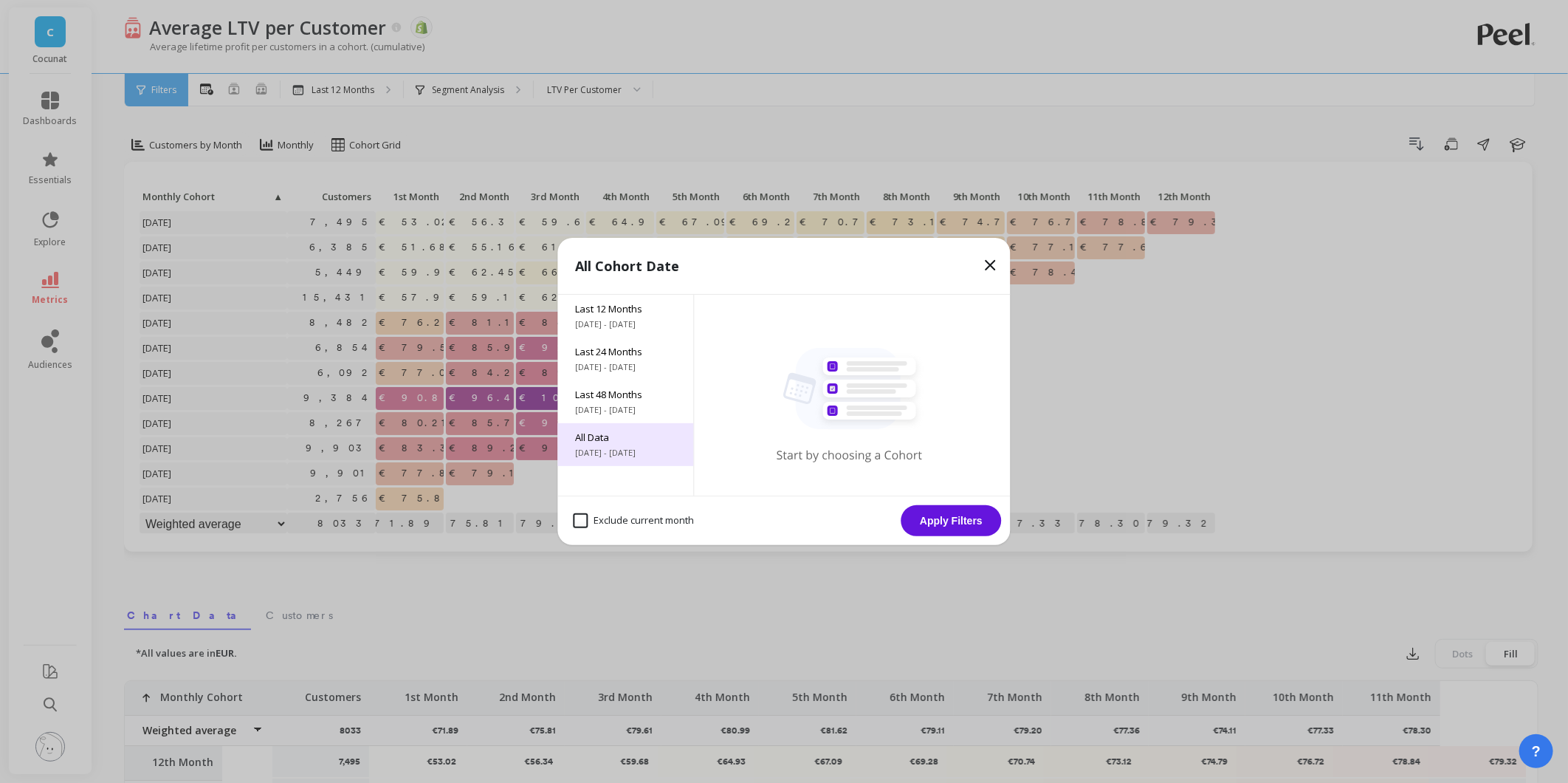click on "All Data" at bounding box center [626, 437] 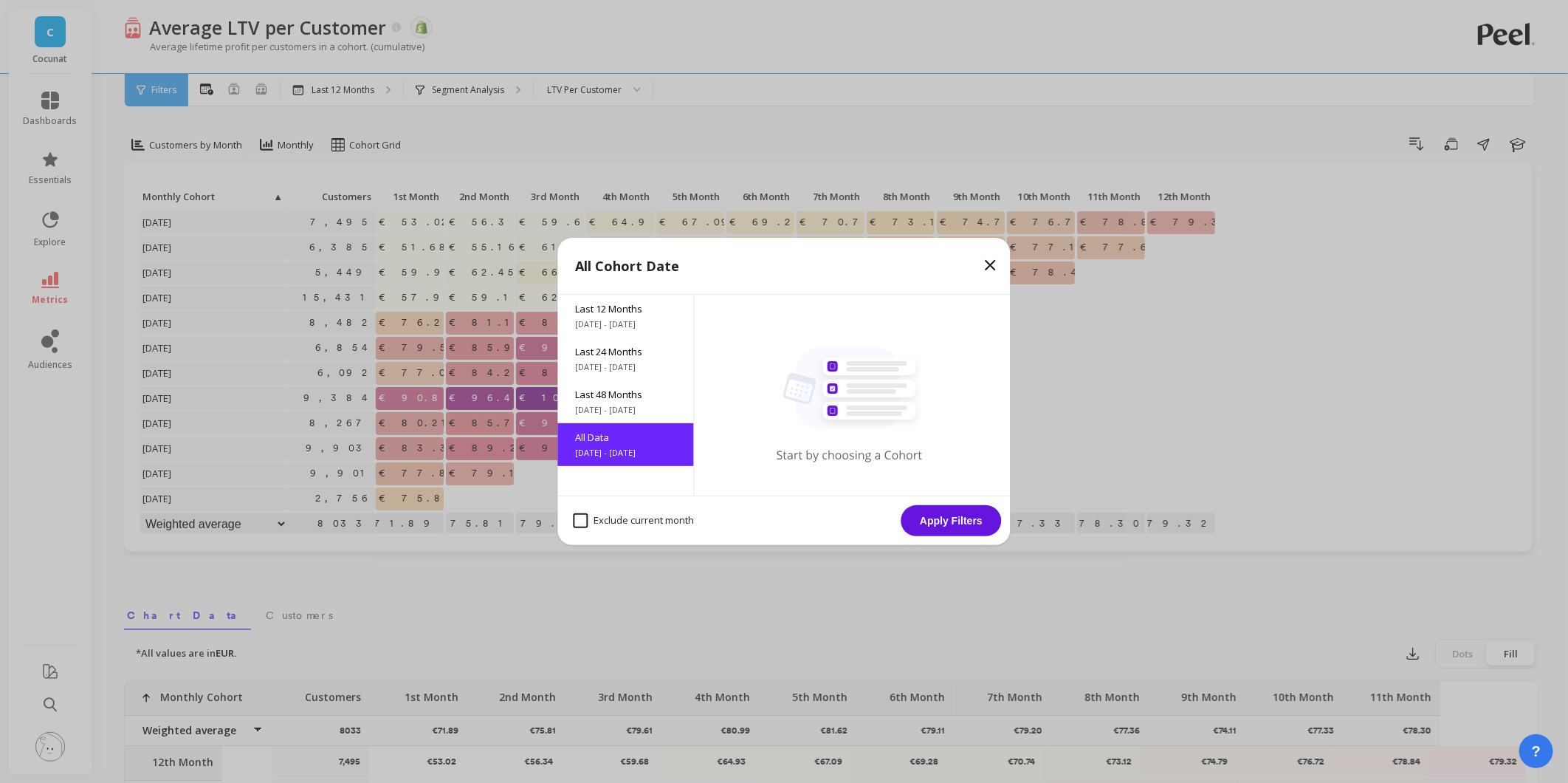 click on "Exclude current month" at bounding box center [634, 521] 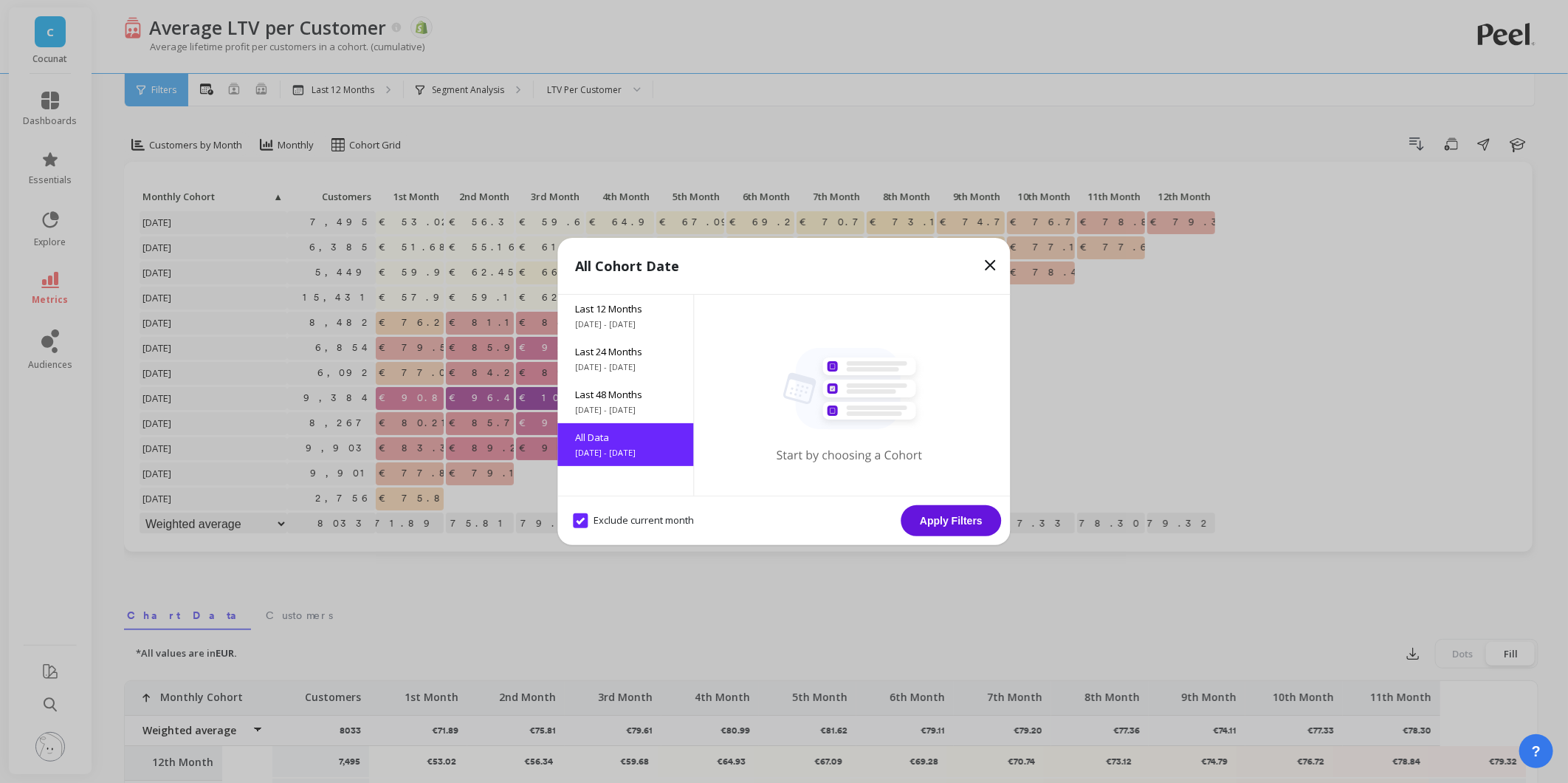 checkbox on "true" 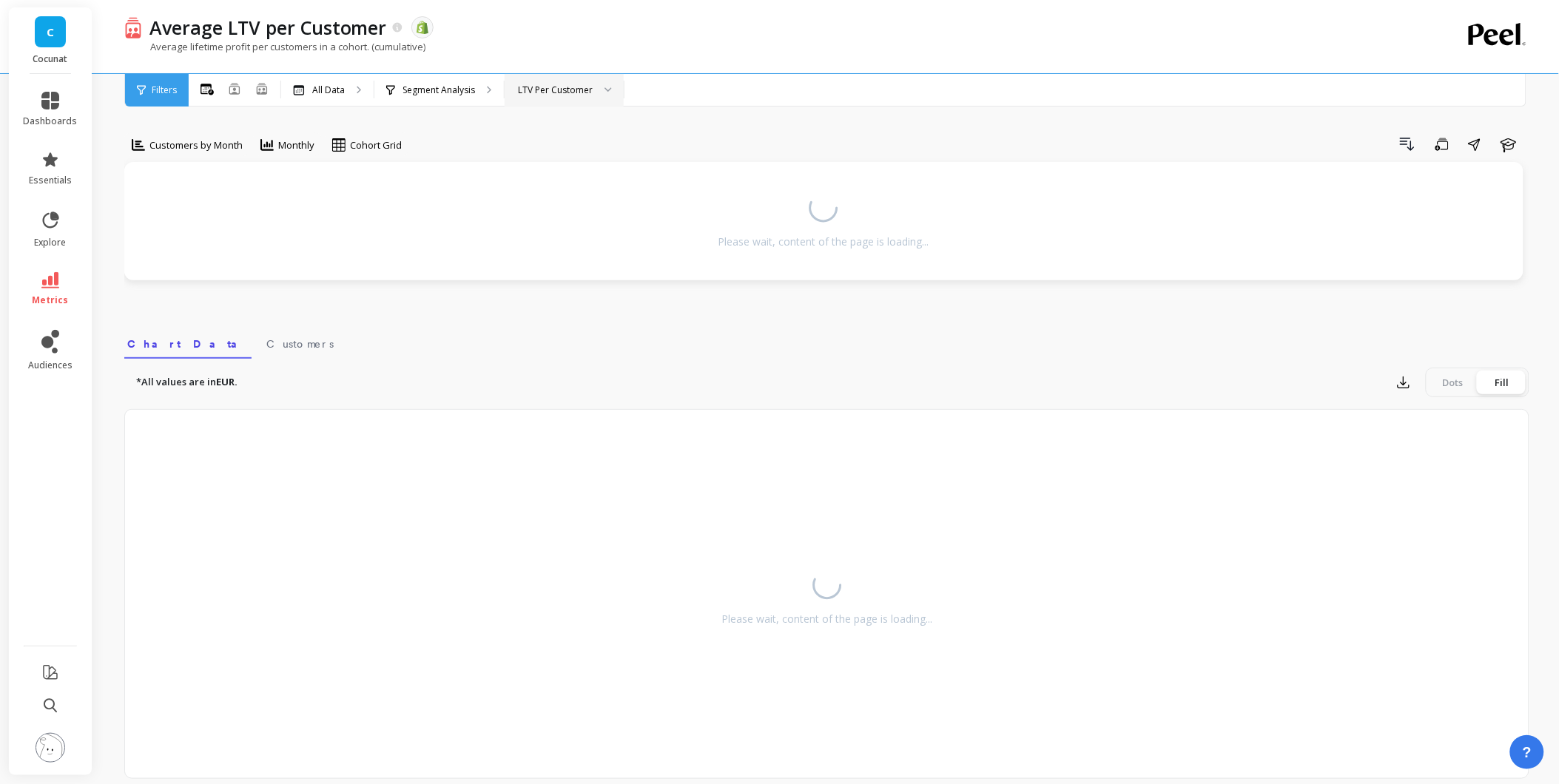 click on "LTV Per Customer" at bounding box center (564, 90) 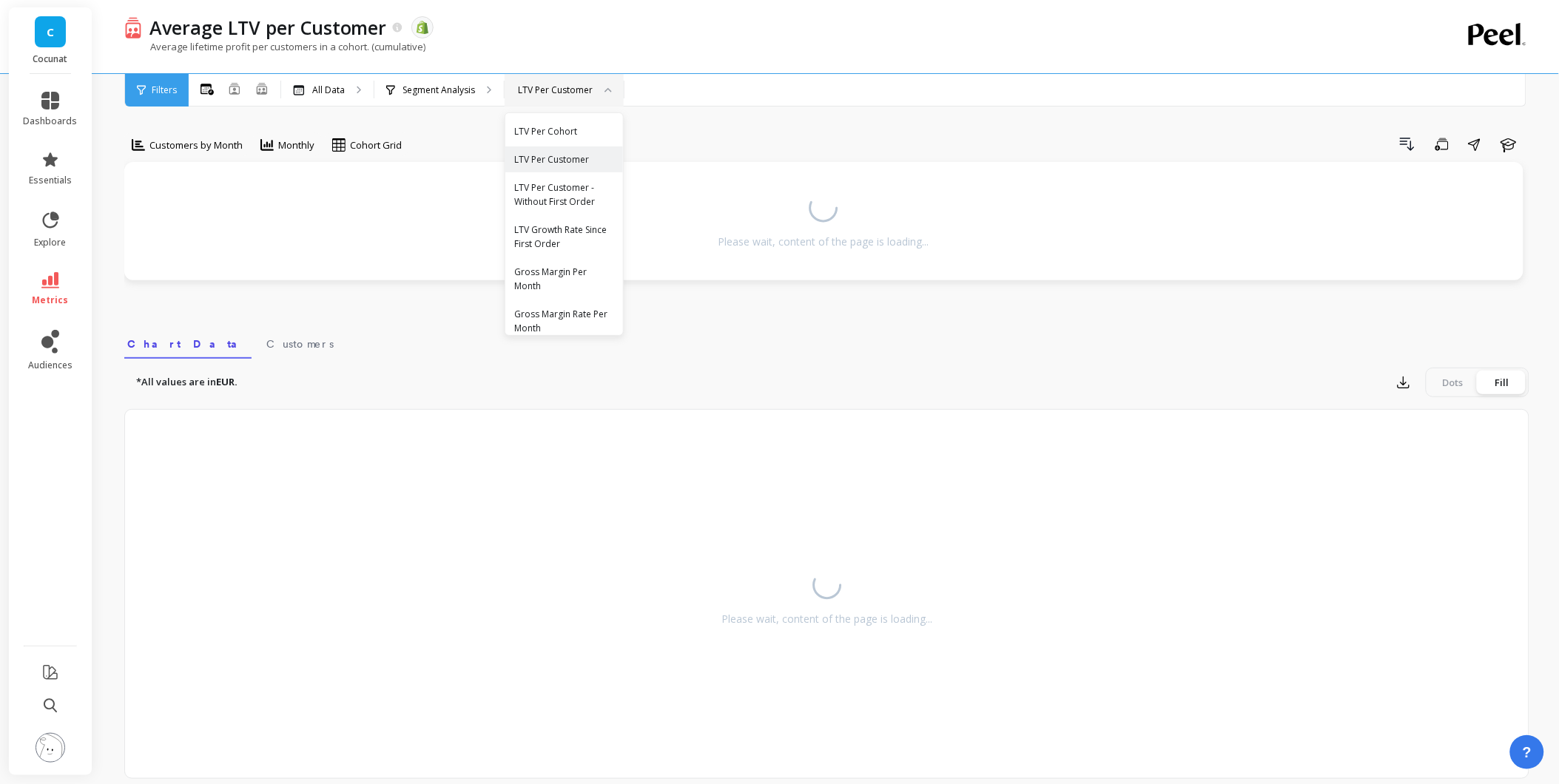 click on "All Months  Single Cohort  Combined Cohorts  All Data Segment Analysis  6 results available. Use Up and Down to choose options, press Enter to select the currently focused option, press Escape to exit the menu, press Tab to select the option and exit the menu. LTV Per Customer LTV Per Cohort LTV Per Customer LTV Per Customer - Without First Order LTV Growth Rate Since First Order Gross Margin Per Month Gross Margin Rate Per Month" at bounding box center (889, 90) 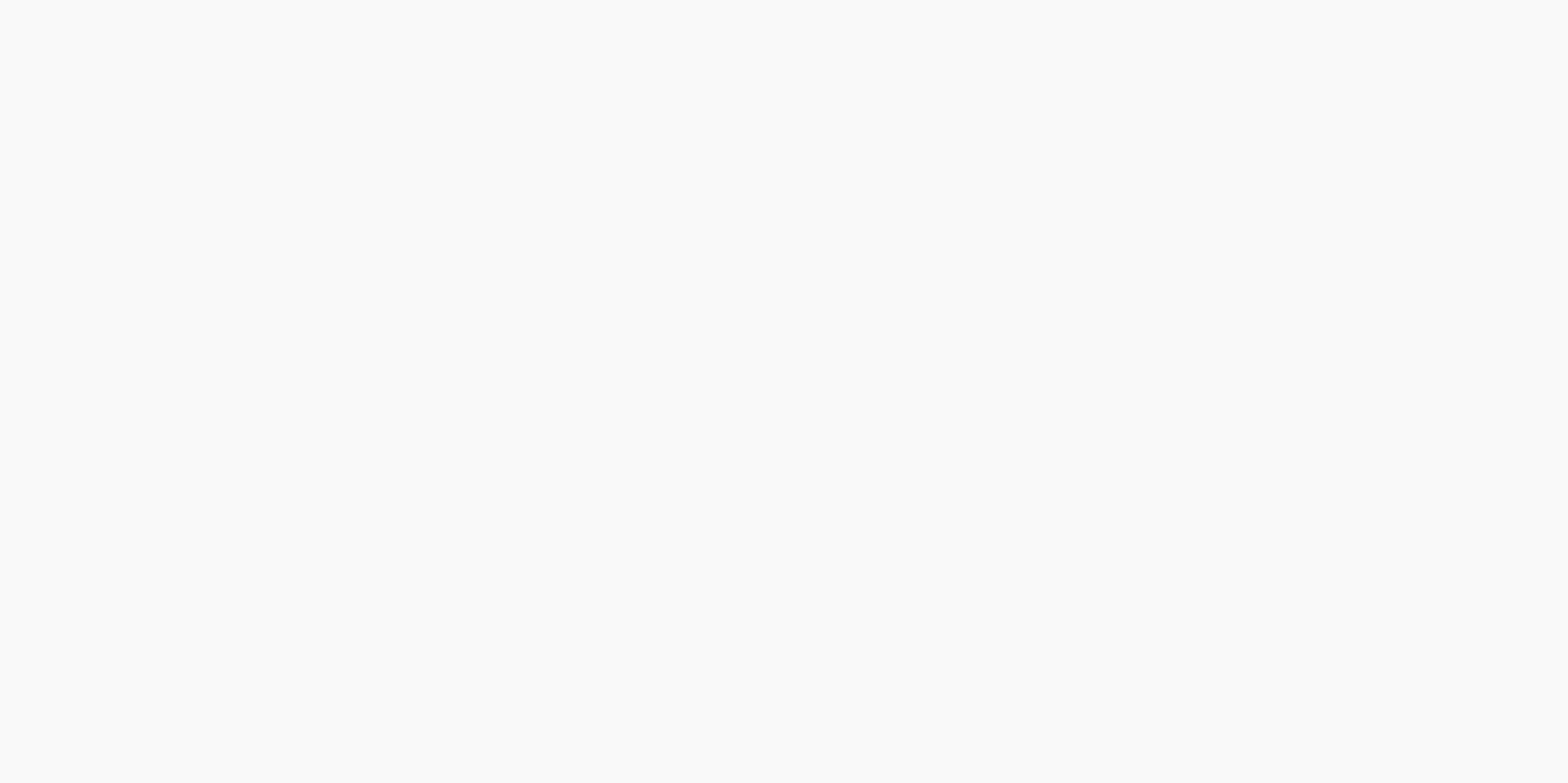 scroll, scrollTop: 0, scrollLeft: 0, axis: both 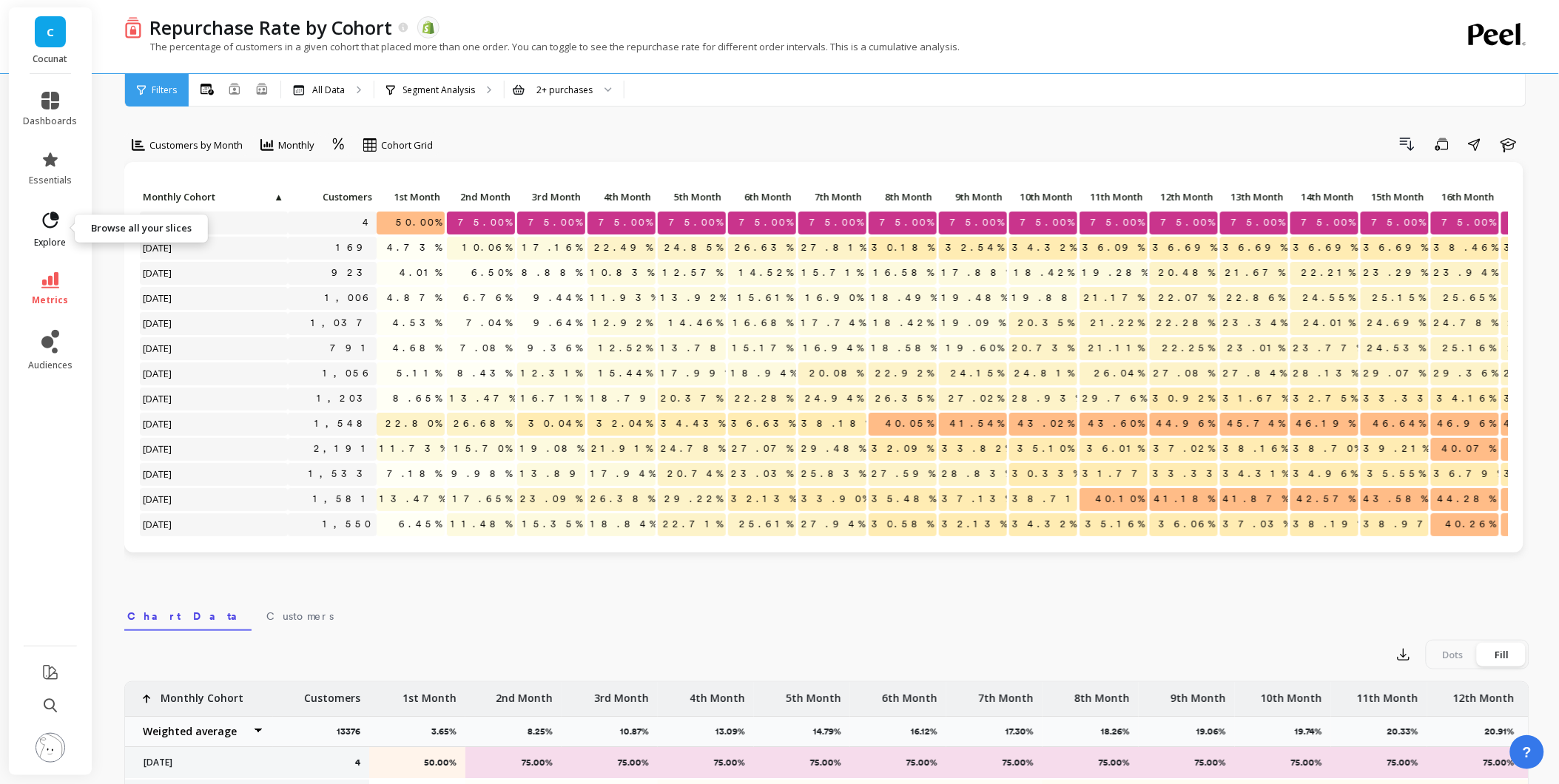 click 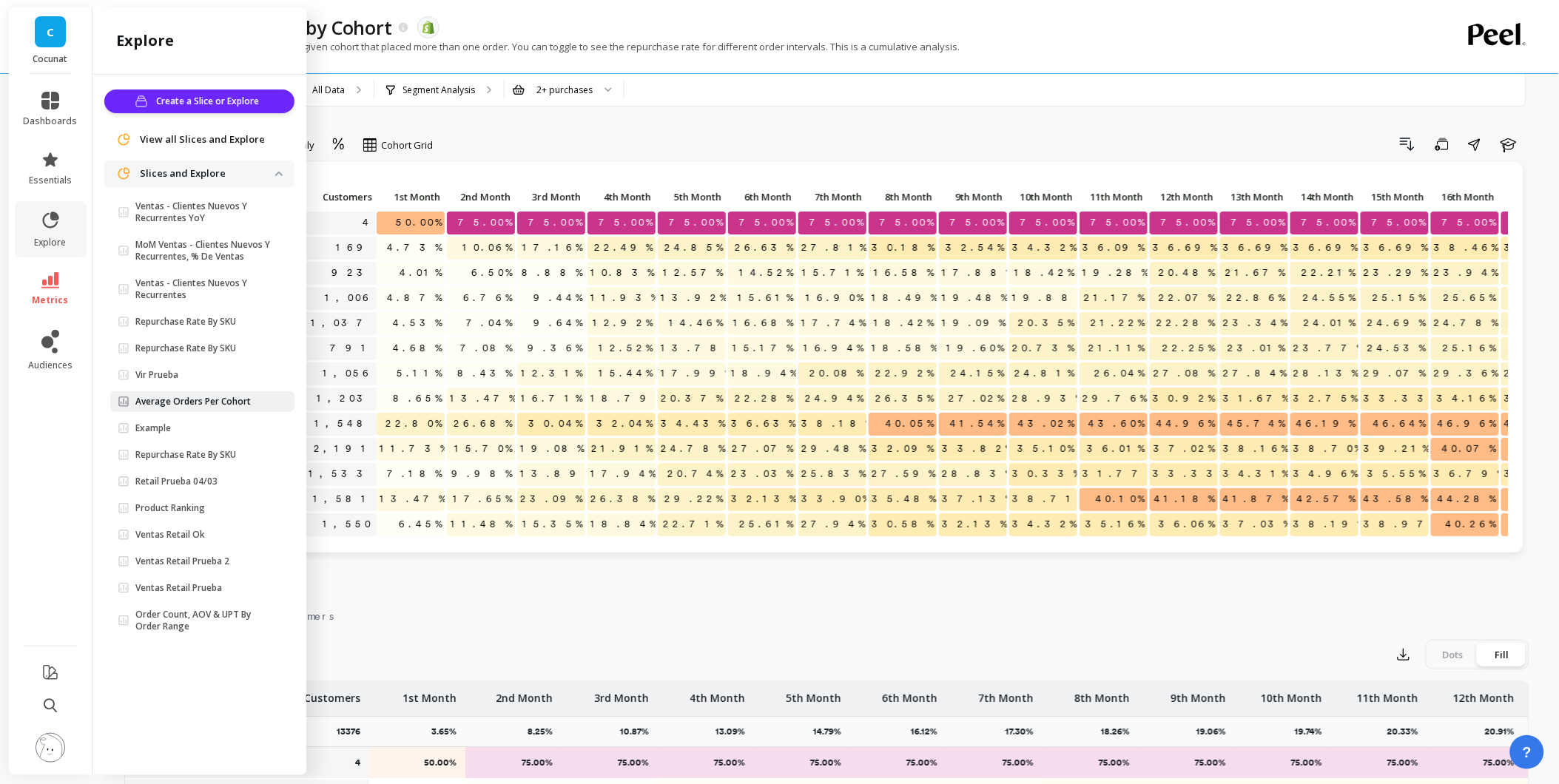 click on "Average Orders Per Cohort" at bounding box center [193, 402] 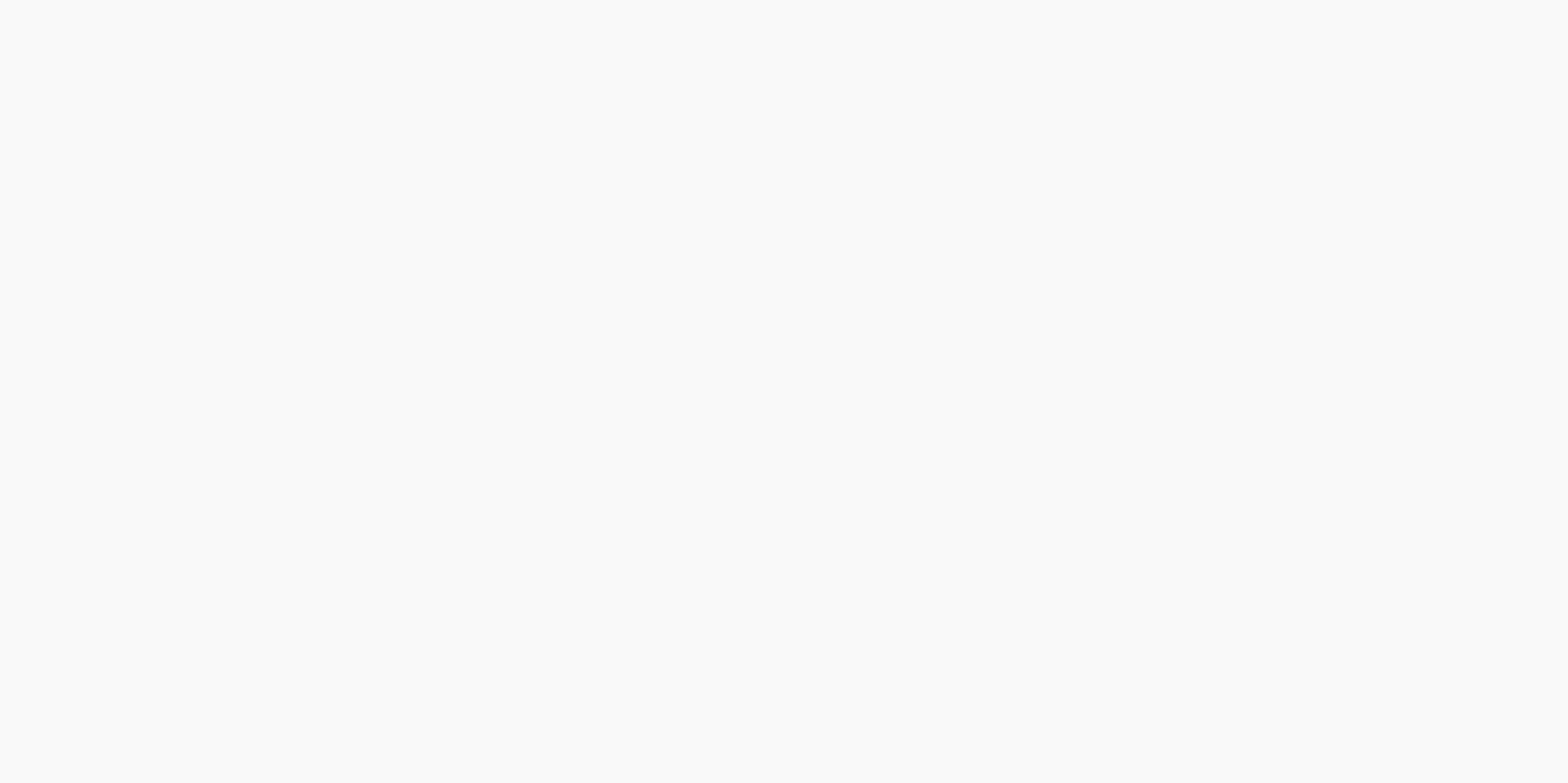 scroll, scrollTop: 0, scrollLeft: 0, axis: both 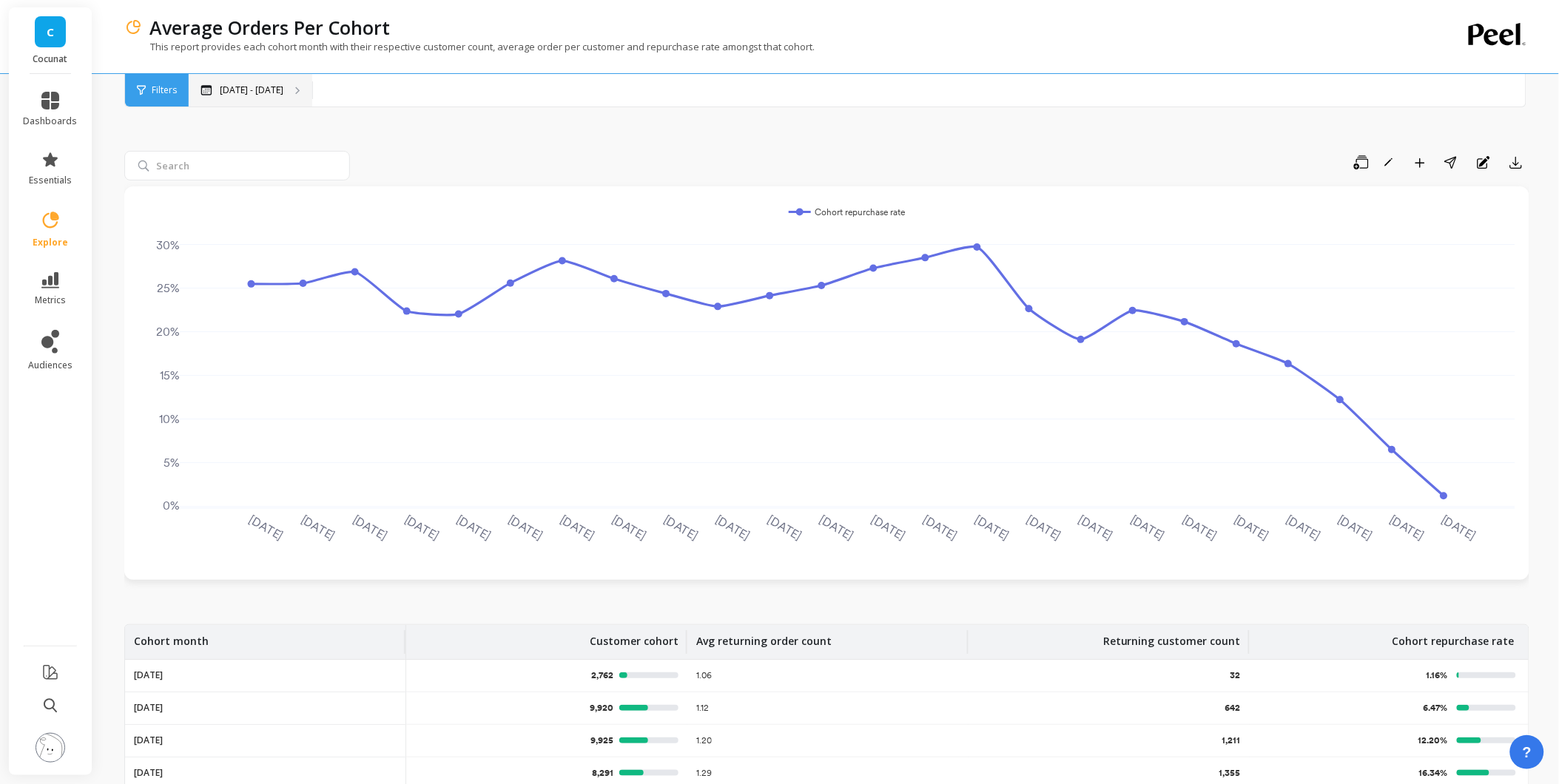 click on "[DATE] - [DATE]" at bounding box center (250, 90) 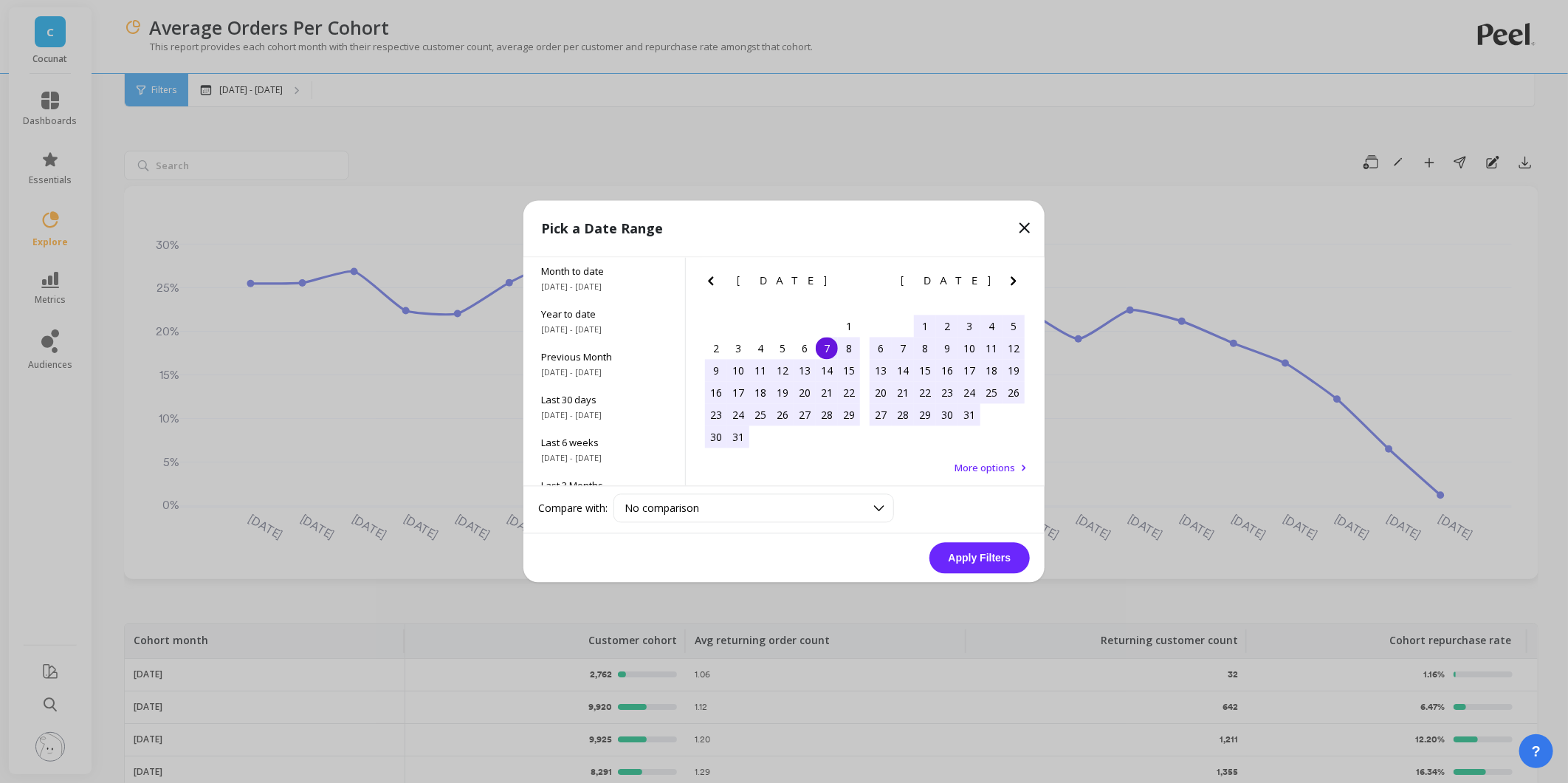 click 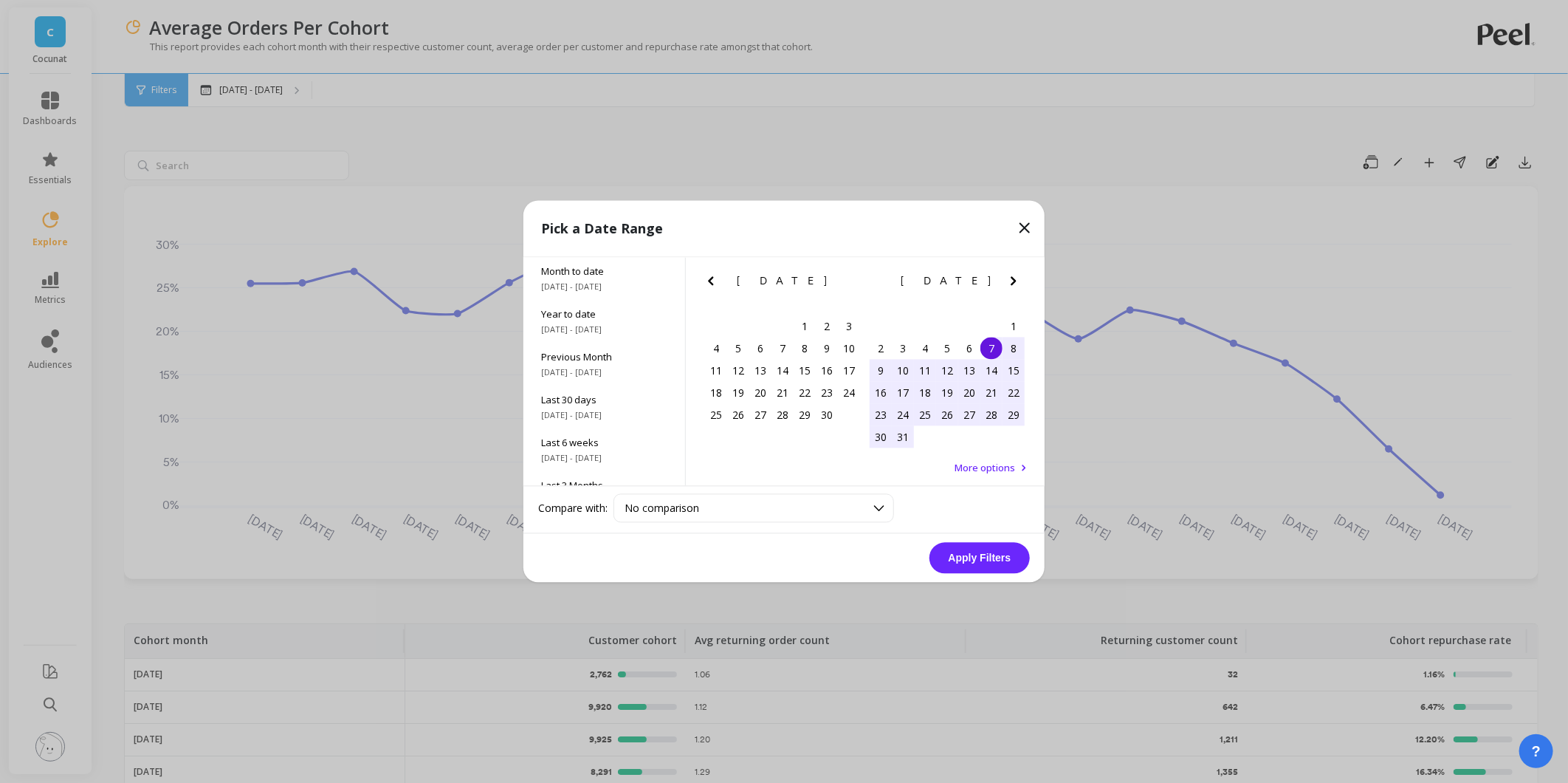 click 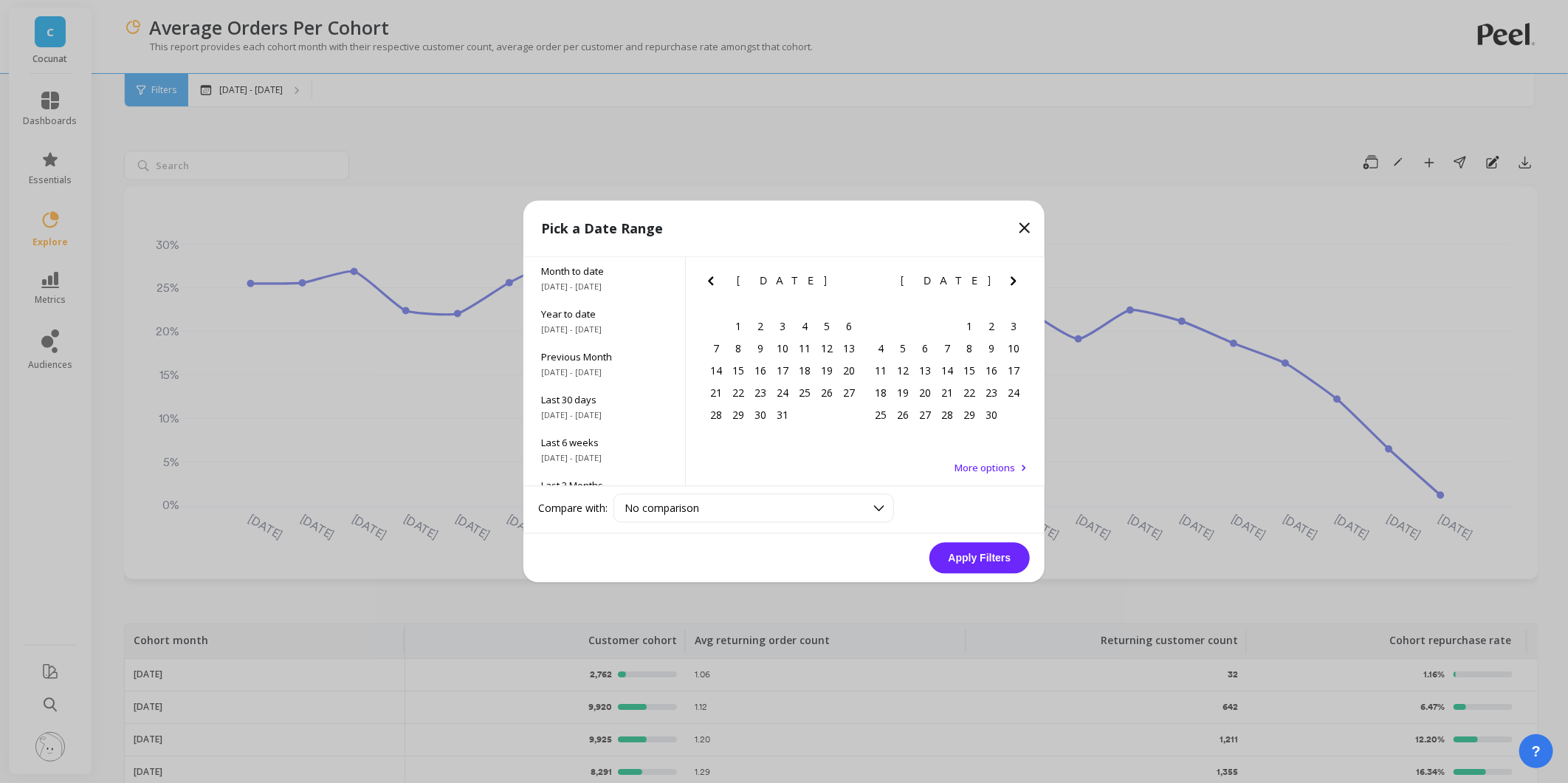 click 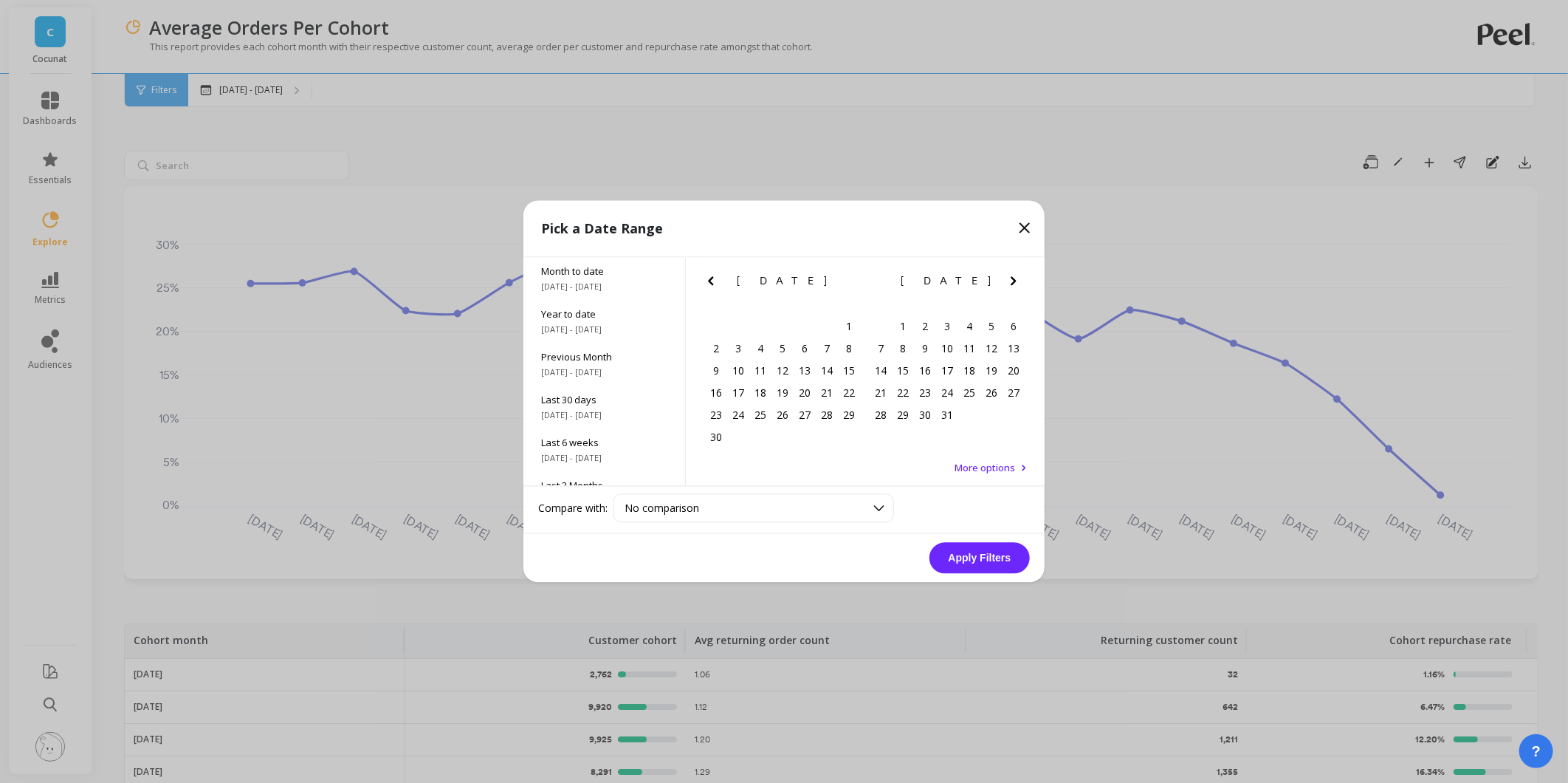 click 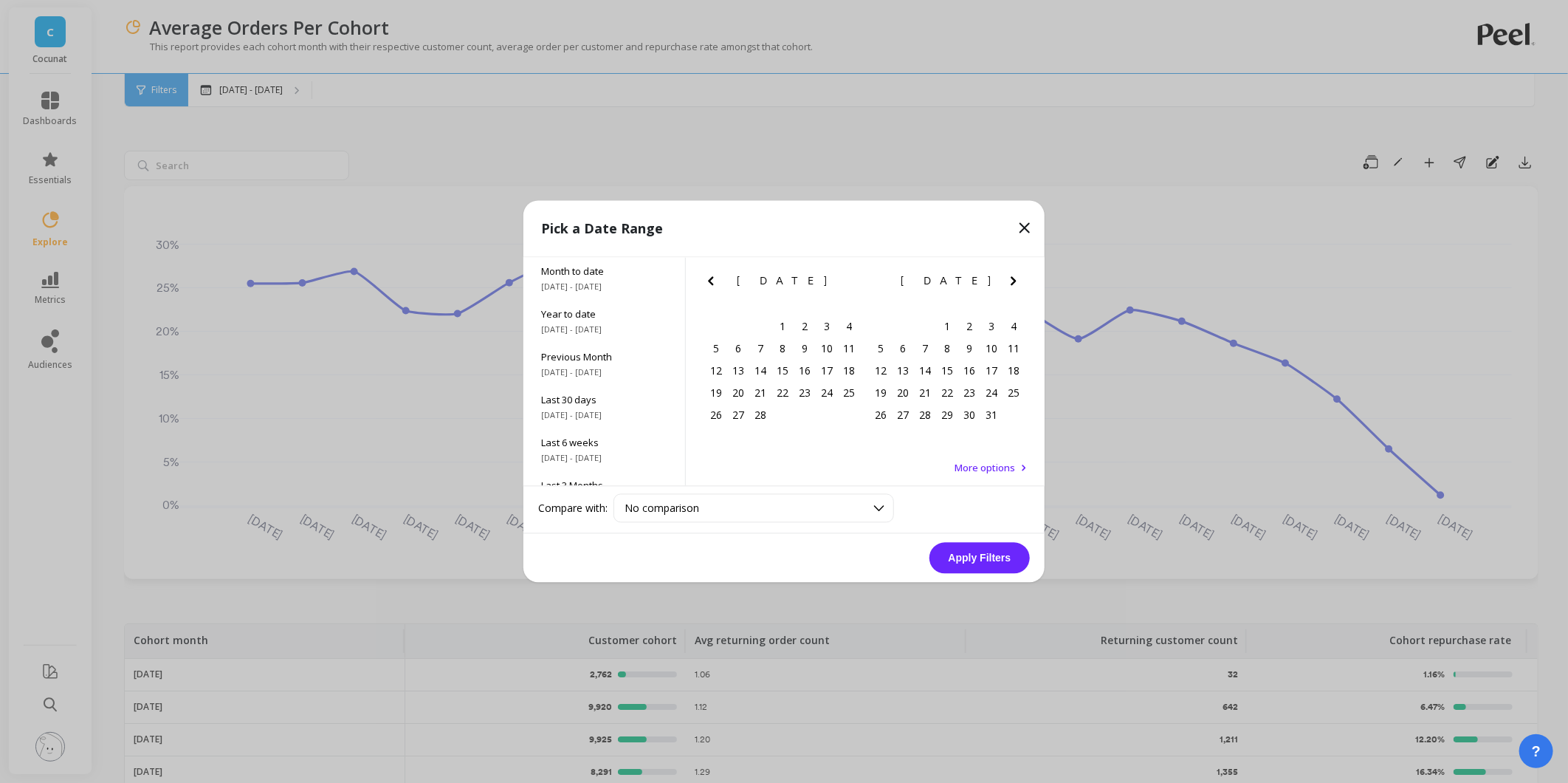 click 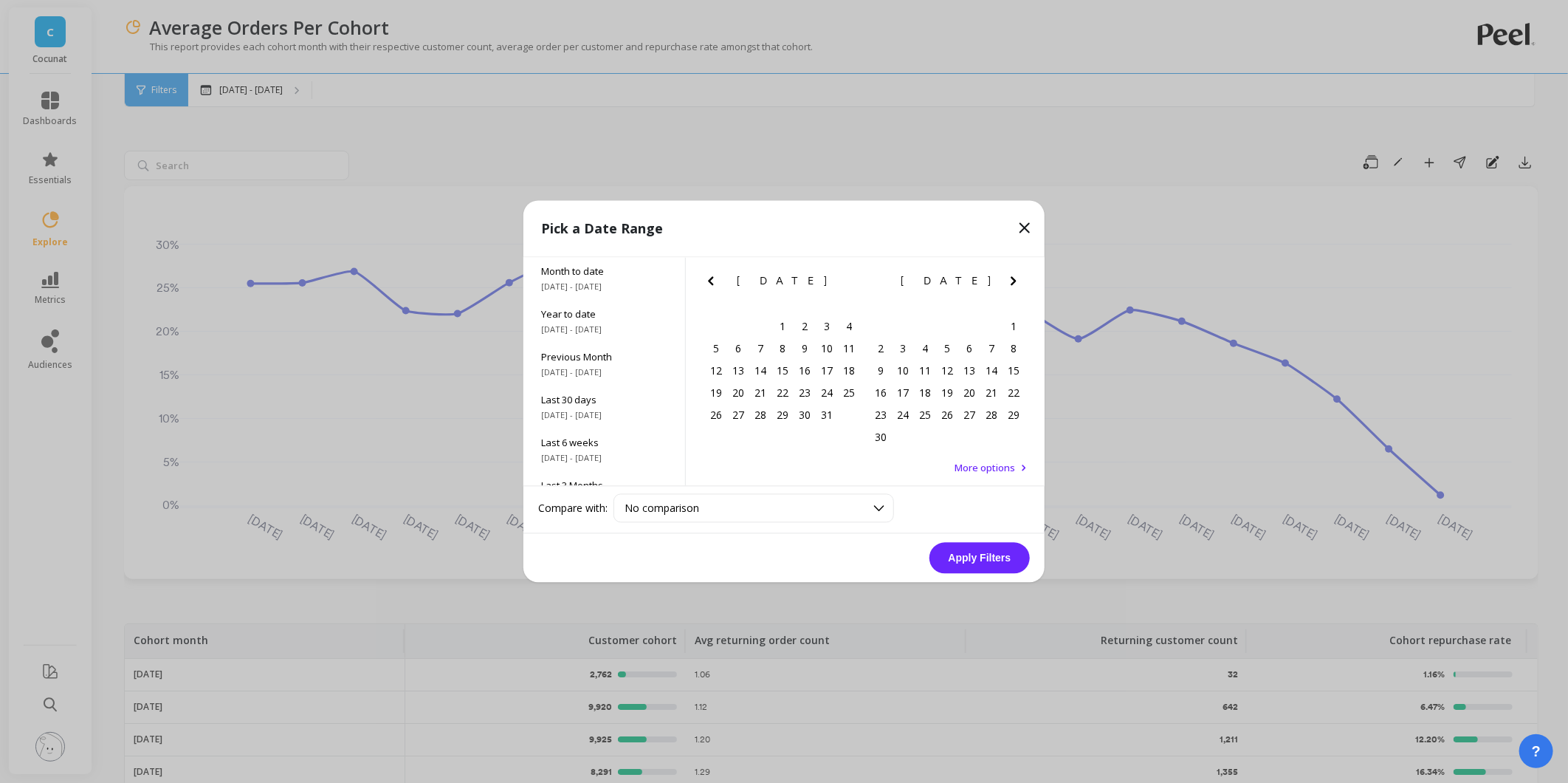 click 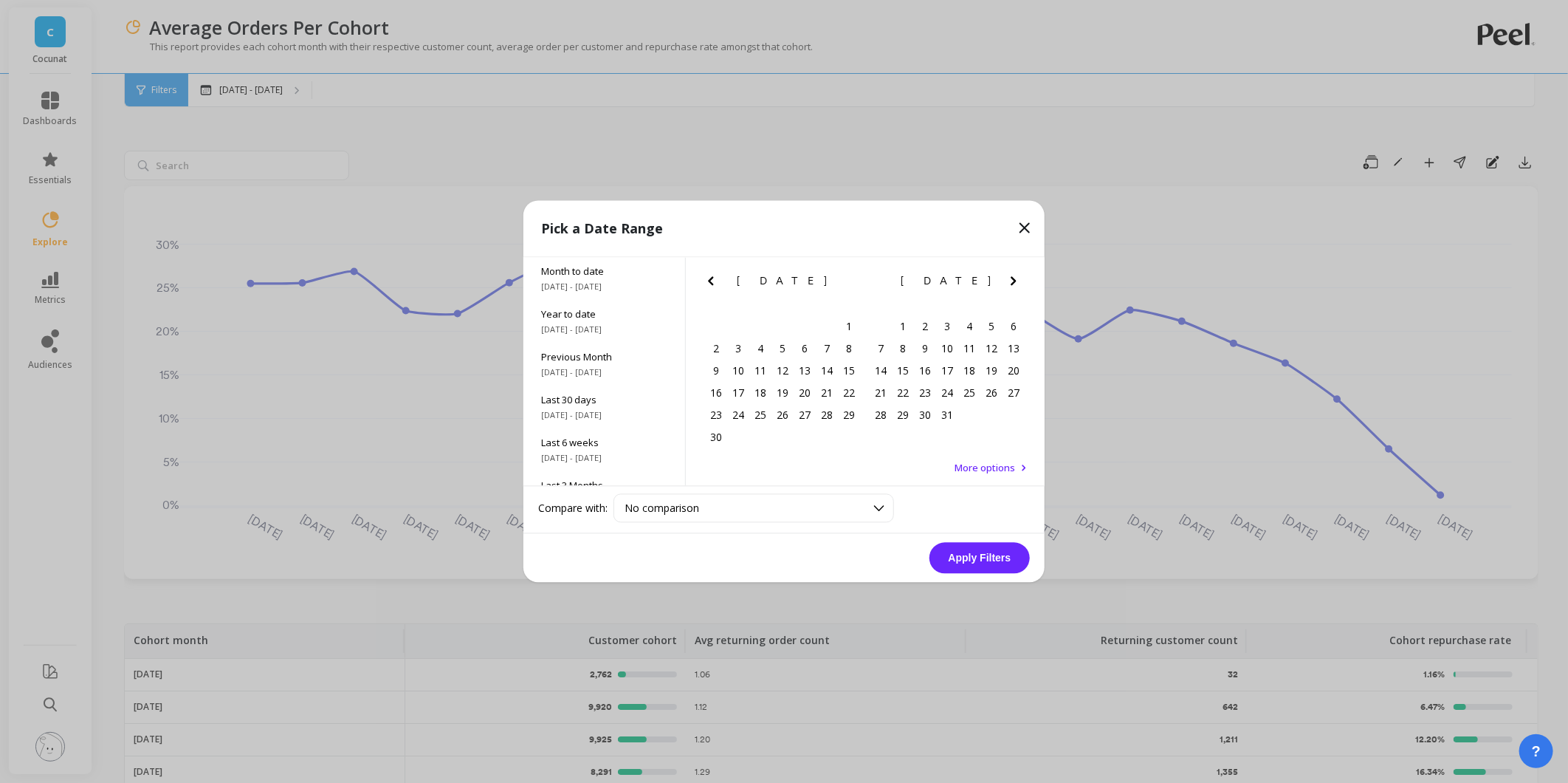 click 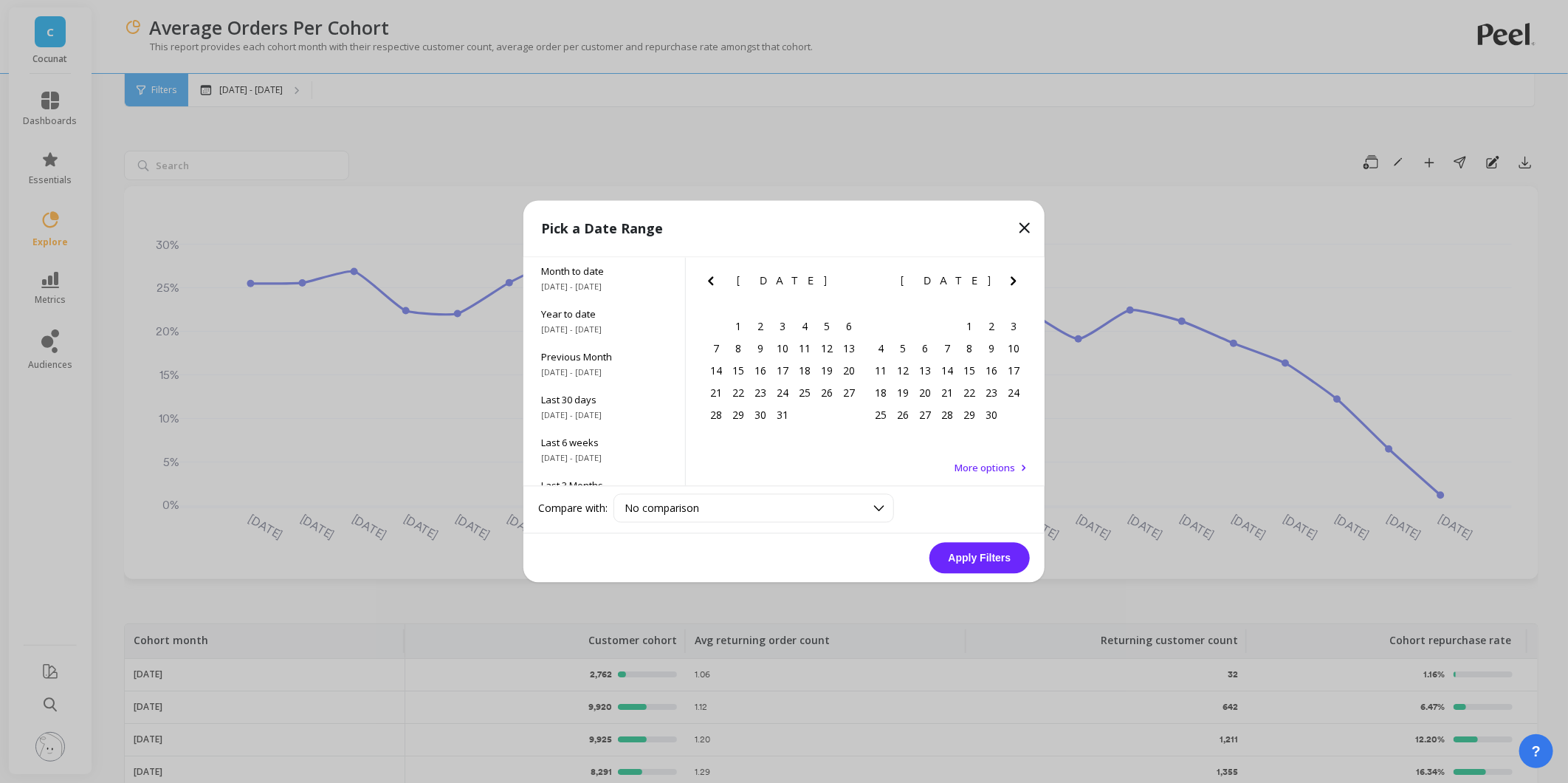 click 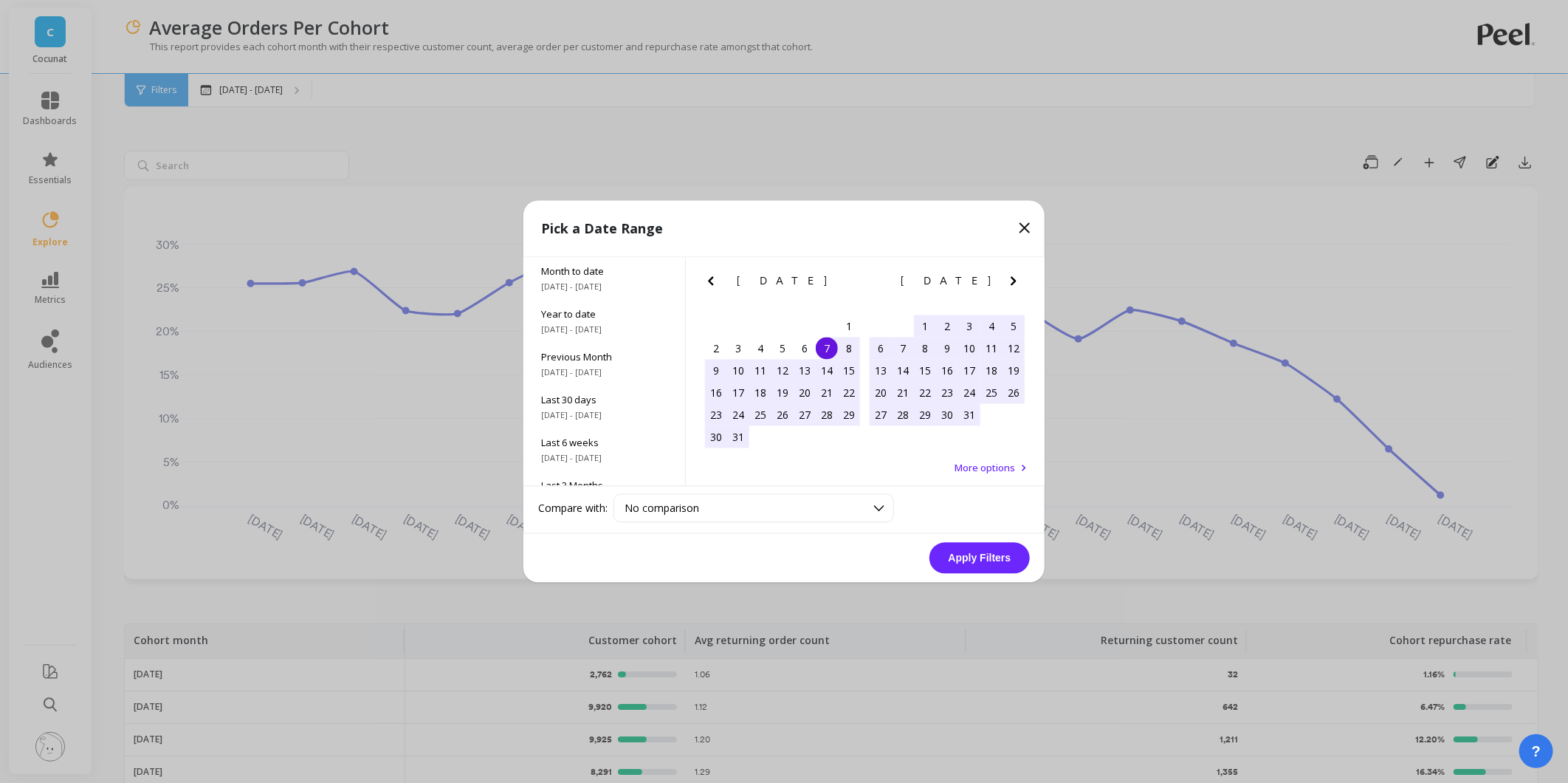 click 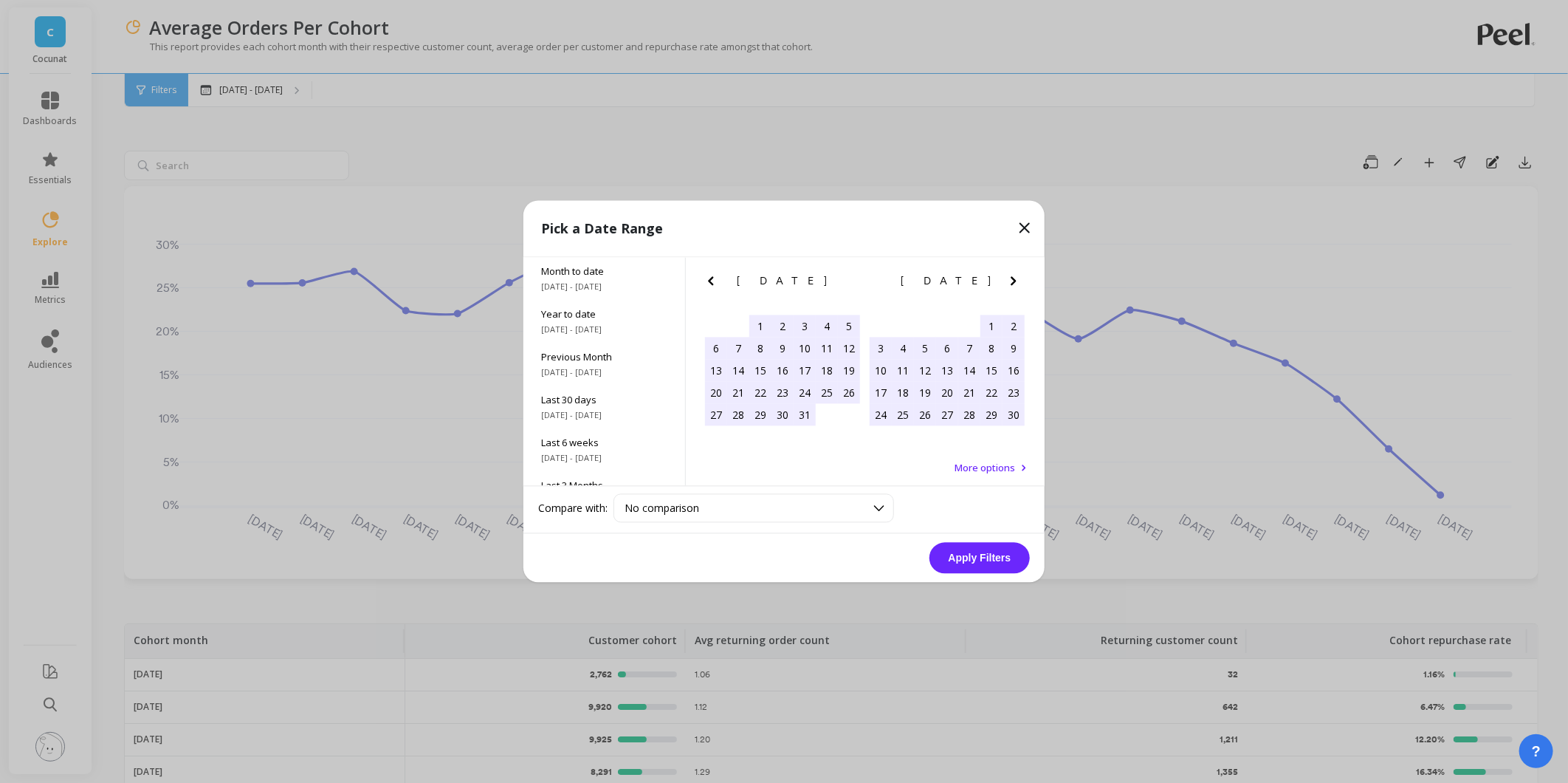 click 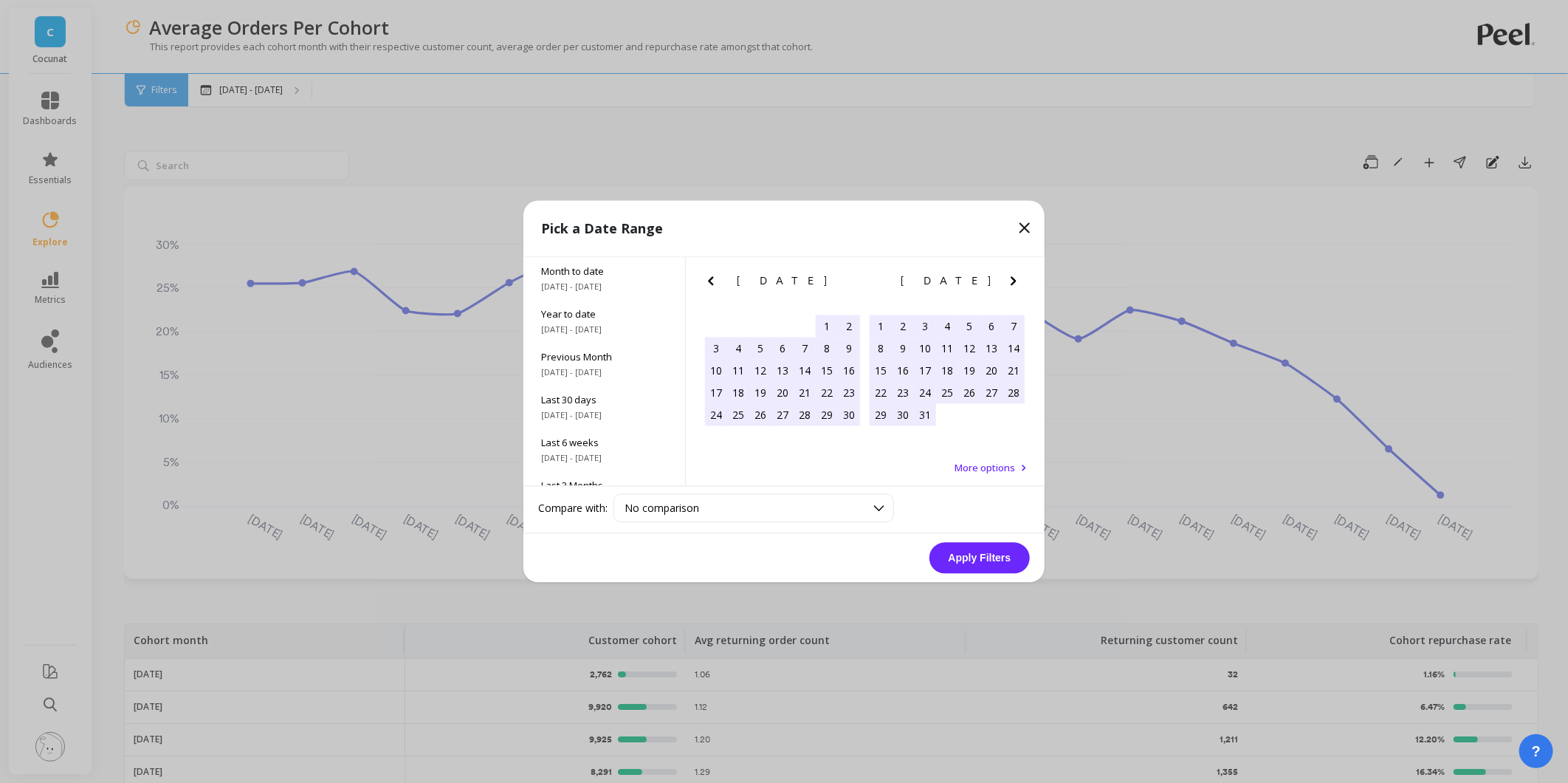 click 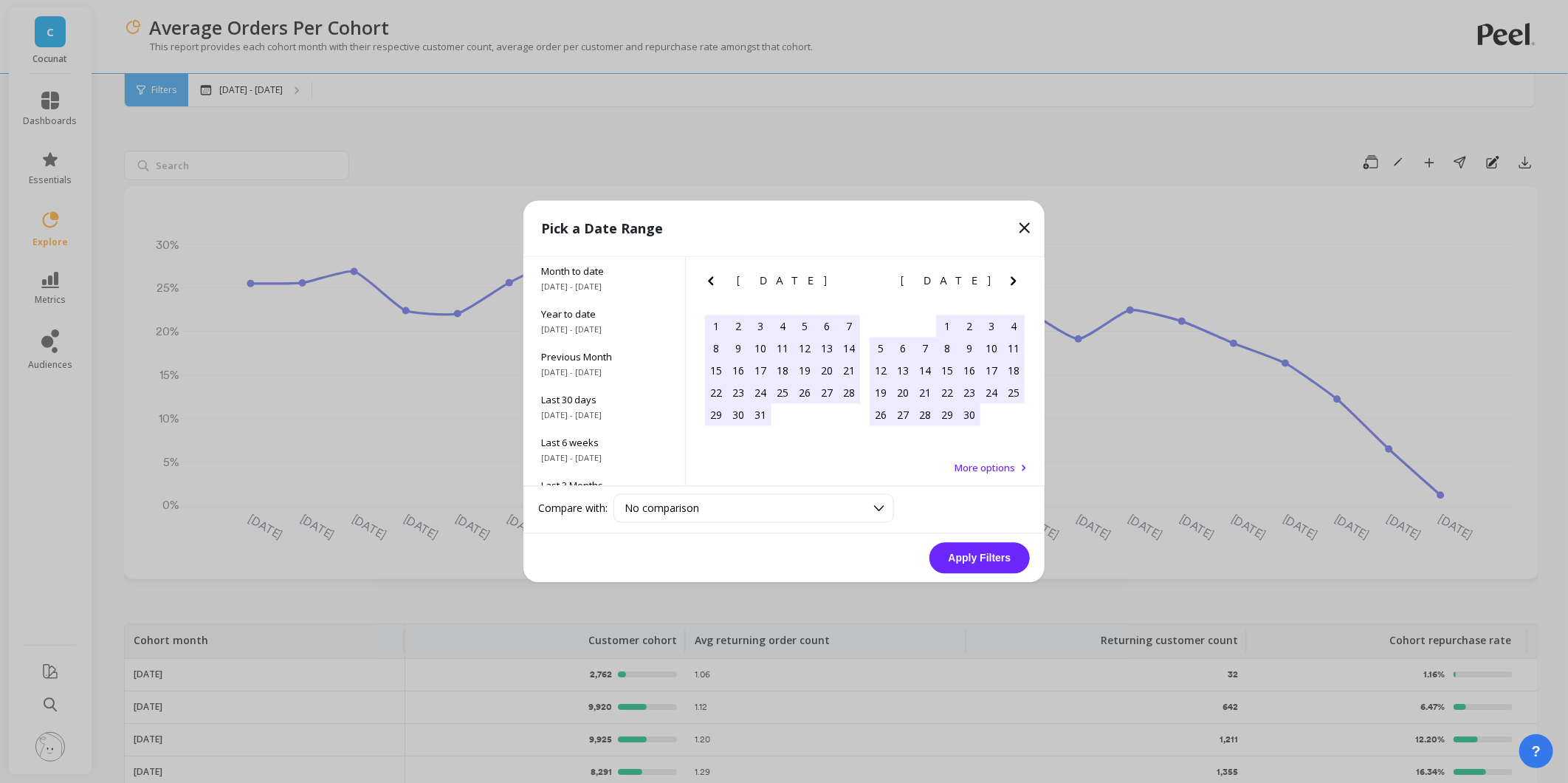 click 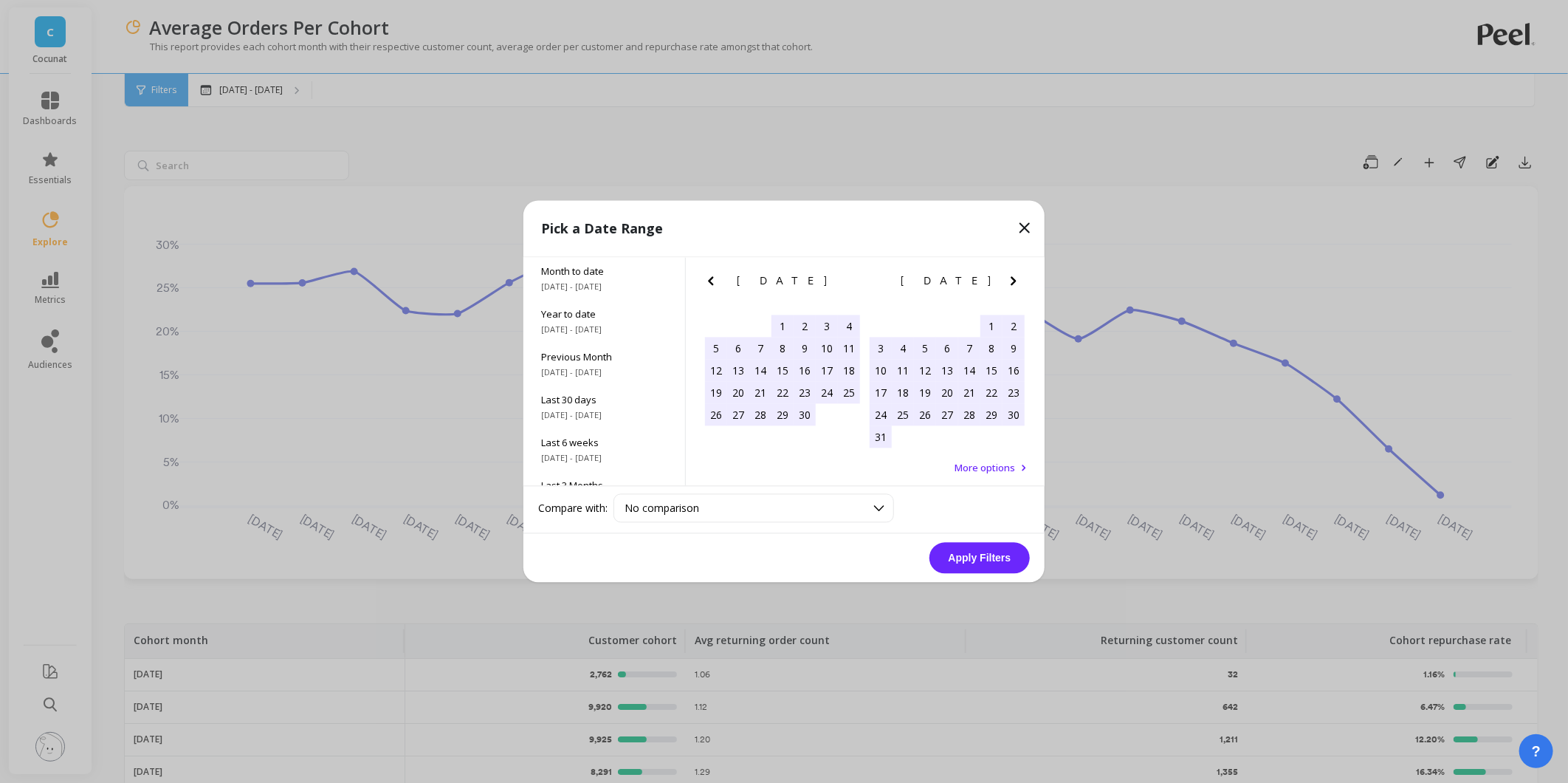 click 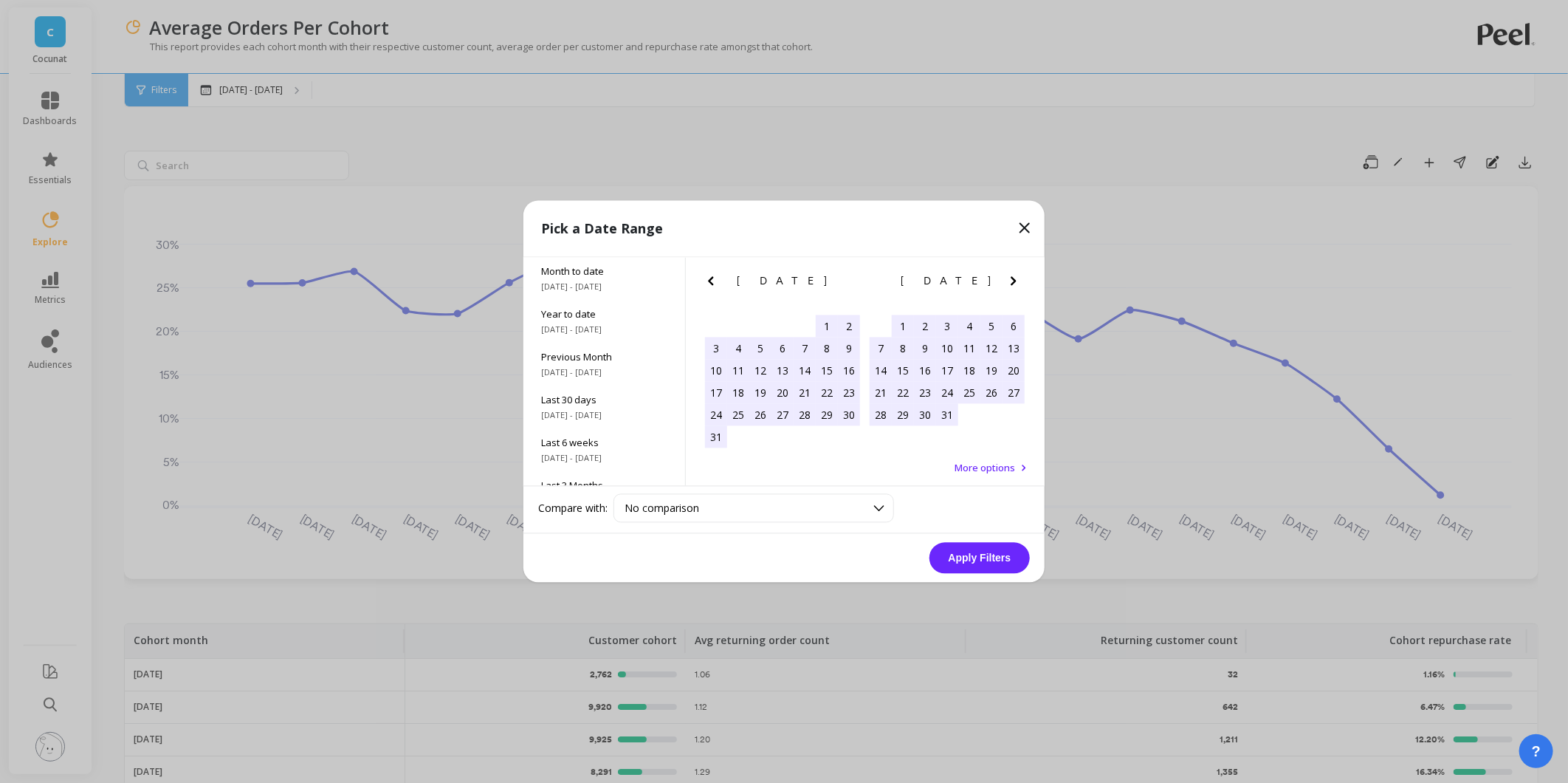 click on "1" at bounding box center [903, 326] 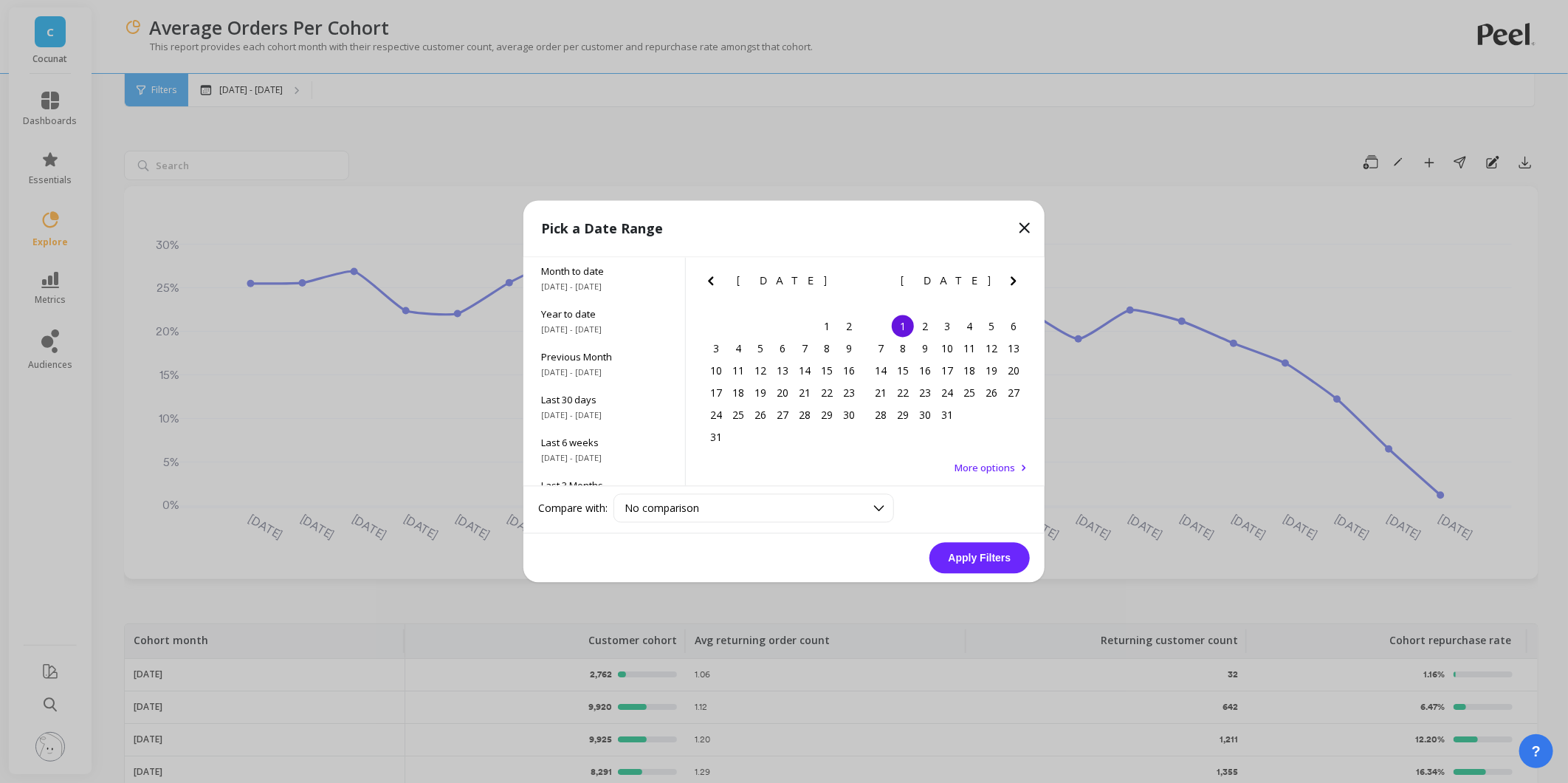 click on "[DATE] Su Mo Tu We Th Fr Sa" at bounding box center [947, 284] 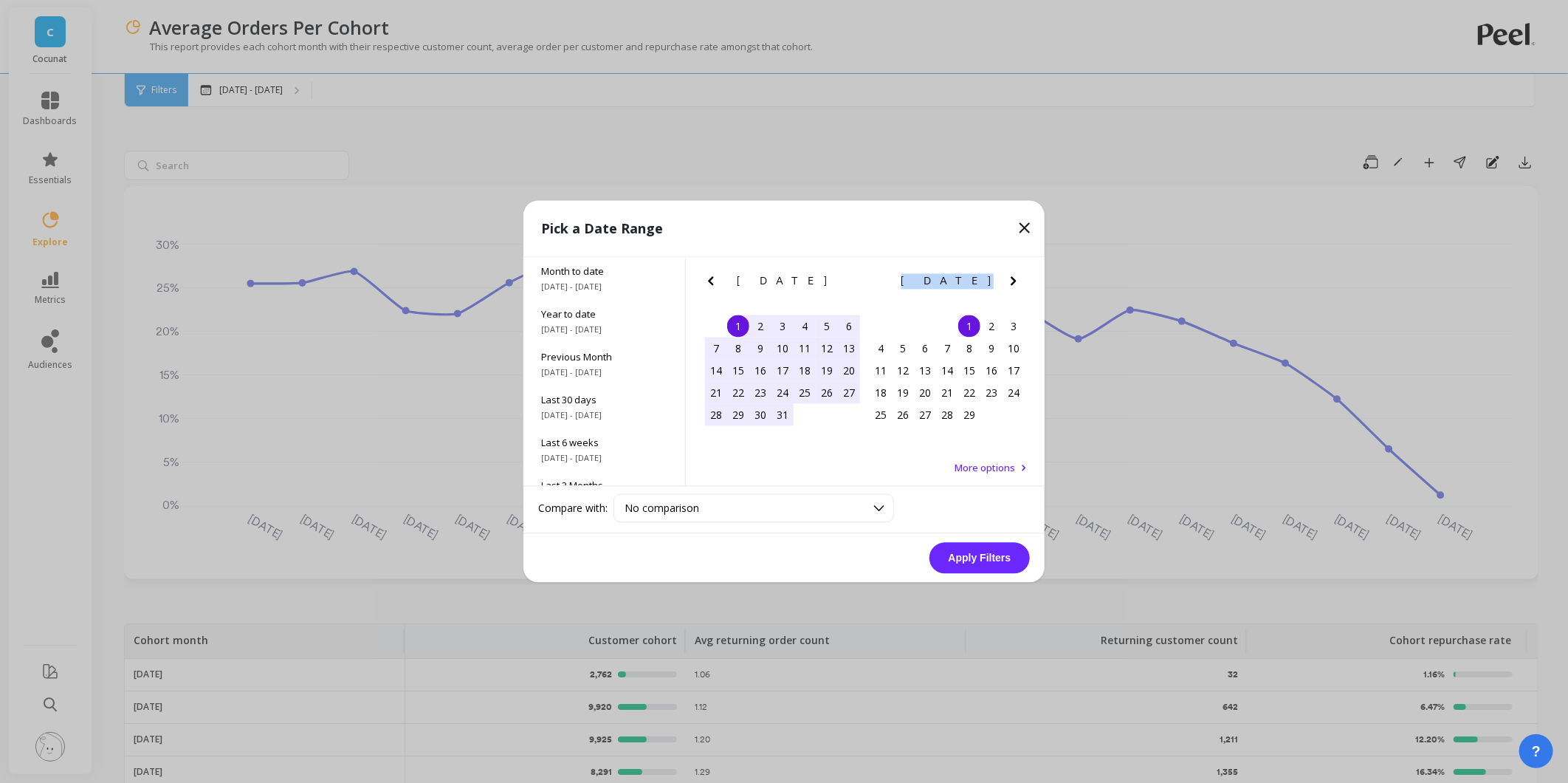 click 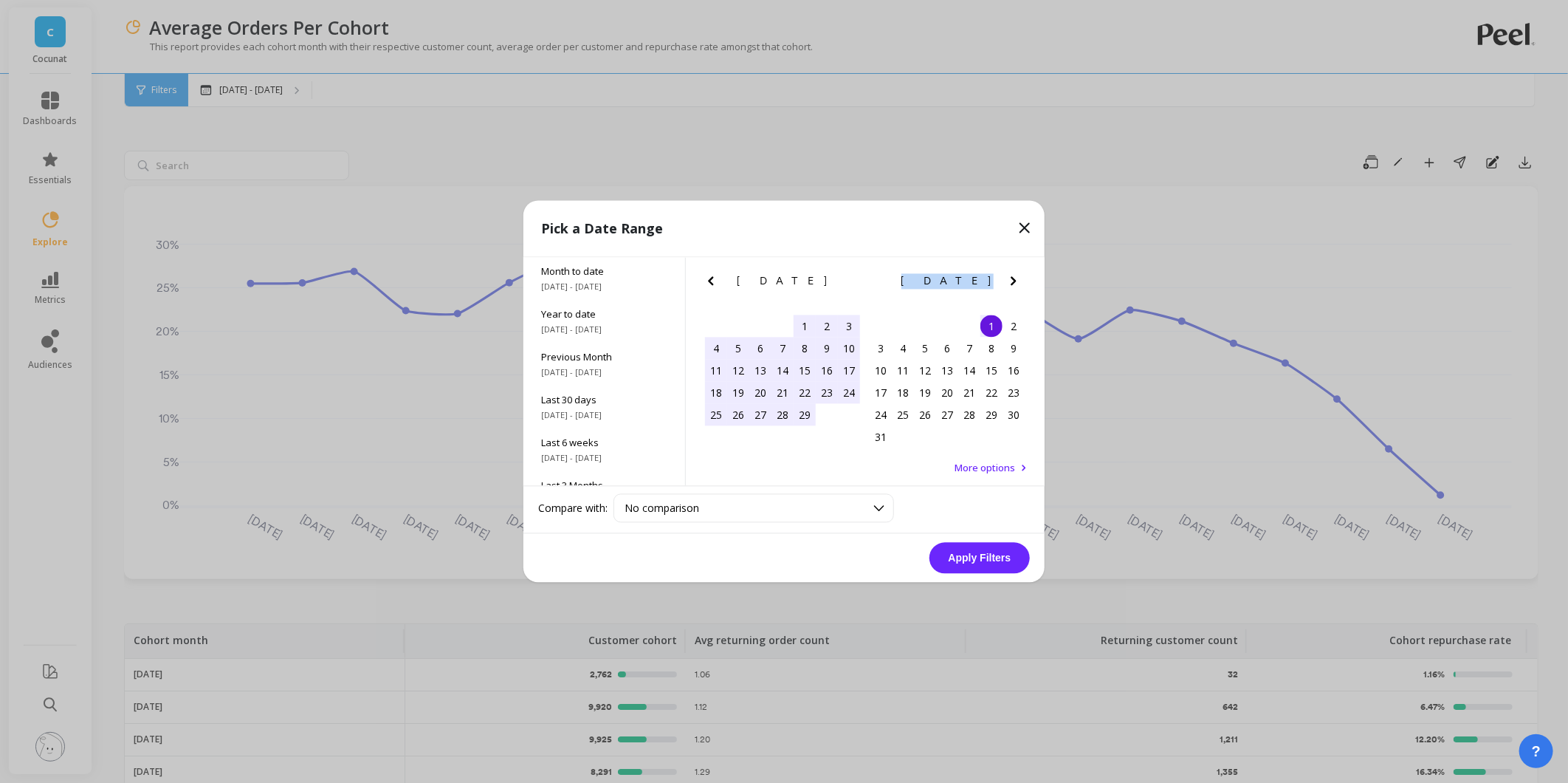 click 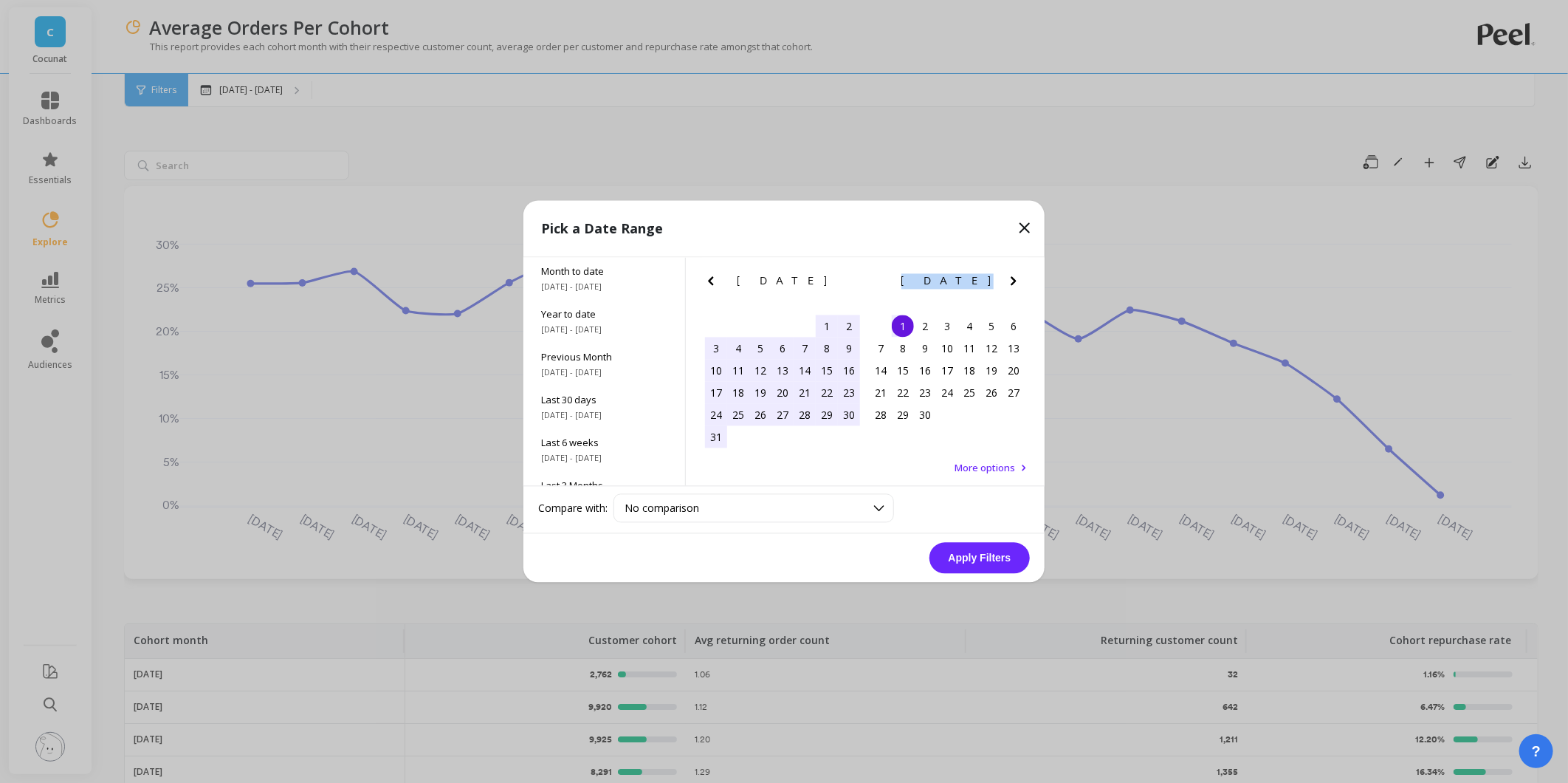 click 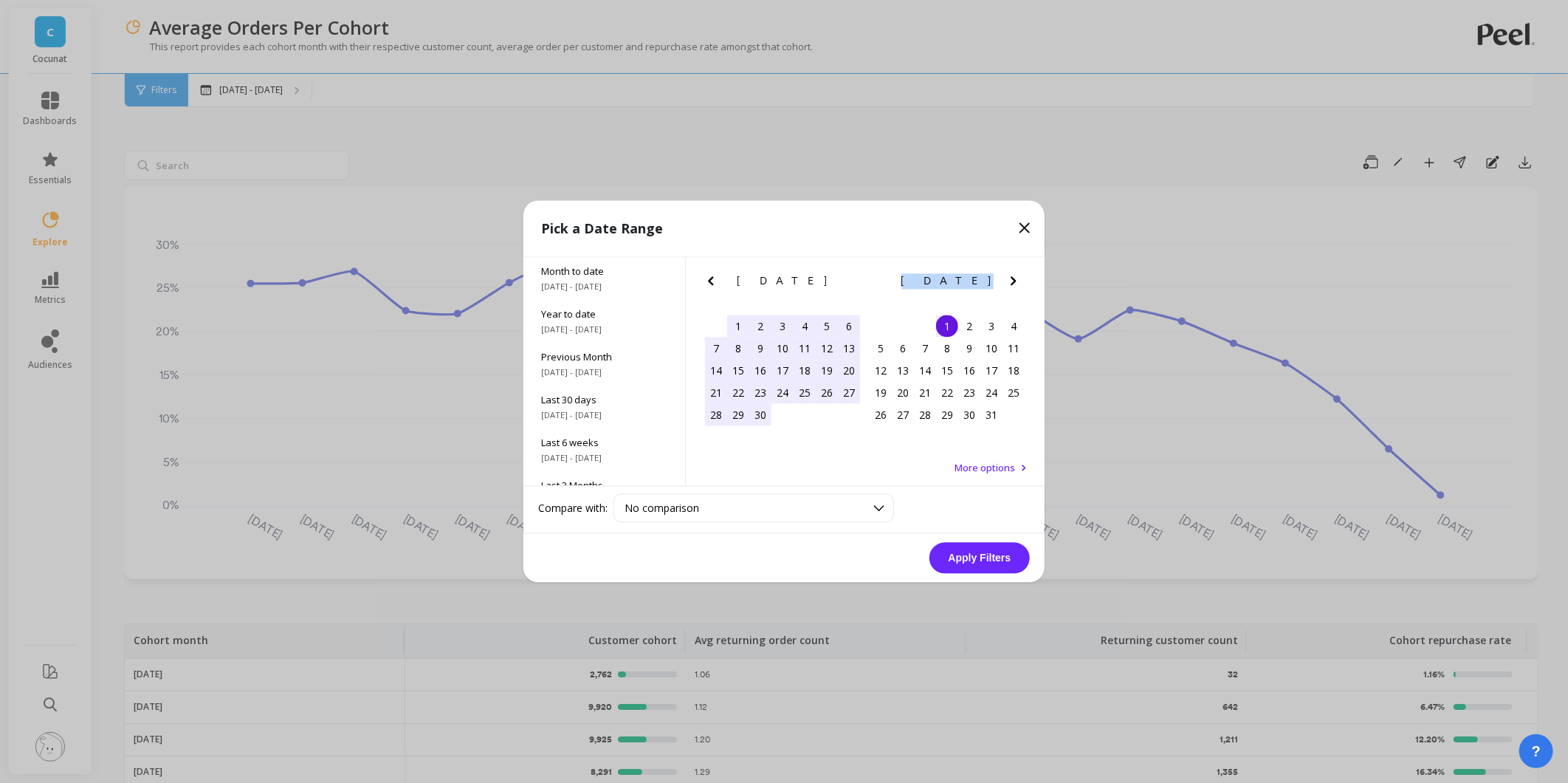 click 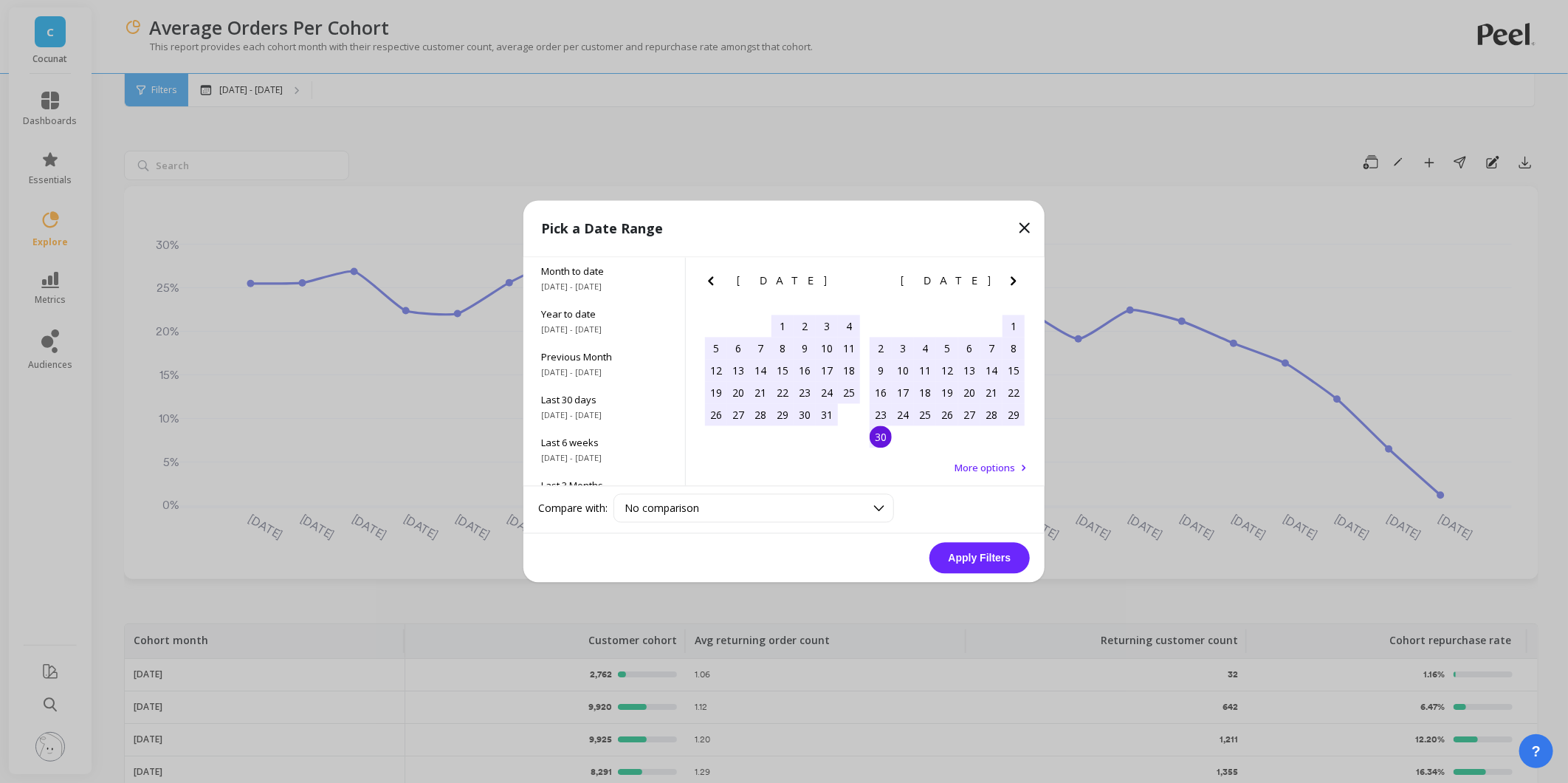 click on "30" at bounding box center (881, 437) 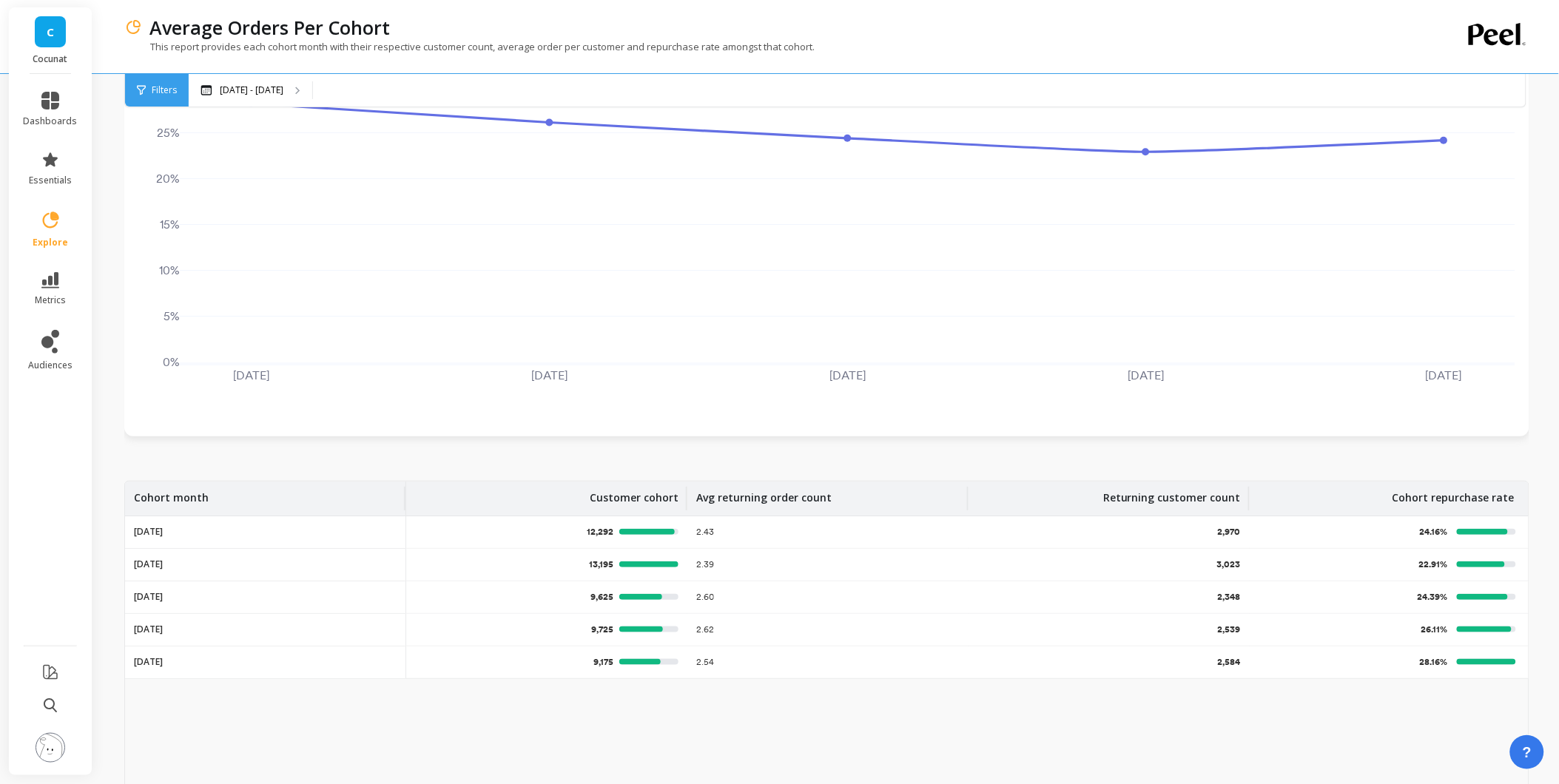 scroll, scrollTop: 96, scrollLeft: 0, axis: vertical 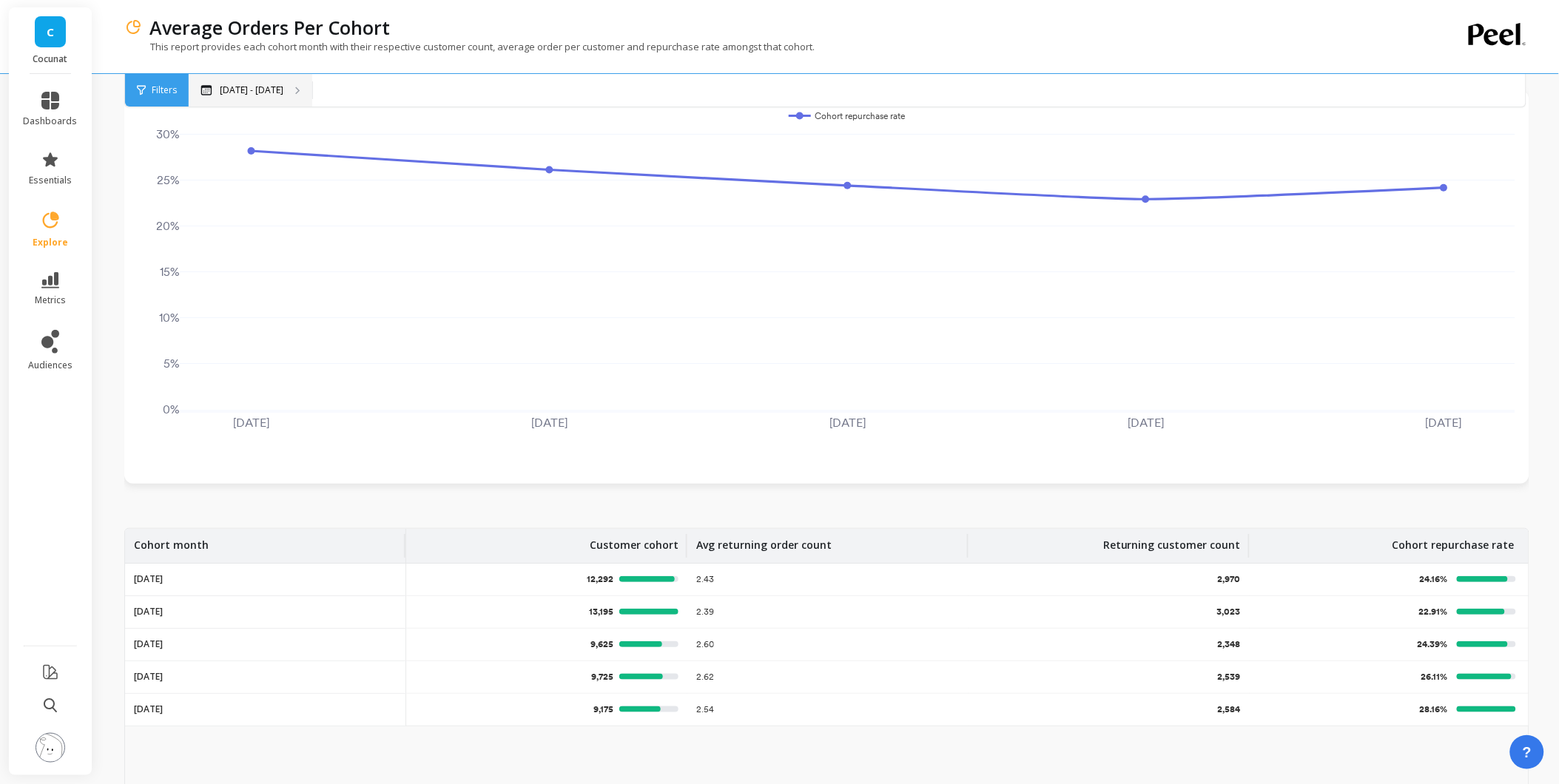 click 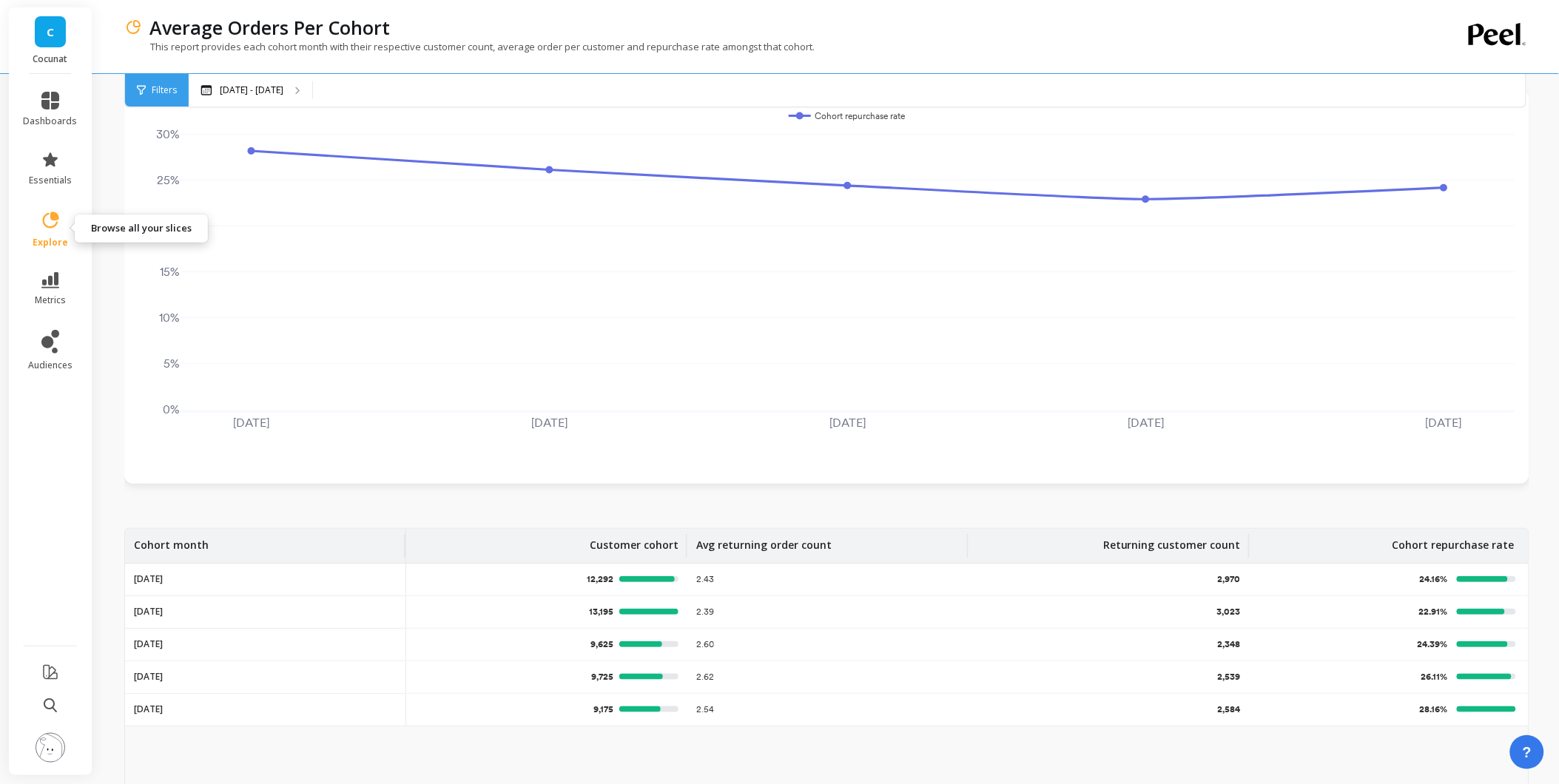 click 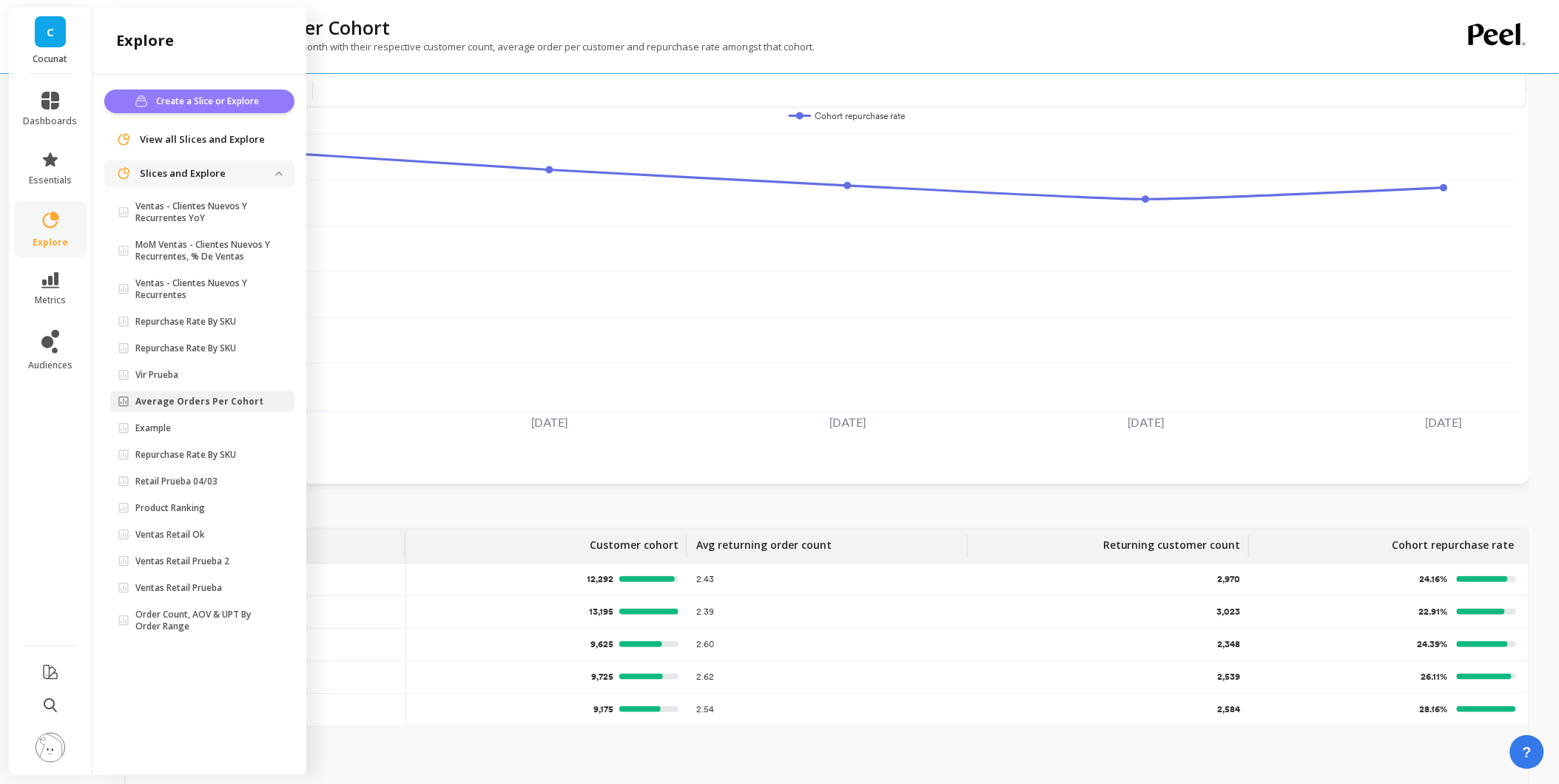 click on "Create a Slice or Explore" at bounding box center (209, 101) 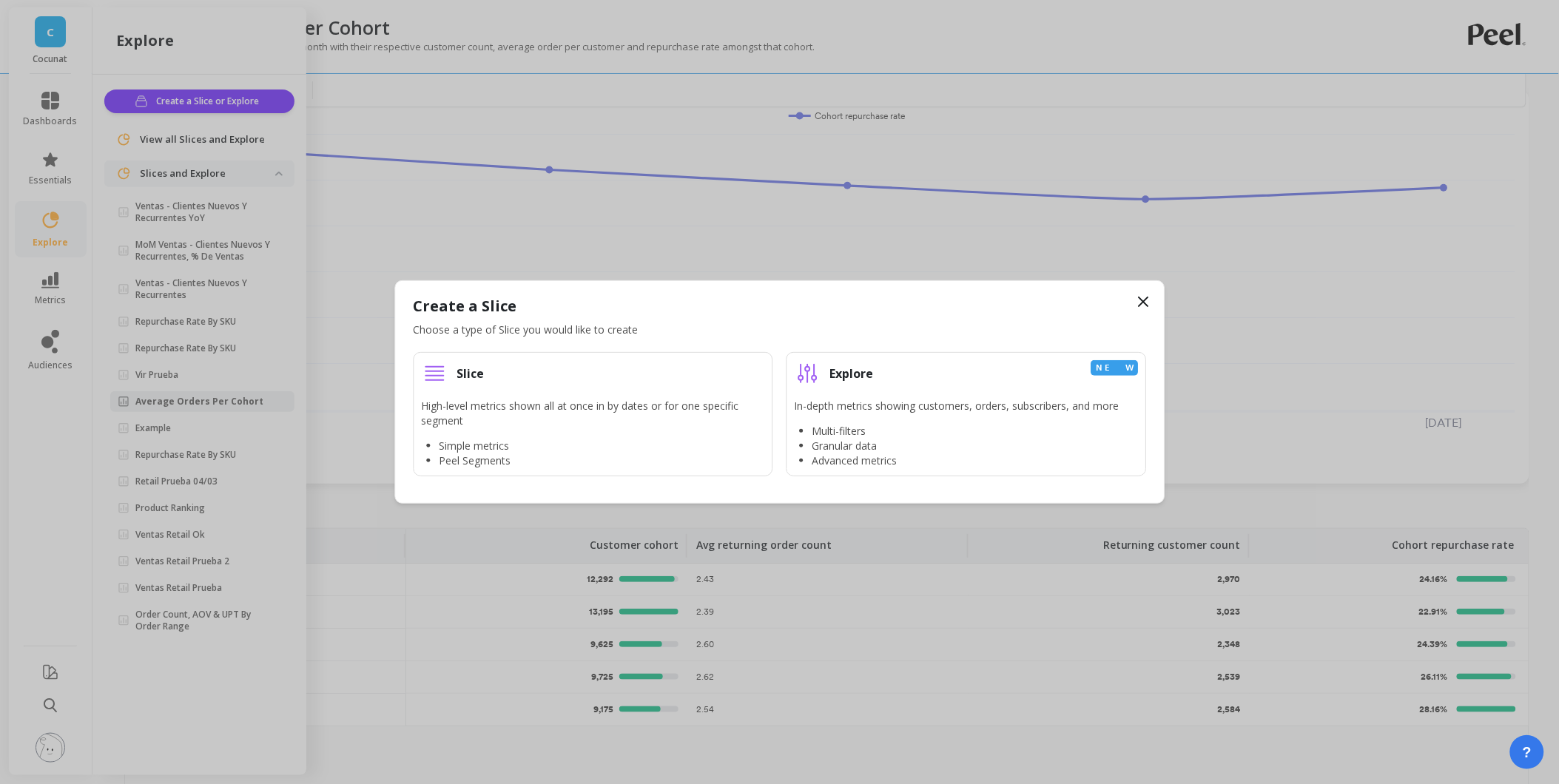 click 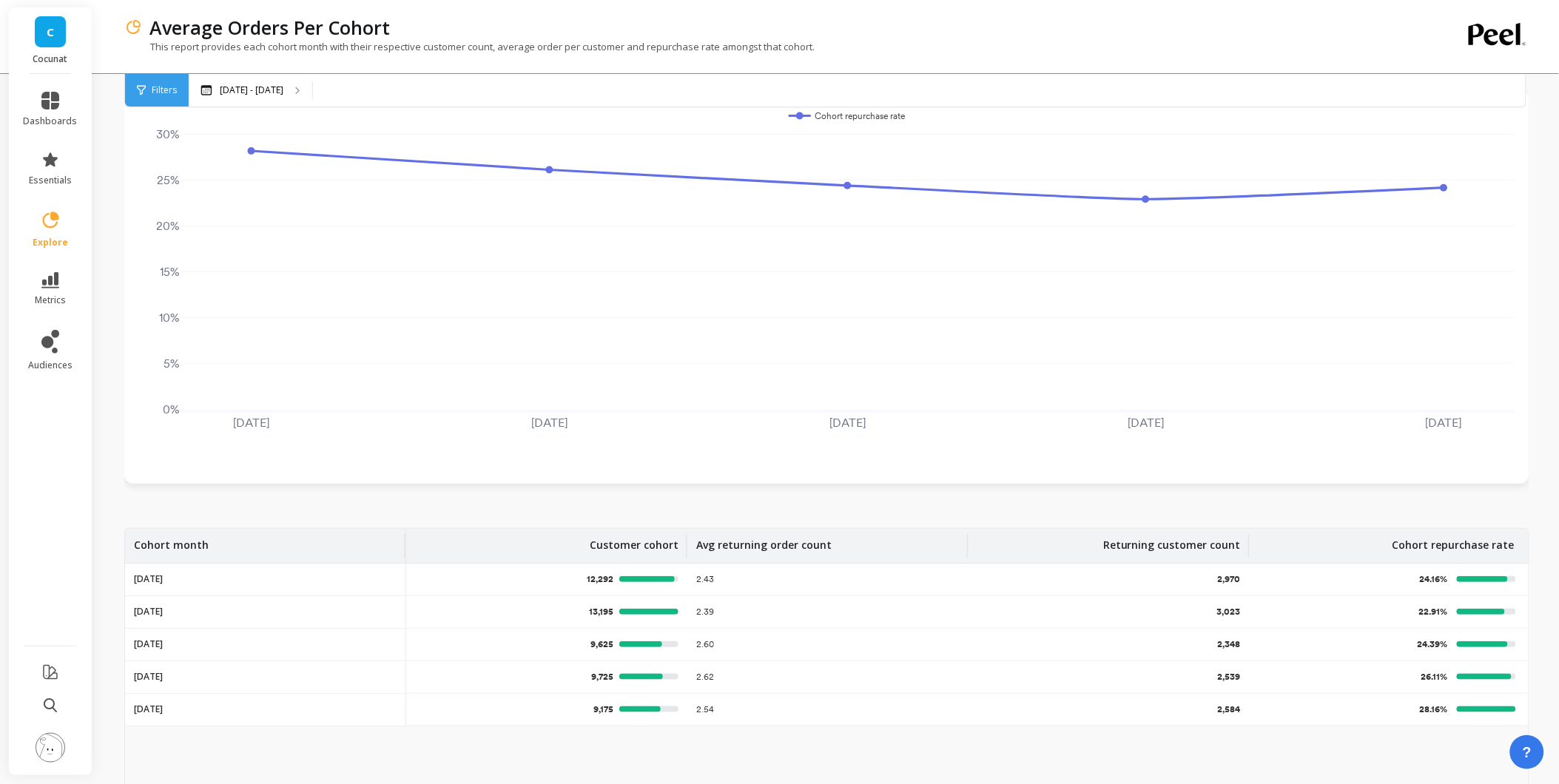 click on "C" at bounding box center (50, 32) 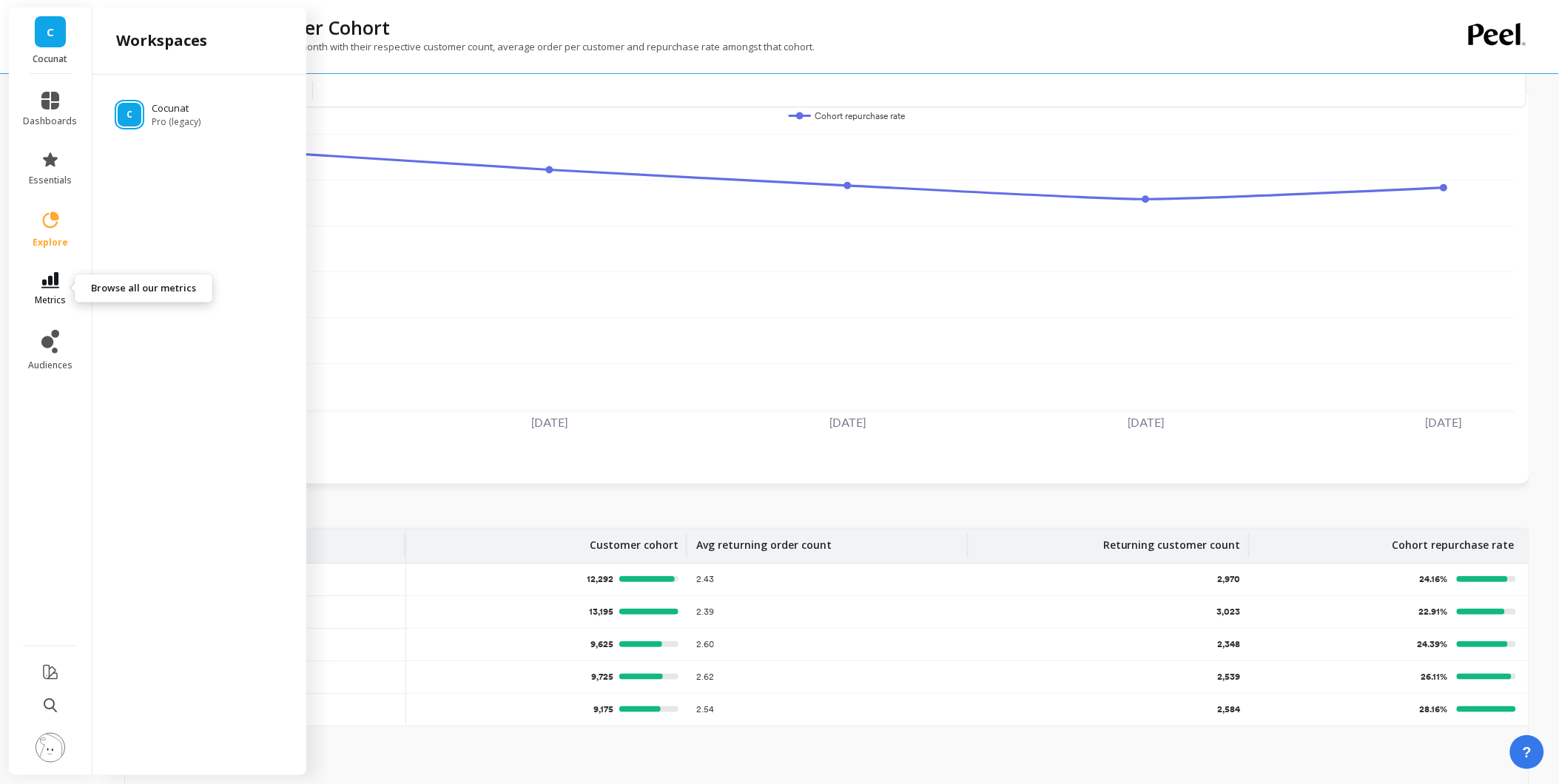 click 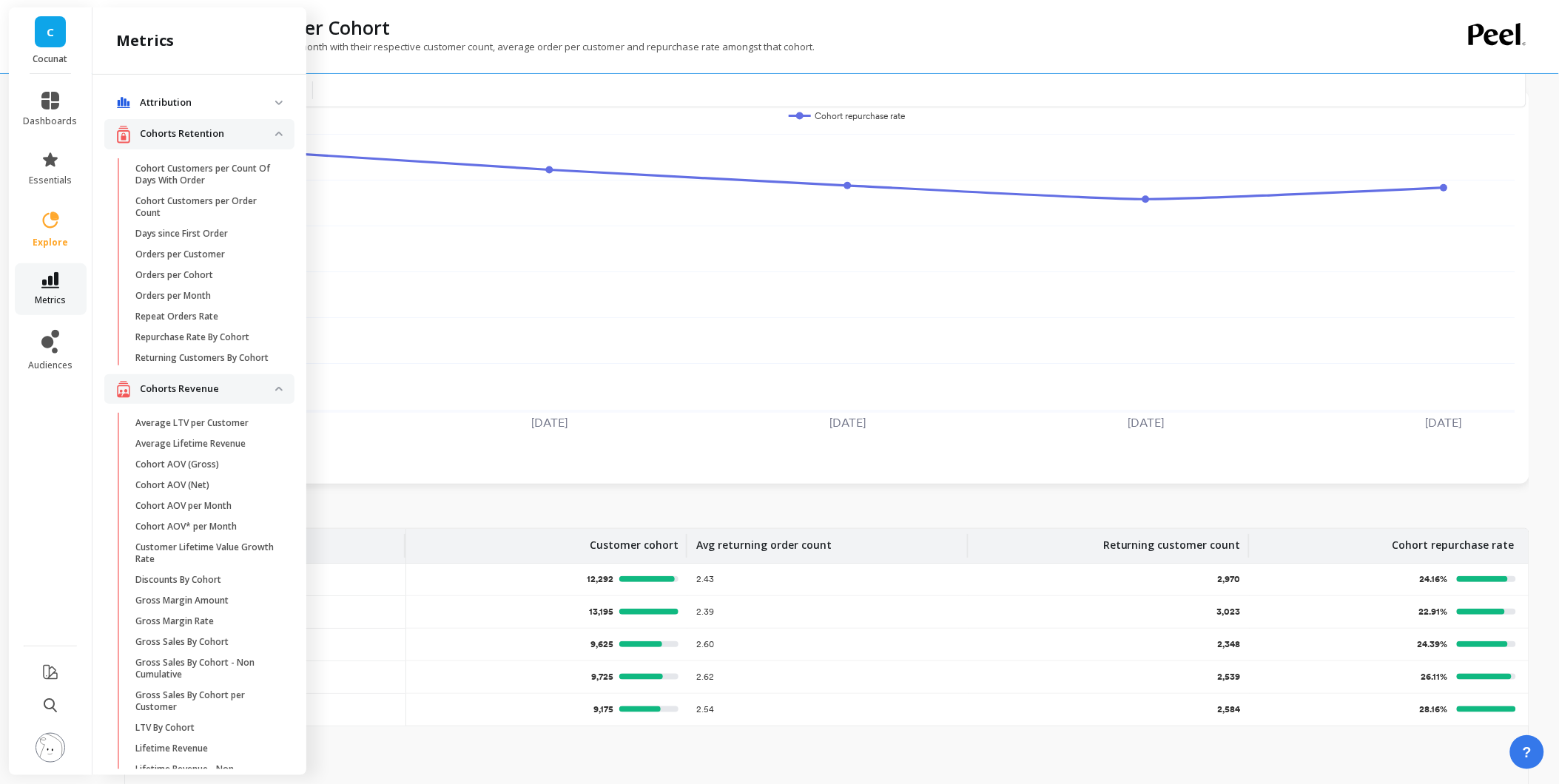 scroll, scrollTop: 82, scrollLeft: 0, axis: vertical 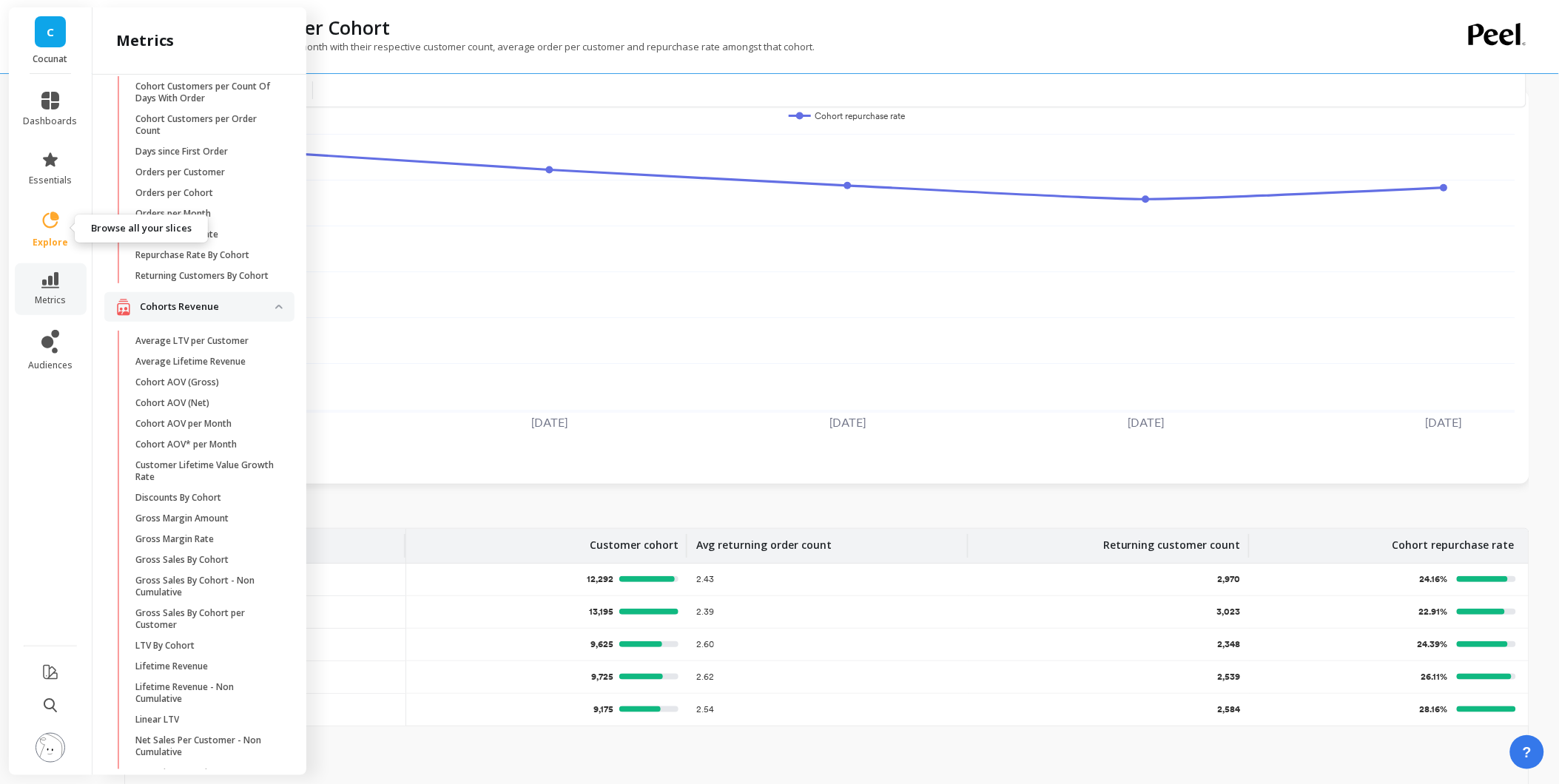 click on "explore" at bounding box center [50, 229] 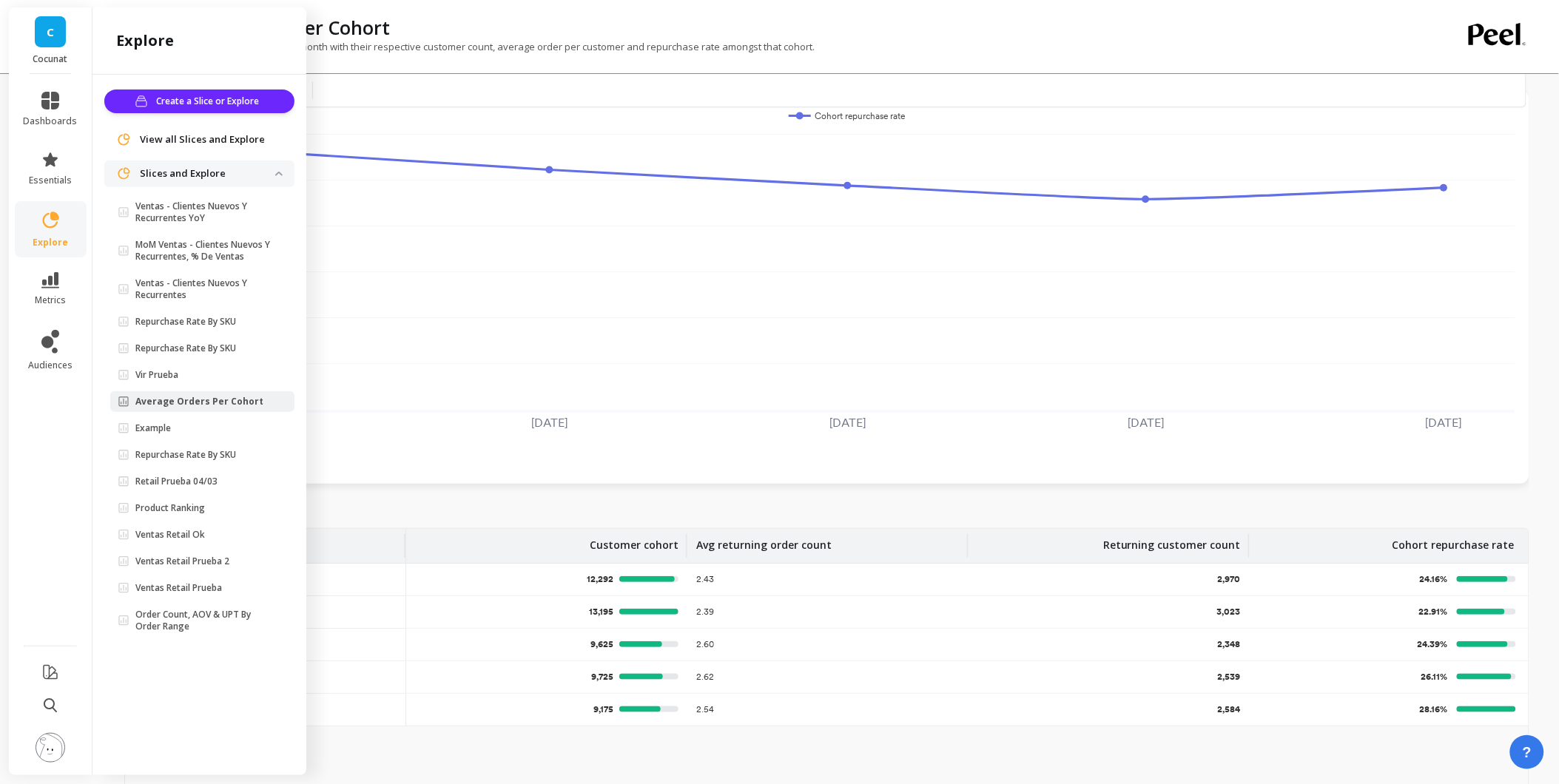 scroll, scrollTop: 0, scrollLeft: 0, axis: both 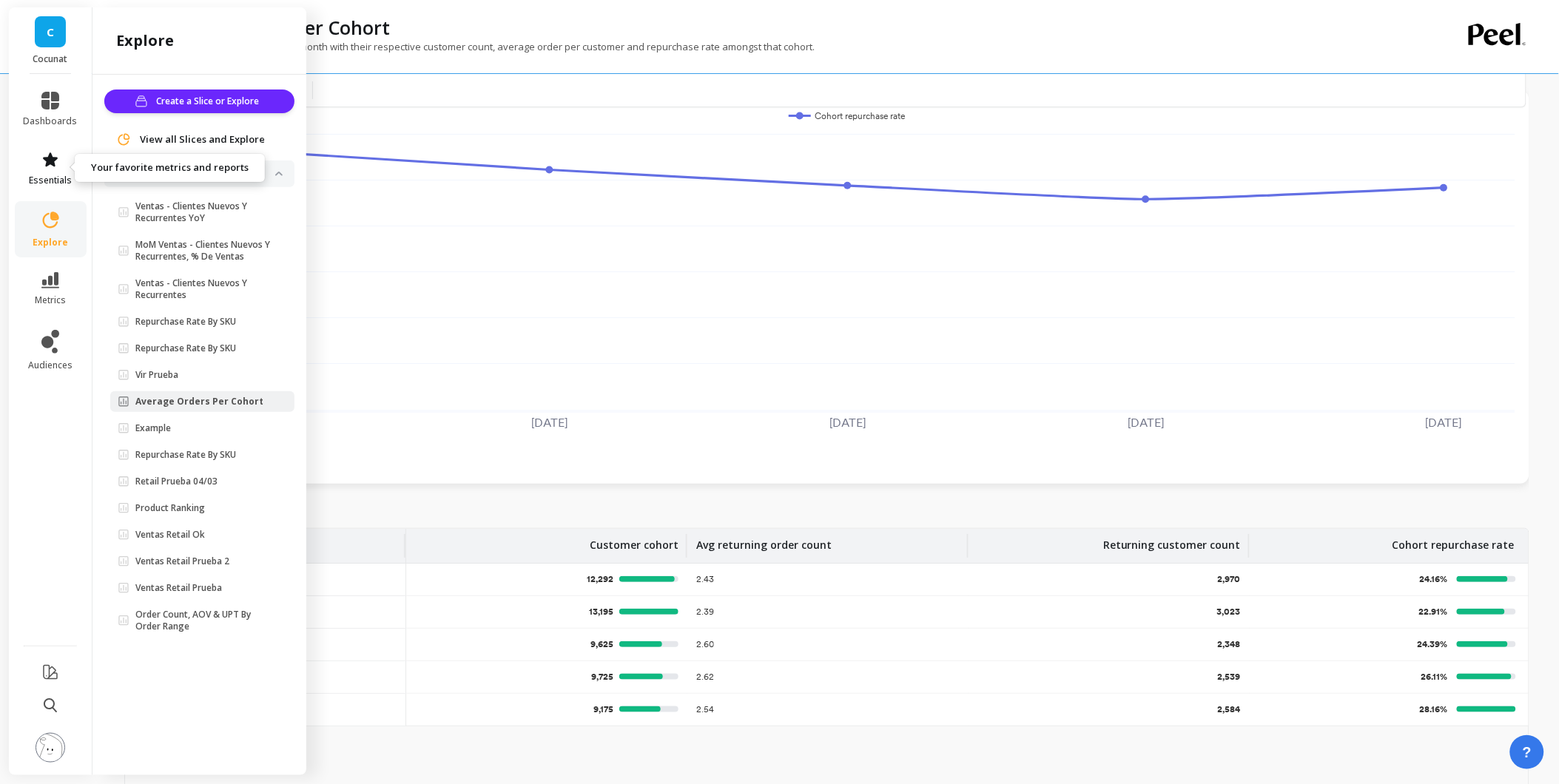 click on "essentials" at bounding box center [50, 169] 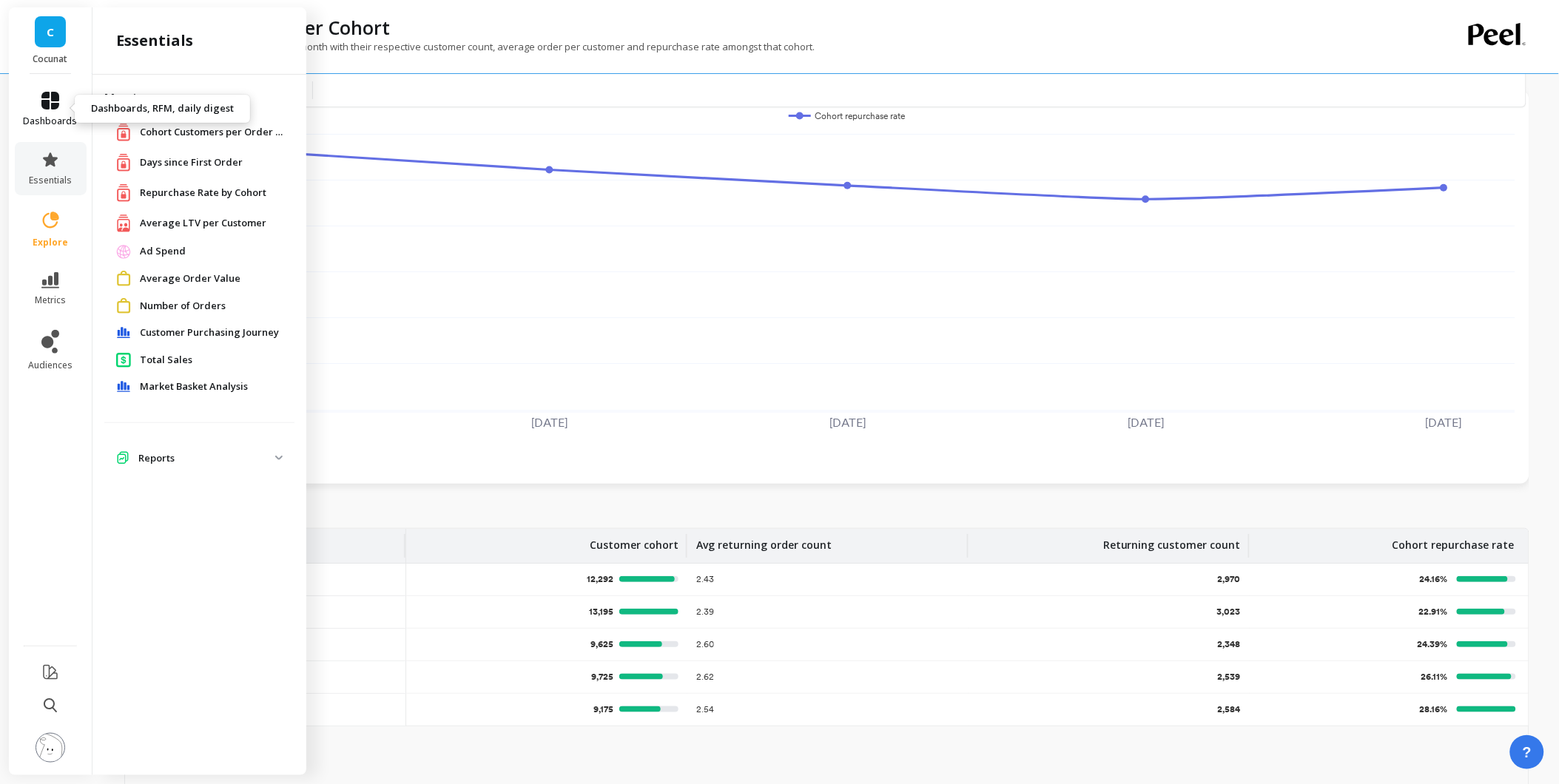 click on "dashboards" at bounding box center [50, 121] 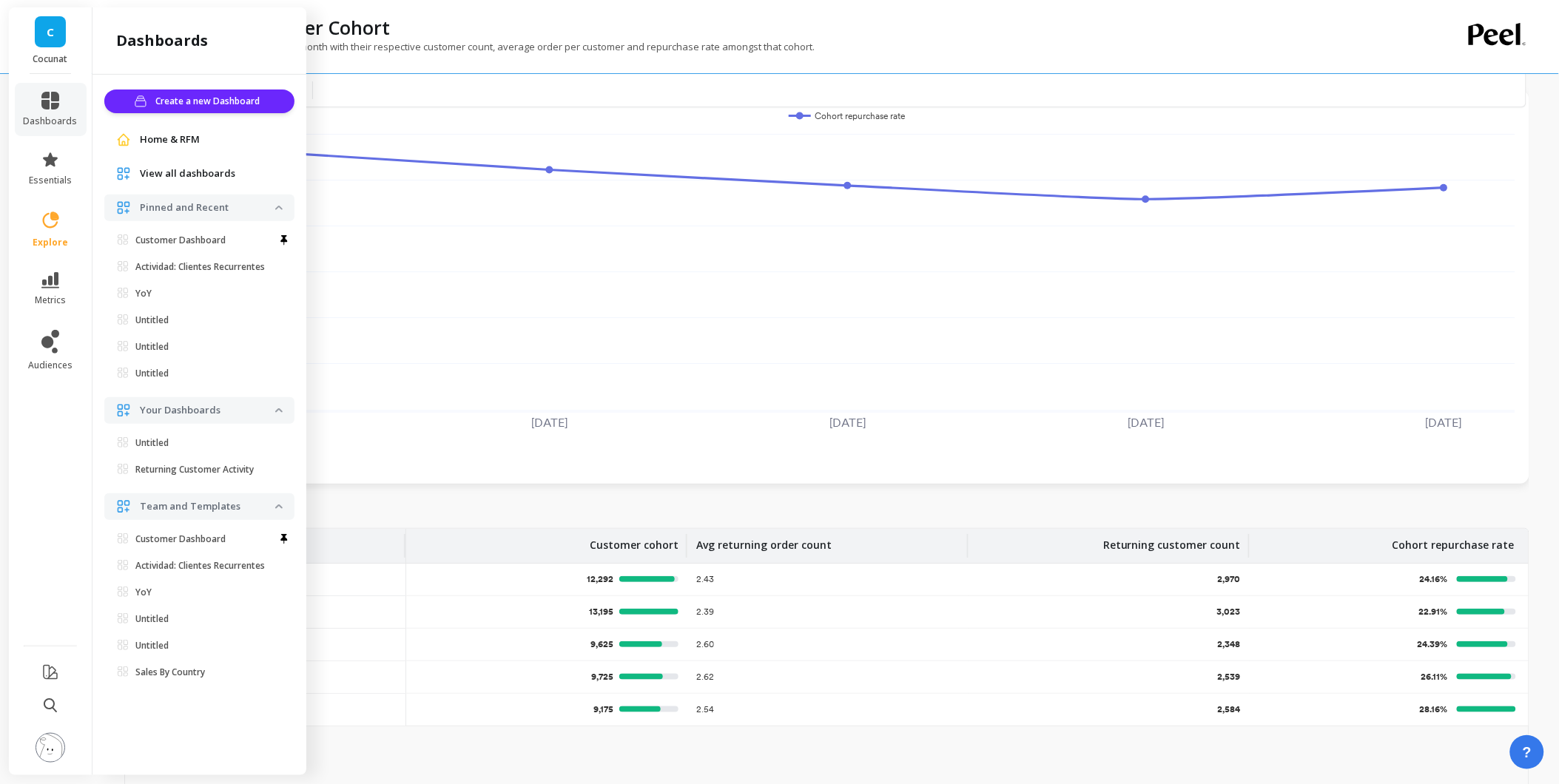 click on "C" at bounding box center [50, 32] 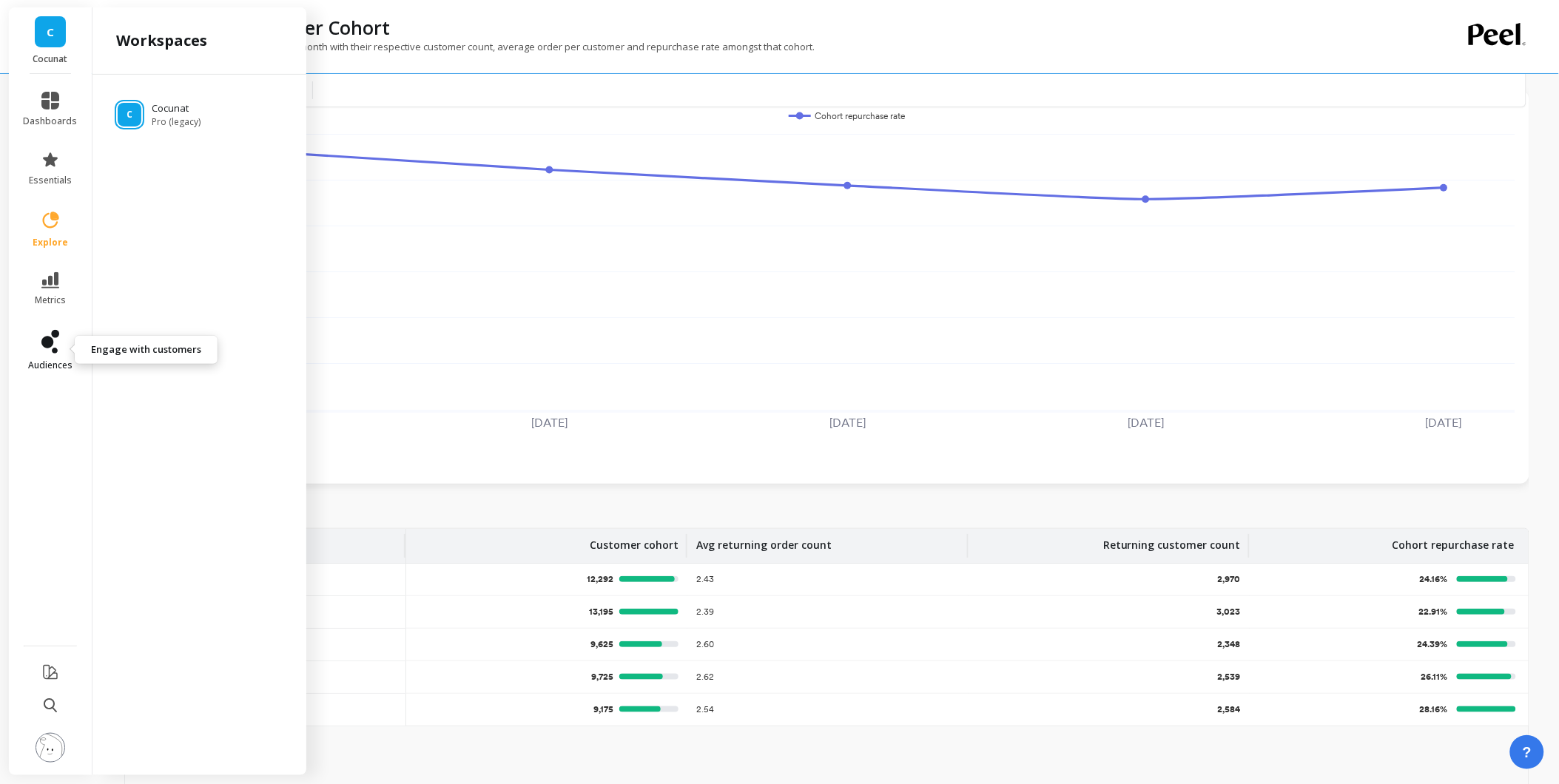 click 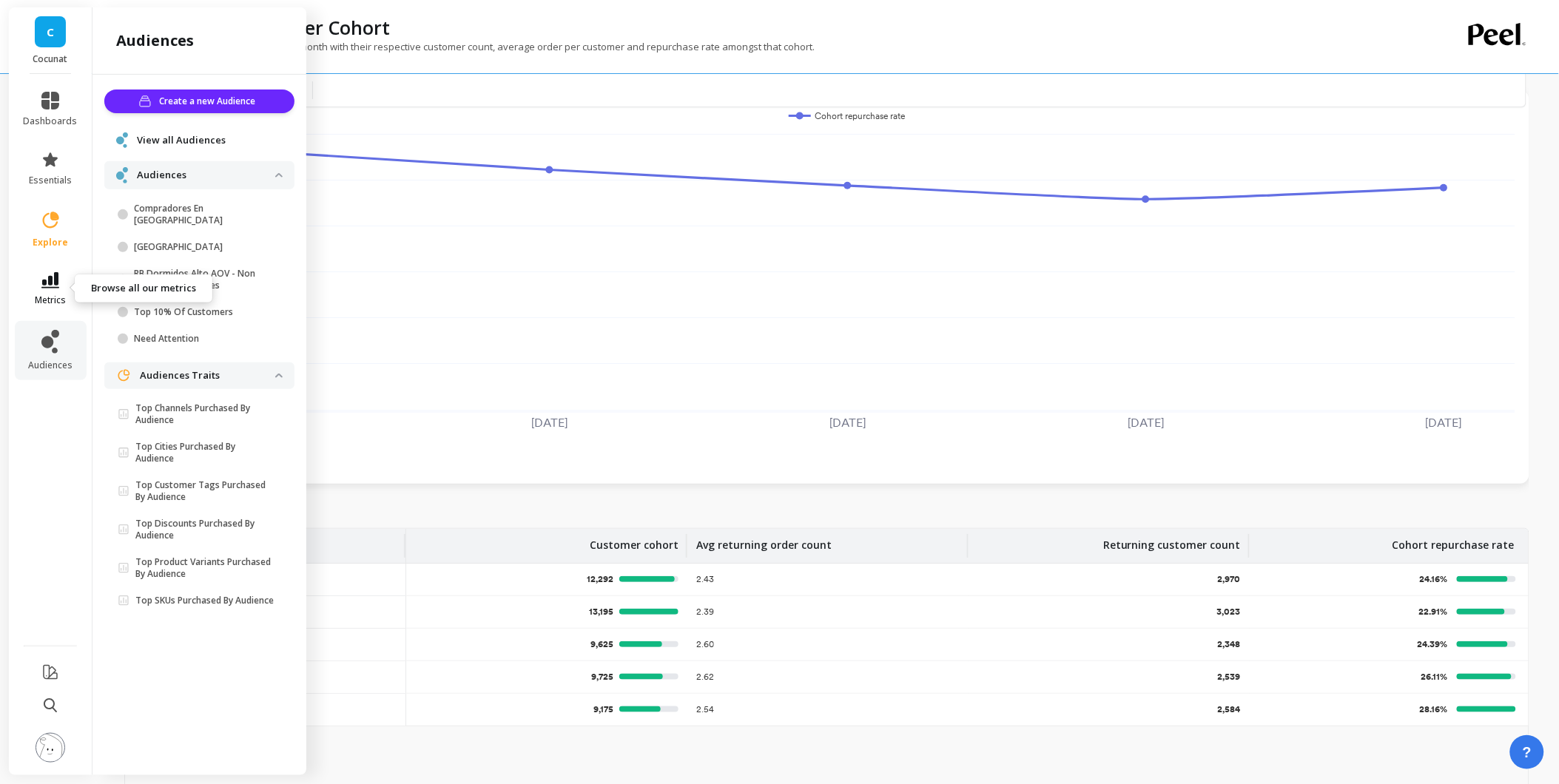 click 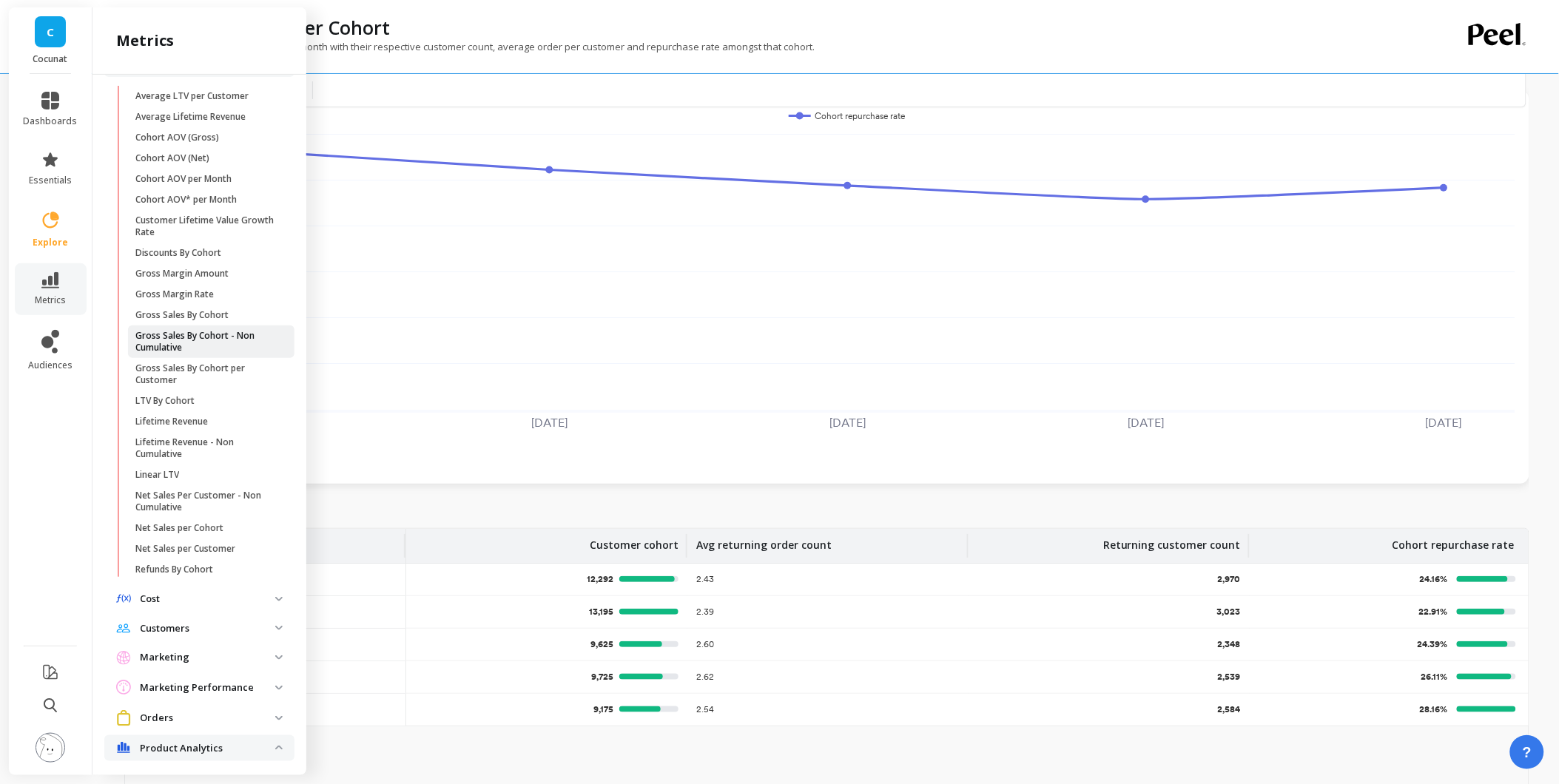scroll, scrollTop: 0, scrollLeft: 0, axis: both 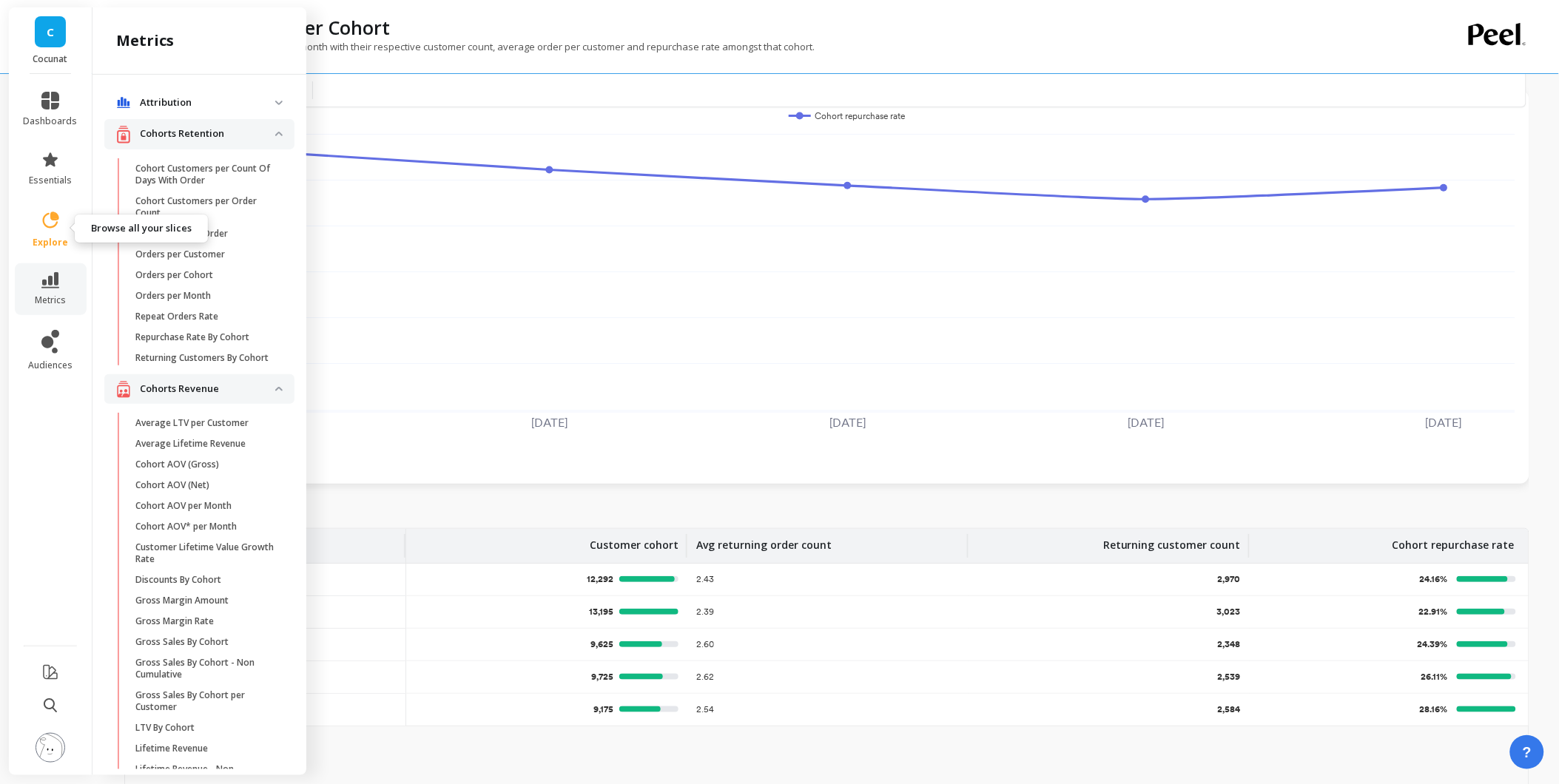 click 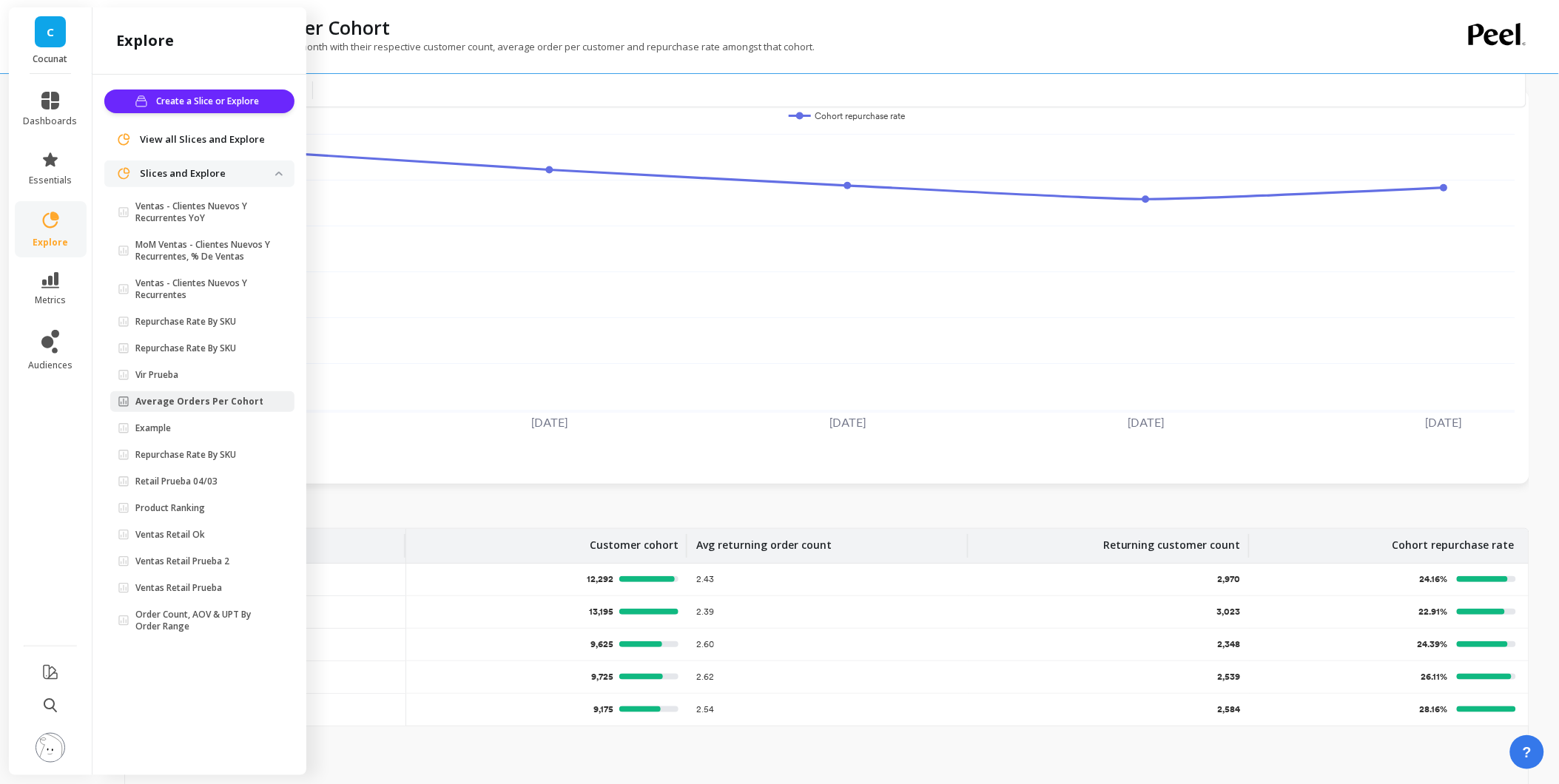 click on "View all Slices and Explore" at bounding box center [202, 140] 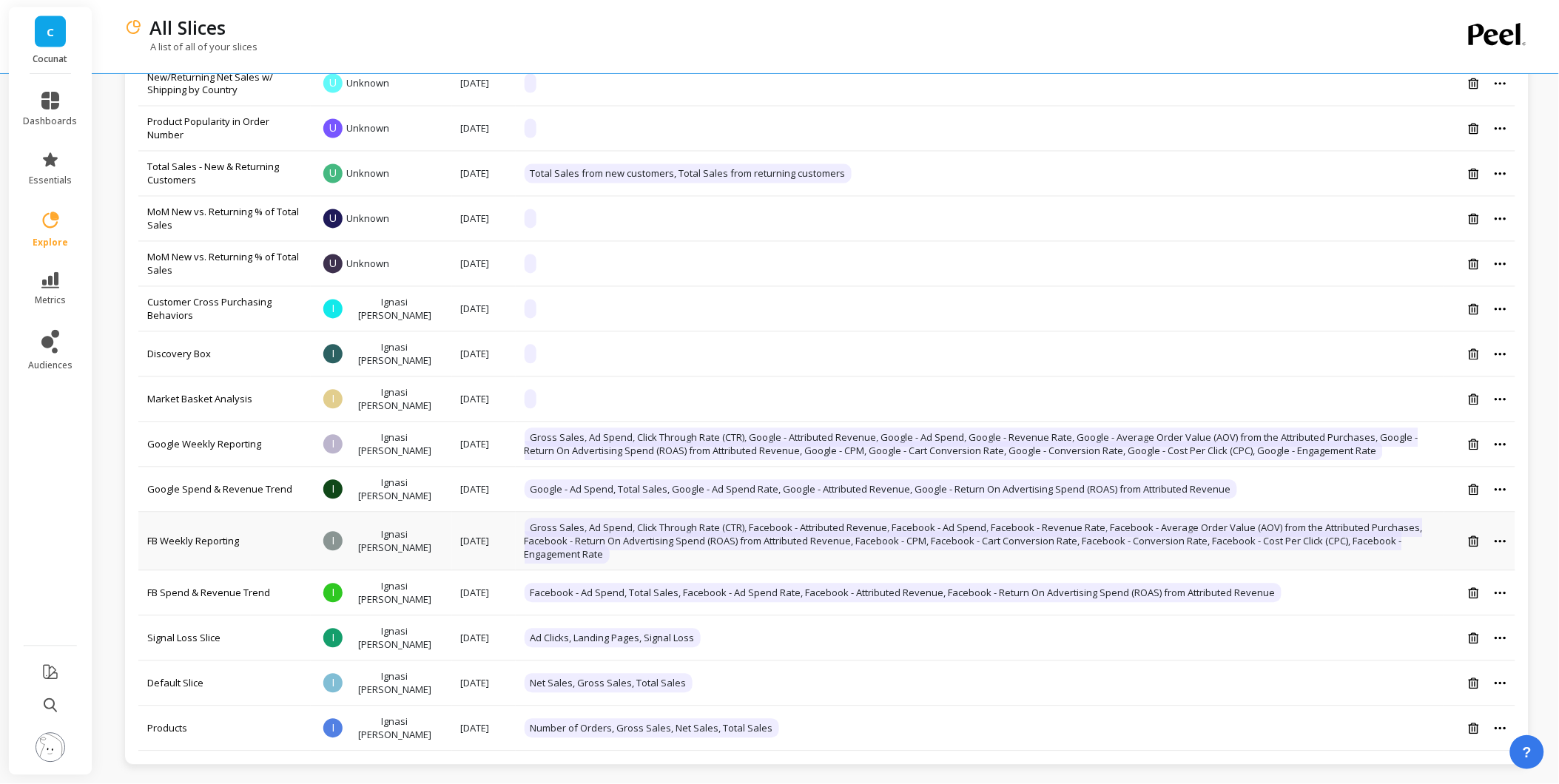 scroll, scrollTop: 957, scrollLeft: 0, axis: vertical 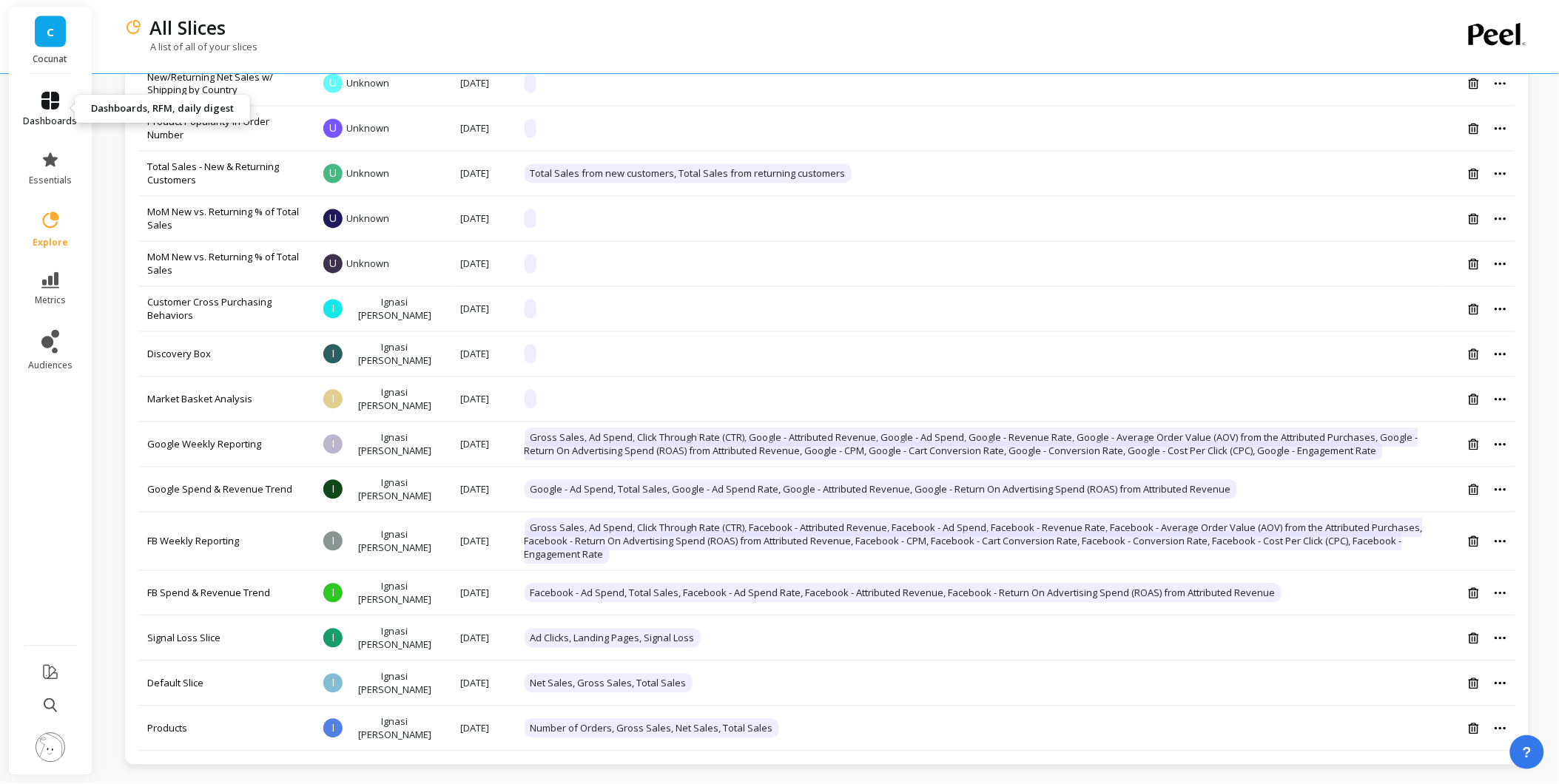 click 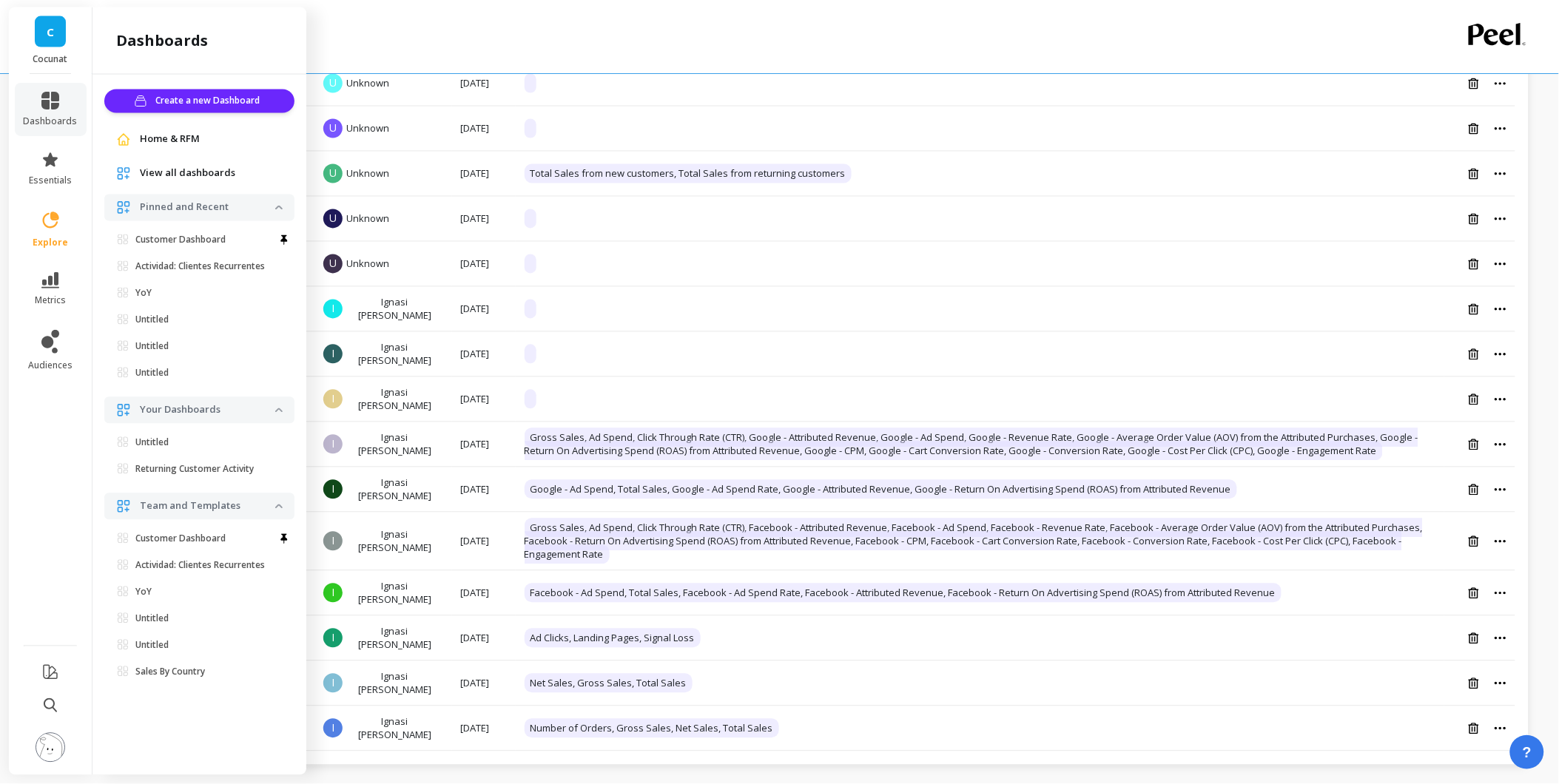 click on "Home & RFM" at bounding box center (169, 140) 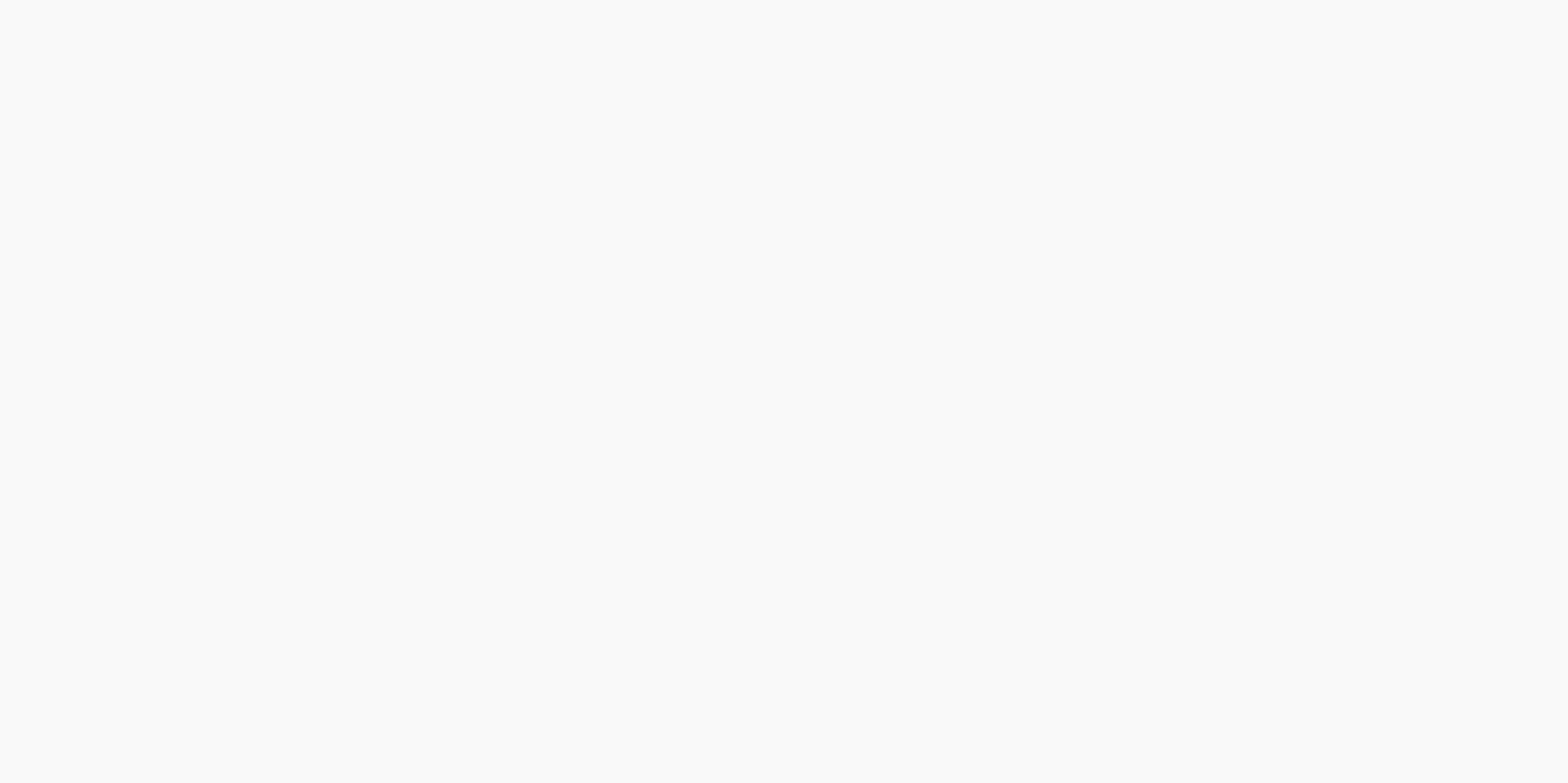 scroll, scrollTop: 0, scrollLeft: 0, axis: both 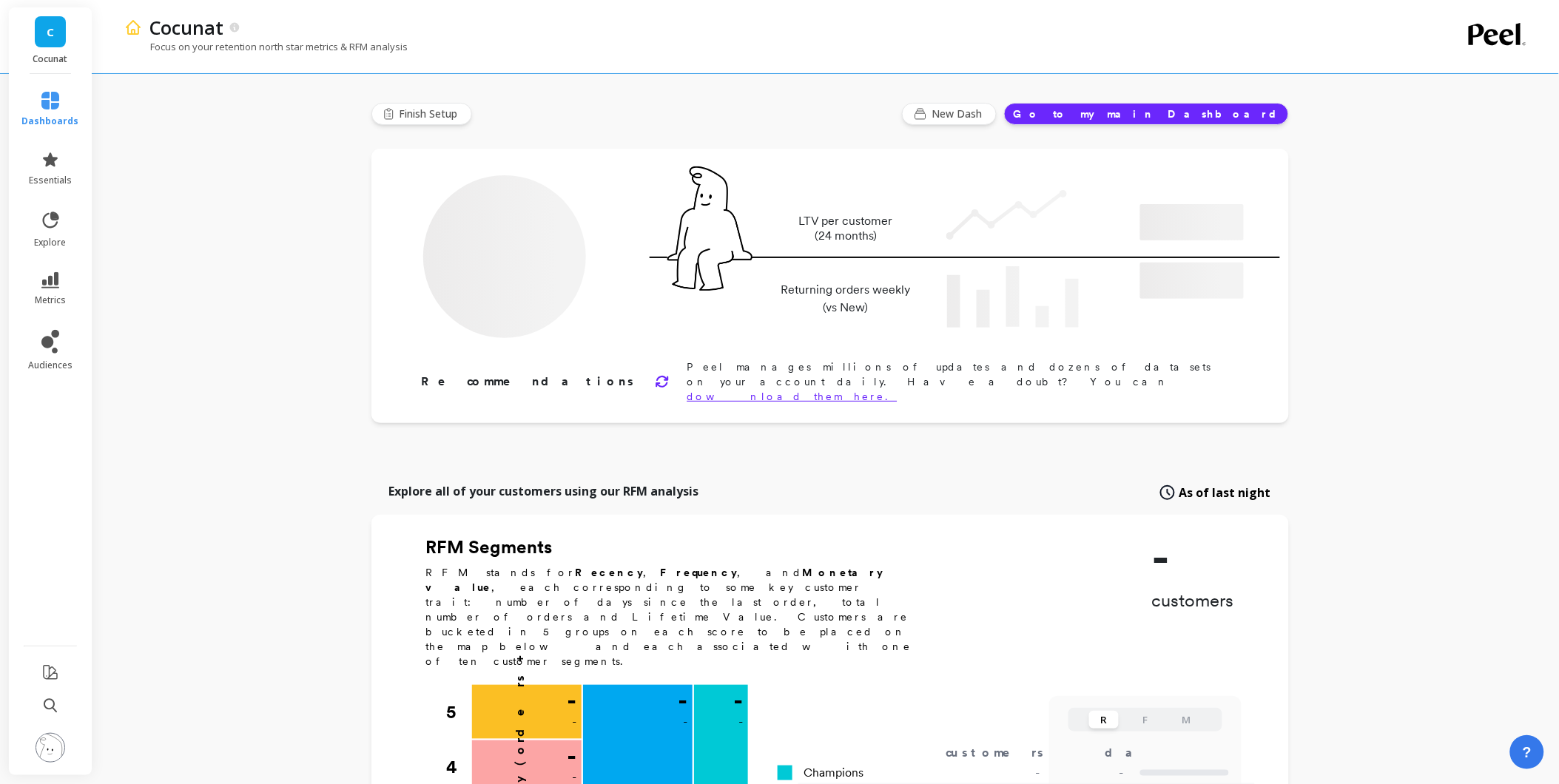 type on "Champions" 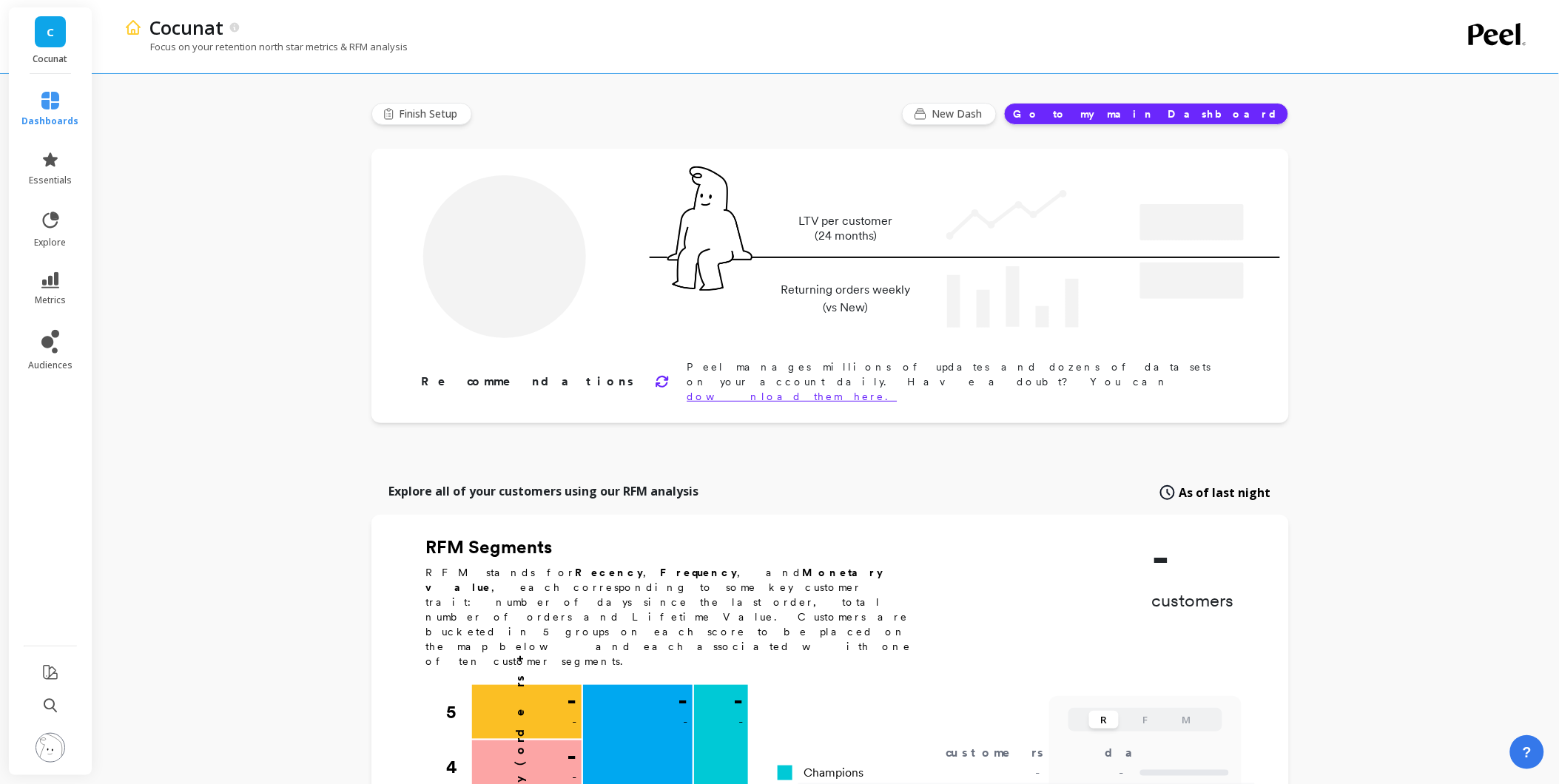 type on "105824" 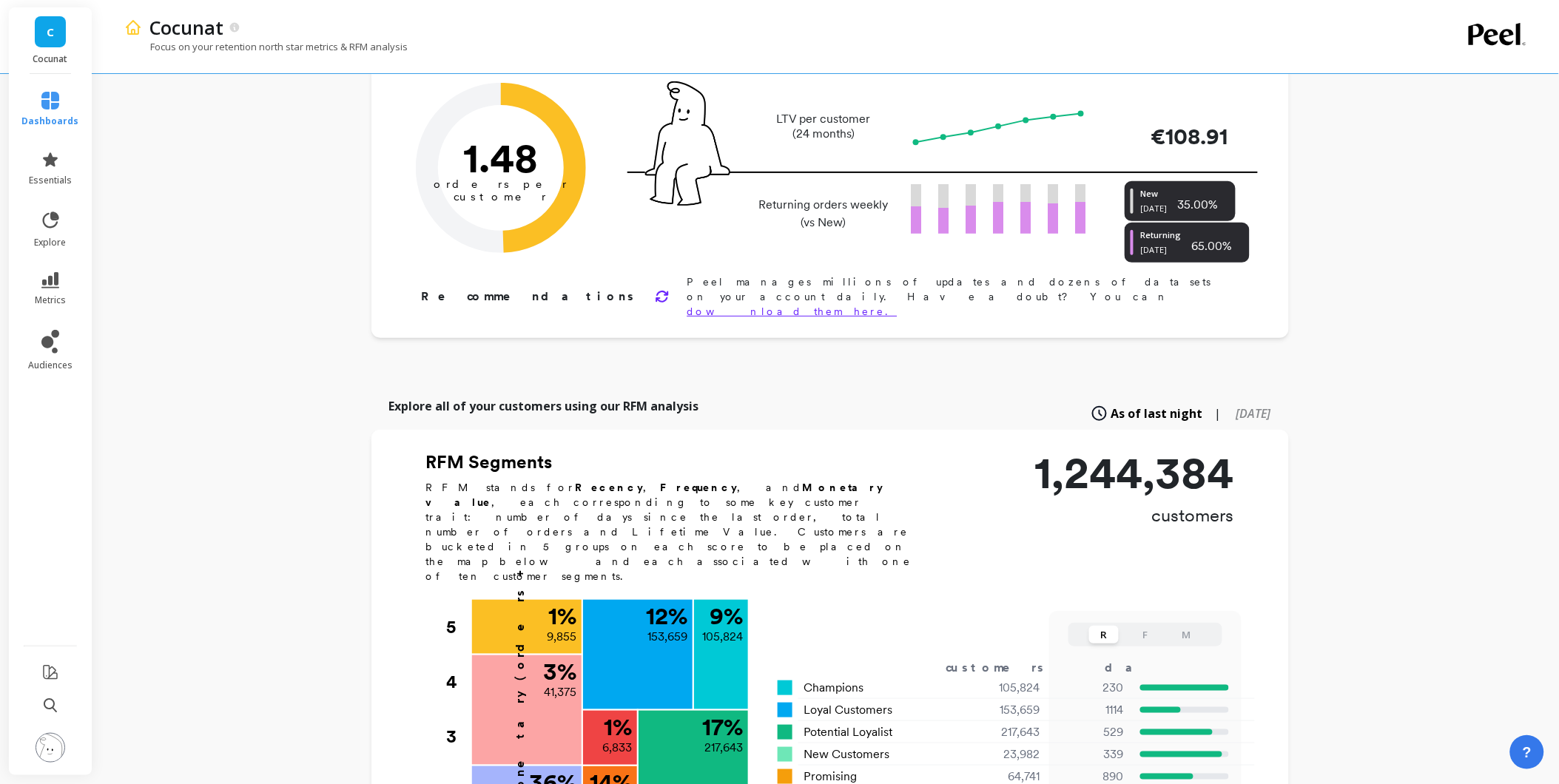 scroll, scrollTop: 0, scrollLeft: 0, axis: both 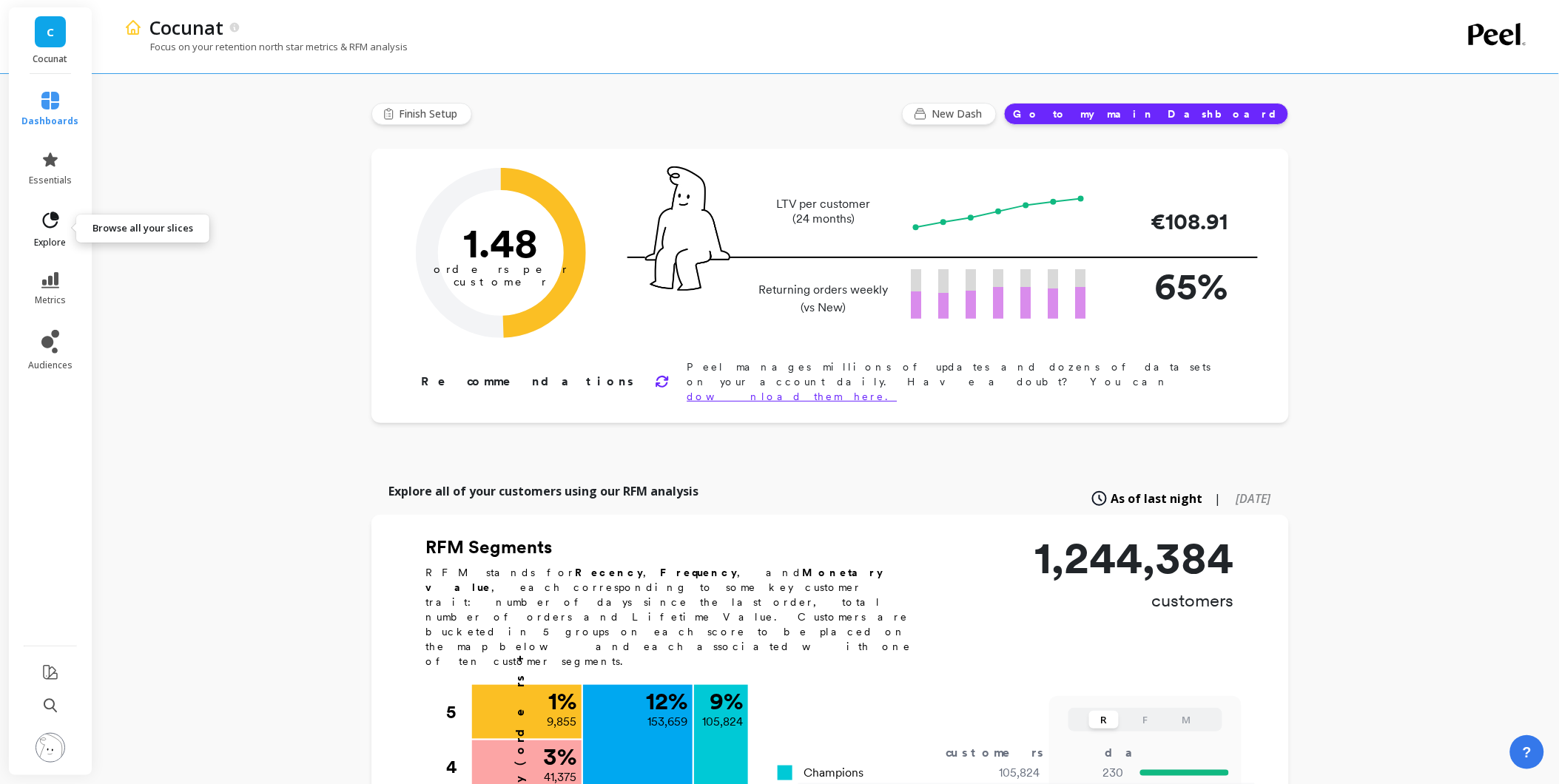 click 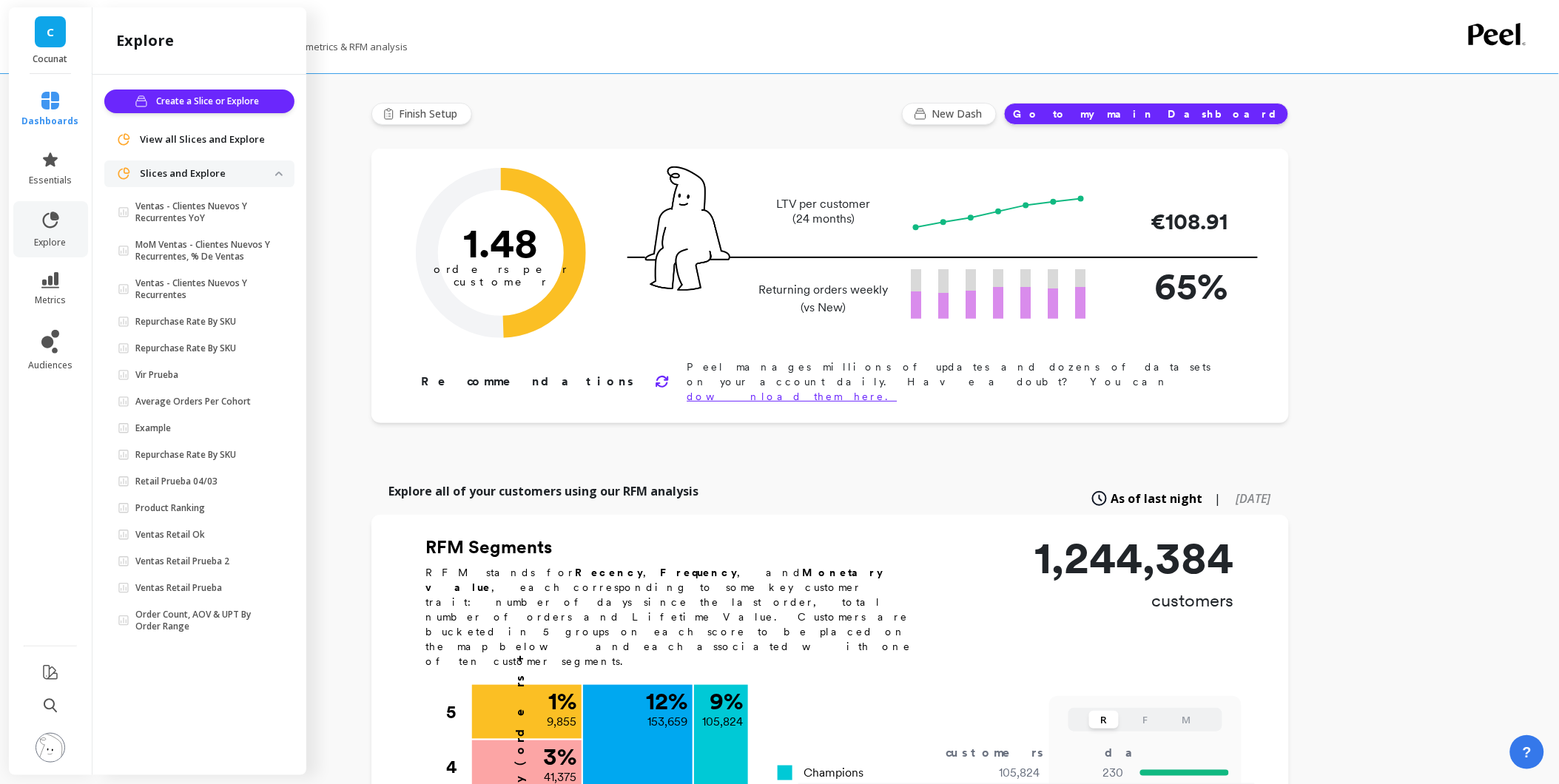 click on "Slices and Explore" at bounding box center (199, 174) 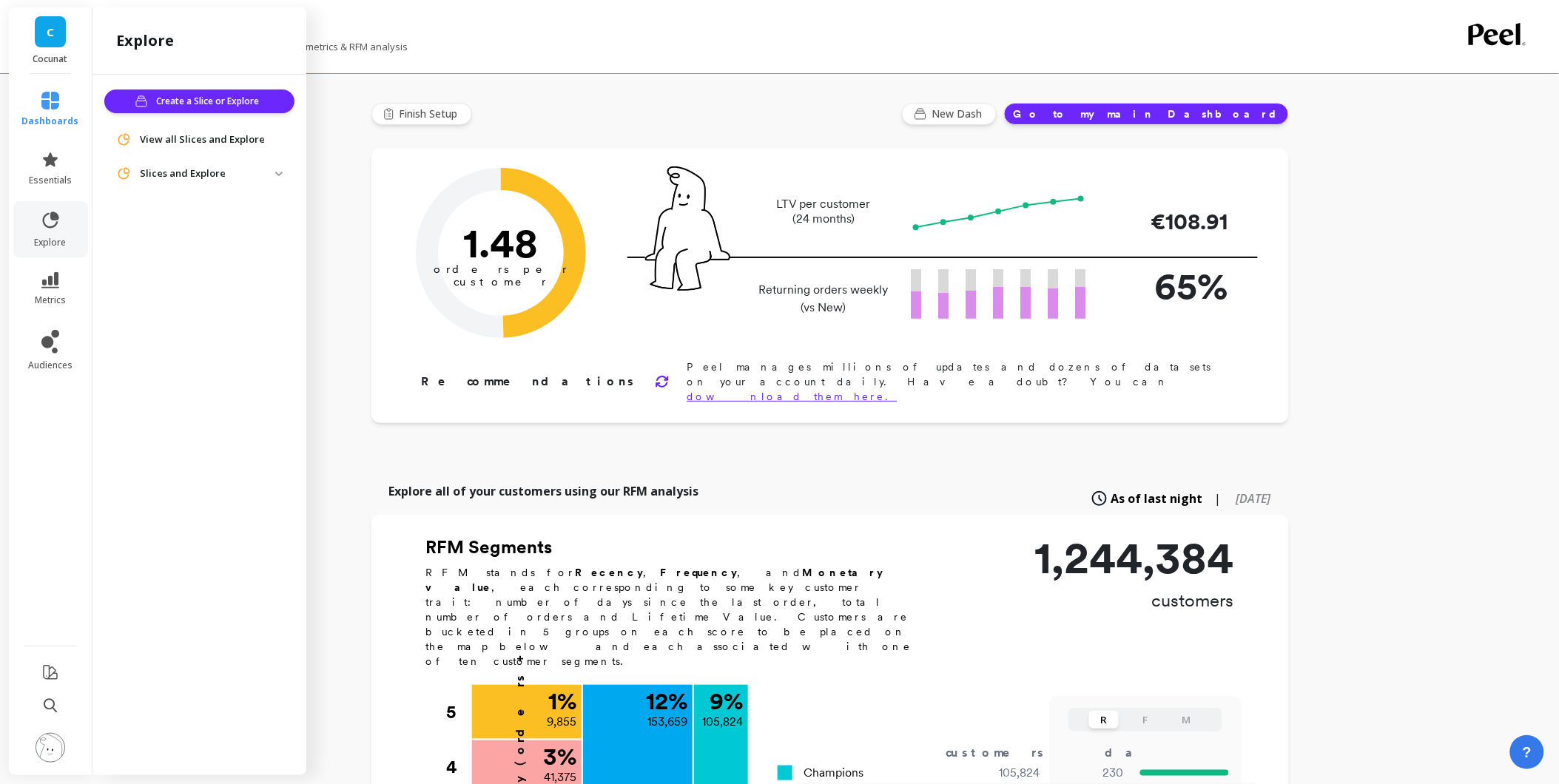 click on "View all Slices and Explore" at bounding box center (202, 140) 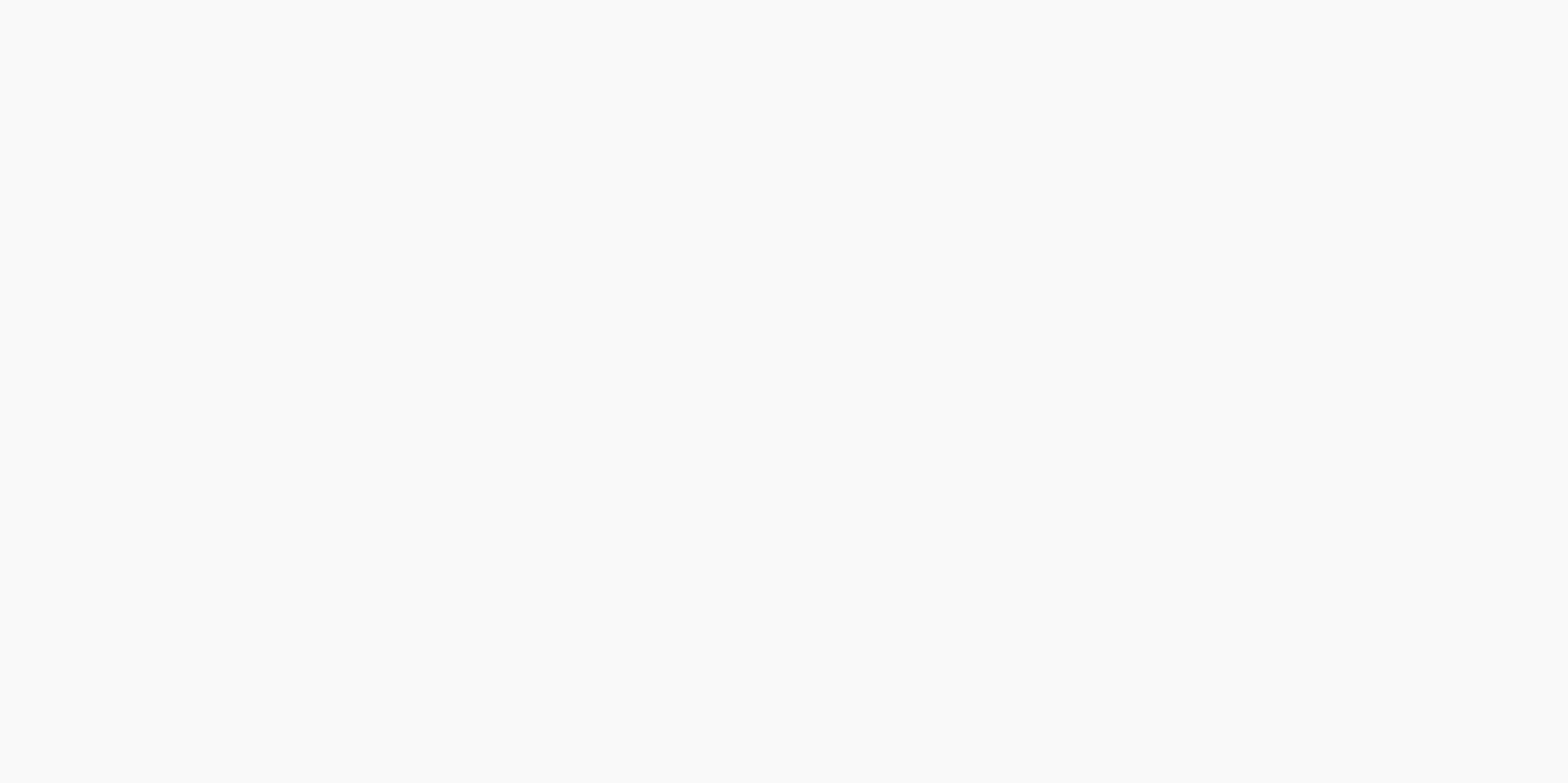 scroll, scrollTop: 0, scrollLeft: 0, axis: both 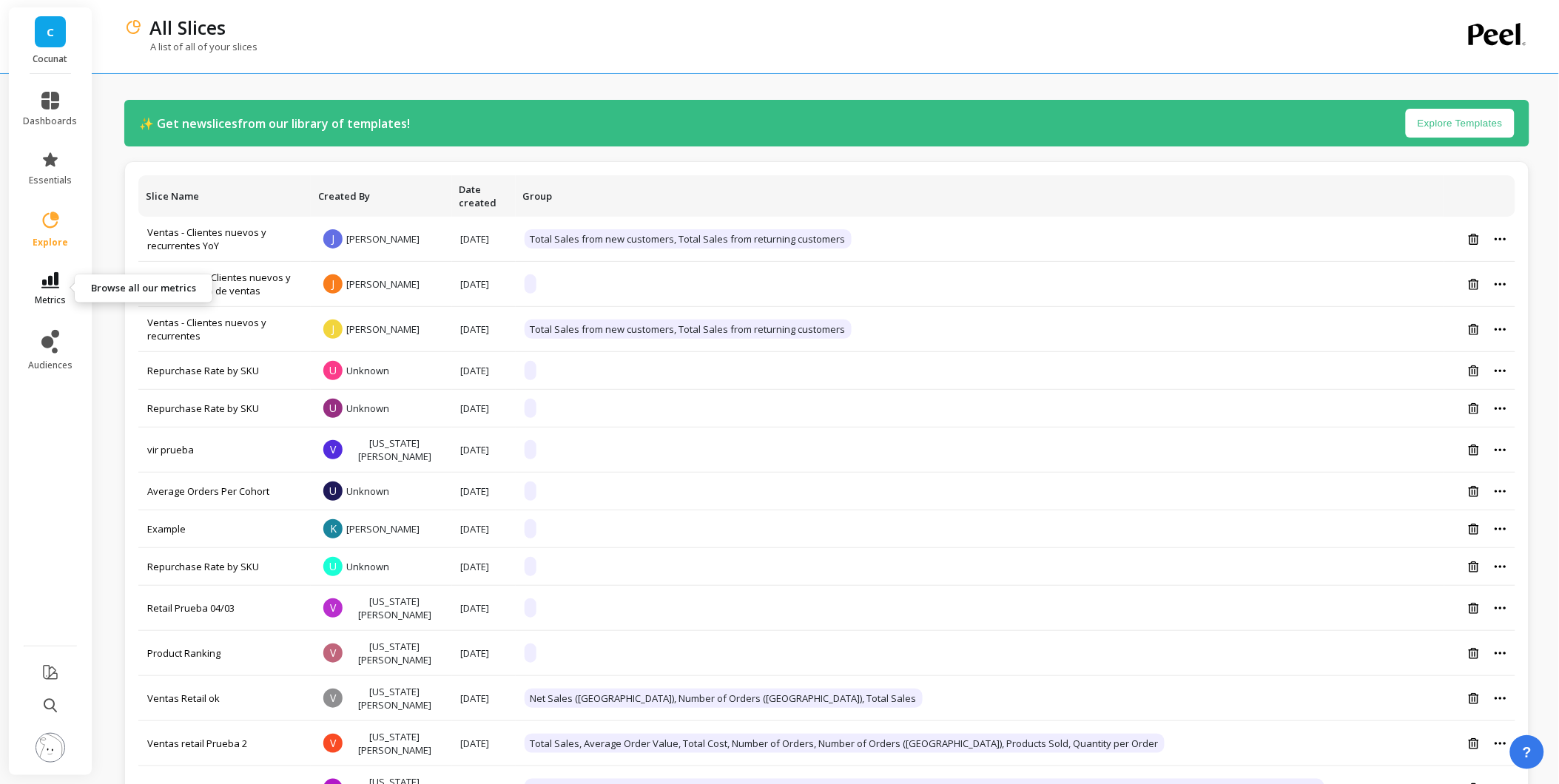 click 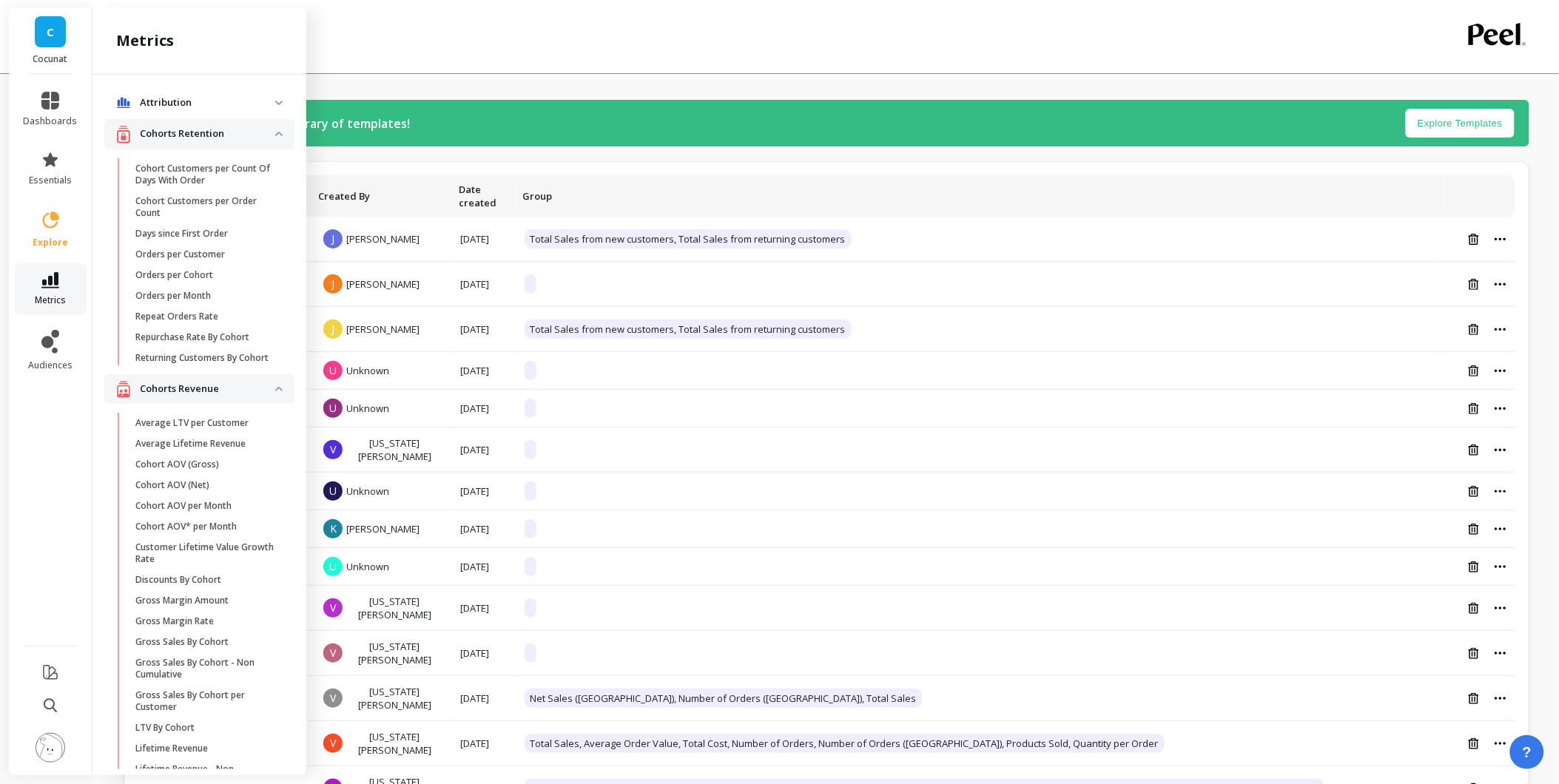 click 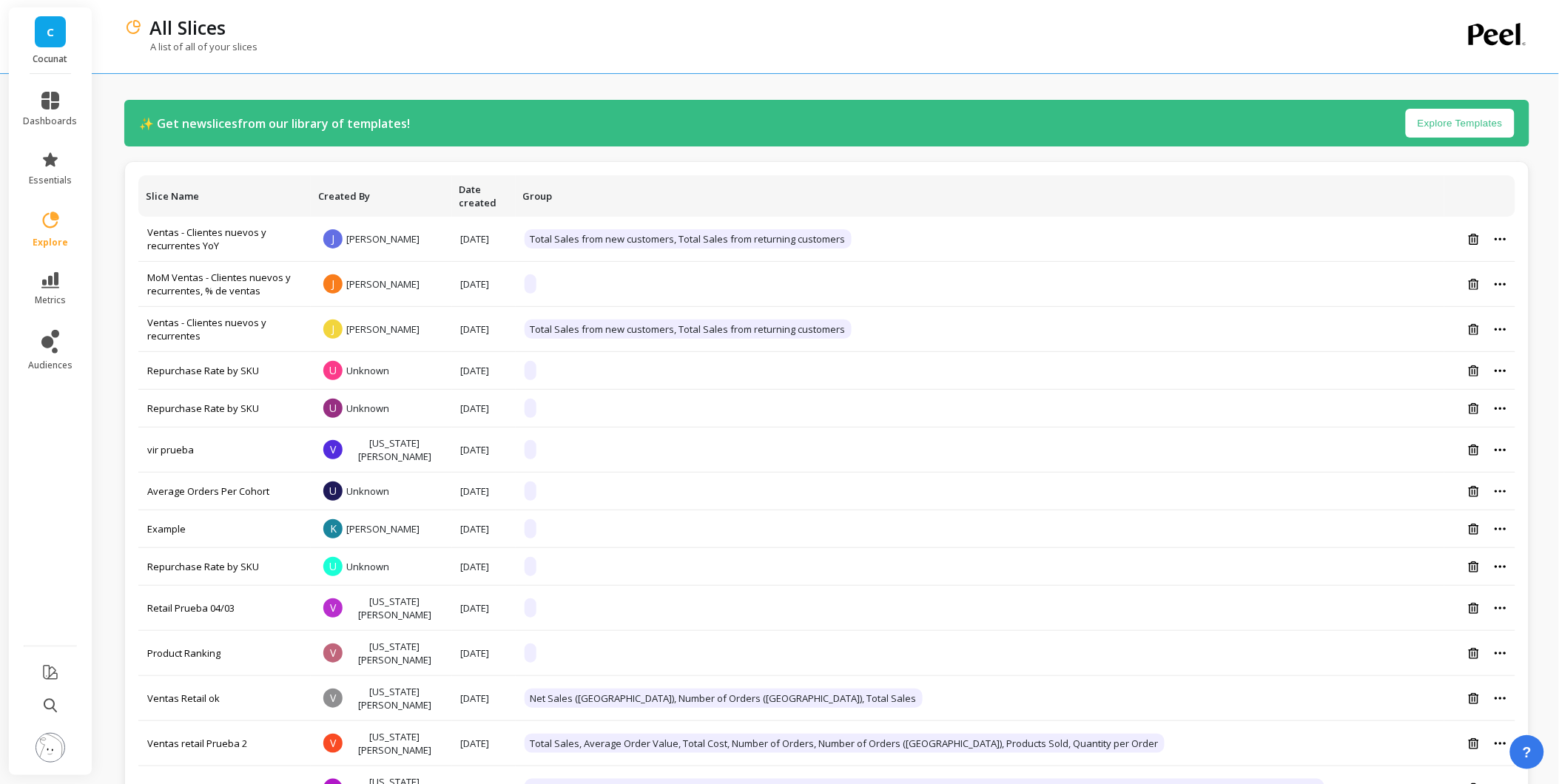 click on "Explore Templates" at bounding box center [1460, 123] 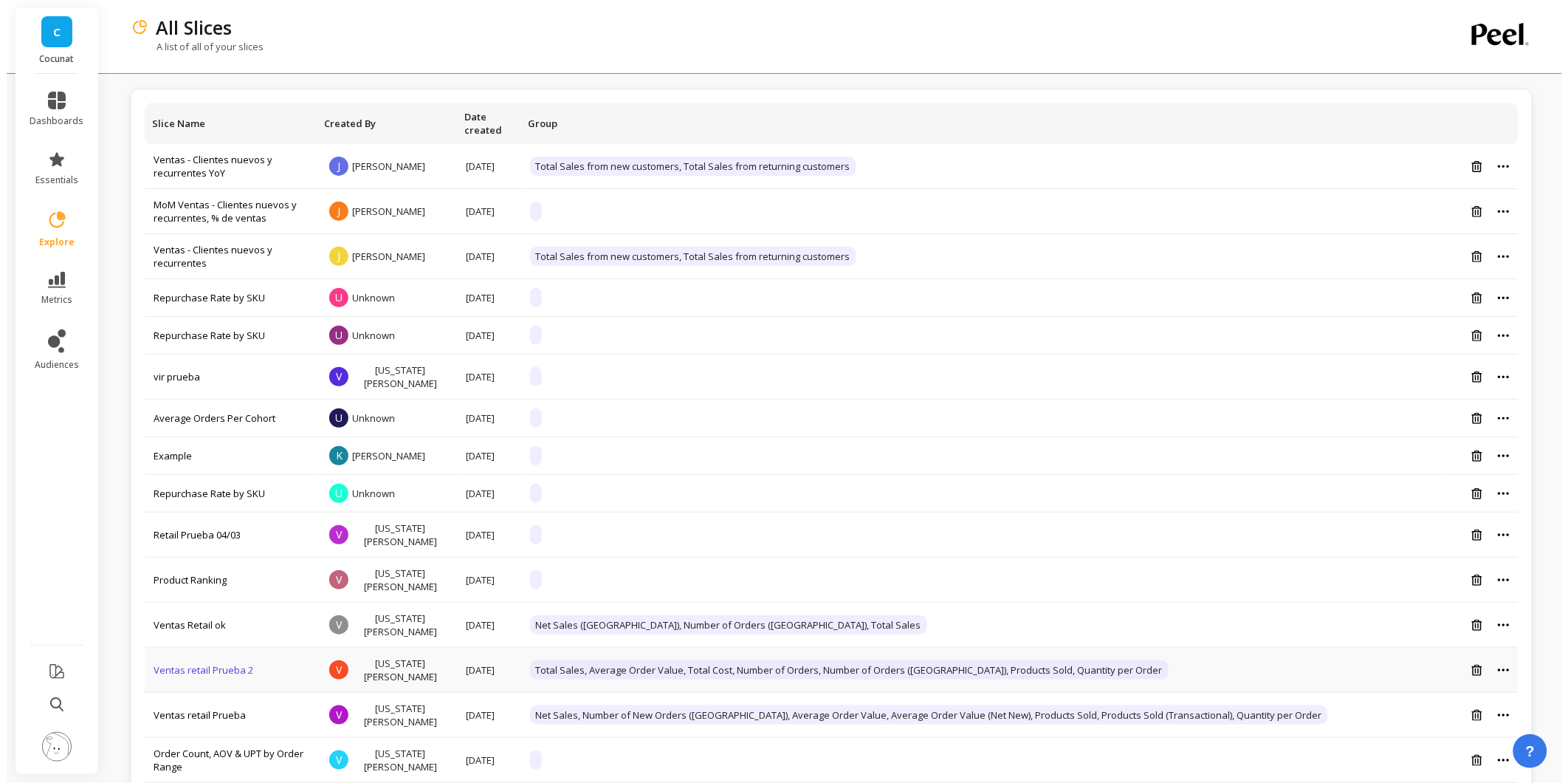 scroll, scrollTop: 0, scrollLeft: 0, axis: both 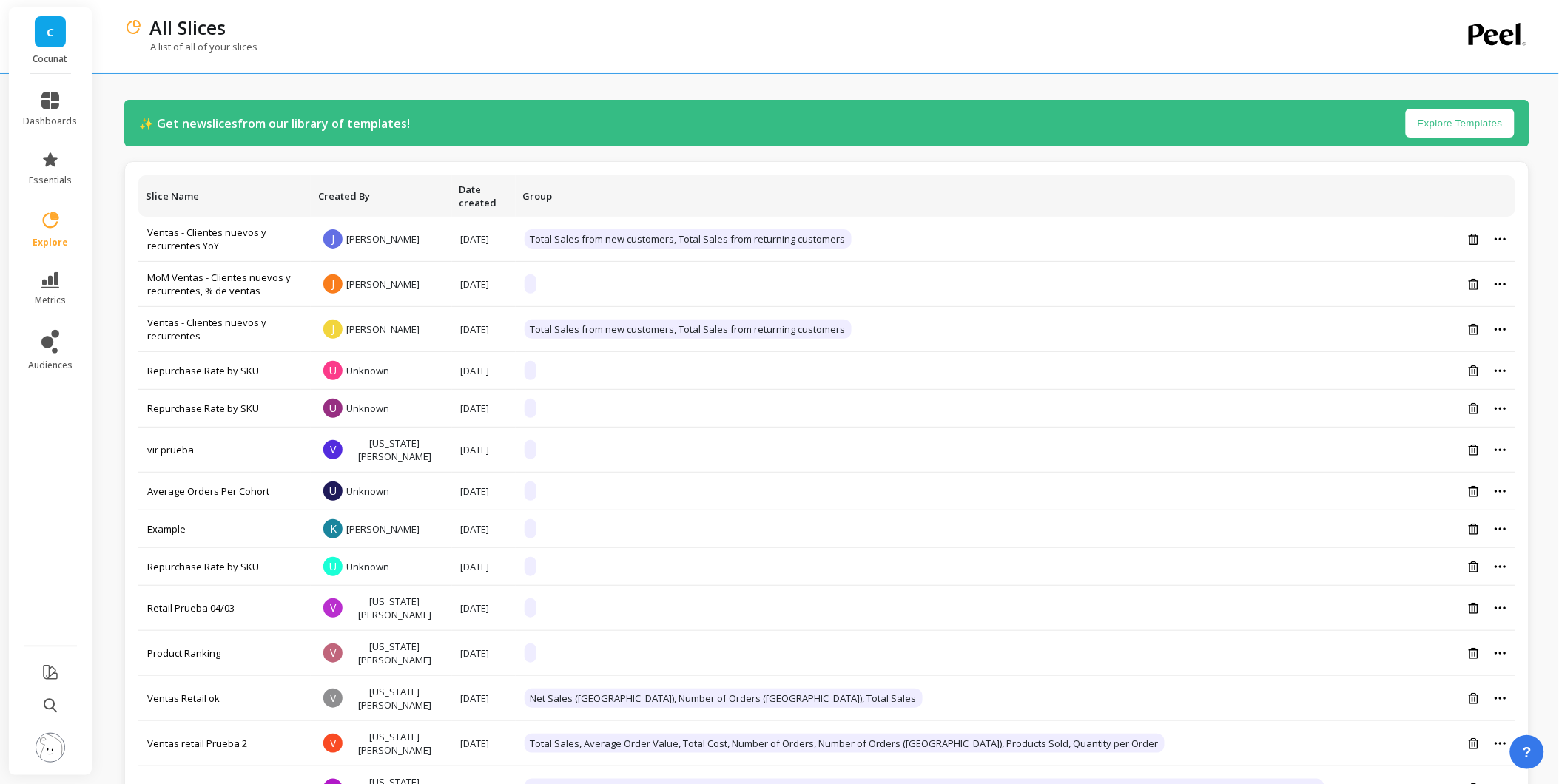 click at bounding box center [50, 748] 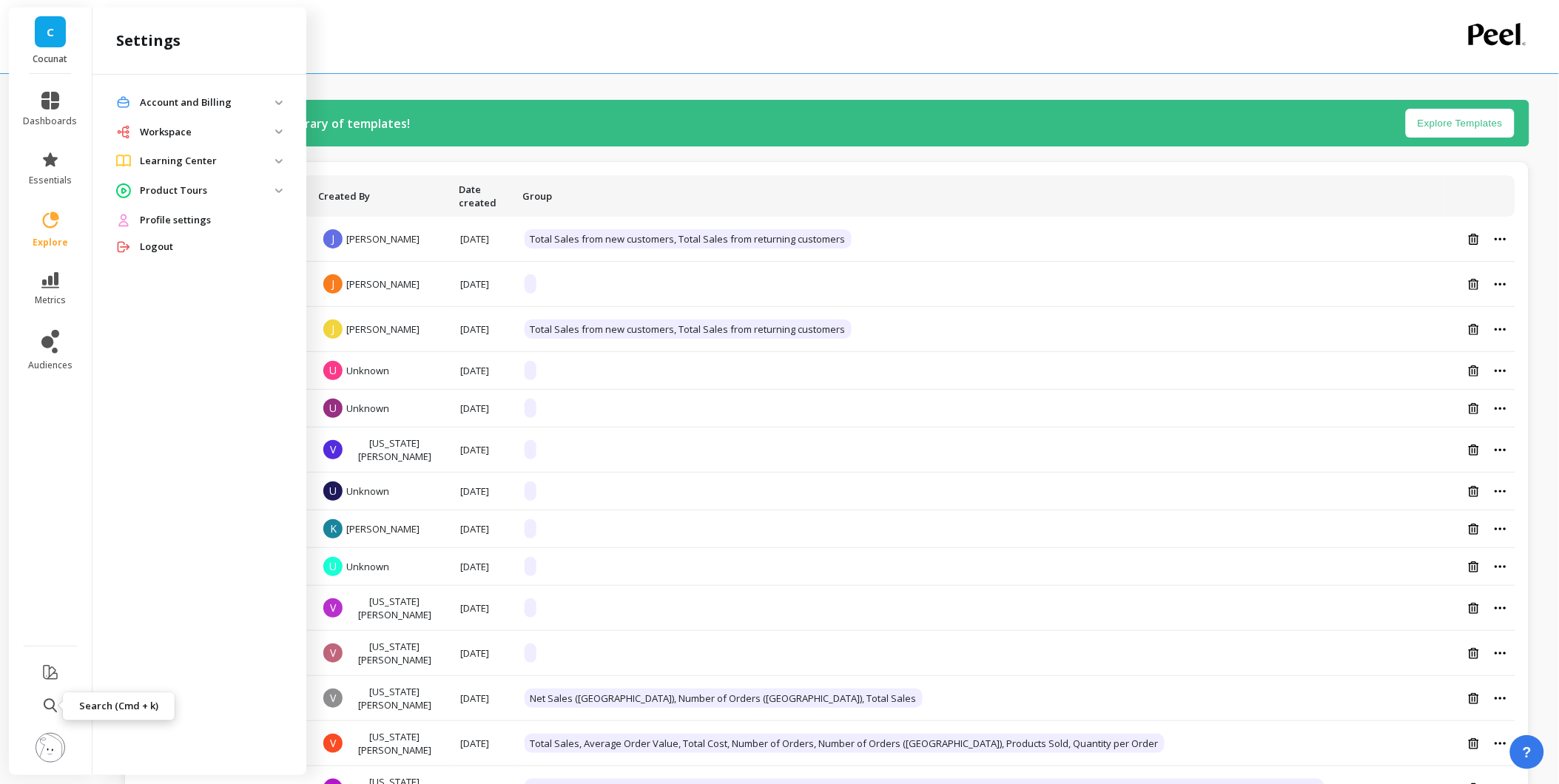 click 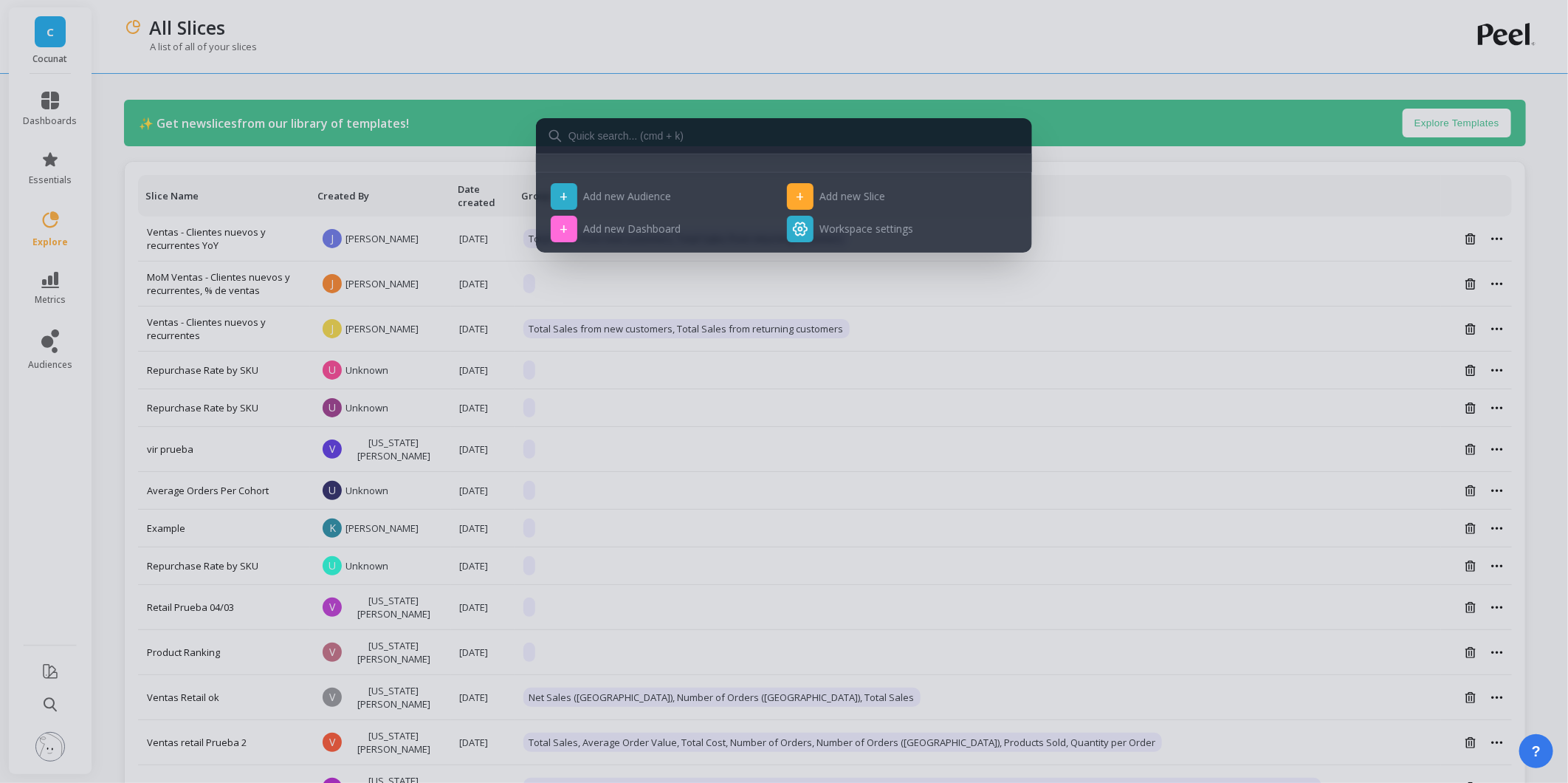 click on "+ Add new Audience + Add new Slice + Add new Dashboard Workspace settings" at bounding box center [784, 392] 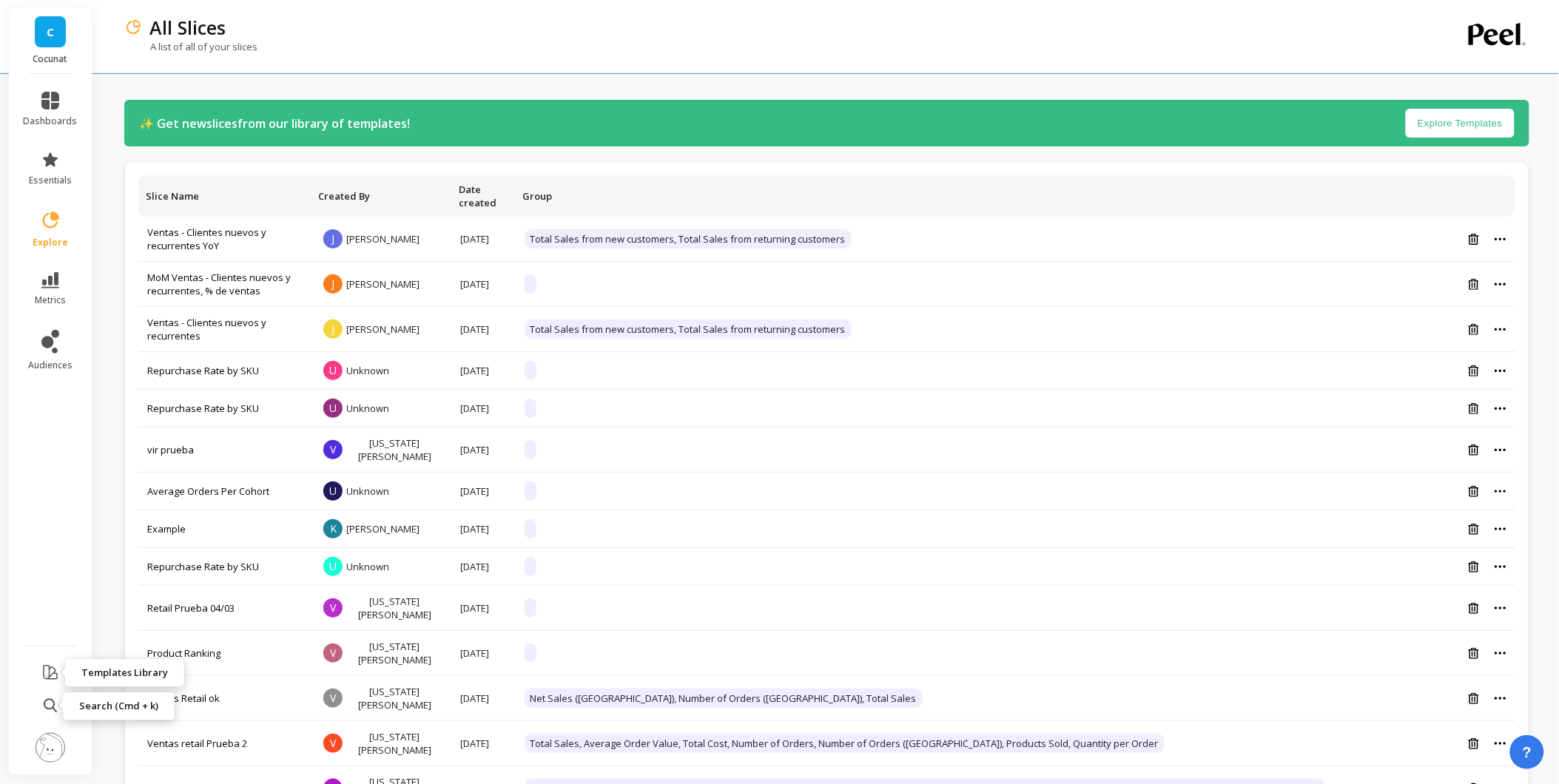 click 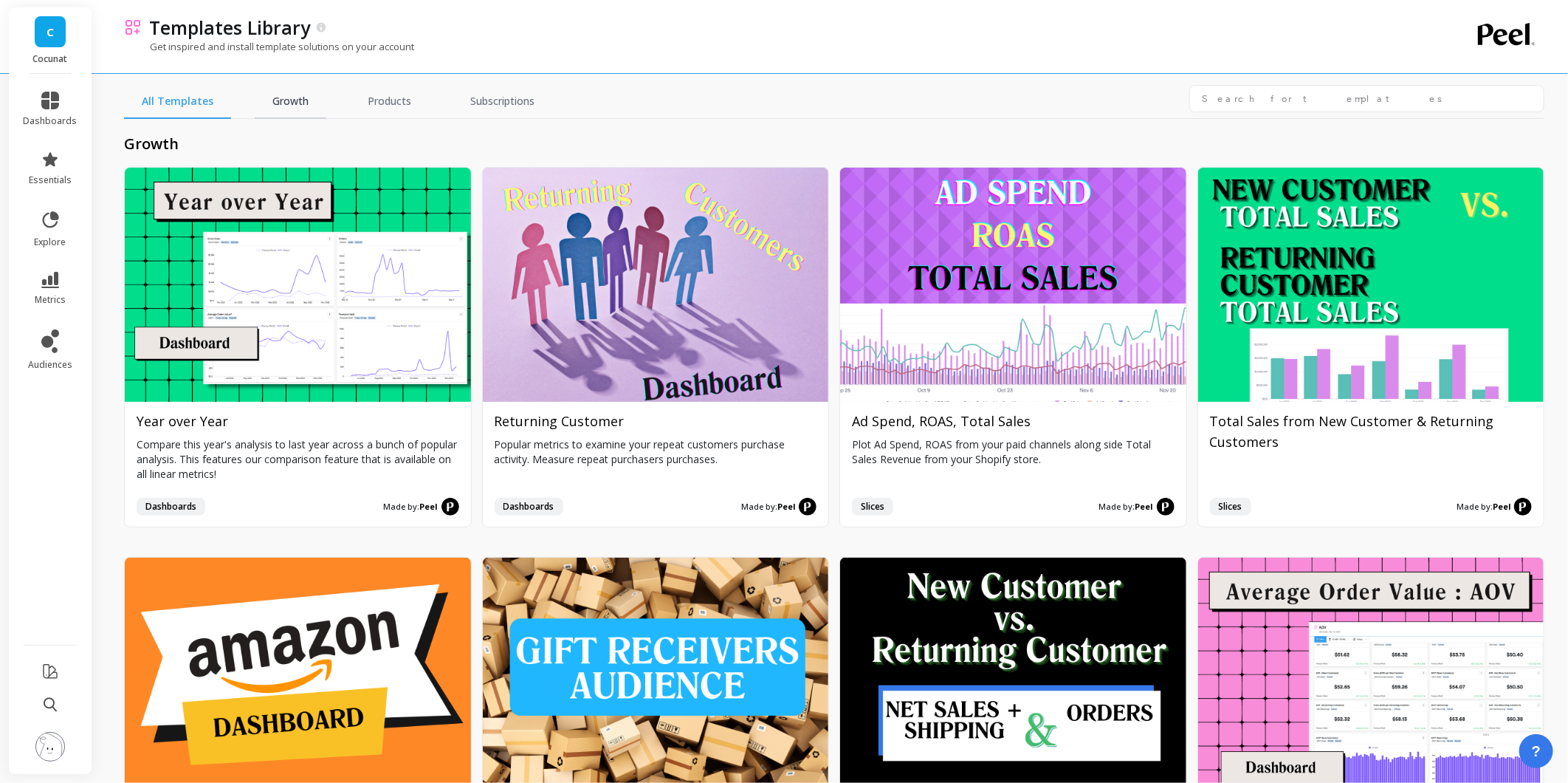 click on "Growth" at bounding box center [290, 102] 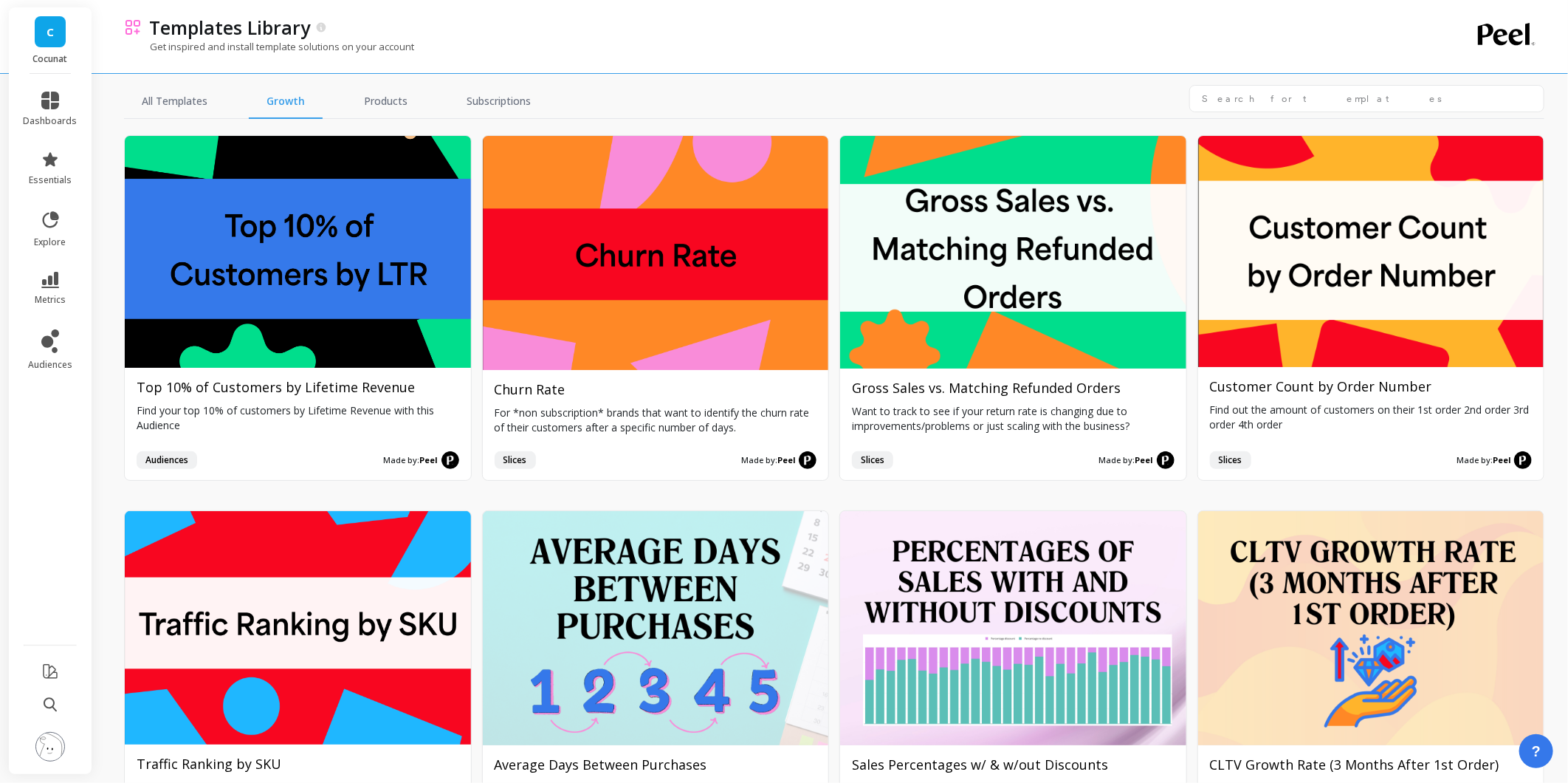 scroll, scrollTop: 1641, scrollLeft: 0, axis: vertical 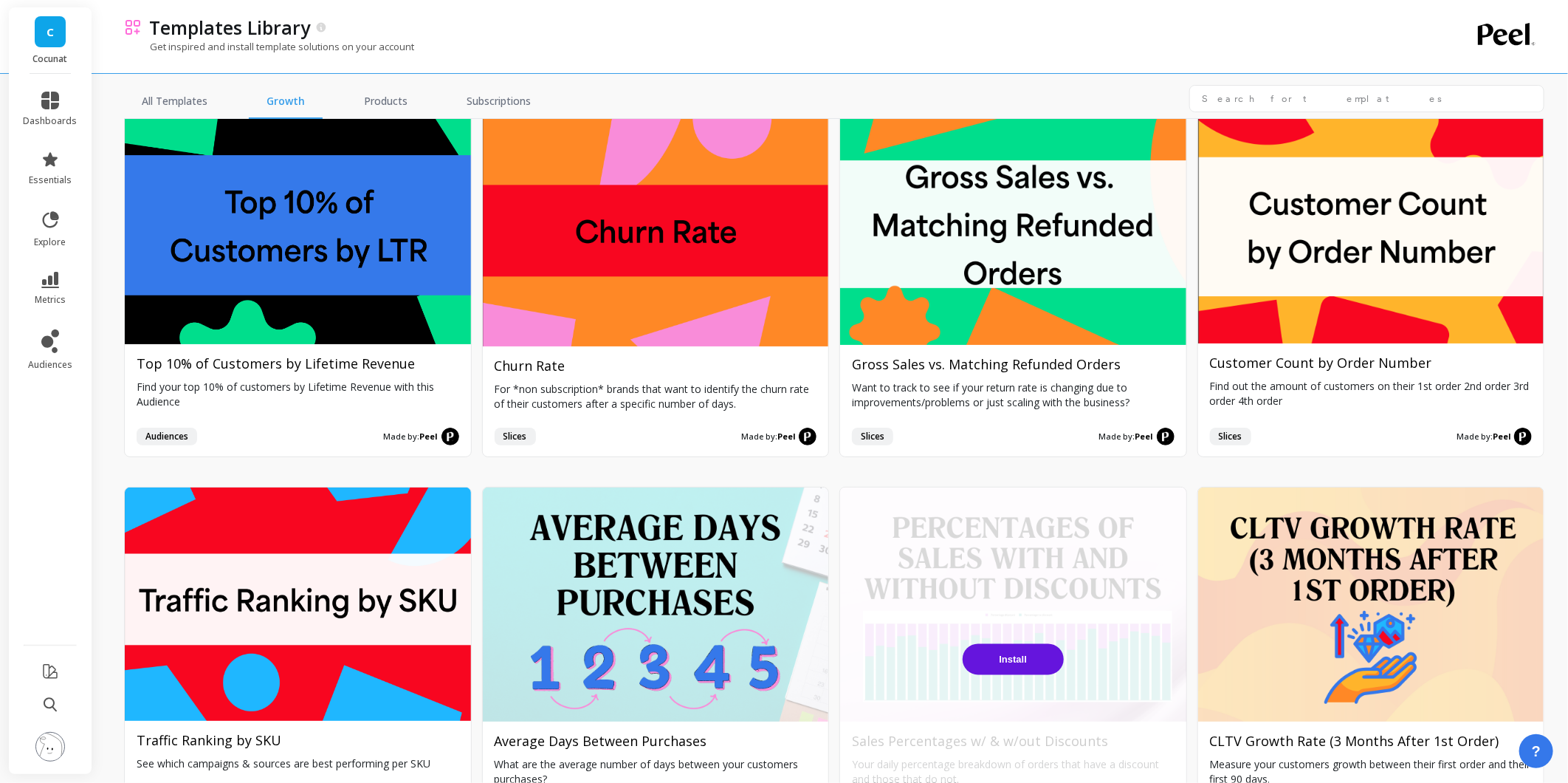 click on "Install" at bounding box center [1013, 660] 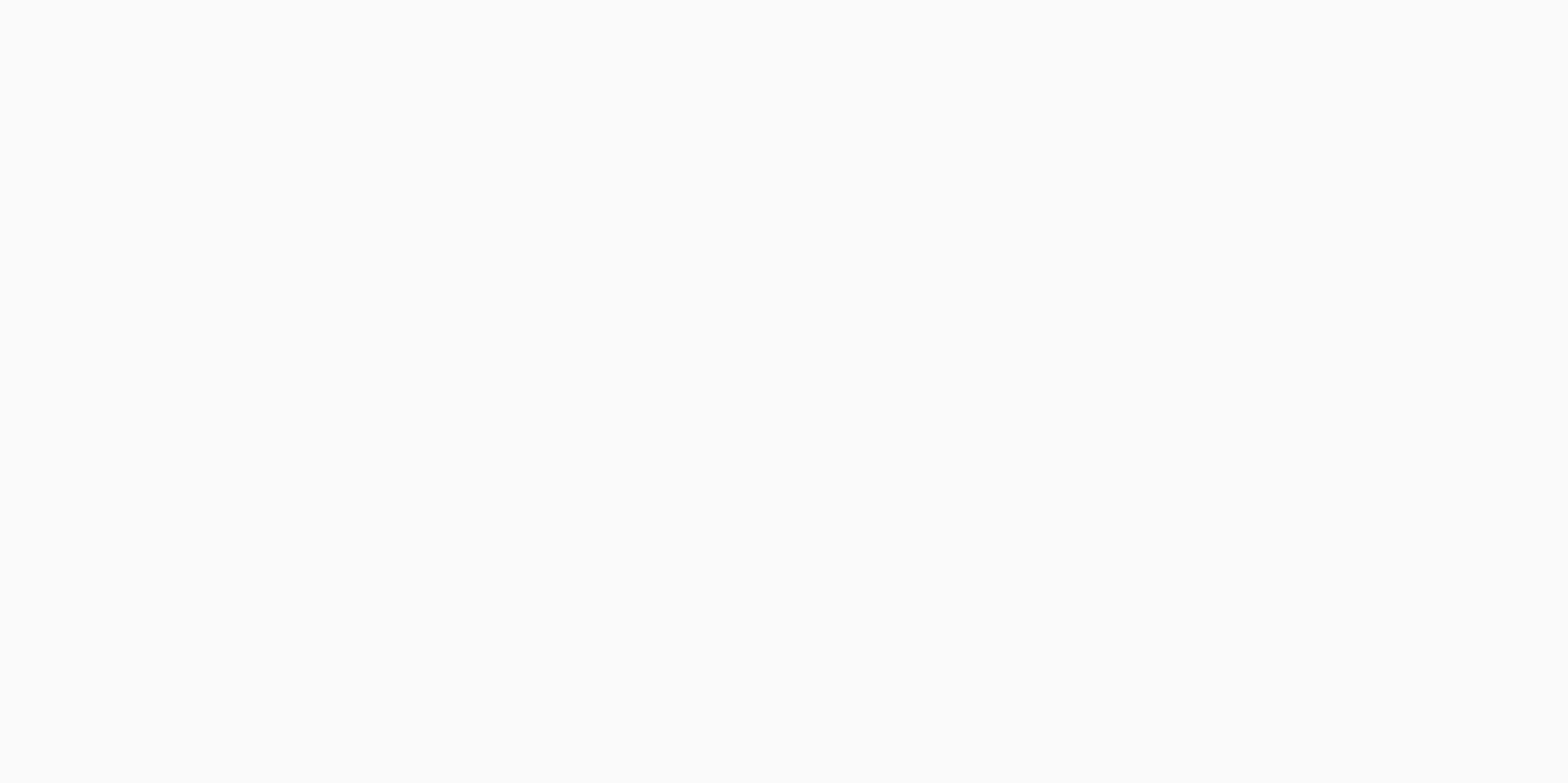 scroll, scrollTop: 0, scrollLeft: 0, axis: both 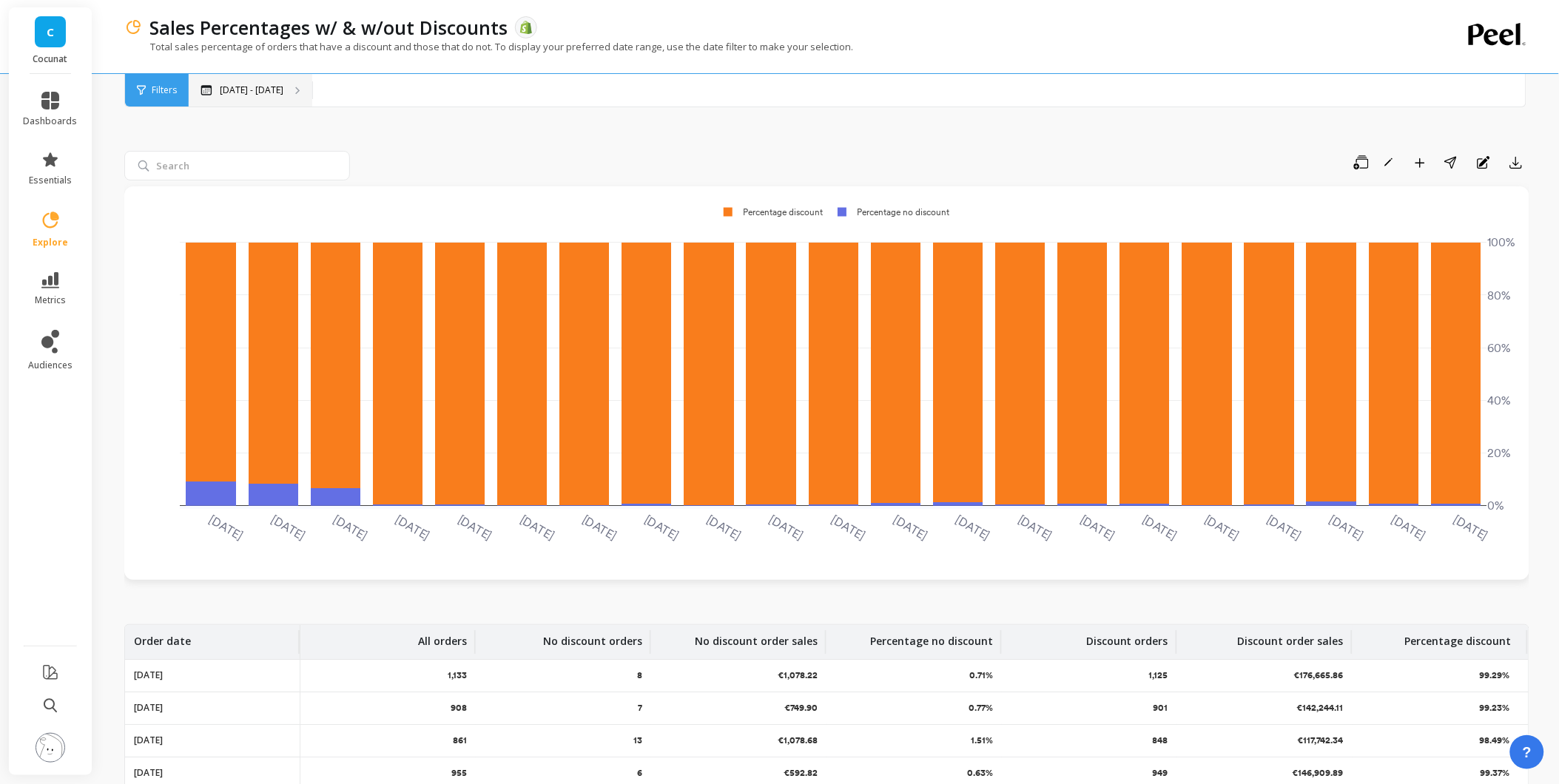 click on "[DATE] - [DATE]" at bounding box center (250, 90) 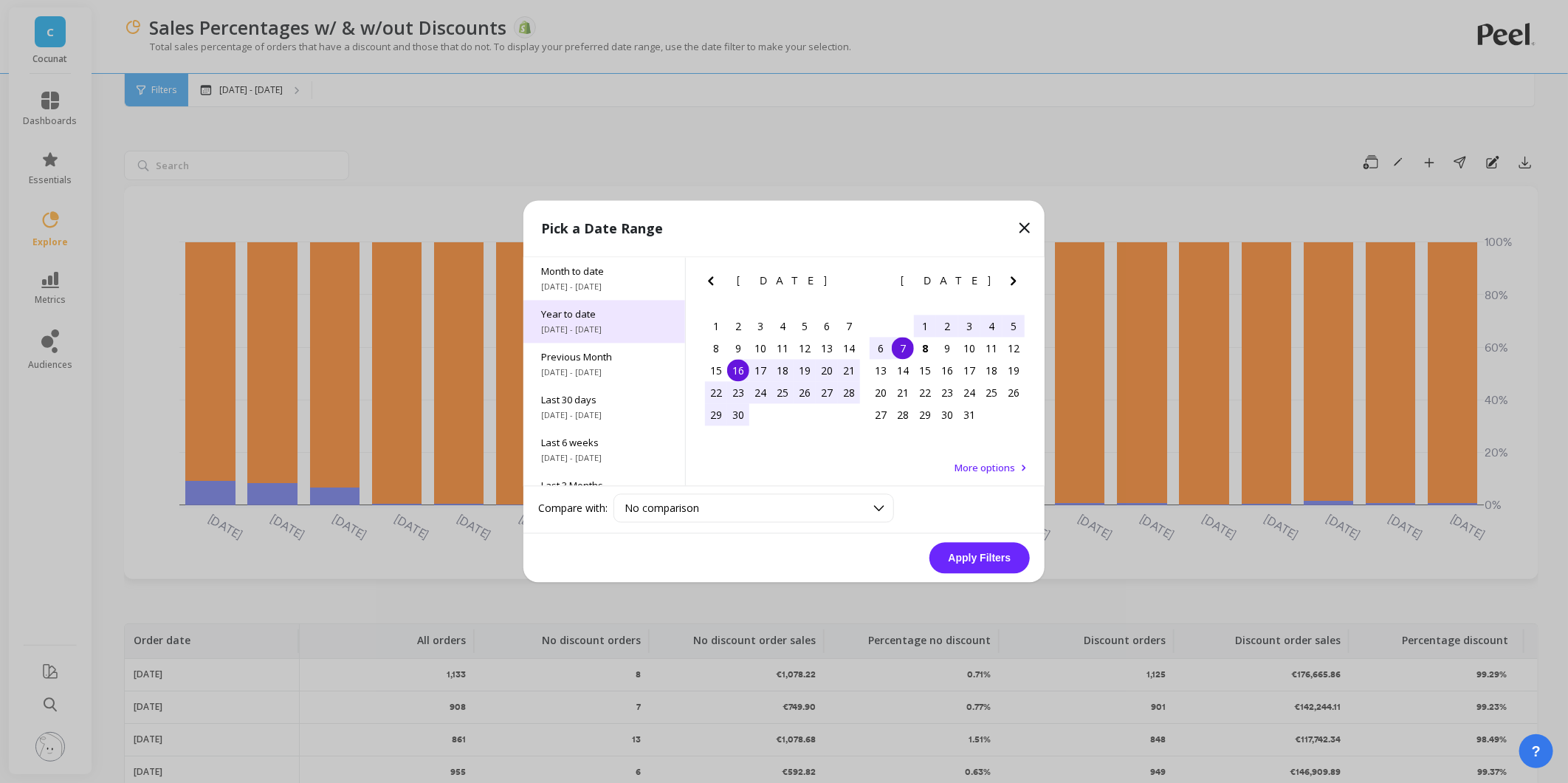 click on "[DATE] - [DATE]" at bounding box center (604, 330) 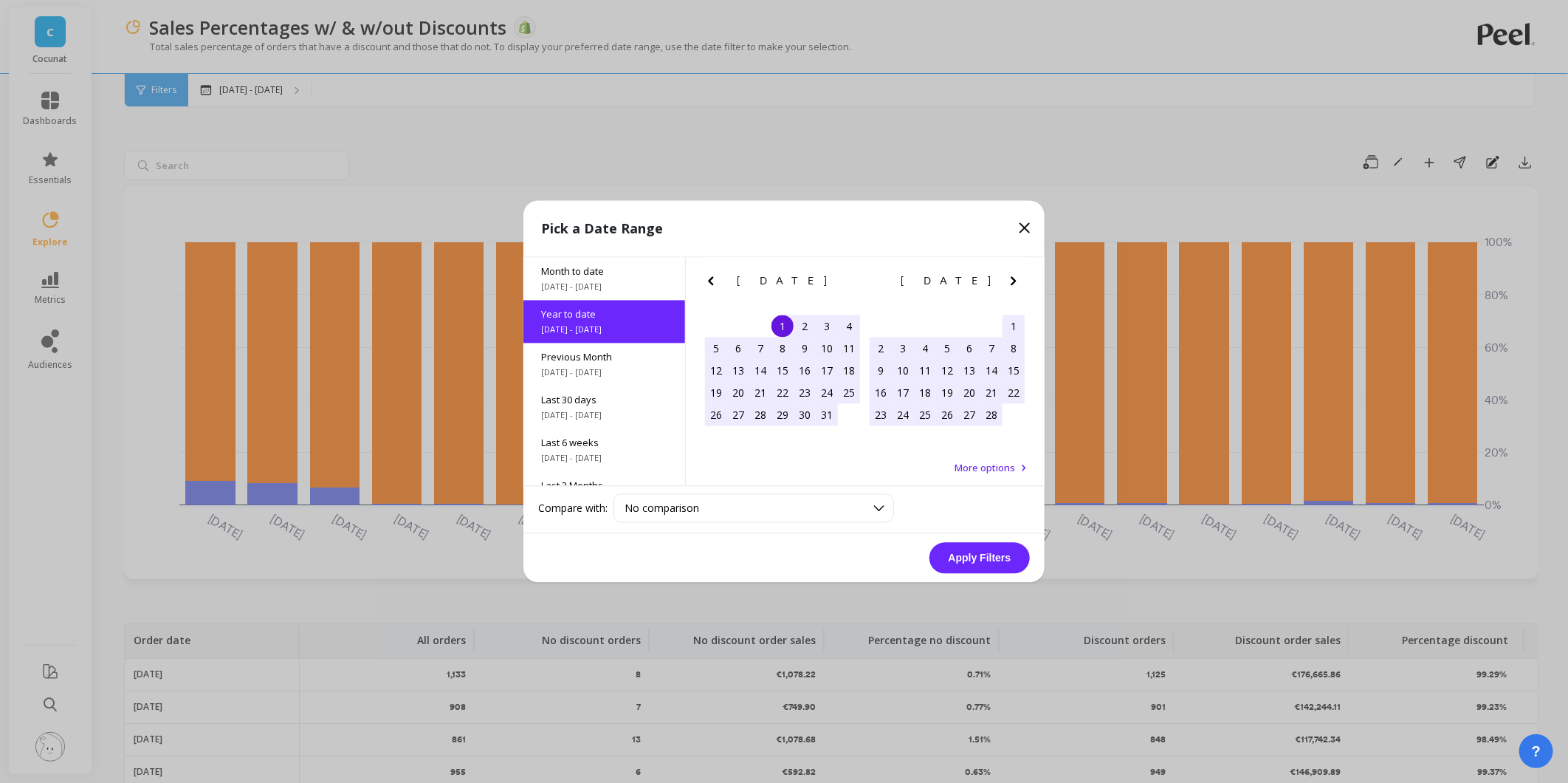 click on "Apply Filters" at bounding box center (980, 558) 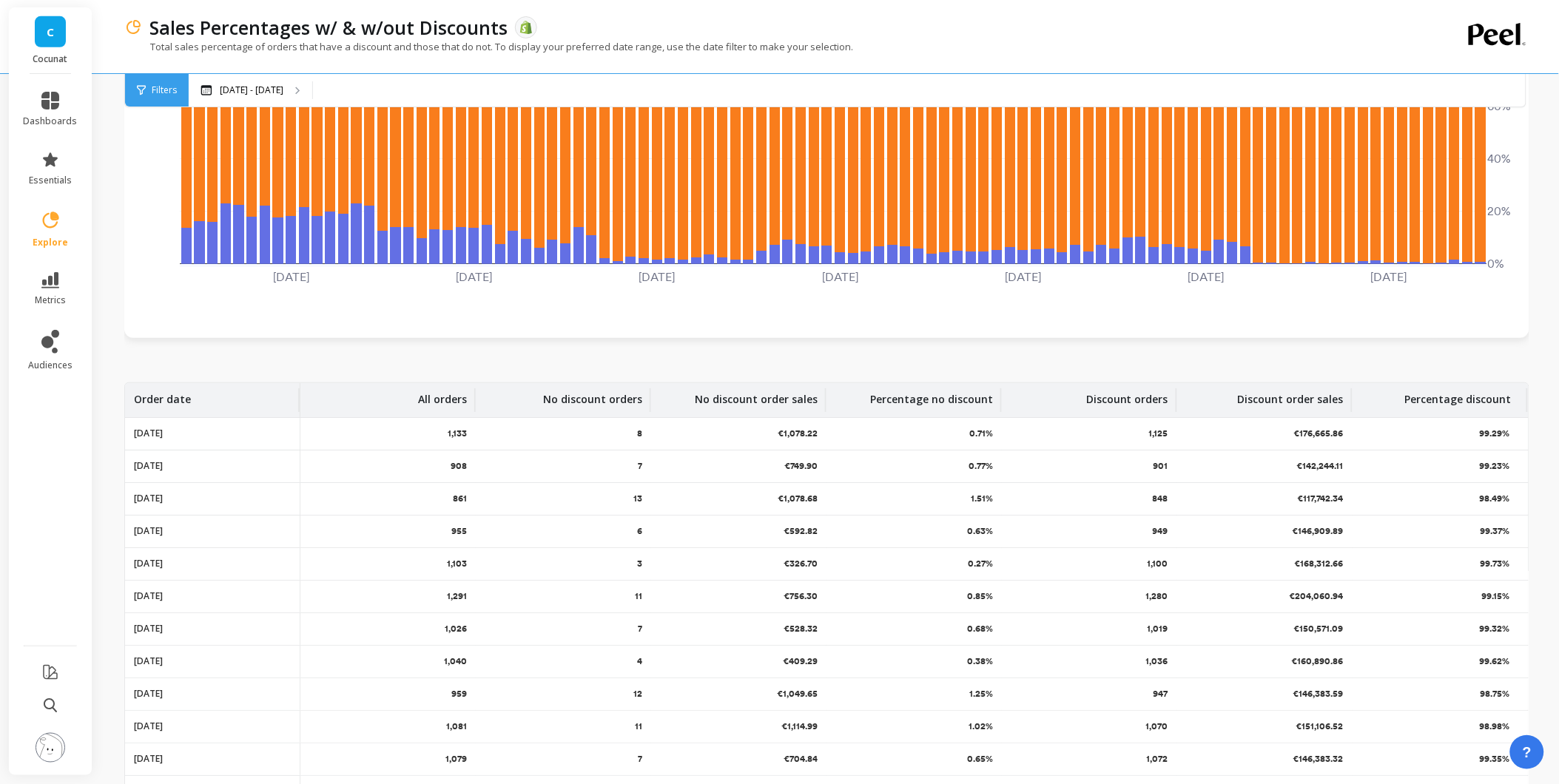 scroll, scrollTop: 246, scrollLeft: 0, axis: vertical 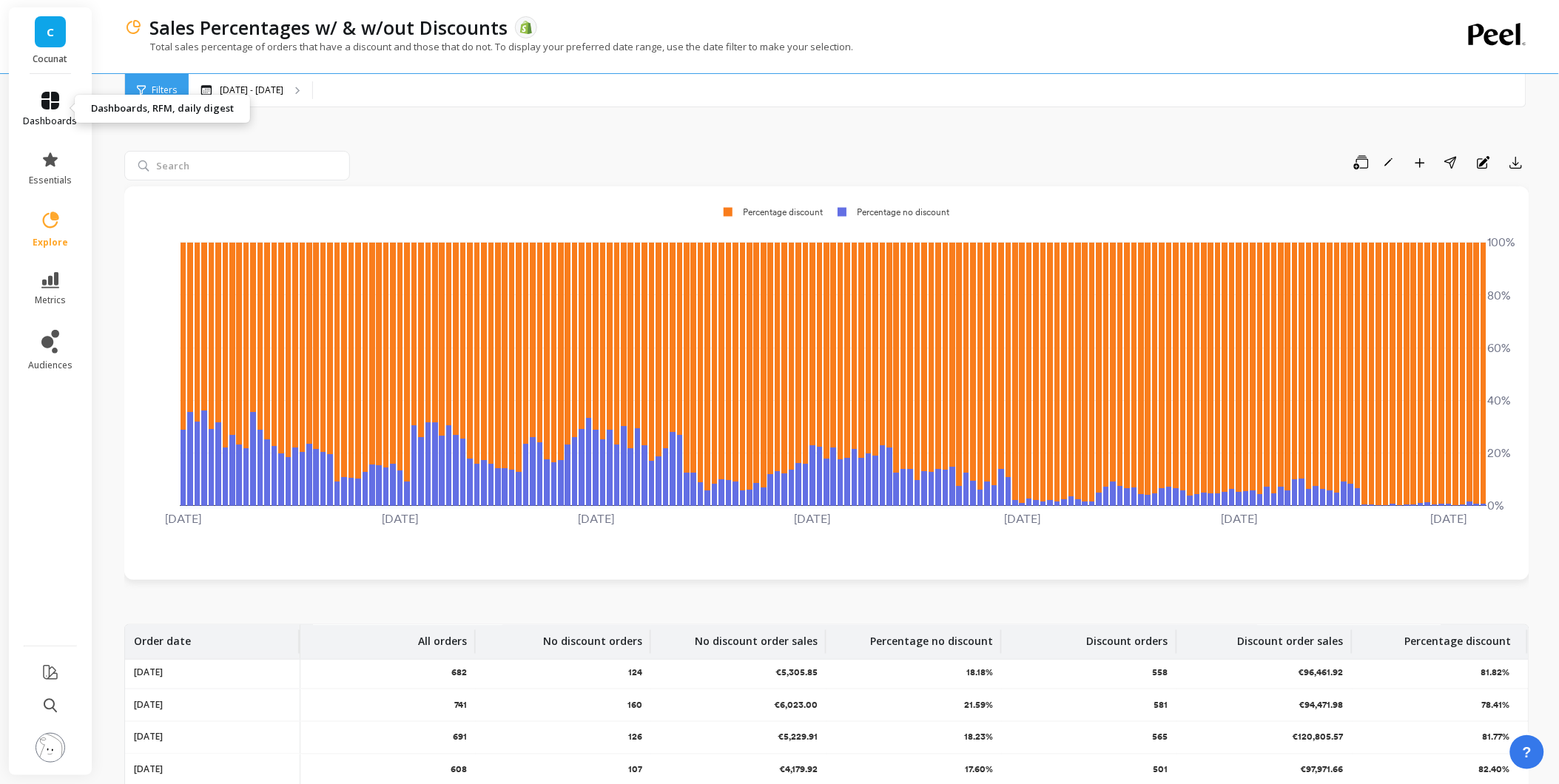 click on "dashboards" at bounding box center (50, 109) 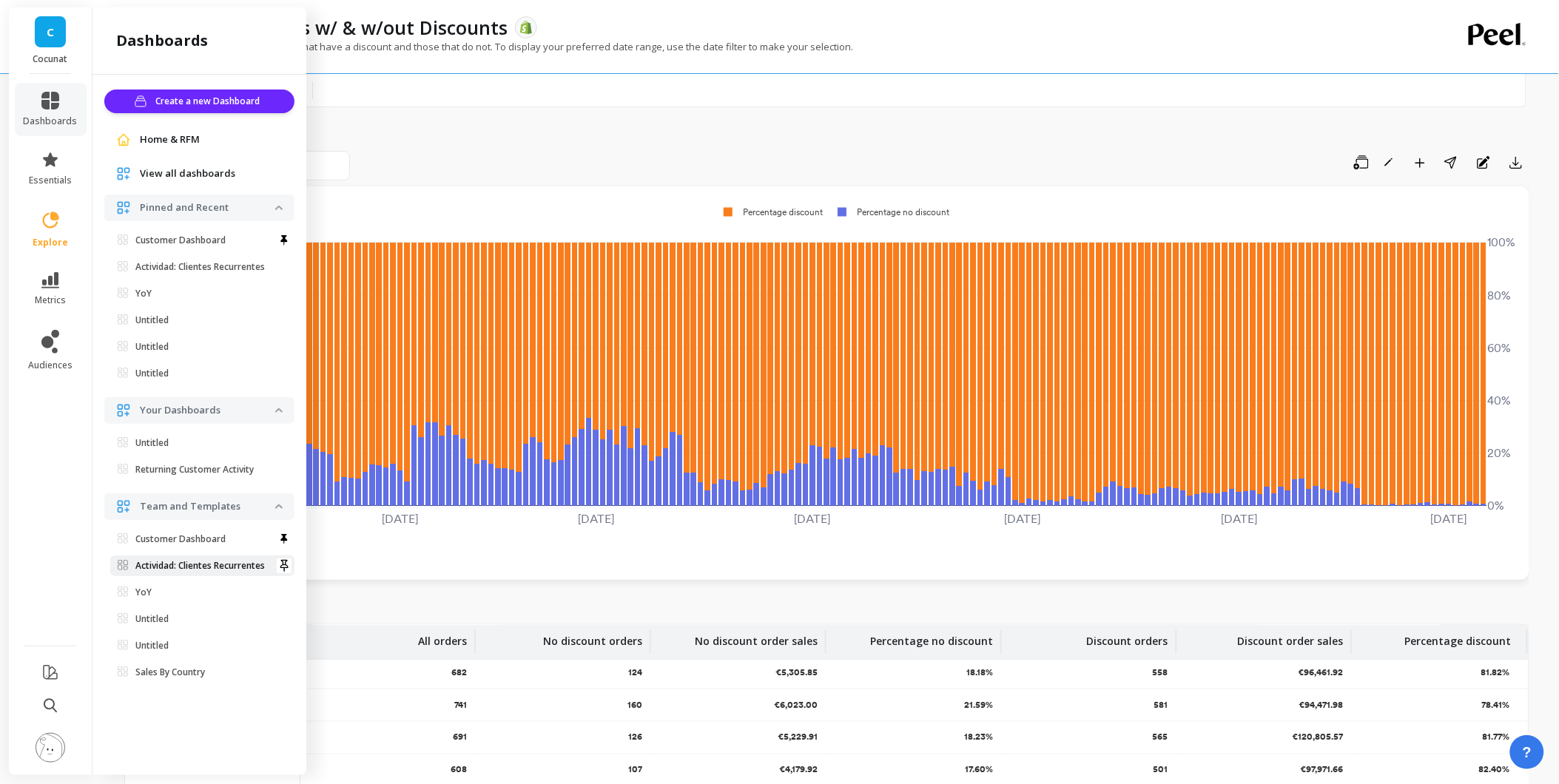 click on "Actividad: Clientes Recurrentes" at bounding box center (202, 566) 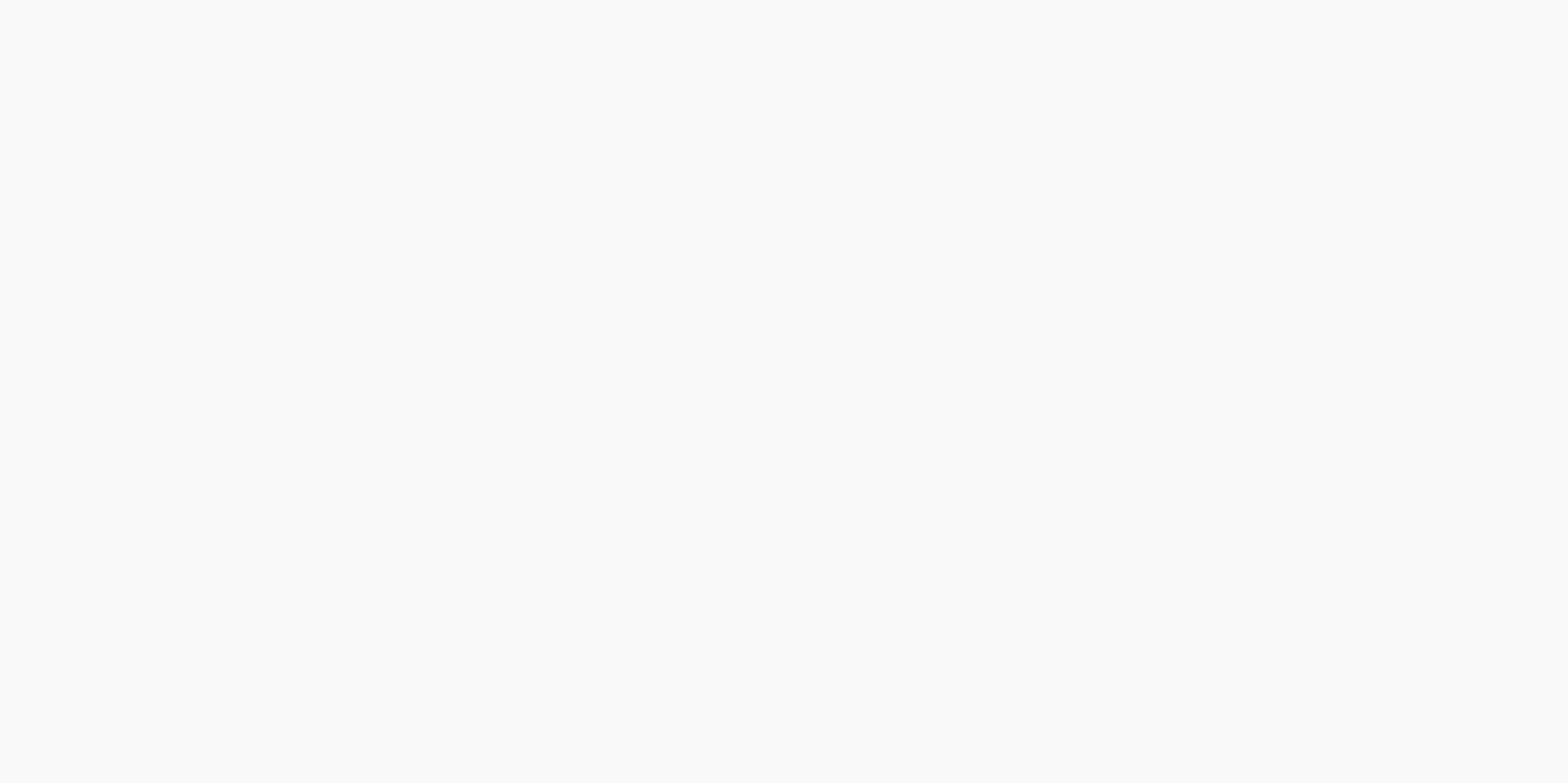 scroll, scrollTop: 0, scrollLeft: 0, axis: both 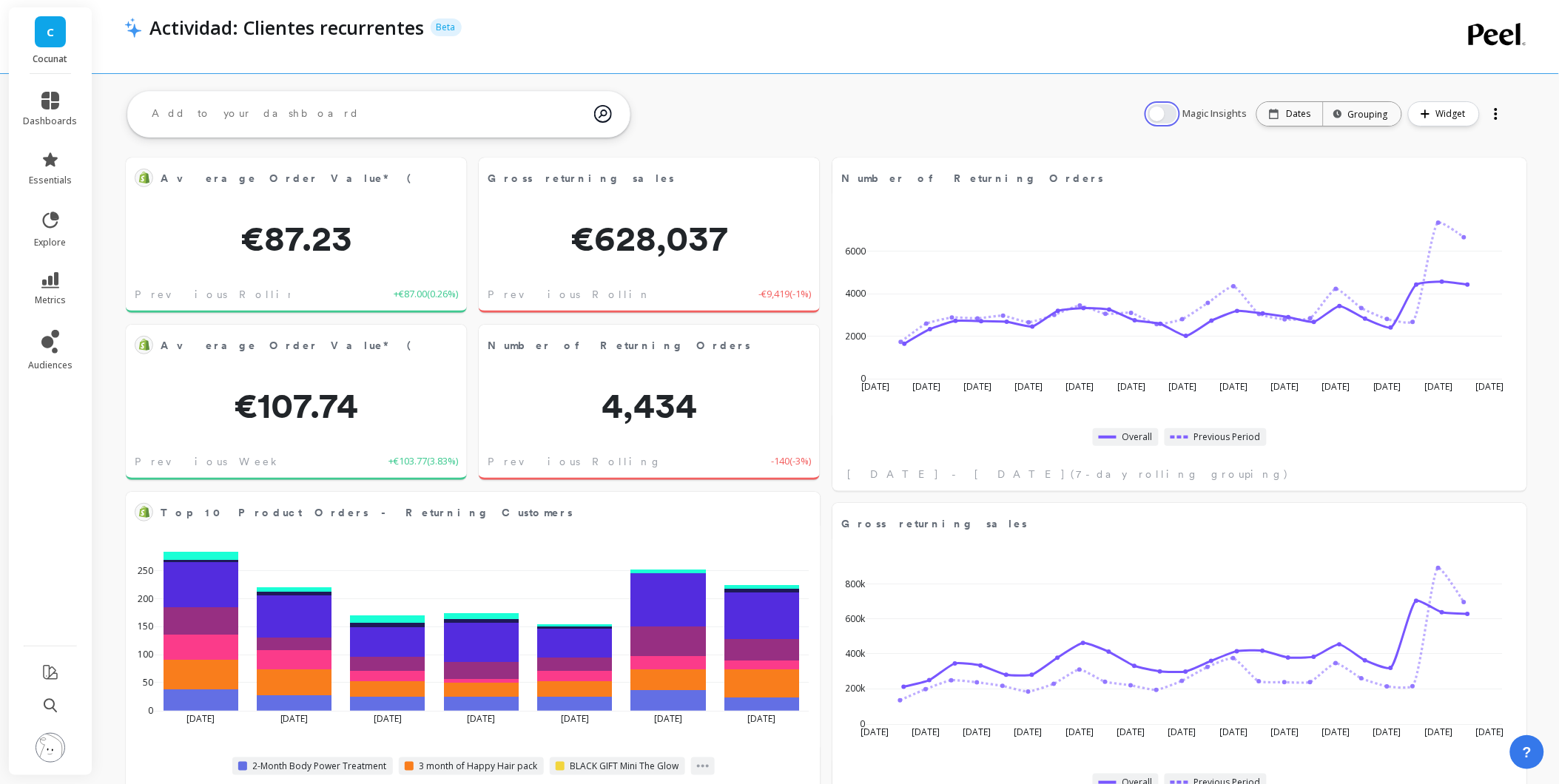 click at bounding box center [1162, 114] 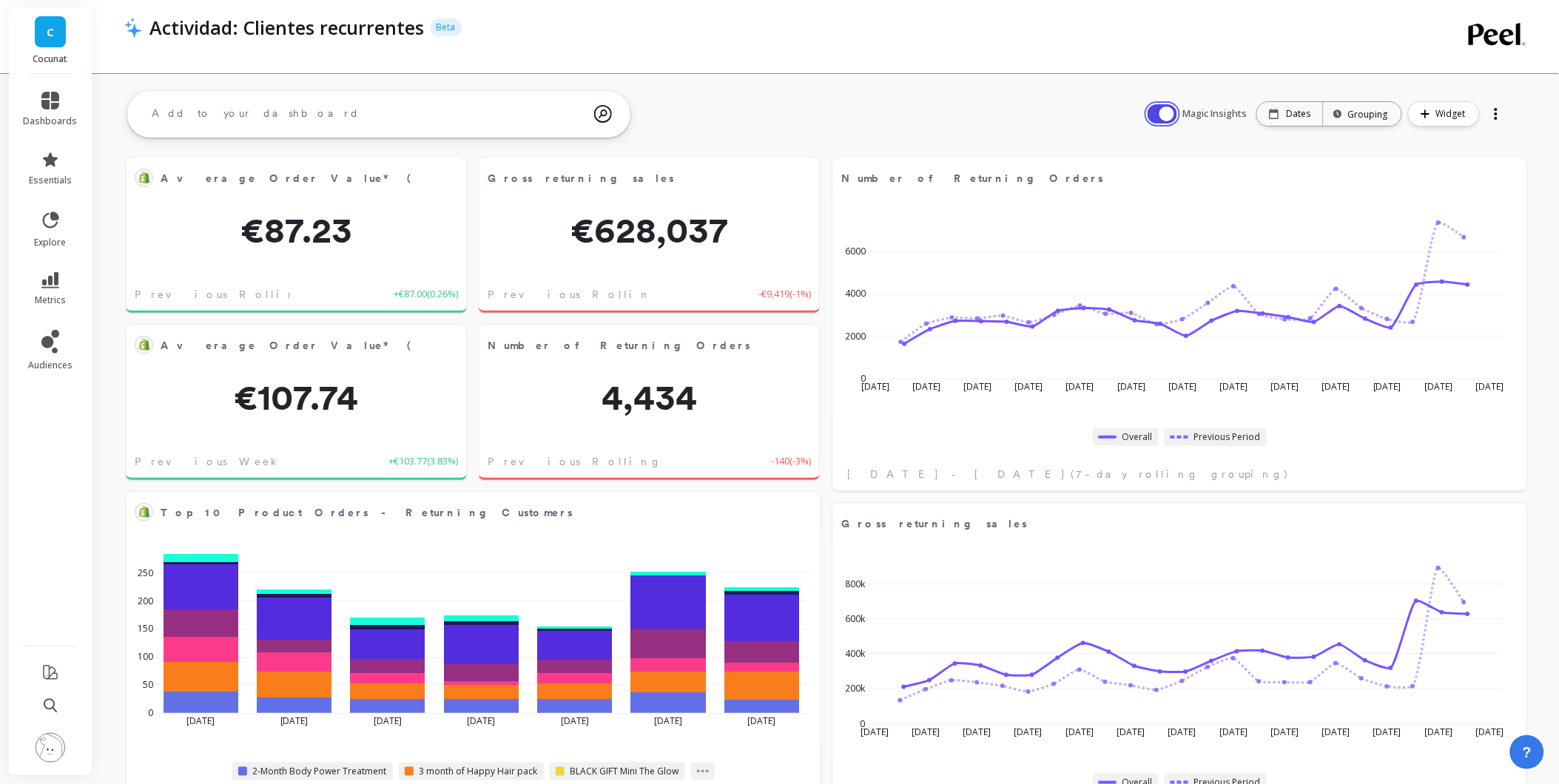 scroll, scrollTop: 13, scrollLeft: 13, axis: both 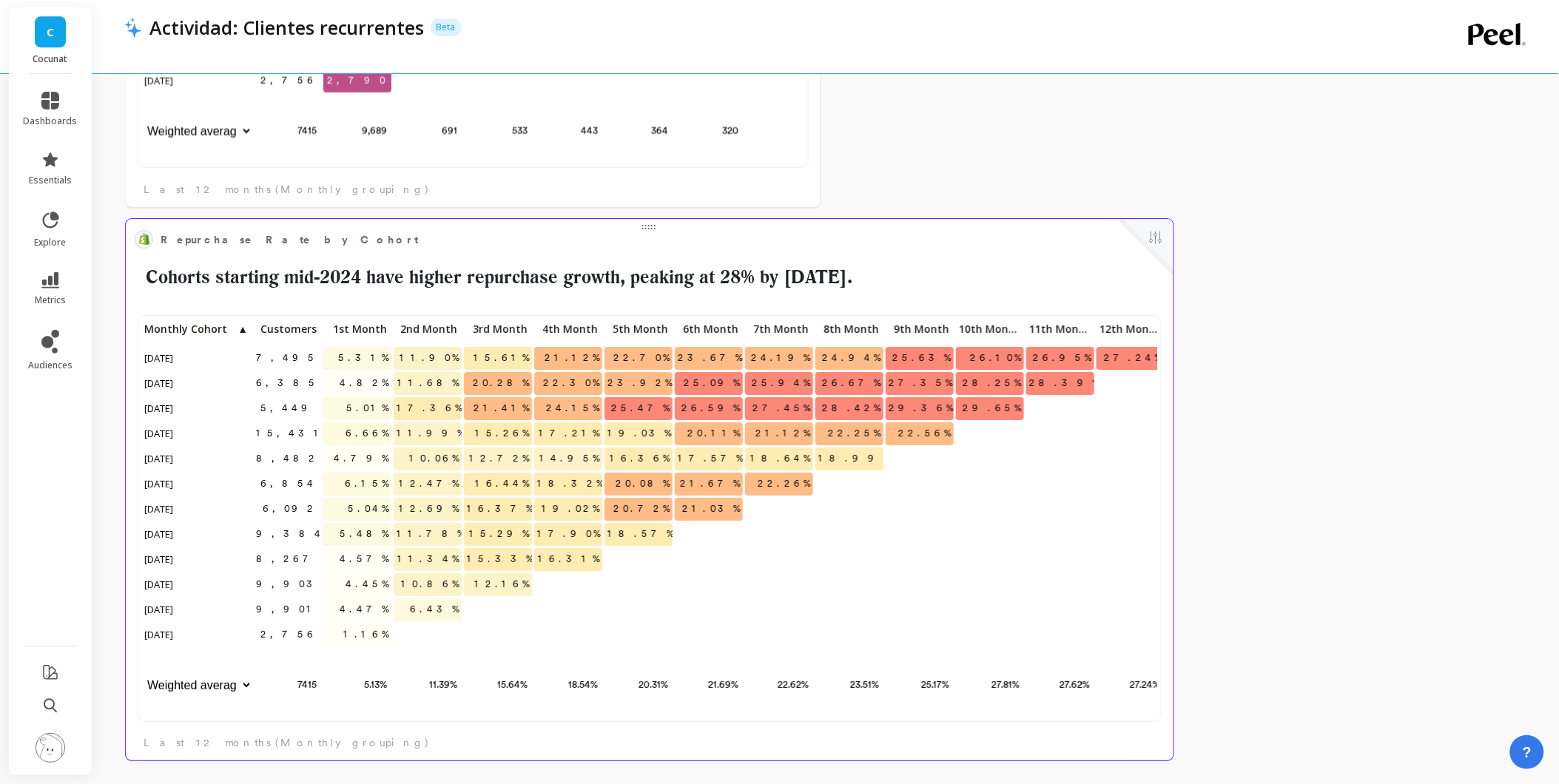 click on "7,495 5.31% 11.90% 15.61% 21.12% 22.70% 23.67% 24.19% 24.94% 25.63% 26.10% 26.95% 27.24% 6,385 4.82% 11.68% 20.28% 22.30% 23.92% 25.09% 25.94% 26.67% 27.35% 28.25% 28.39% 5,449 5.01% 17.36% 21.41% 24.15% 25.47% 26.59% 27.45% 28.42% 29.36% 29.65% 15,431 6.66% 11.99% 15.26% 17.21% 19.03% 20.11% 21.12% 22.25% 22.56% 8,482 4.79% 10.06% 12.72% 14.95% 16.36% 17.57% 18.64% 18.99% 6,854 6.15% 12.47% 16.44% 18.32% 20.08% 21.67% 22.26% 6,092 5.04% 12.69% 16.37% 19.02% 20.72% 21.03% 9,384 5.48% 11.78% 15.29% 17.90% 18.57% 8,267 4.57% 11.34% 15.33% 16.31% 9,903 4.45% 10.86% 12.16% 9,901 4.47% 6.43% 2,756 1.16% 7415 5.13% 11.39% 15.64% 18.54% 20.31% 21.69% 22.62% 23.51% 25.17% 27.81% 27.62% 27.24% Monthly Cohort  ▲ Customers 1st Month 2nd Month 3rd Month 4th Month 5th Month 6th Month 7th Month 8th Month 9th Month 10th Month 11th Month 12th Month August 2024 September 2024 October 2024 November 2024 December 2024 January 2025 February 2025 March 2025 April 2025 May 2025 June 2025 July 2025 Weighted average Sum Max Min" at bounding box center (650, 530) 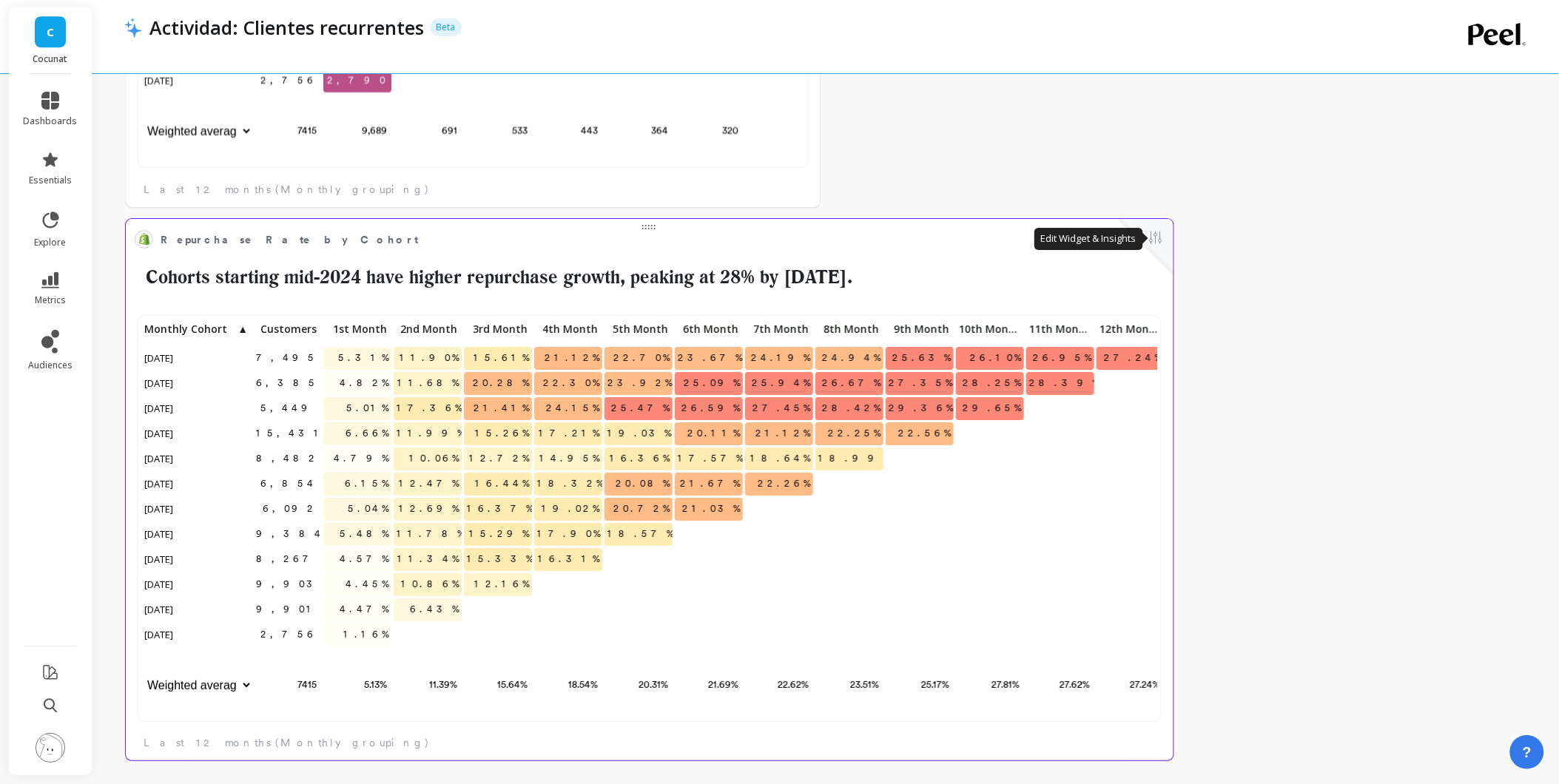 click at bounding box center (1156, 239) 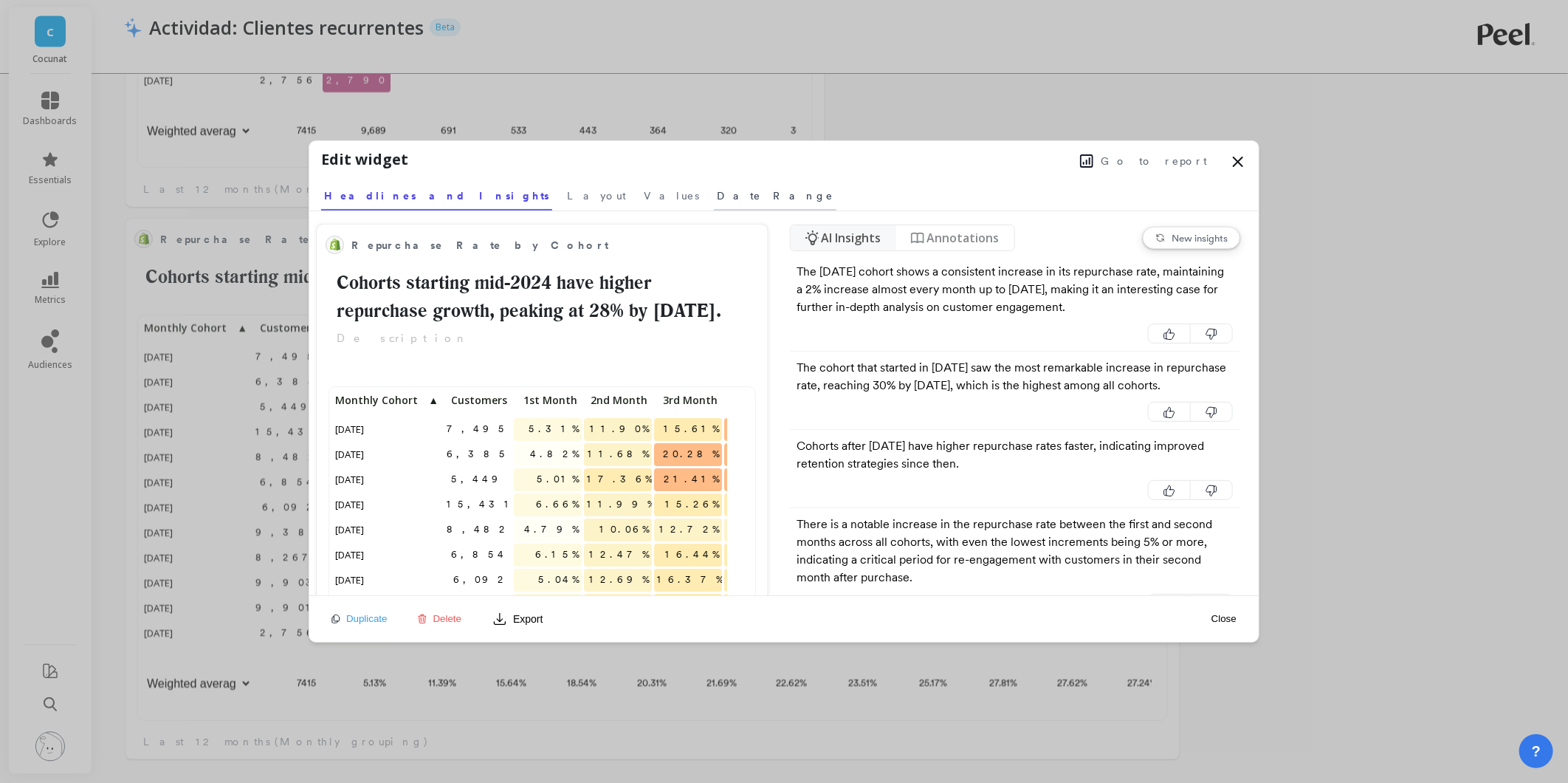 click on "Date Range" at bounding box center (775, 196) 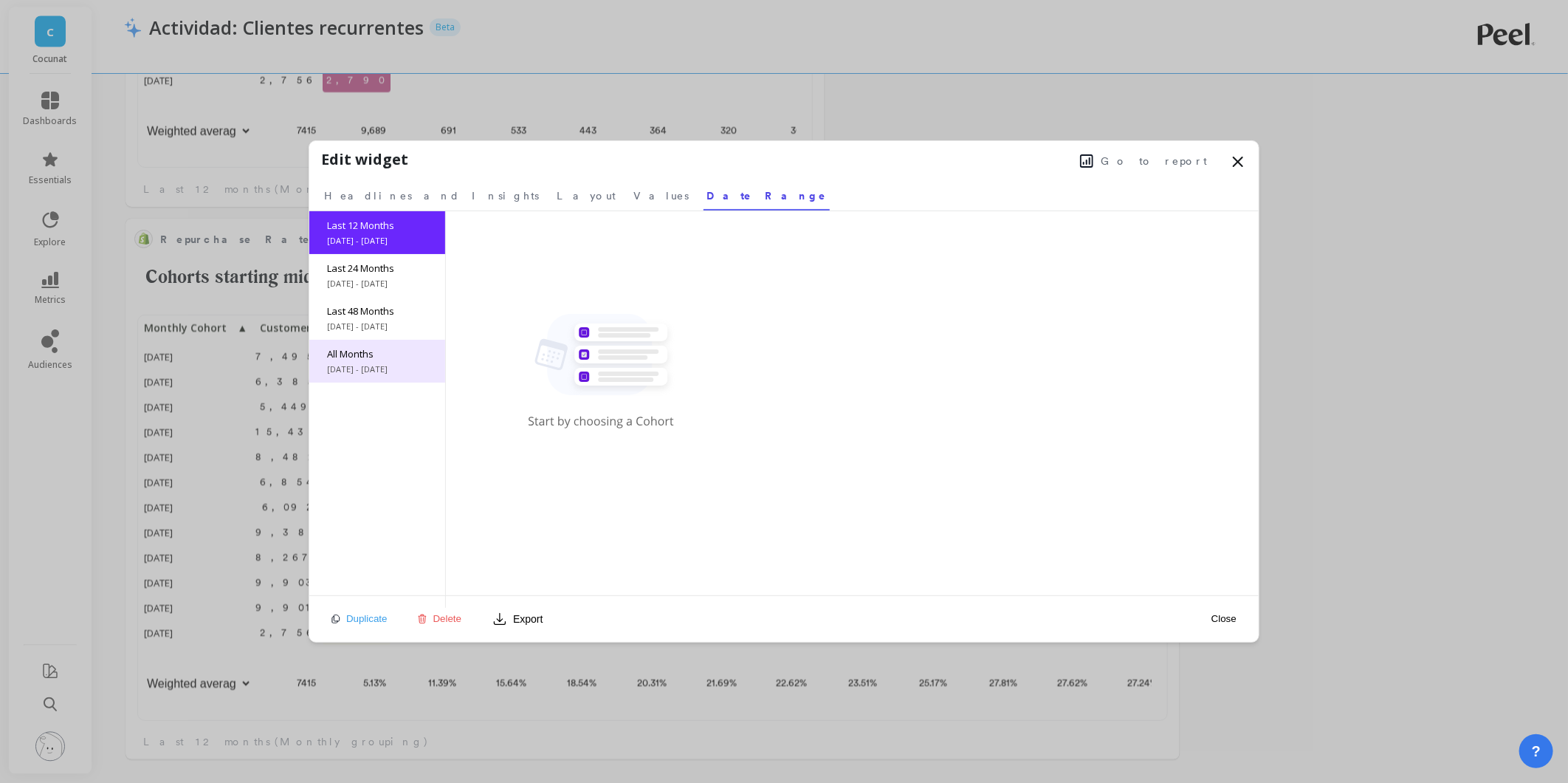click on "All Months" at bounding box center [377, 354] 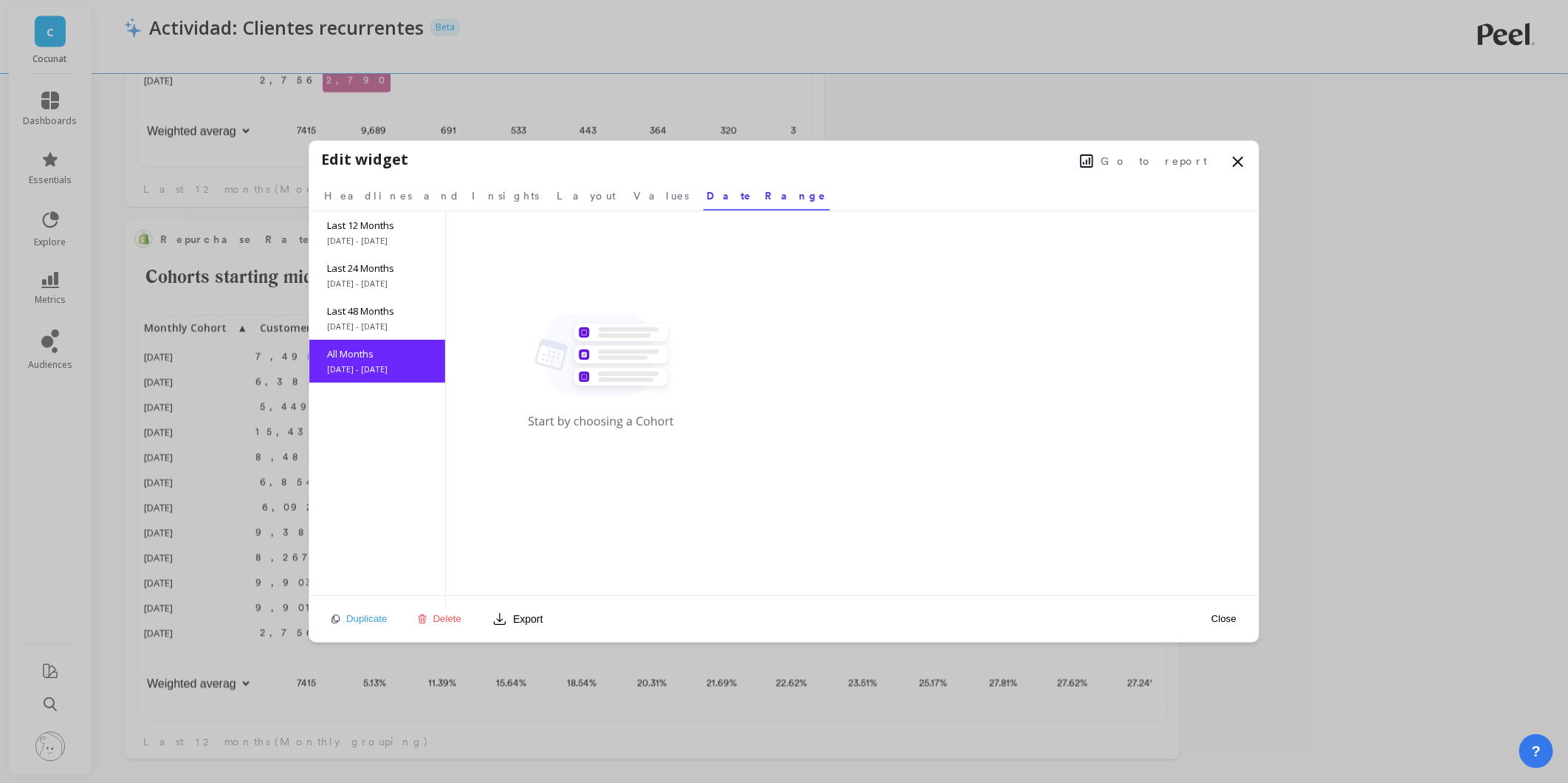 click on "Go to report" at bounding box center (1144, 161) 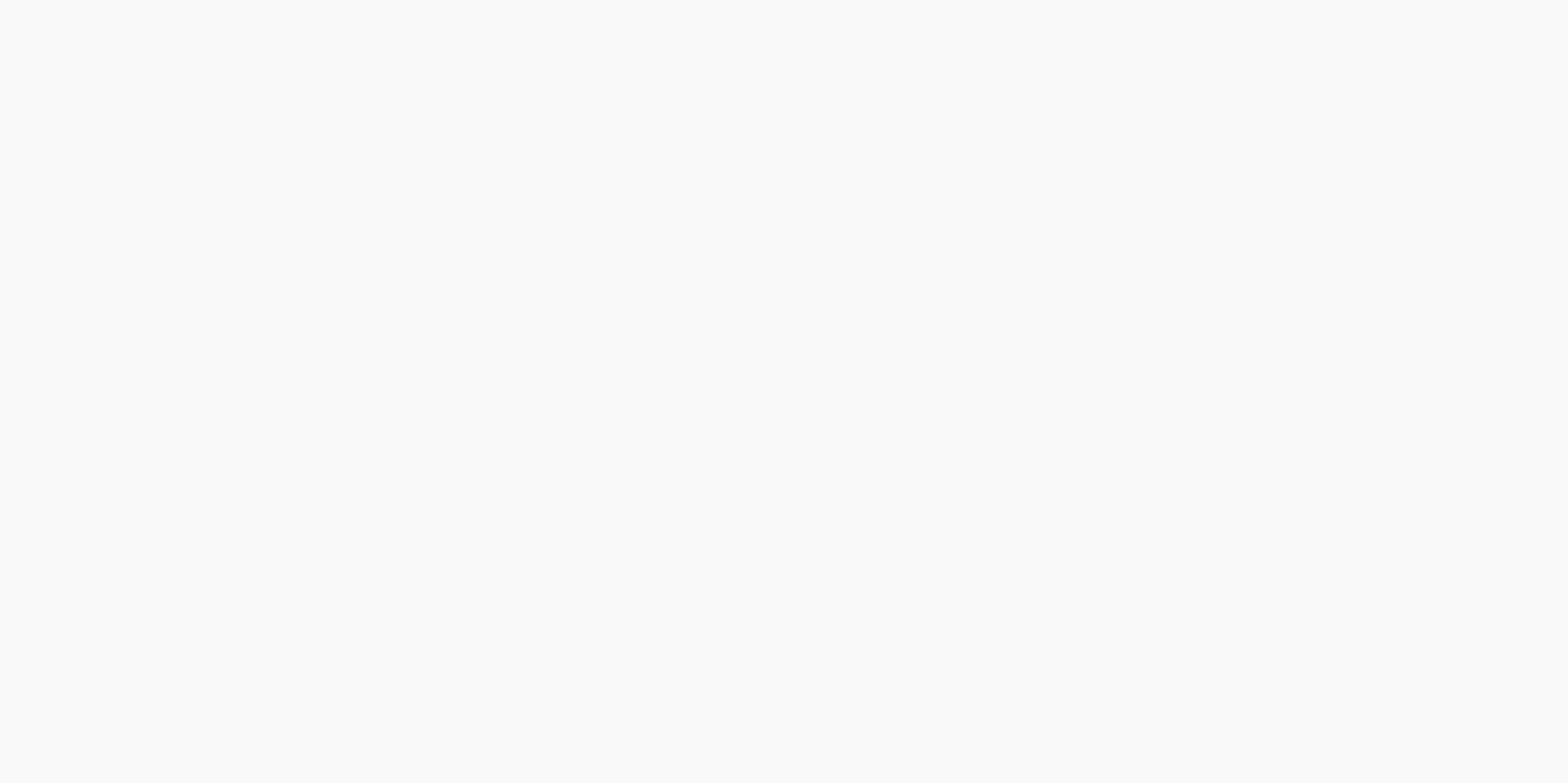 scroll, scrollTop: 0, scrollLeft: 0, axis: both 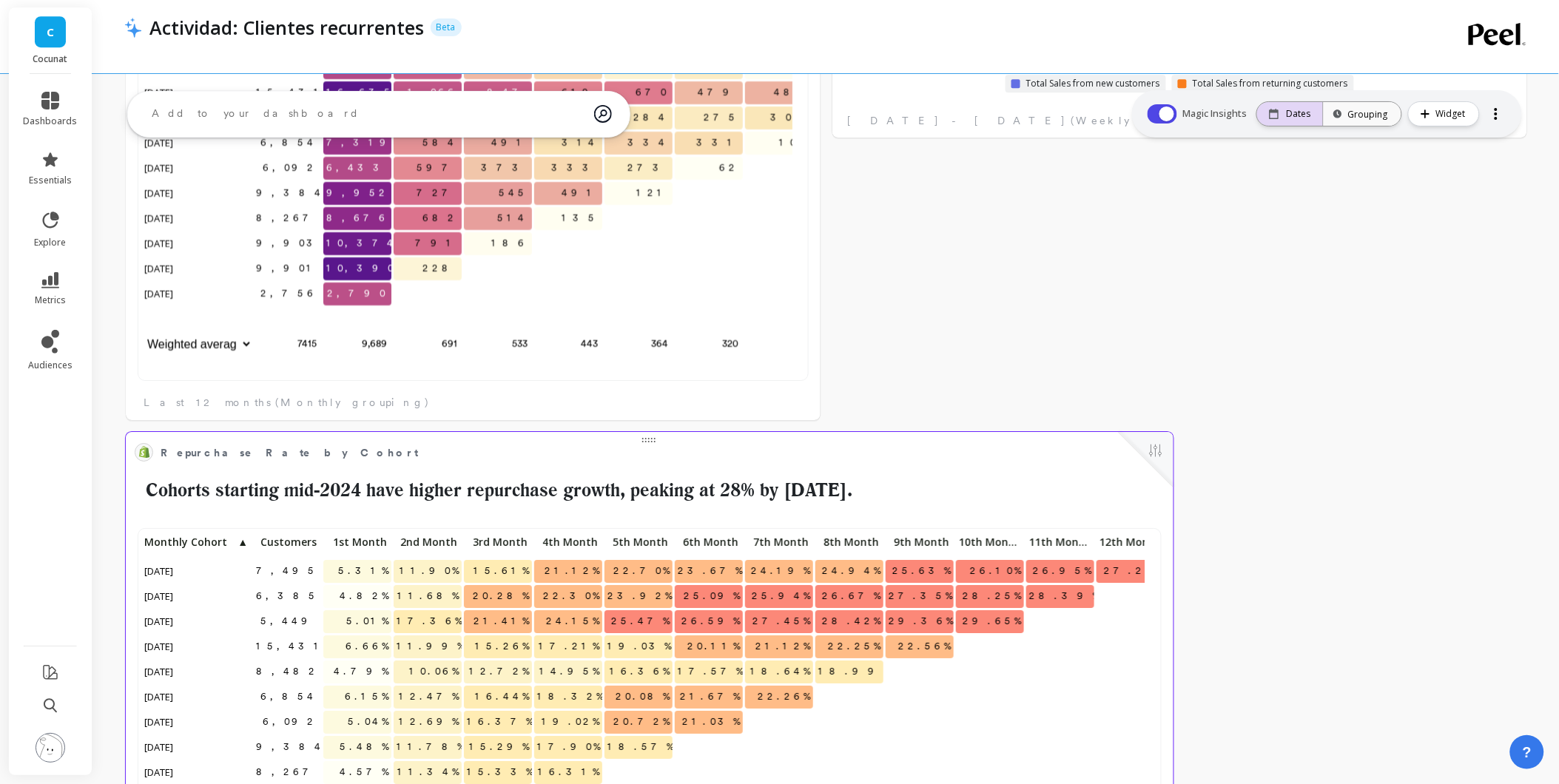 click on "Dates" at bounding box center [1290, 114] 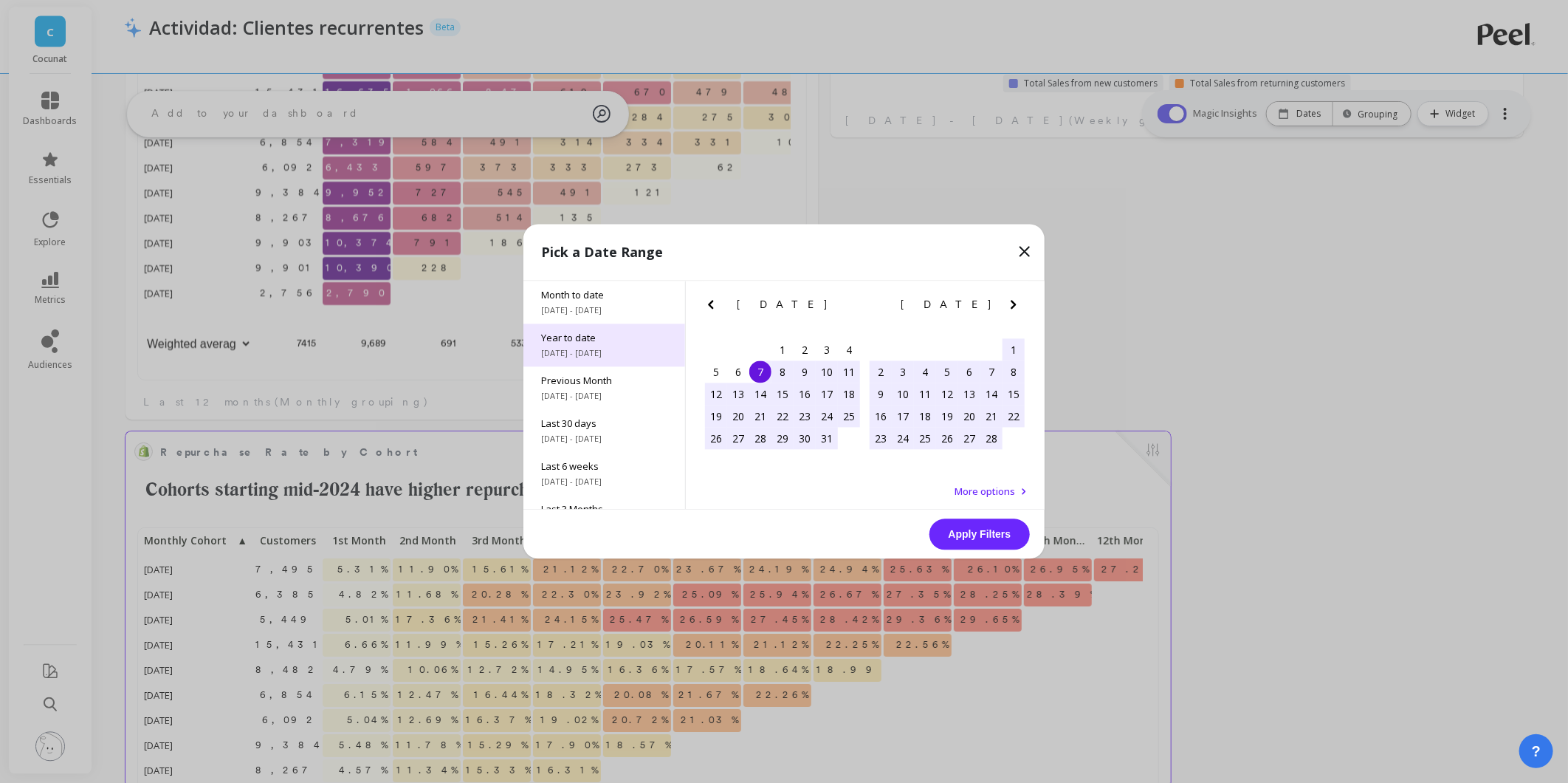 click on "Year to date [DATE] - [DATE]" at bounding box center [604, 346] 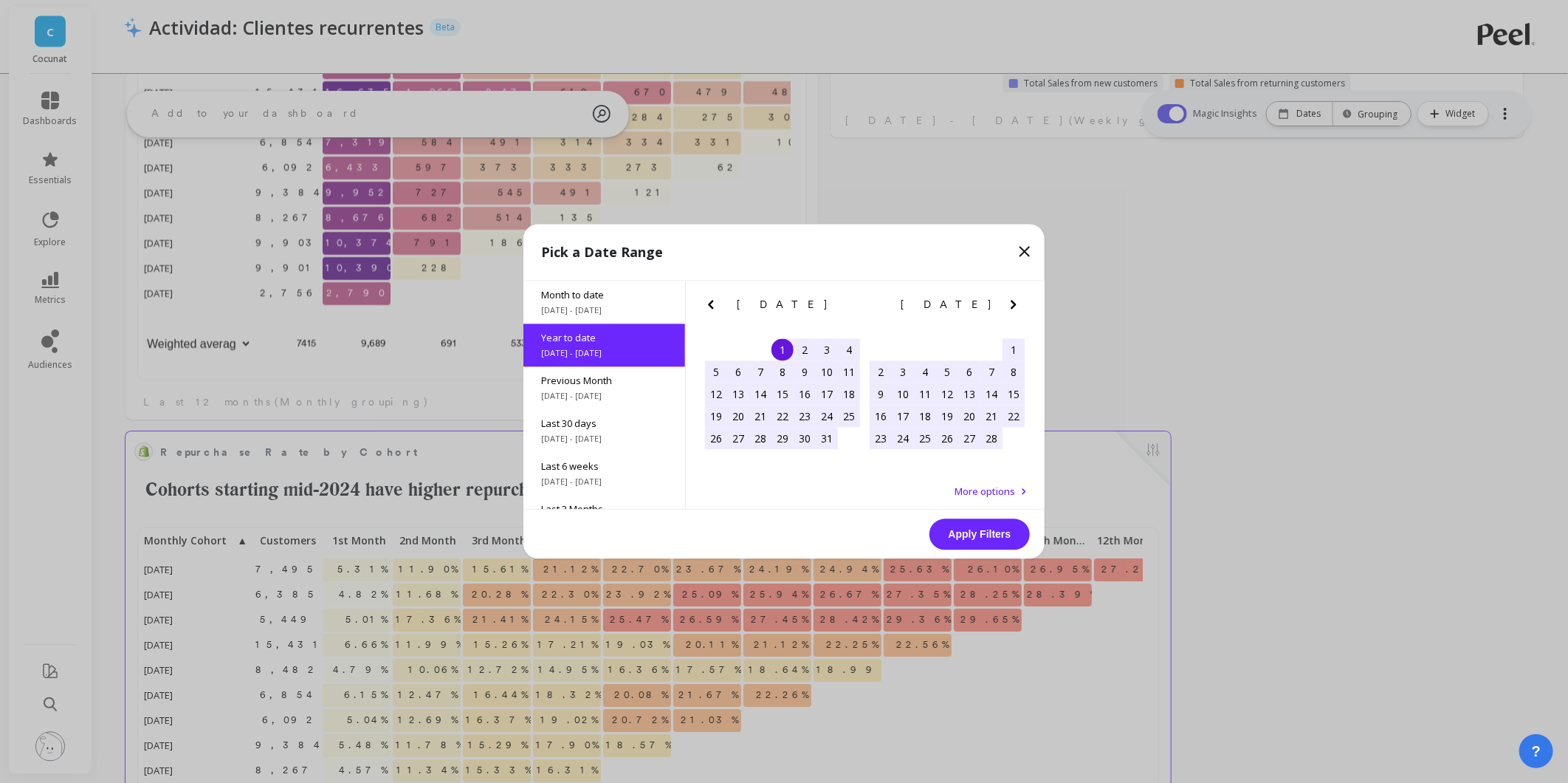 click on "1" at bounding box center [783, 350] 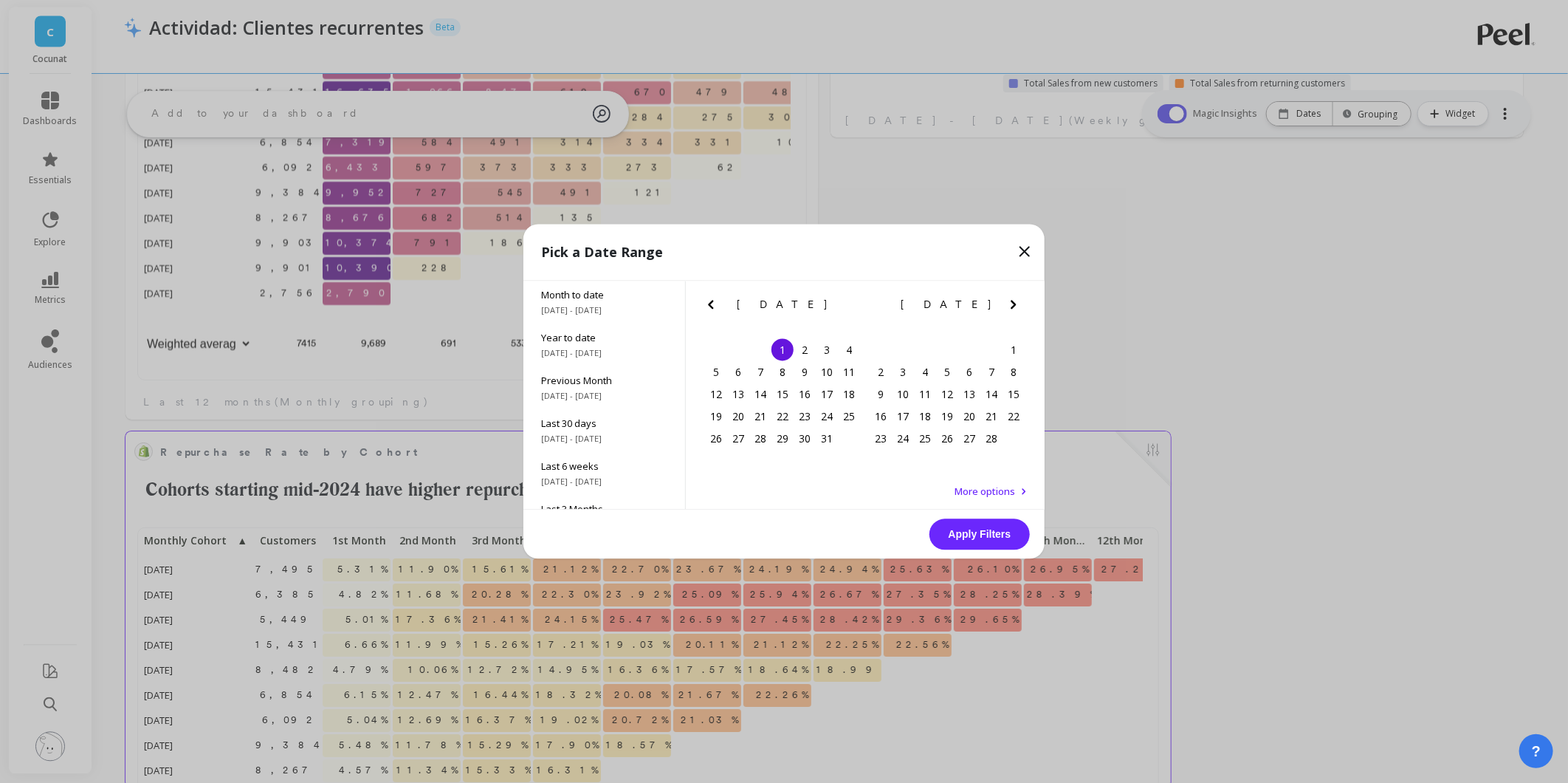 click 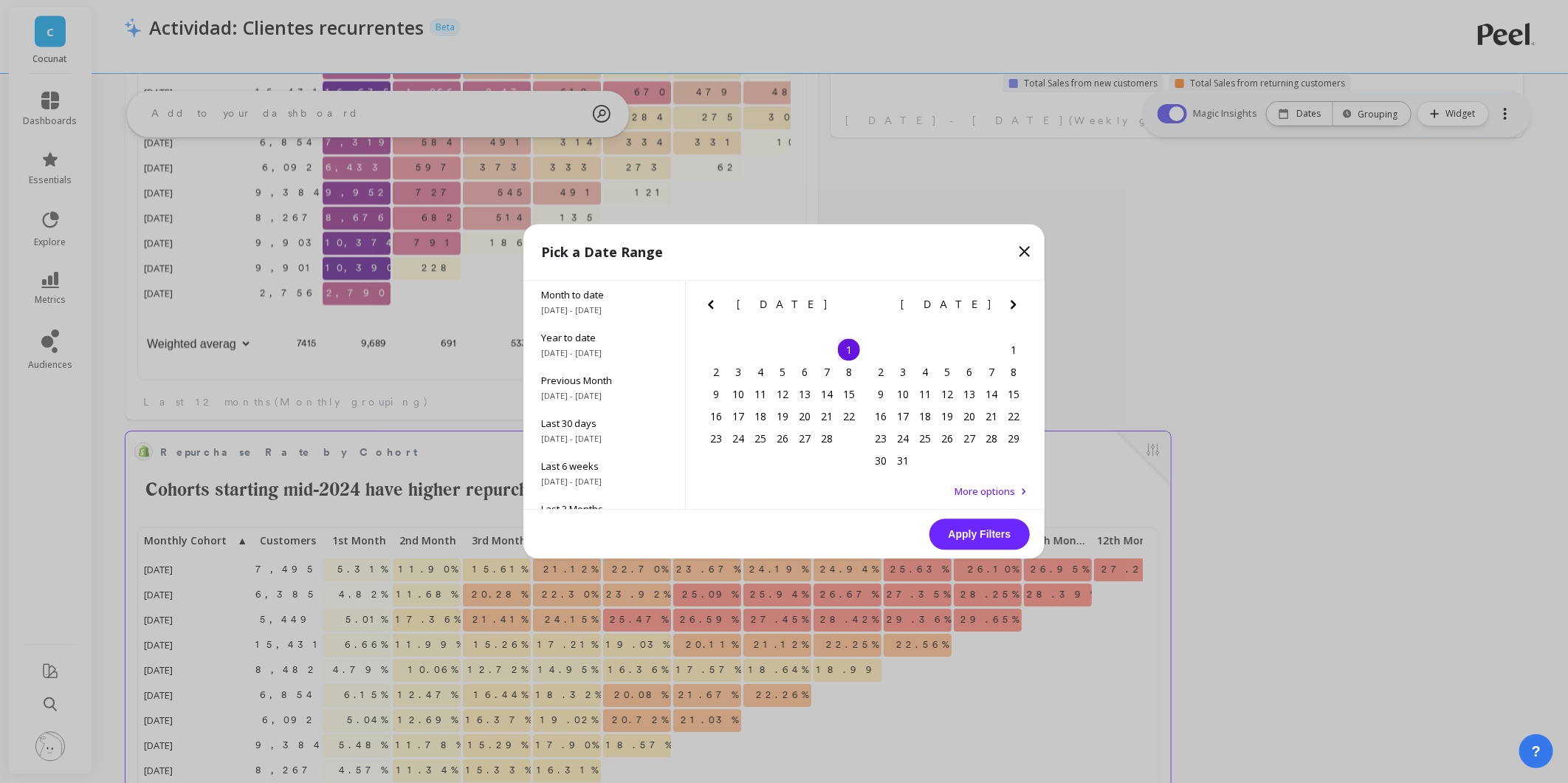 click 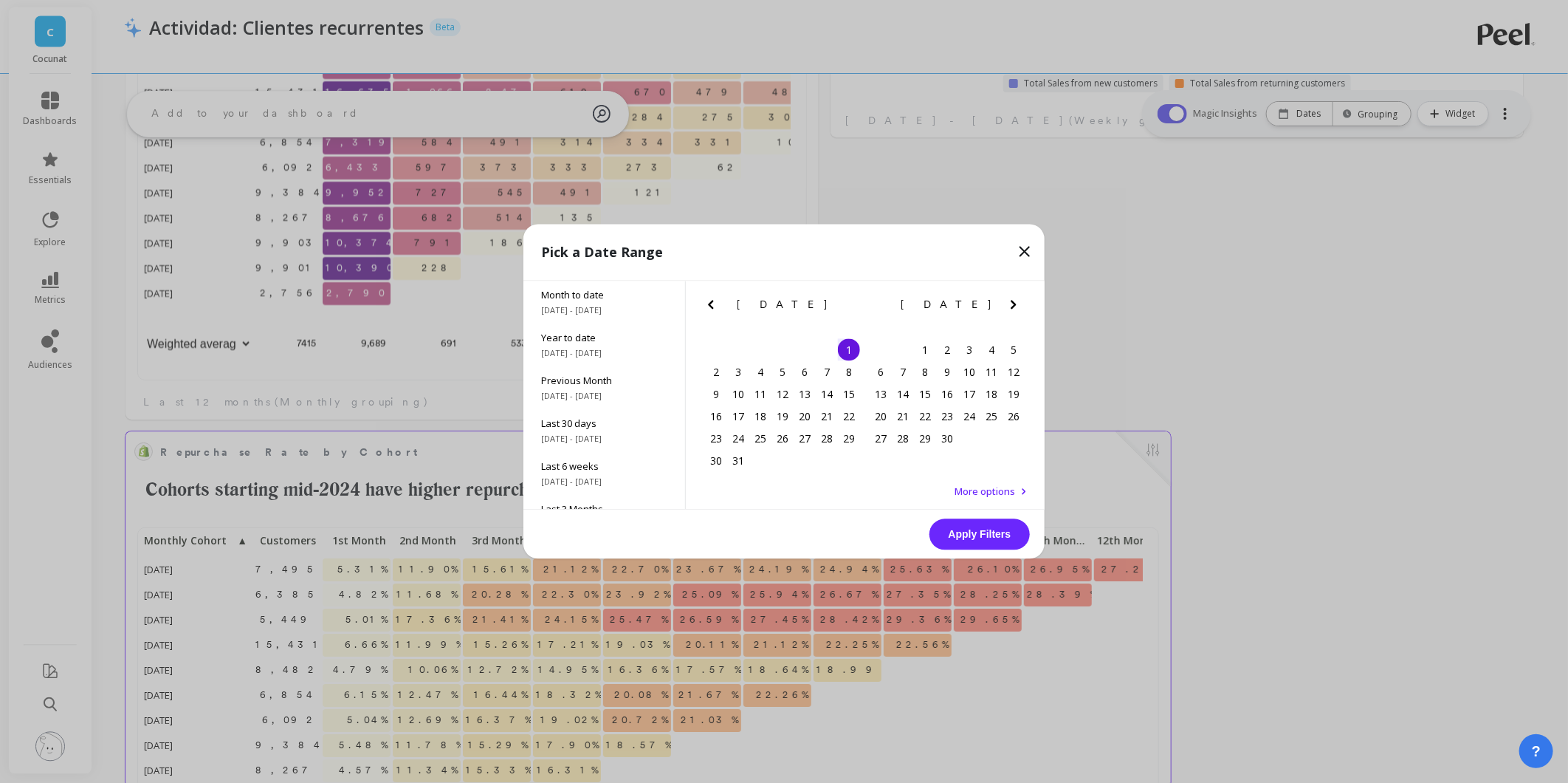 click 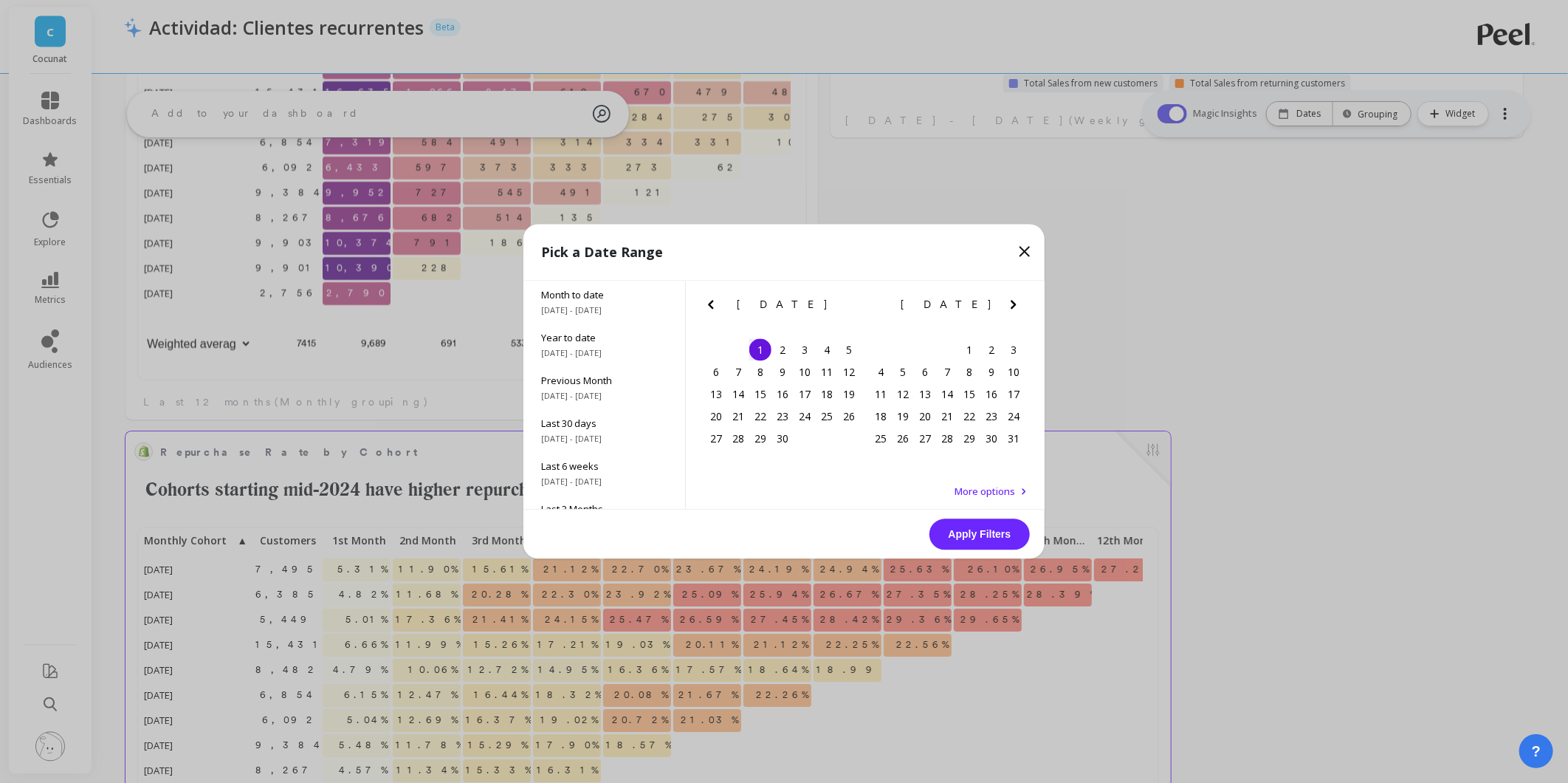 click 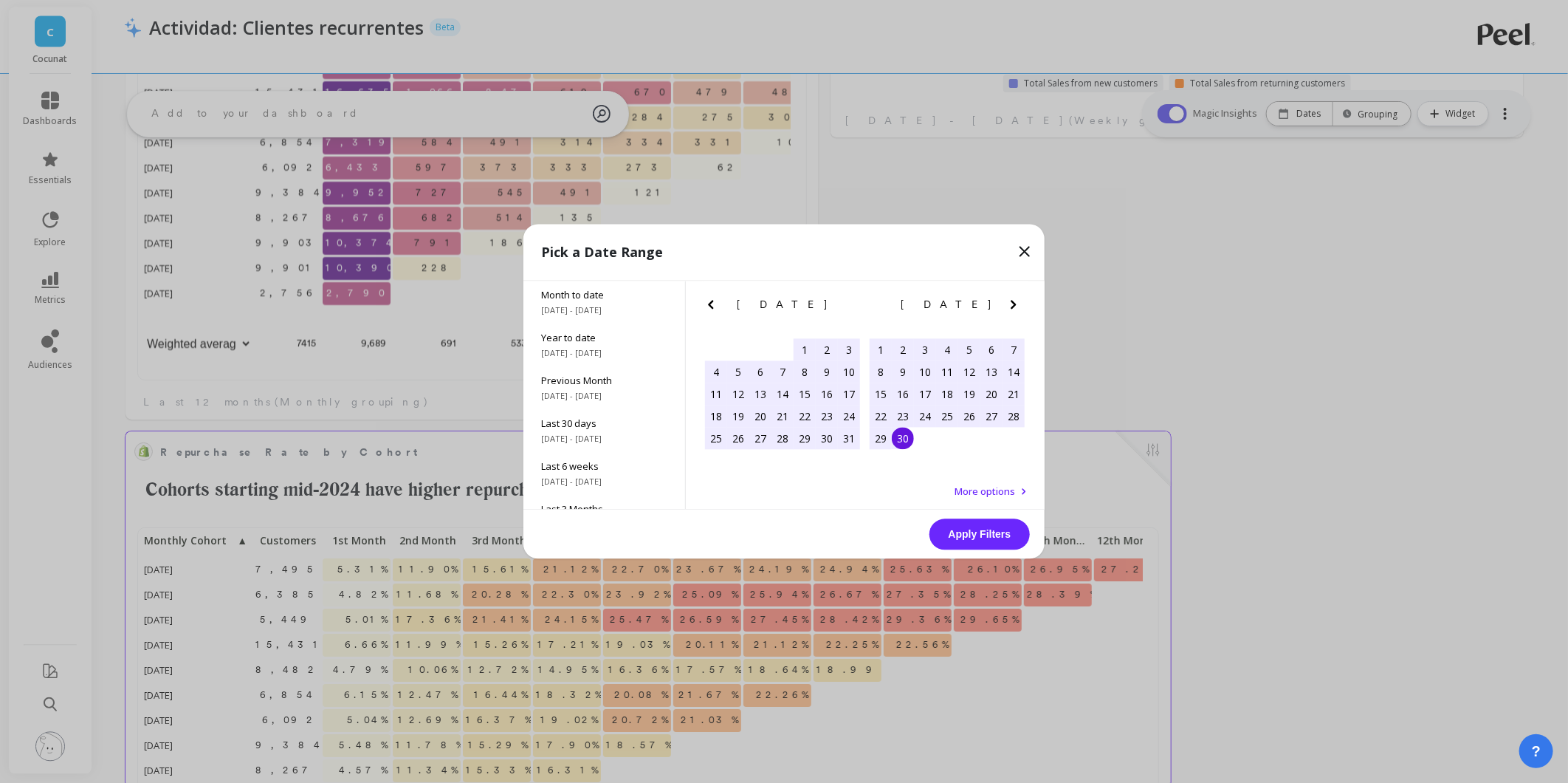 click on "30" at bounding box center (903, 439) 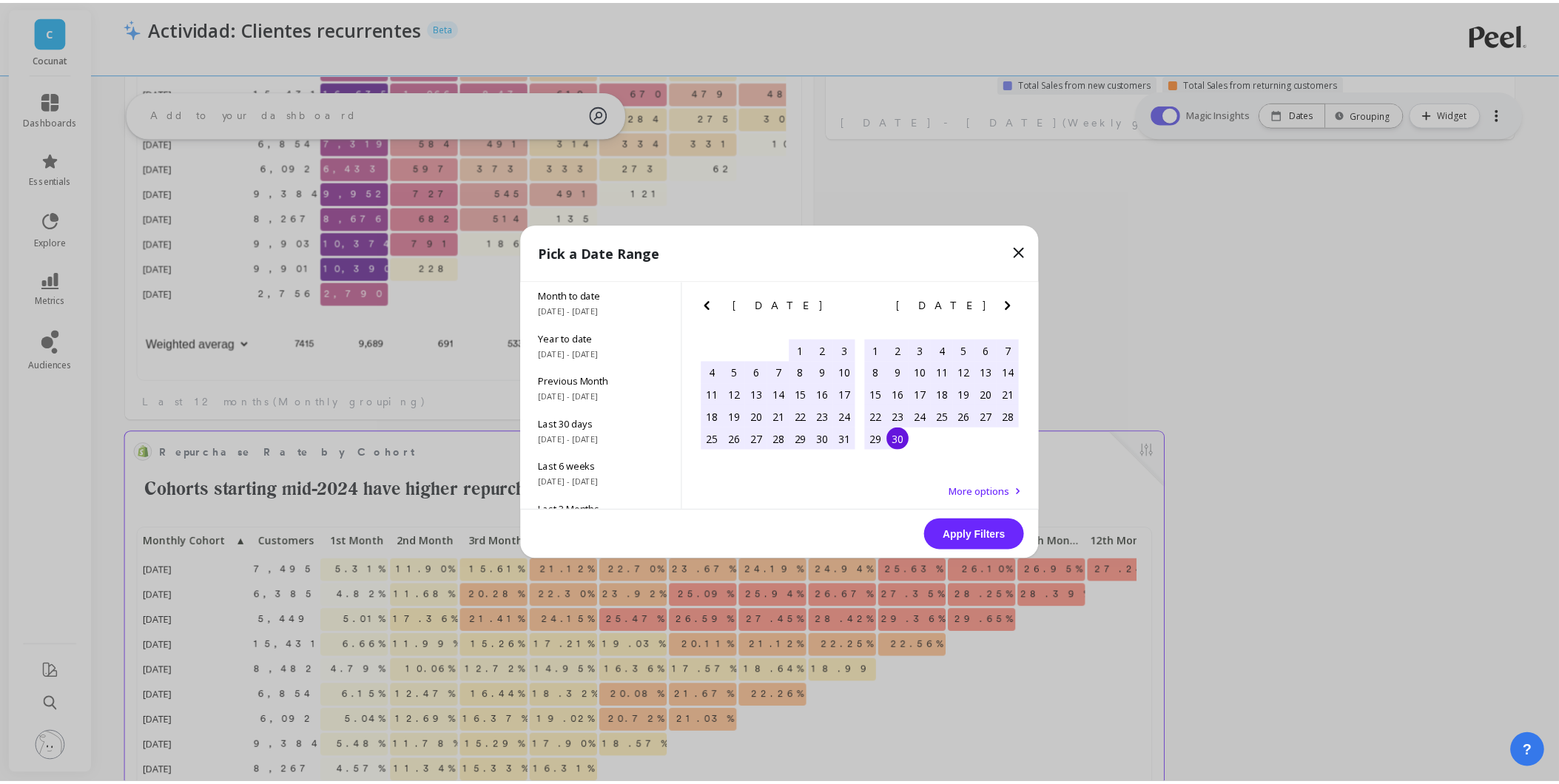 scroll, scrollTop: 0, scrollLeft: 0, axis: both 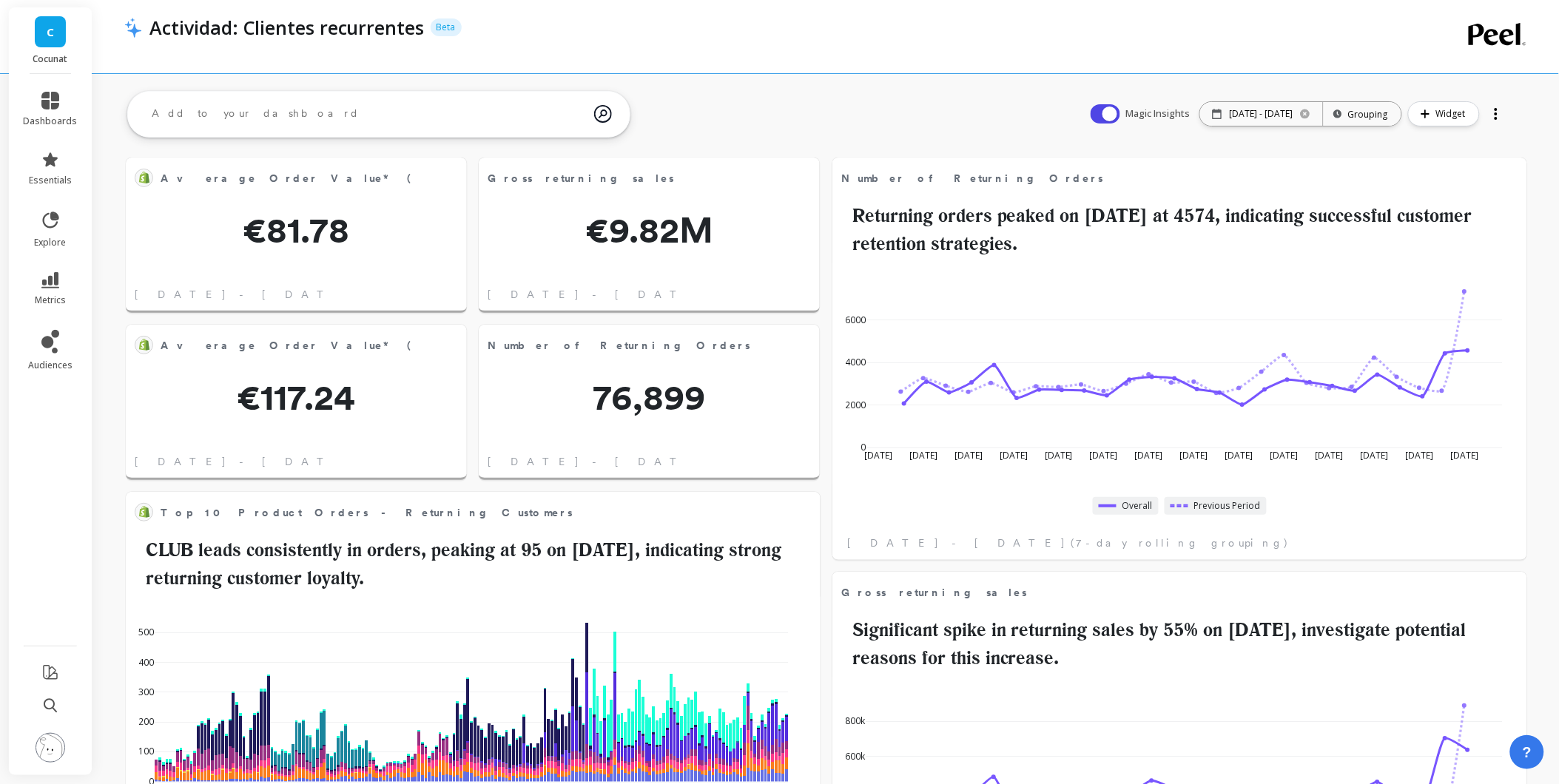 click at bounding box center (367, 114) 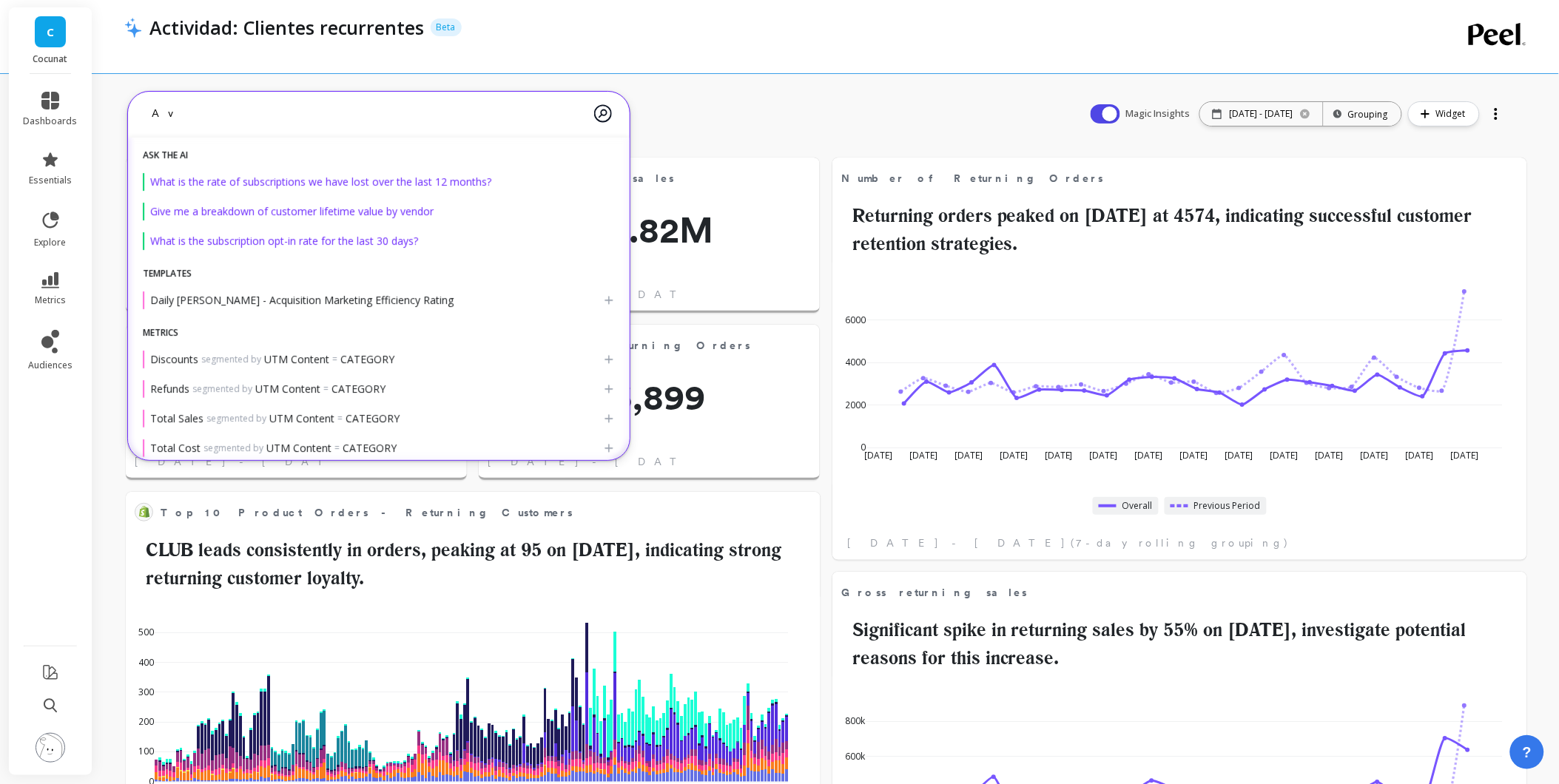 type on "A" 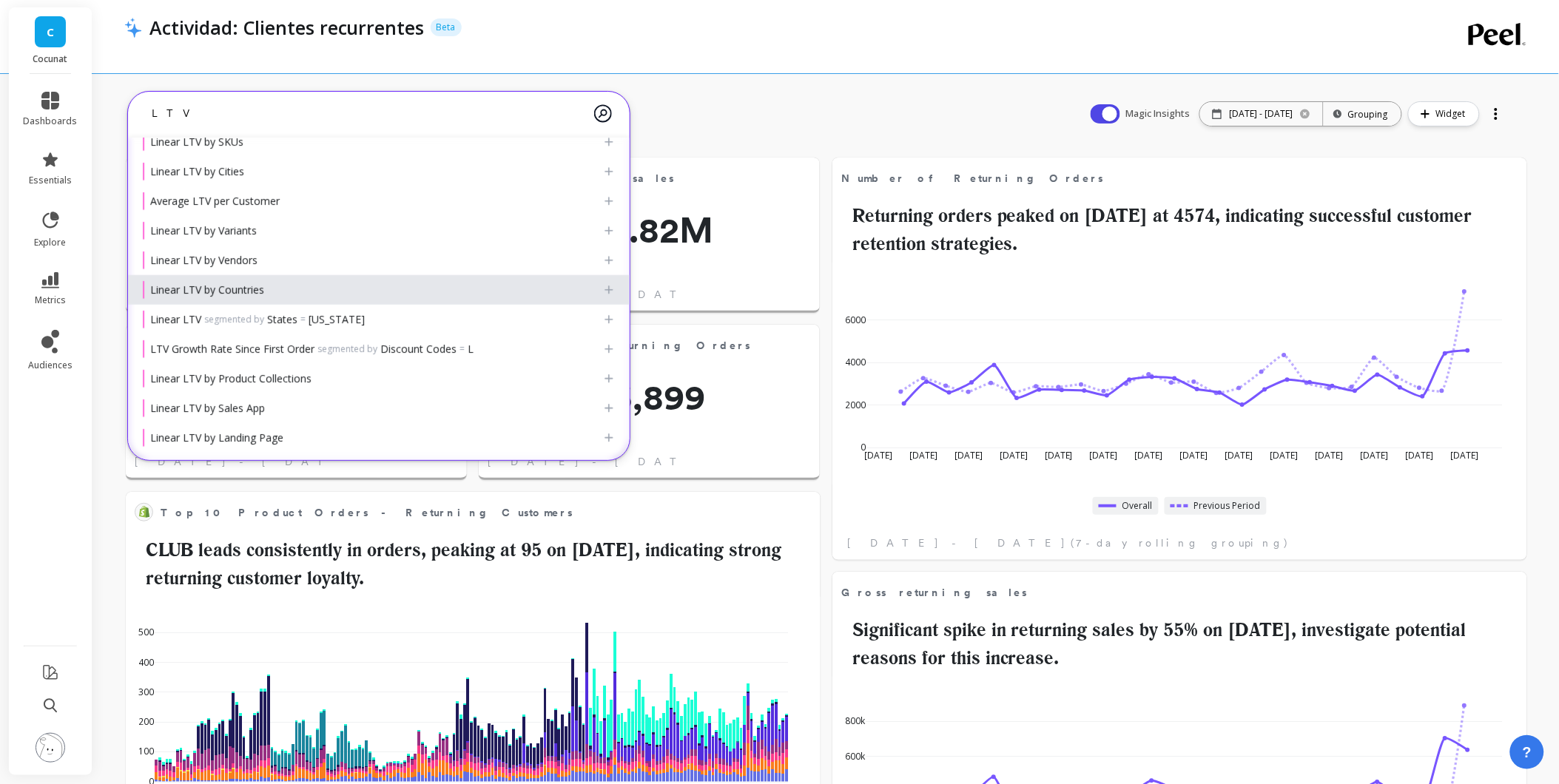 scroll, scrollTop: 432, scrollLeft: 0, axis: vertical 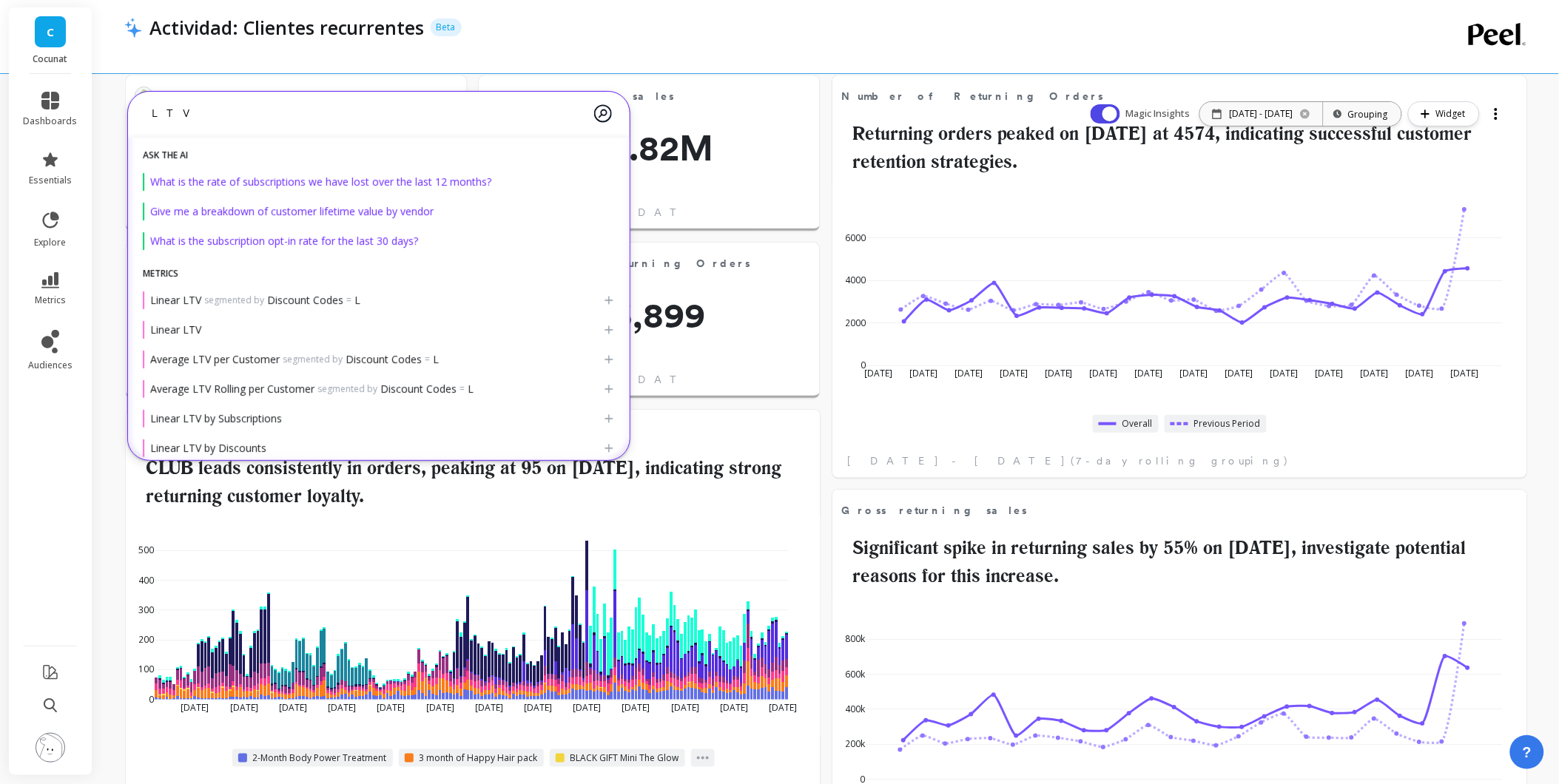 drag, startPoint x: 183, startPoint y: 112, endPoint x: 129, endPoint y: 109, distance: 54.08327 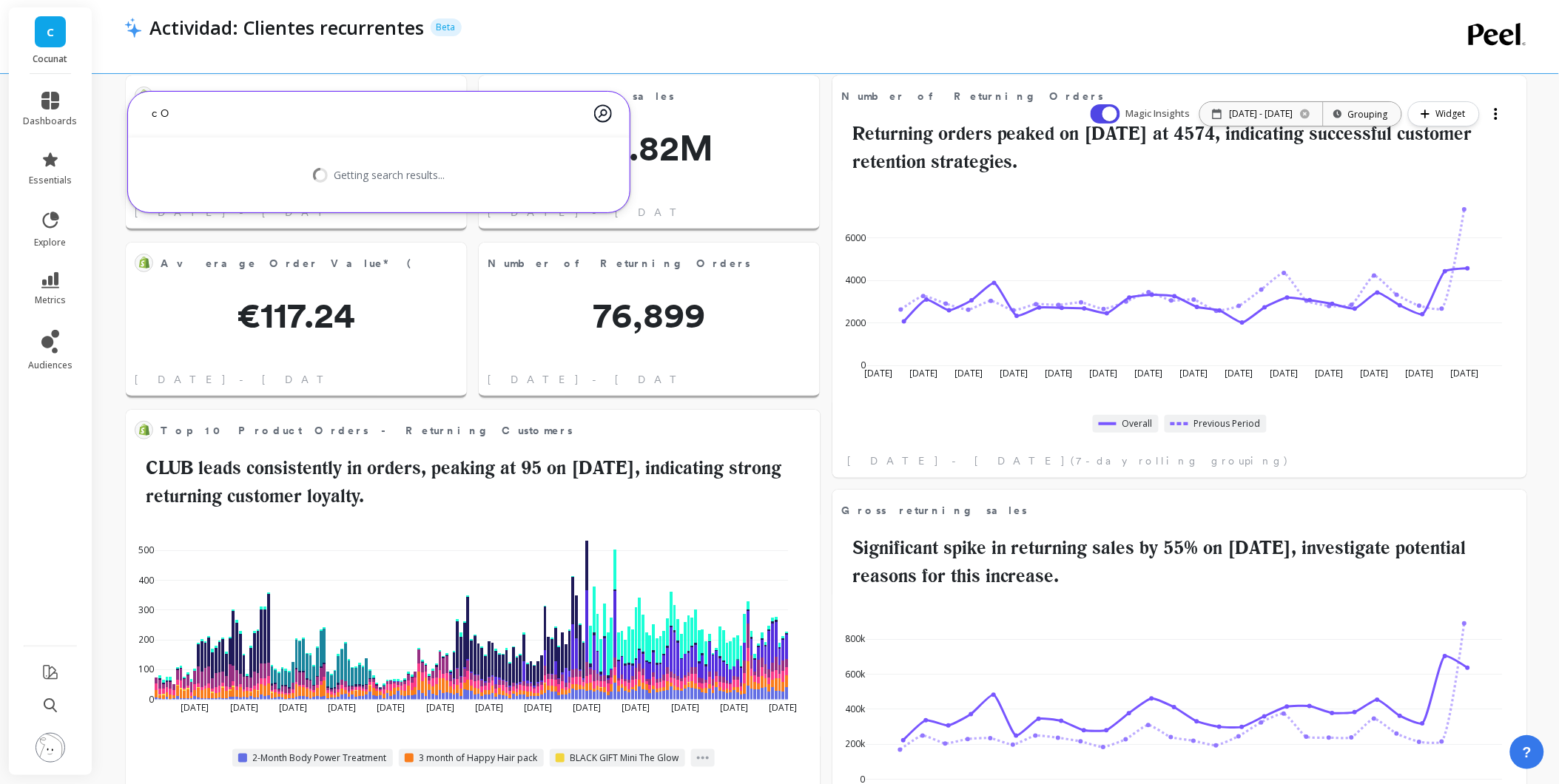 type on "c" 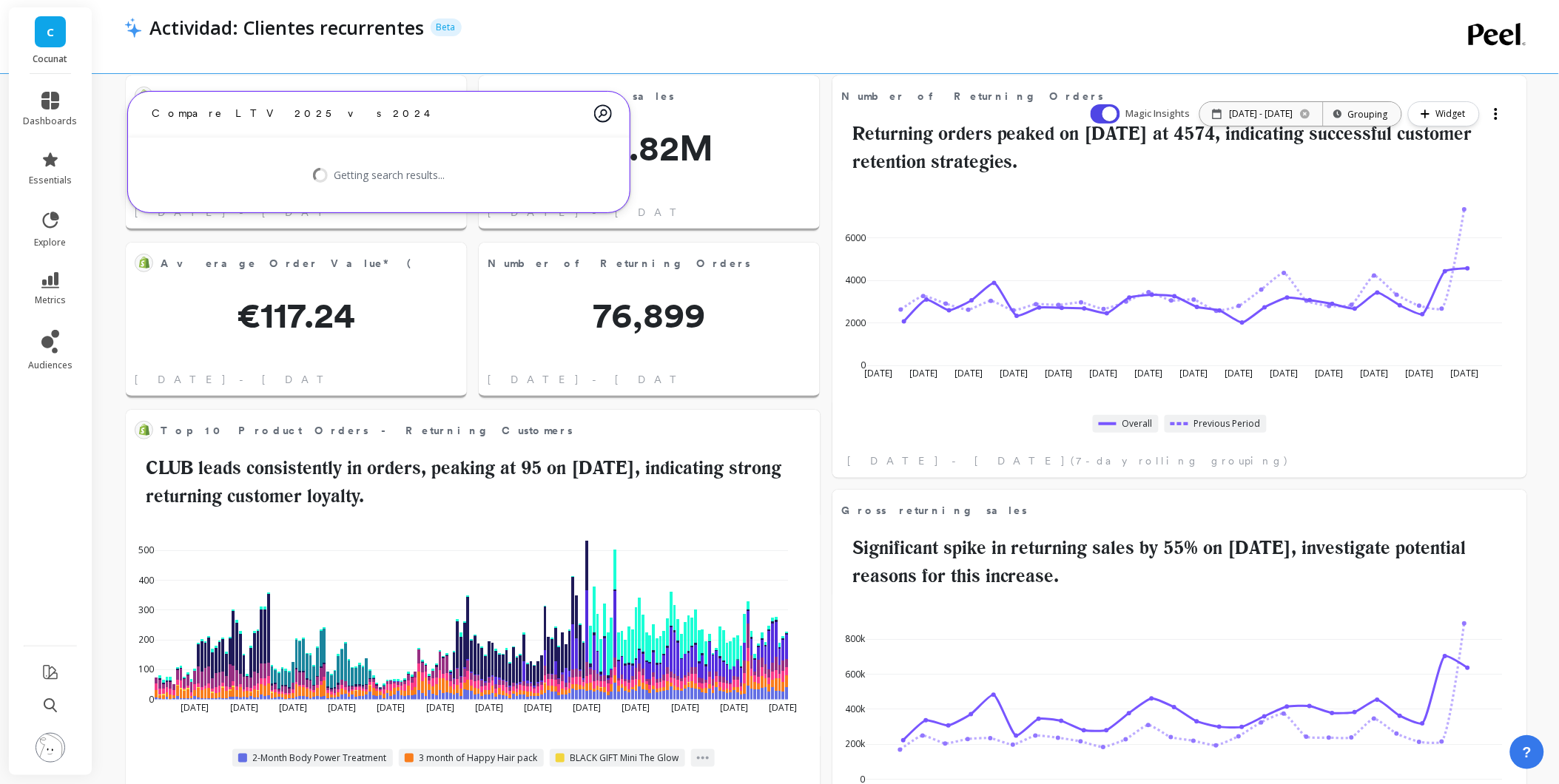 type on "Compare LTV 2025 vs 2024" 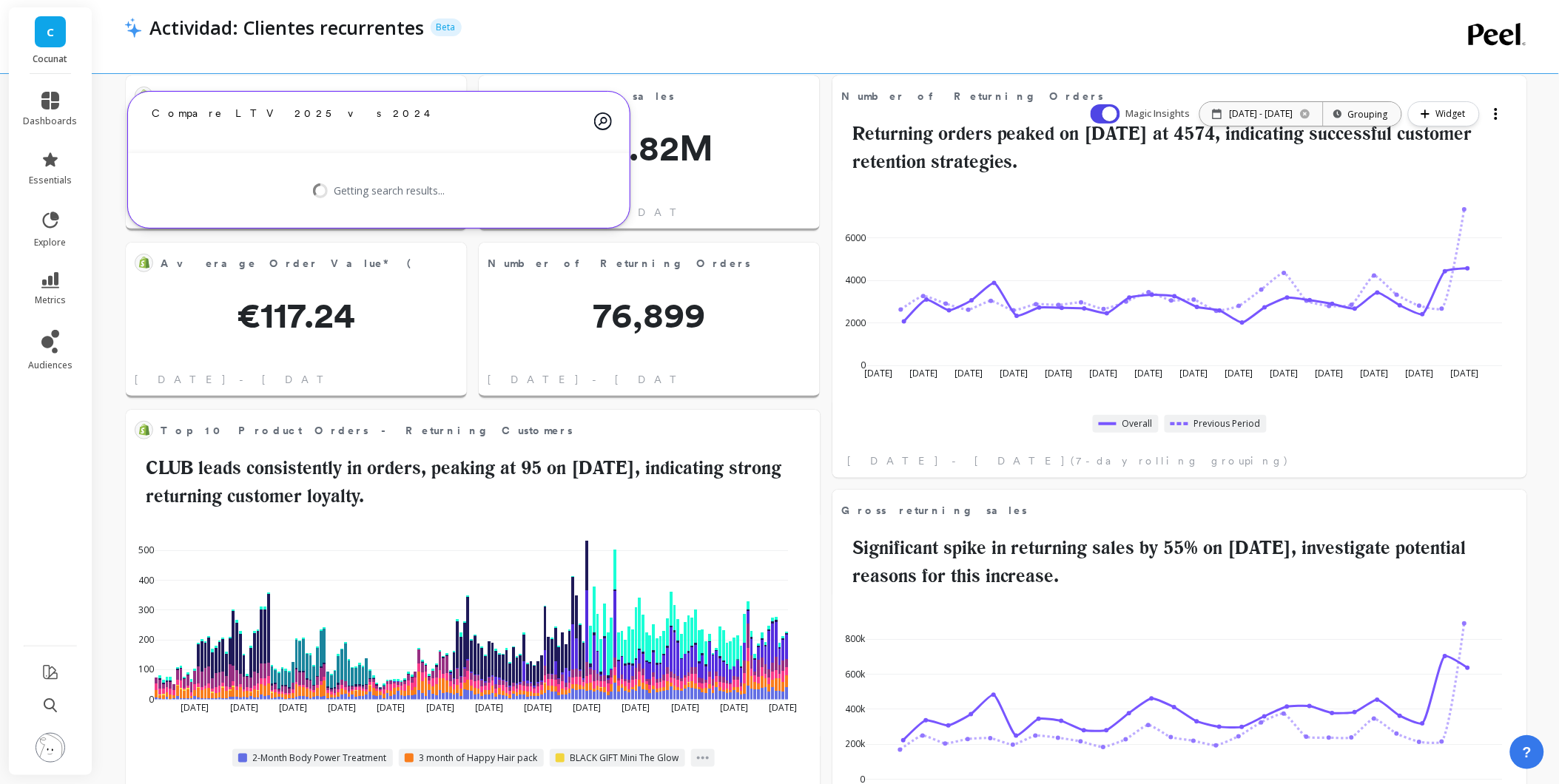 type 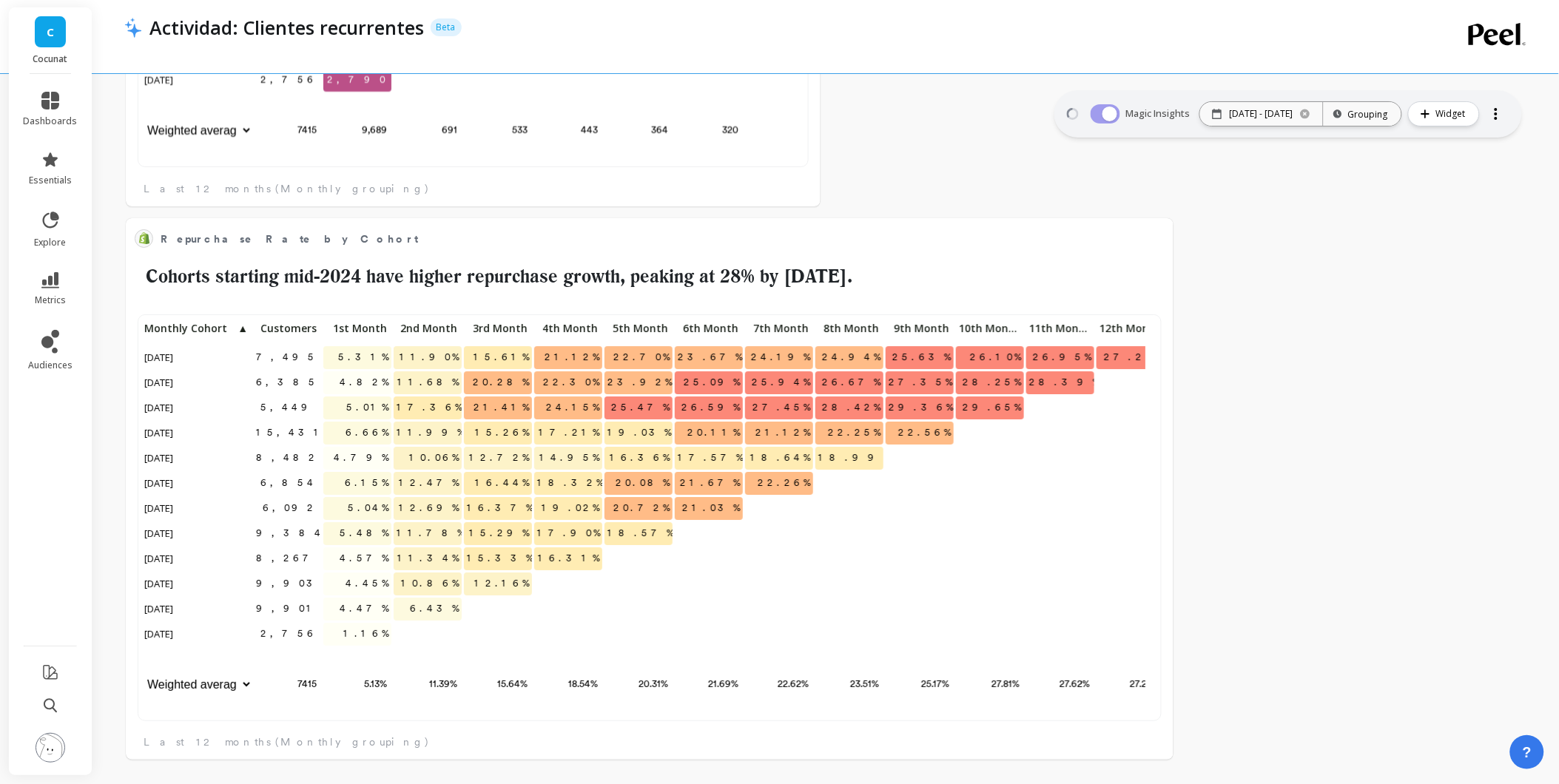 scroll, scrollTop: 1851, scrollLeft: 0, axis: vertical 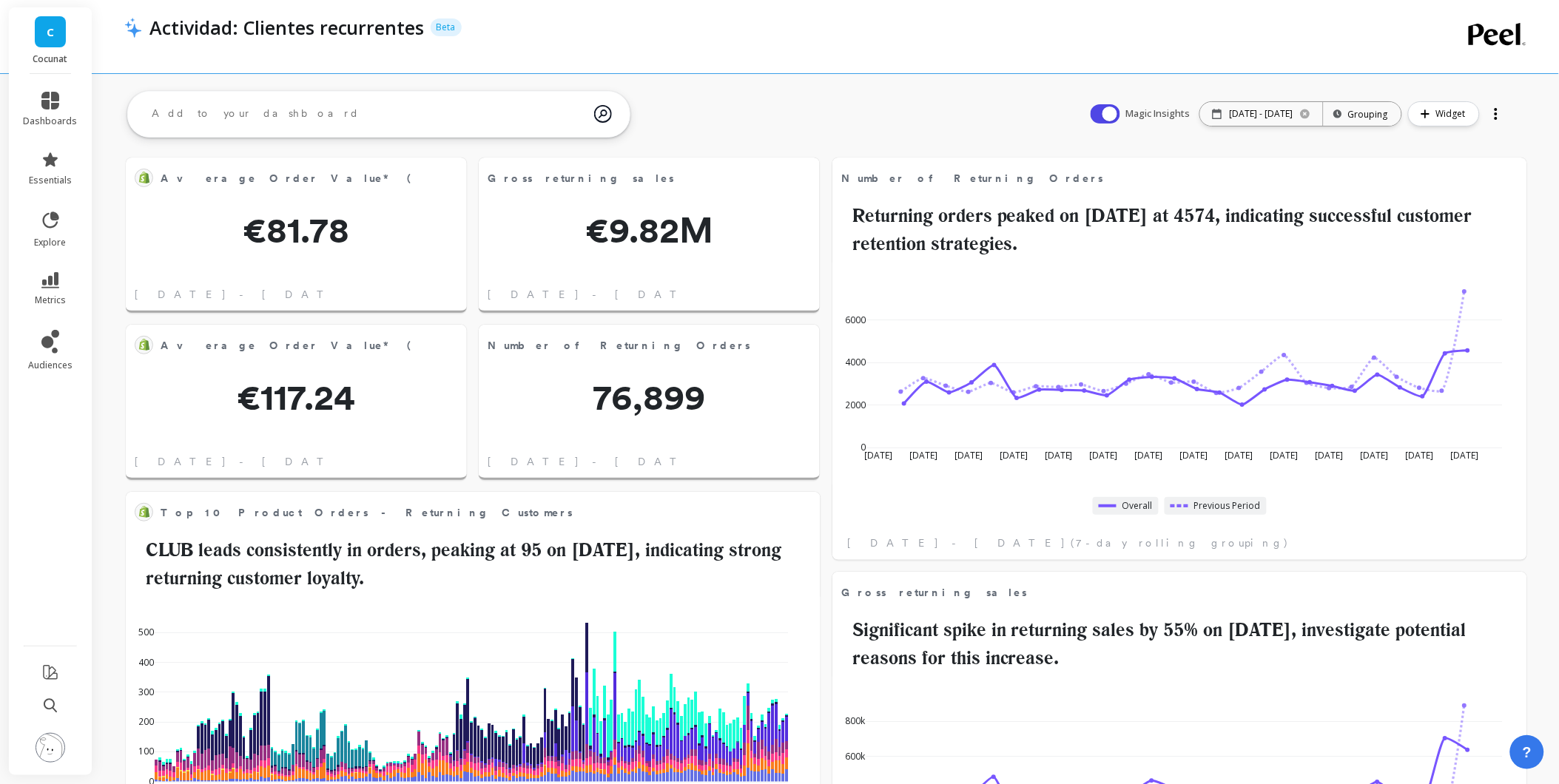 click at bounding box center (367, 114) 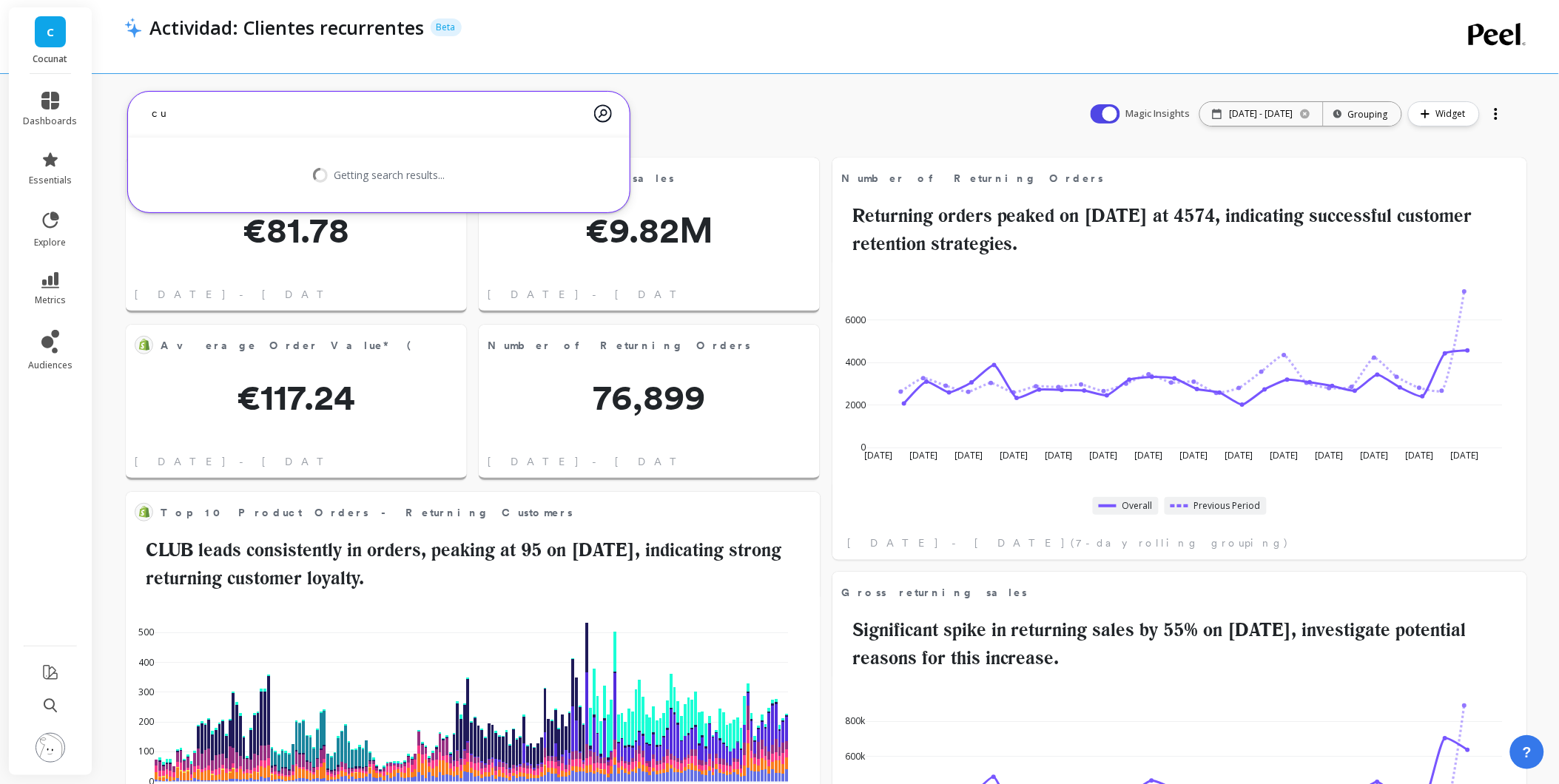type on "c" 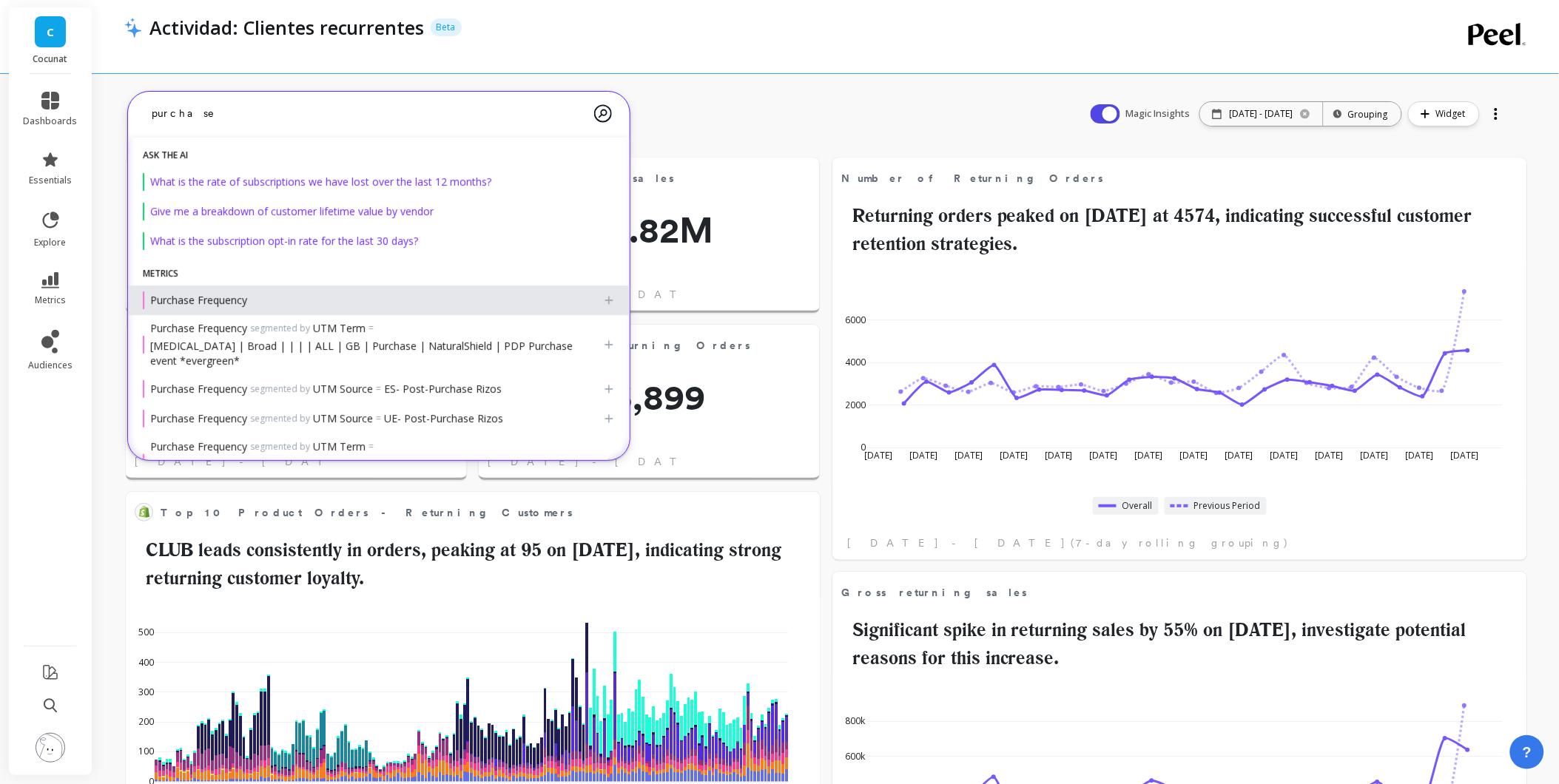 type on "purchase" 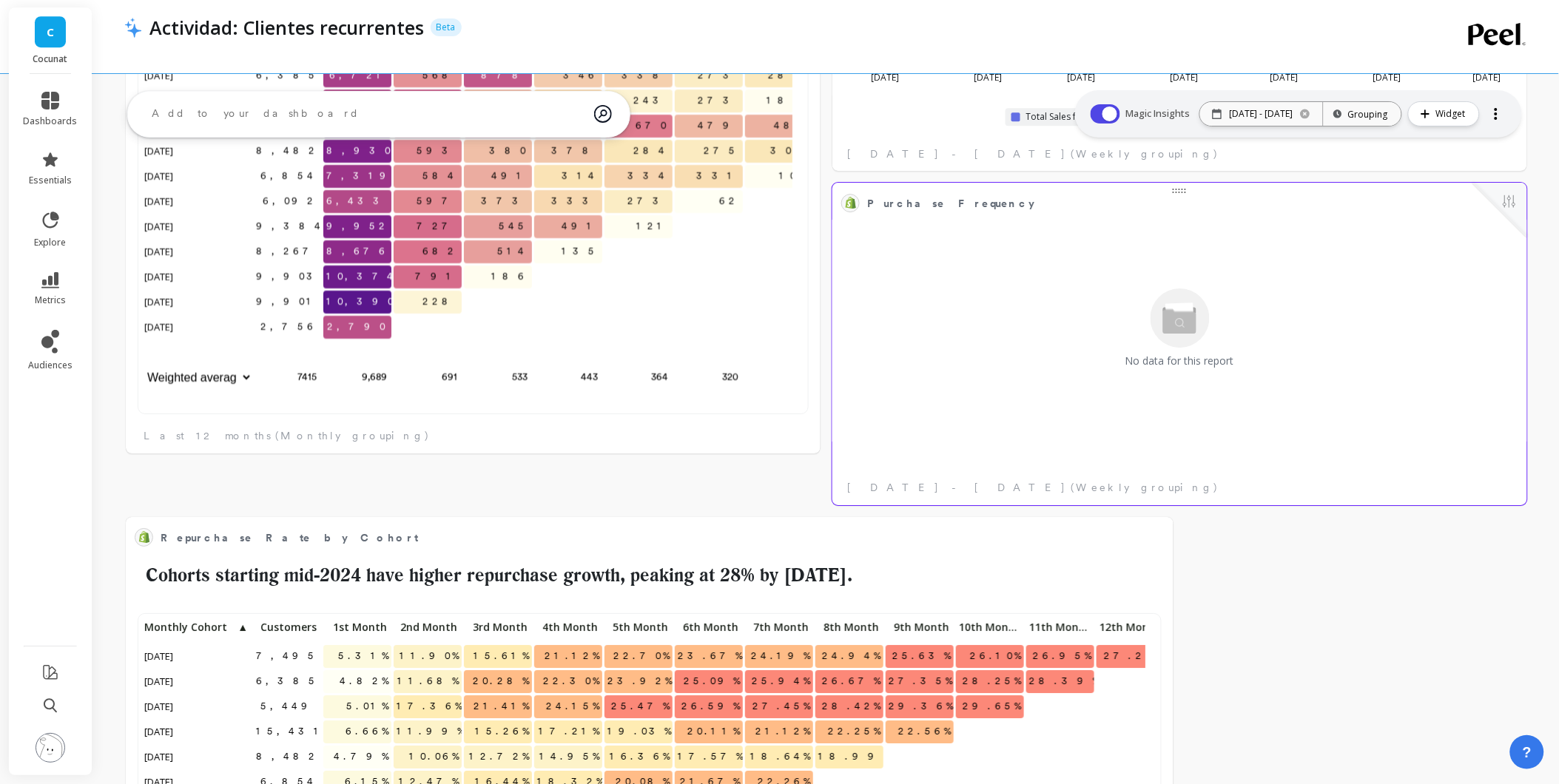 click on "No data for this report" at bounding box center (1179, 328) 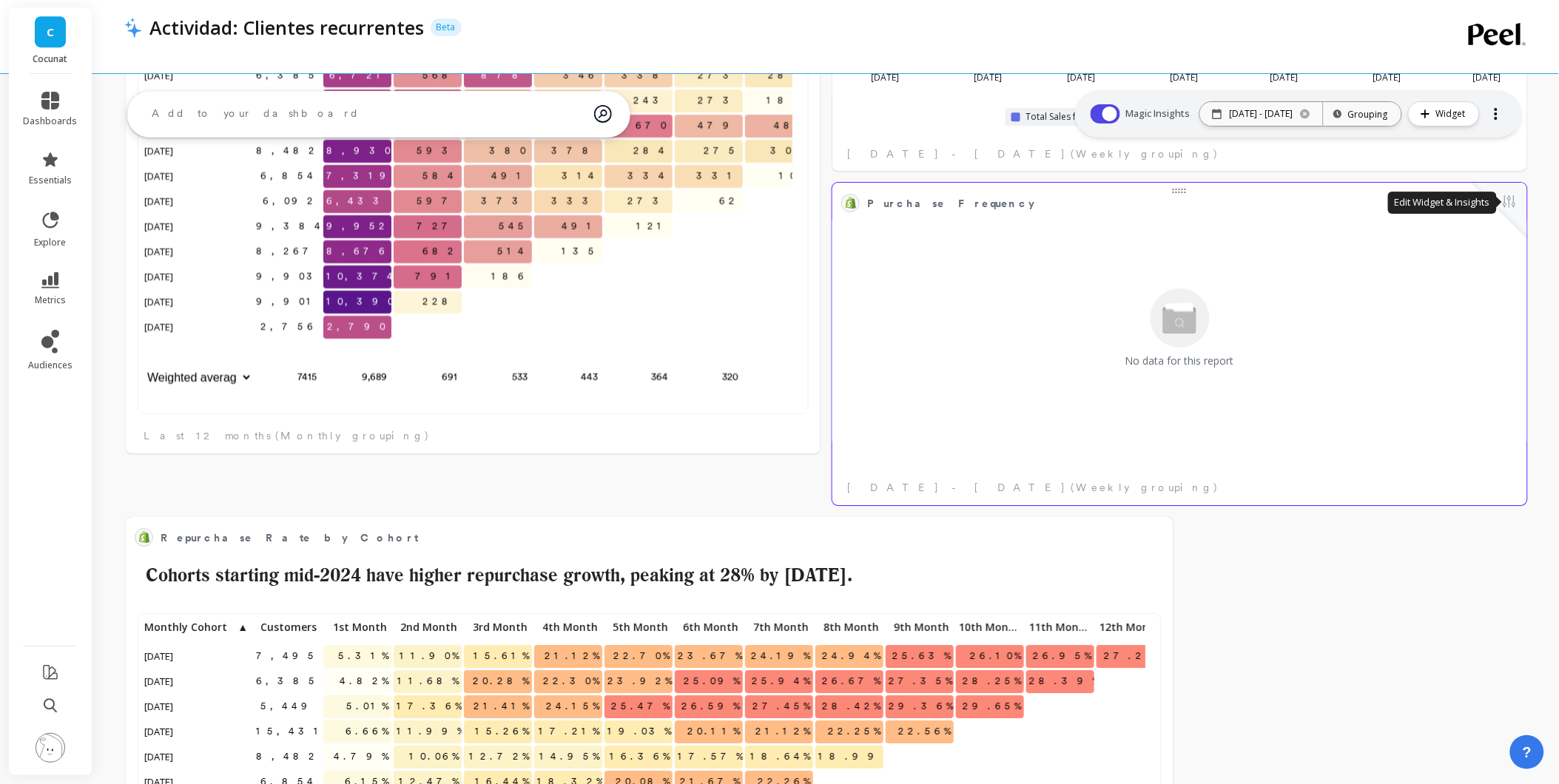 click at bounding box center (1509, 203) 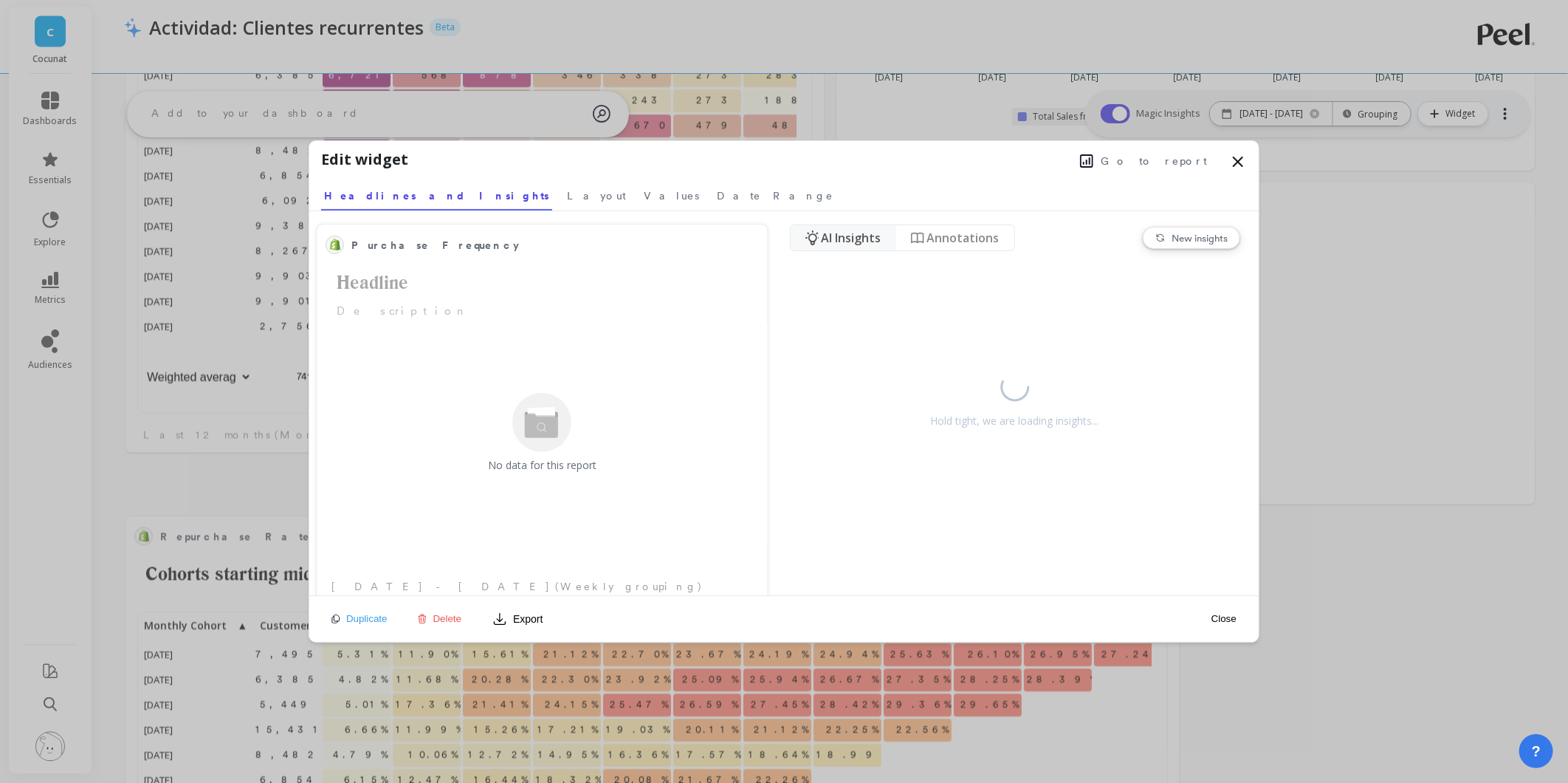 click on "Duplicate Delete Export" at bounding box center [438, 619] 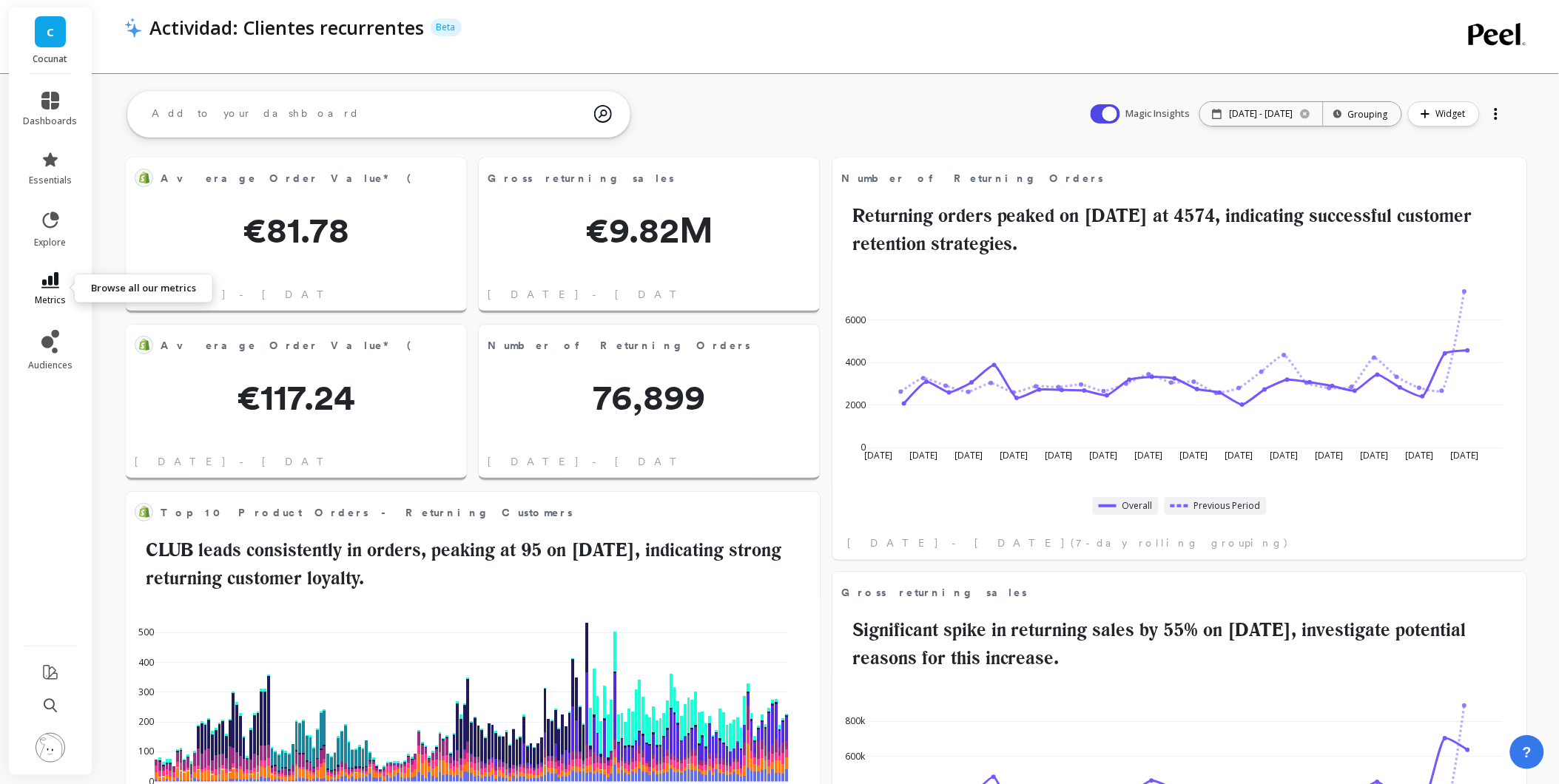 click on "metrics" at bounding box center [50, 289] 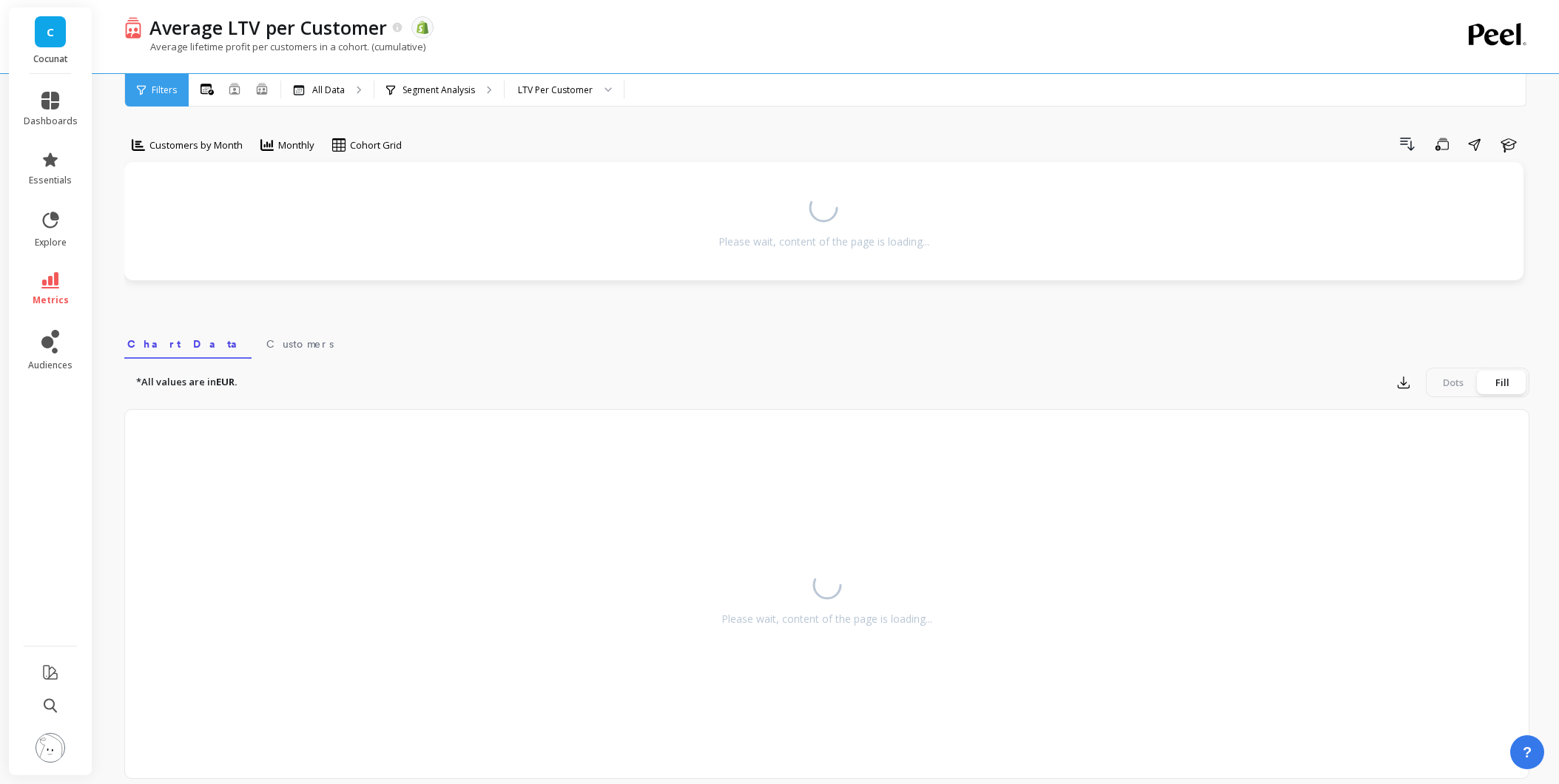 scroll, scrollTop: 0, scrollLeft: 0, axis: both 